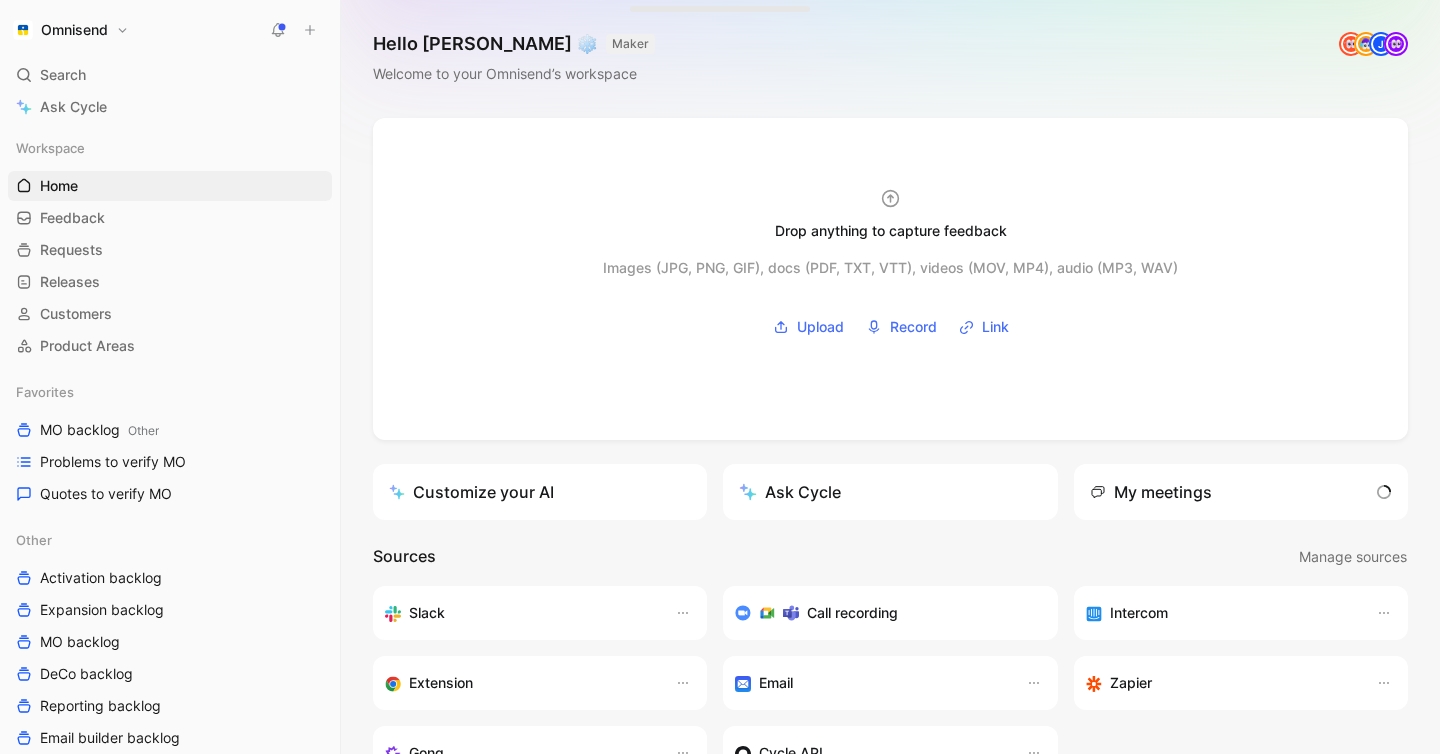 scroll, scrollTop: 0, scrollLeft: 0, axis: both 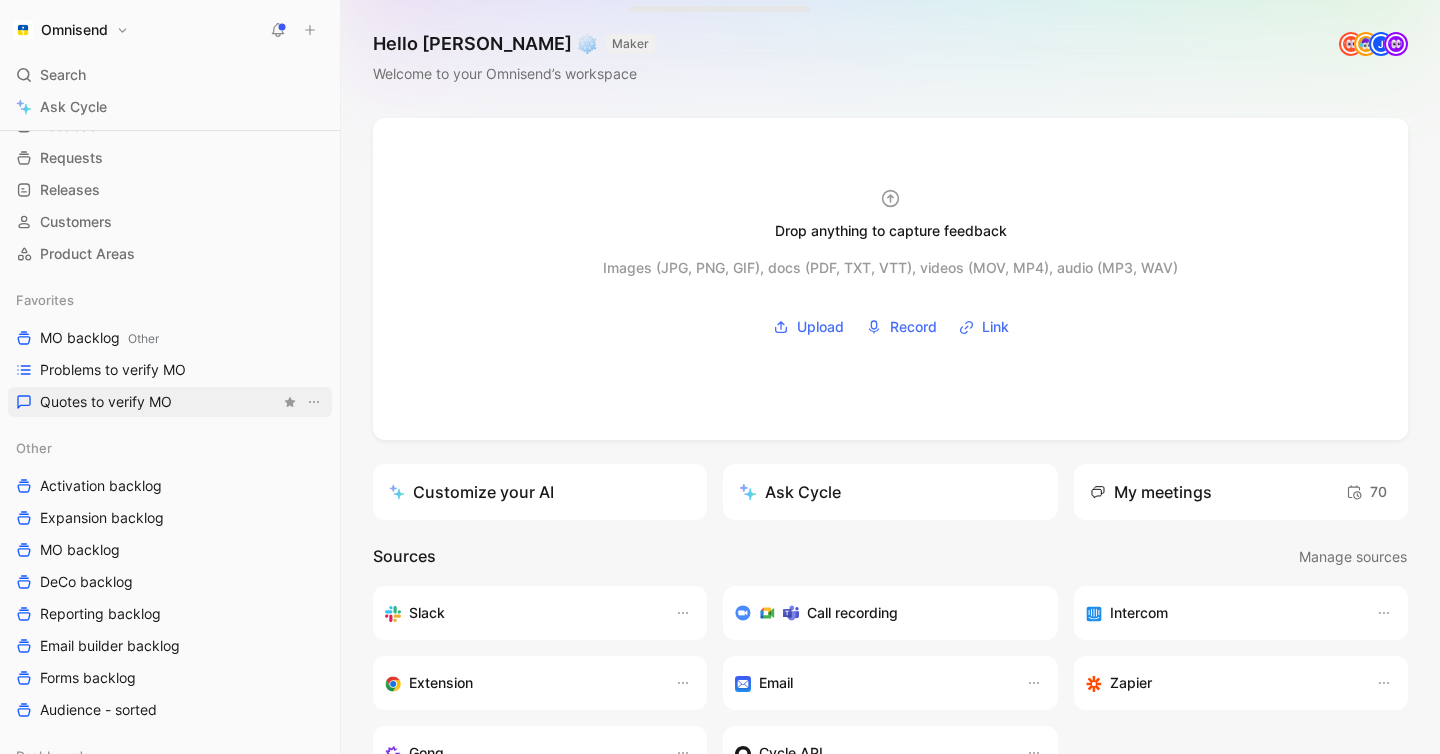 click on "Quotes to verify MO" at bounding box center [170, 402] 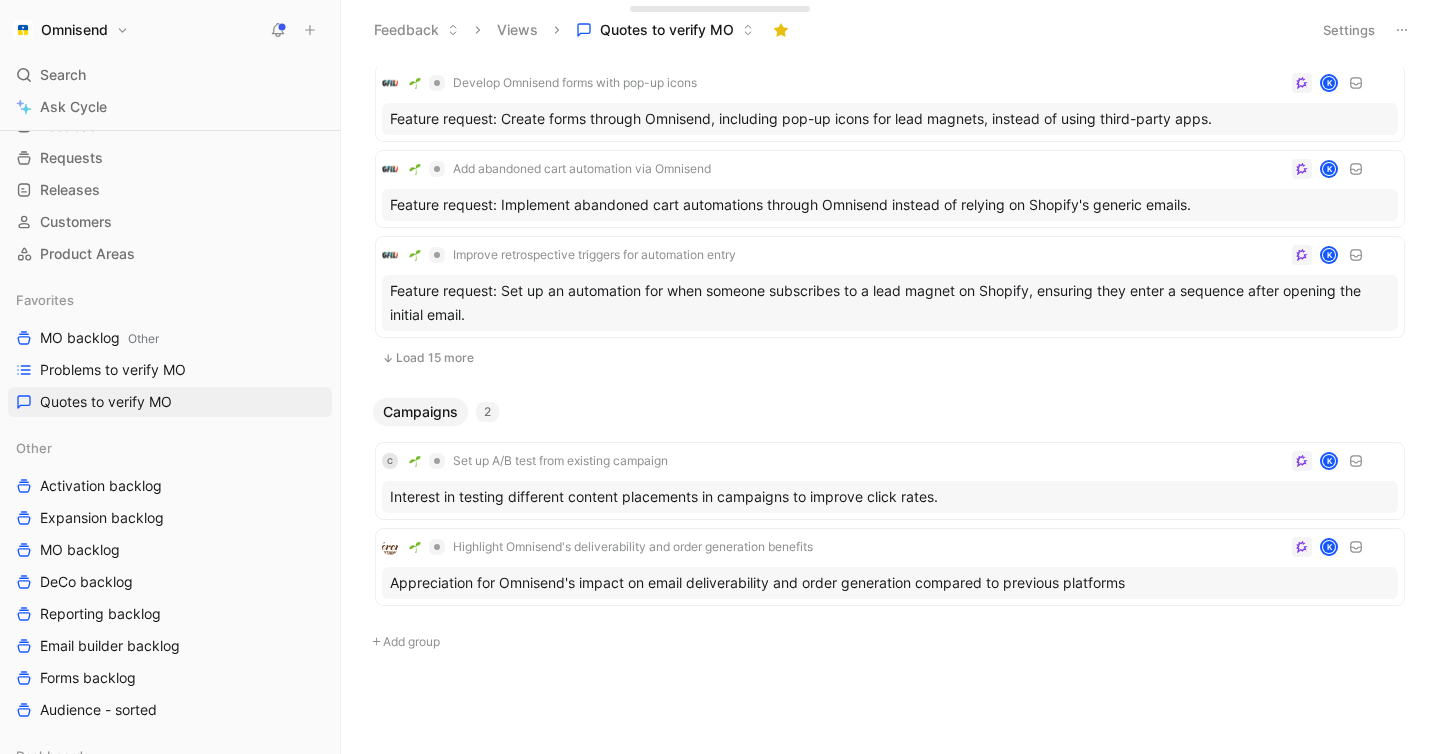 scroll, scrollTop: 0, scrollLeft: 0, axis: both 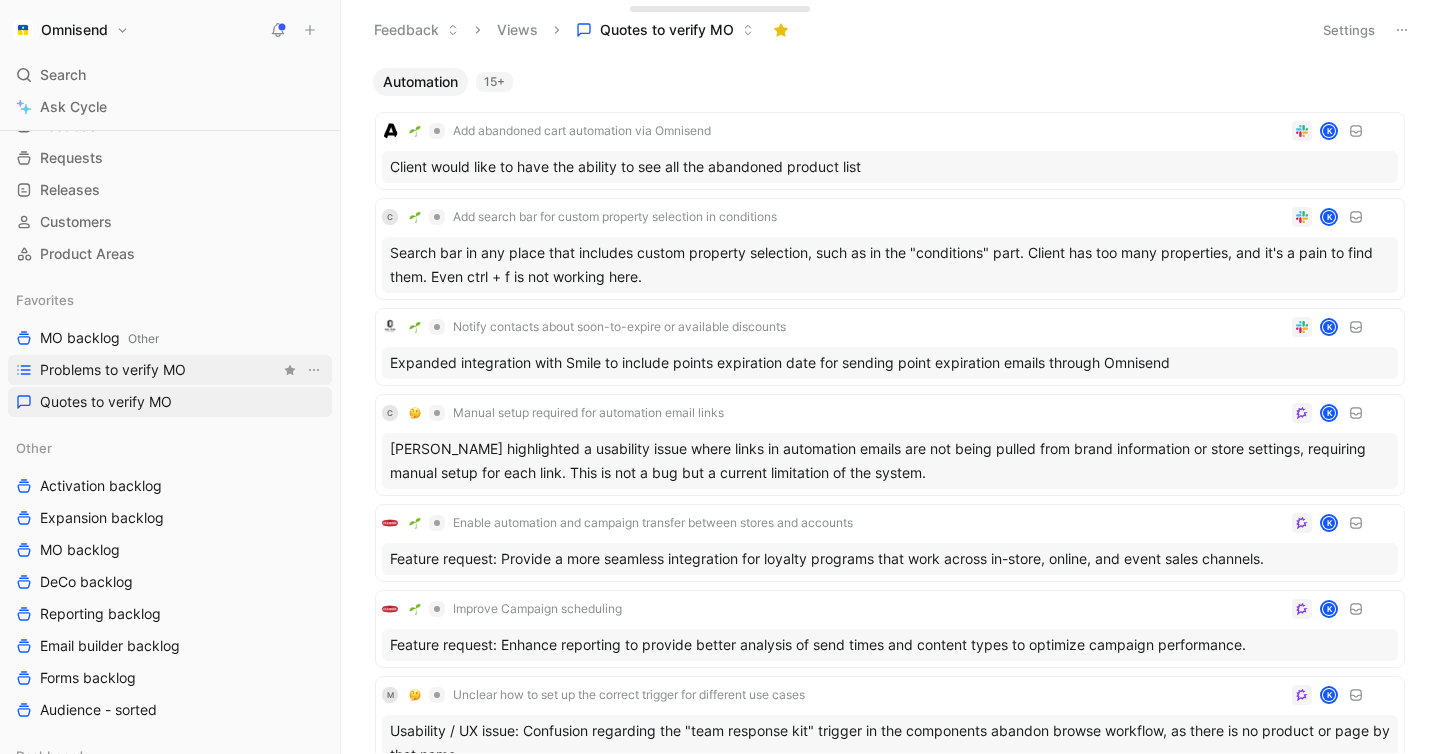 click on "Problems to verify MO" at bounding box center (113, 370) 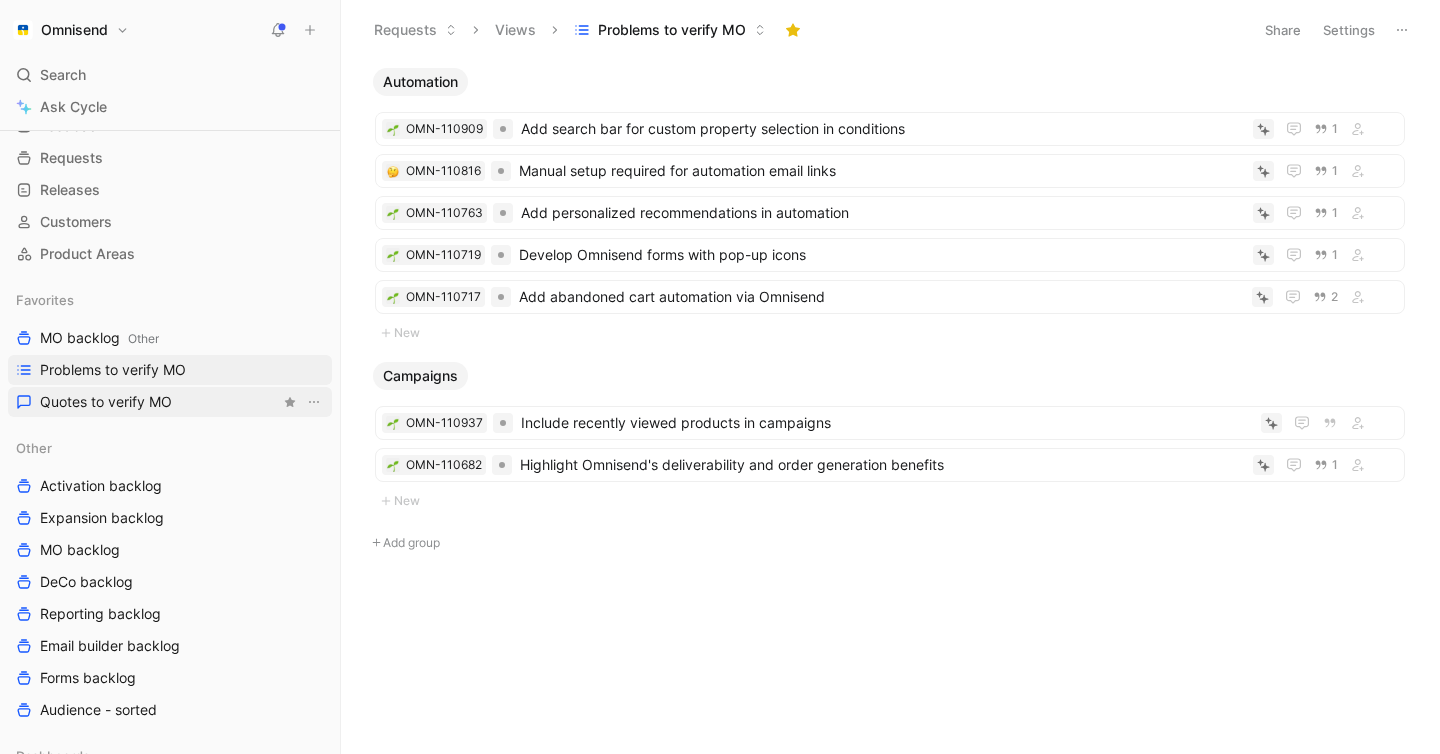 click on "Quotes to verify MO" at bounding box center [170, 402] 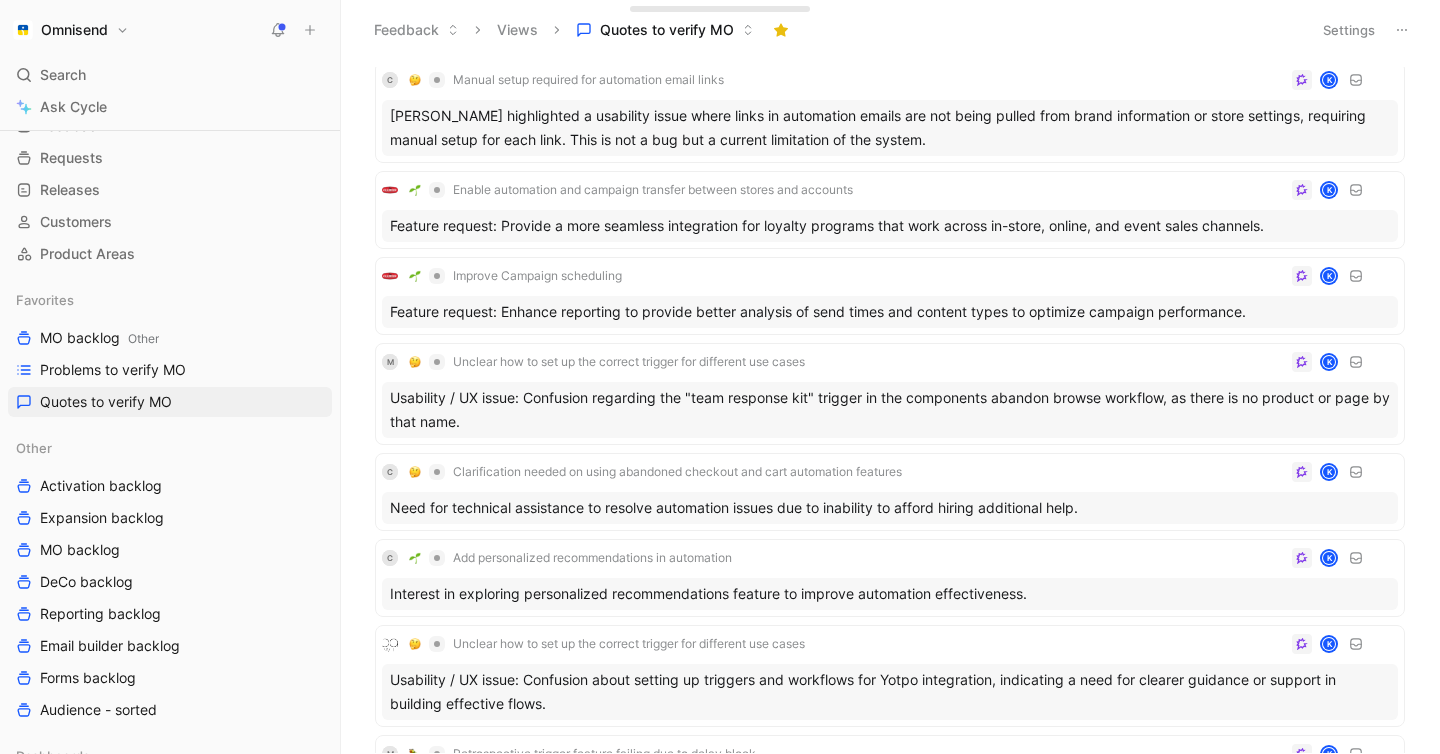scroll, scrollTop: 0, scrollLeft: 0, axis: both 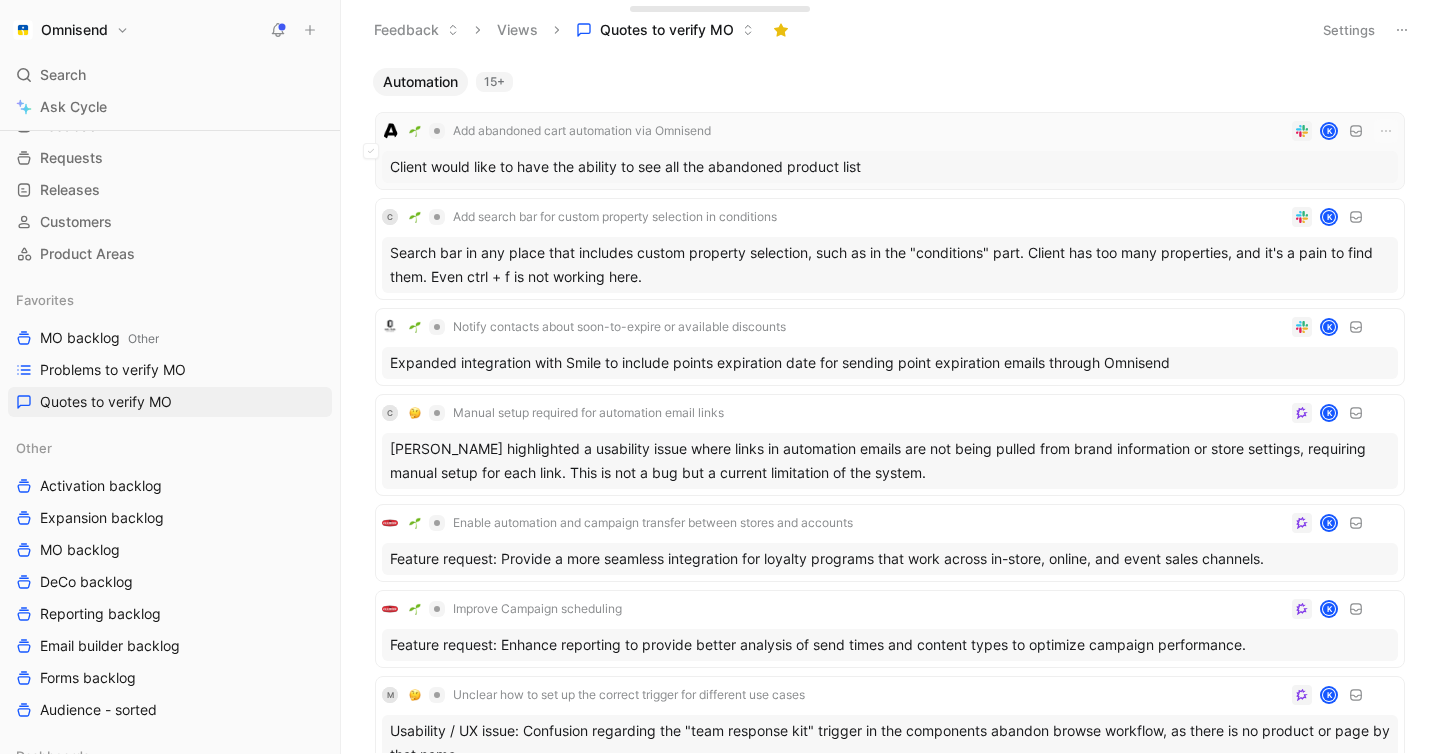 click on "Add abandoned cart automation via Omnisend K" at bounding box center (890, 131) 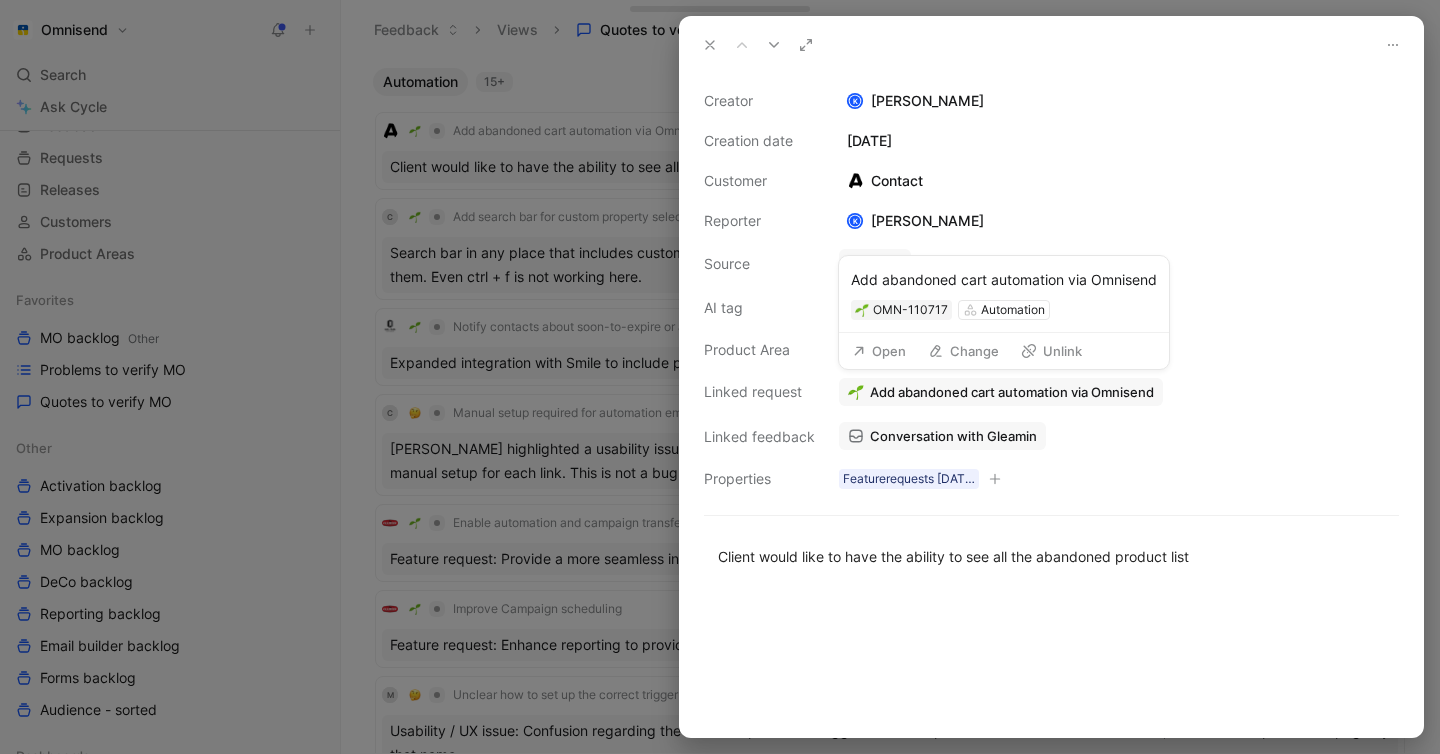click on "Open" at bounding box center [879, 351] 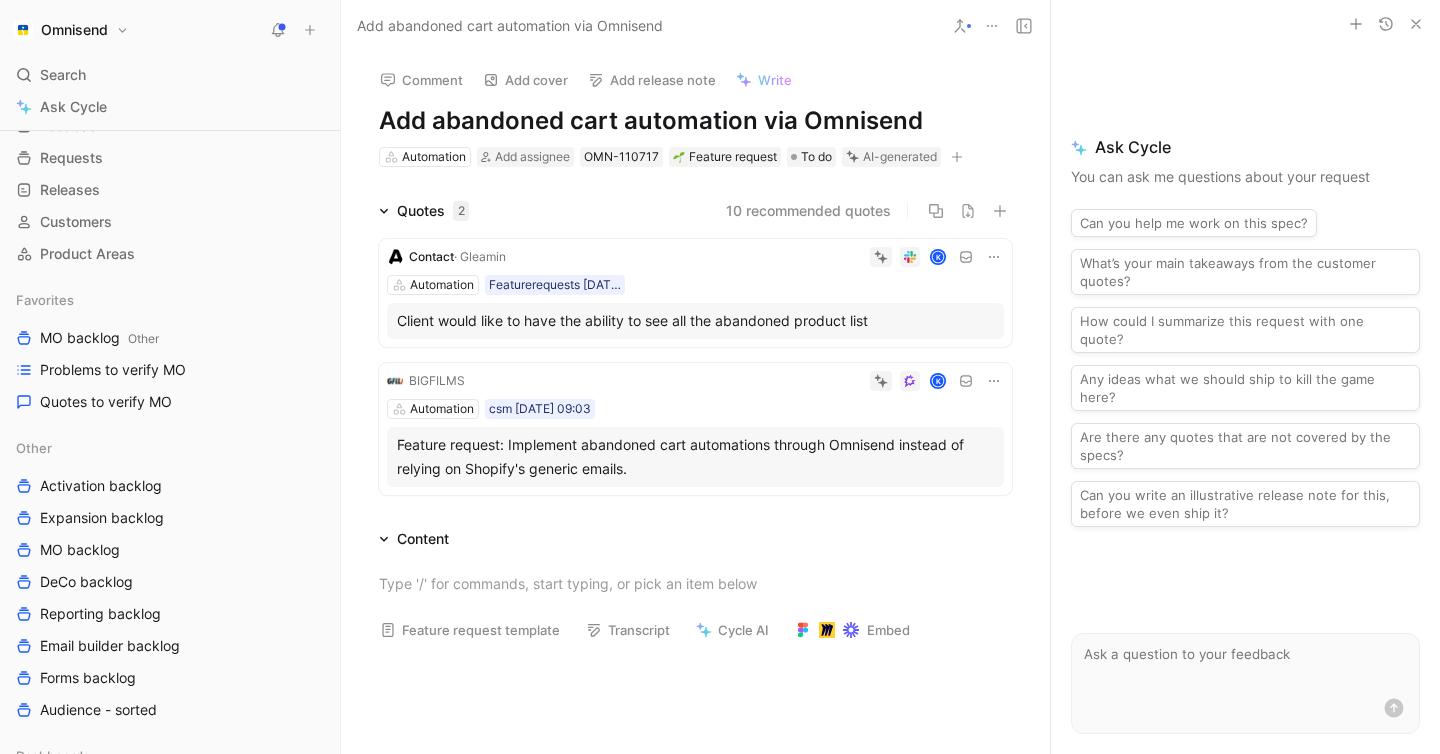 click on "Client would like to have the ability to see all the abandoned product list" at bounding box center [695, 321] 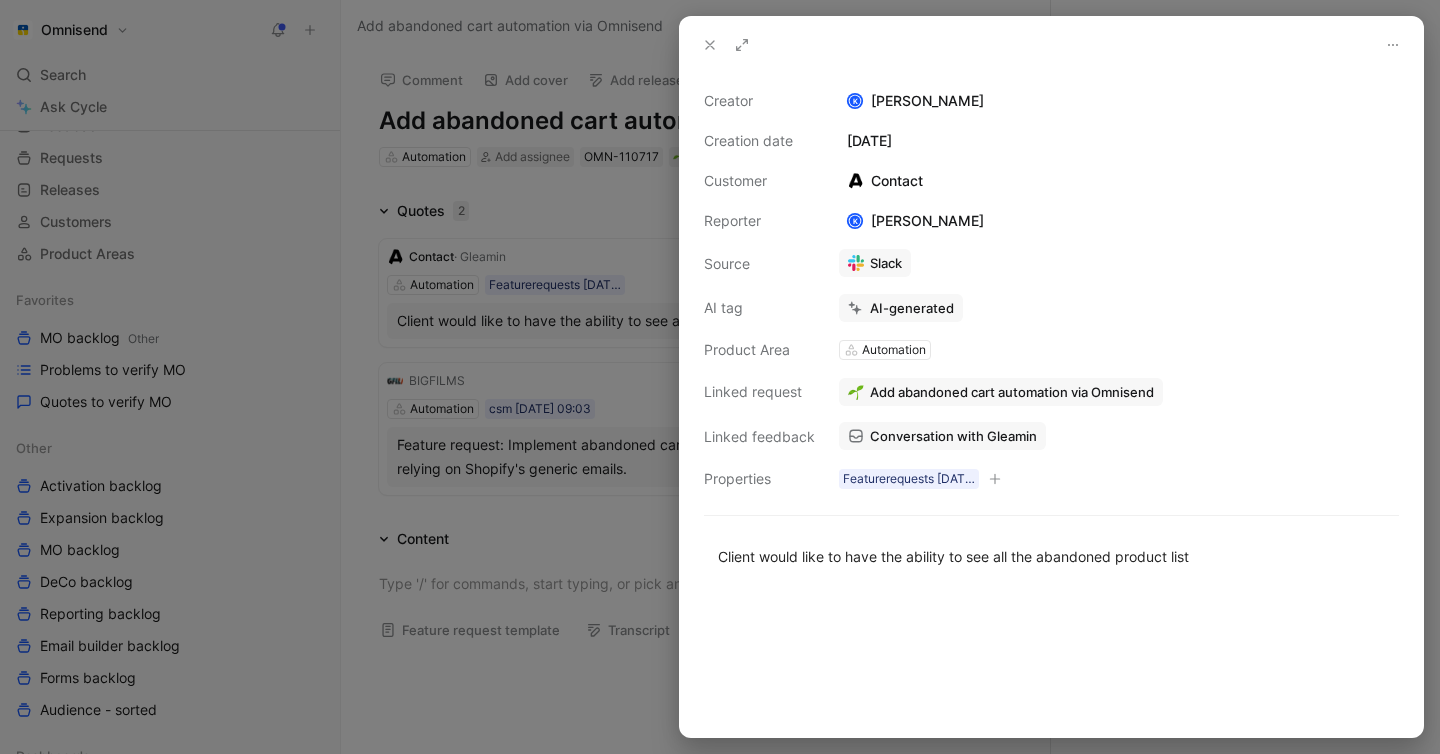 click on "Conversation with Gleamin" at bounding box center [953, 436] 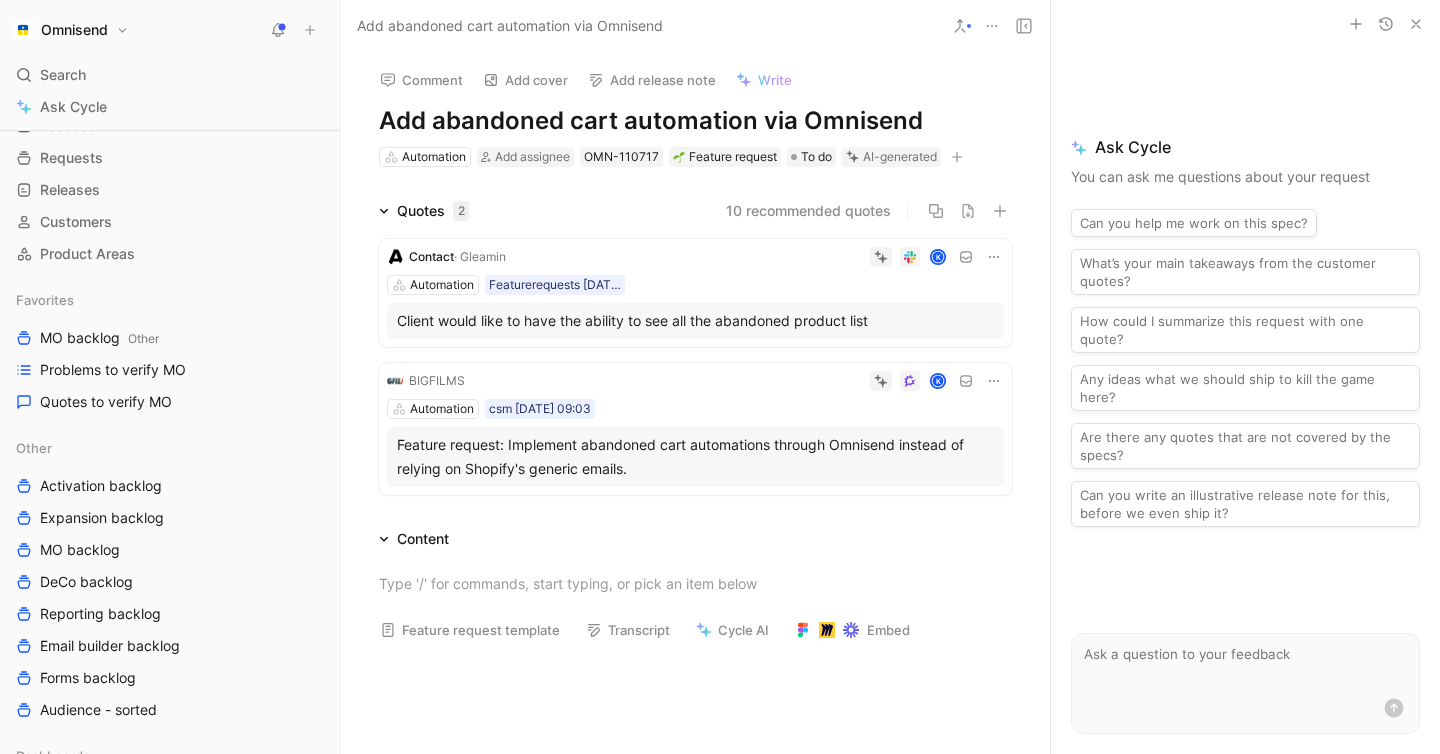 click on "Feature request: Implement abandoned cart automations through Omnisend instead of relying on Shopify's generic emails." at bounding box center (695, 457) 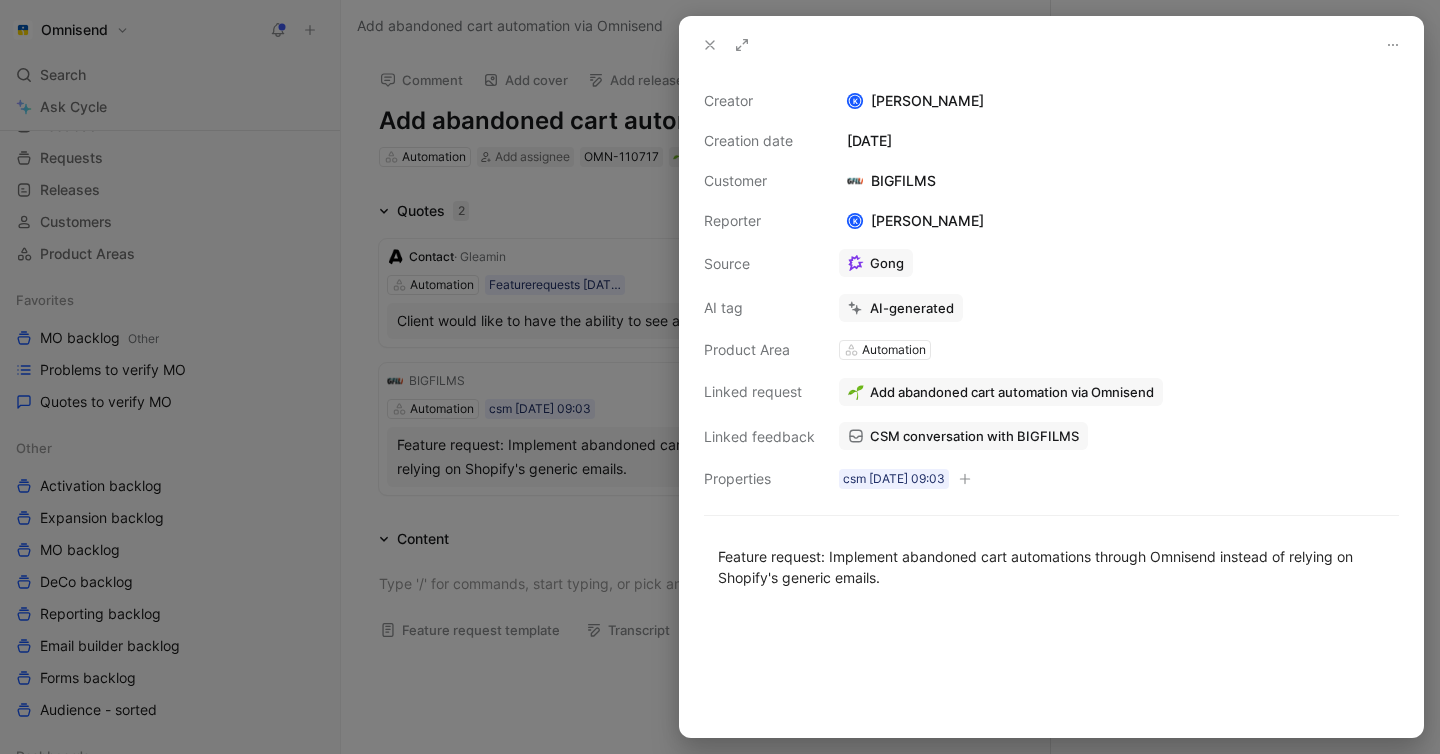 click on "Add abandoned cart automation via Omnisend" at bounding box center (1012, 392) 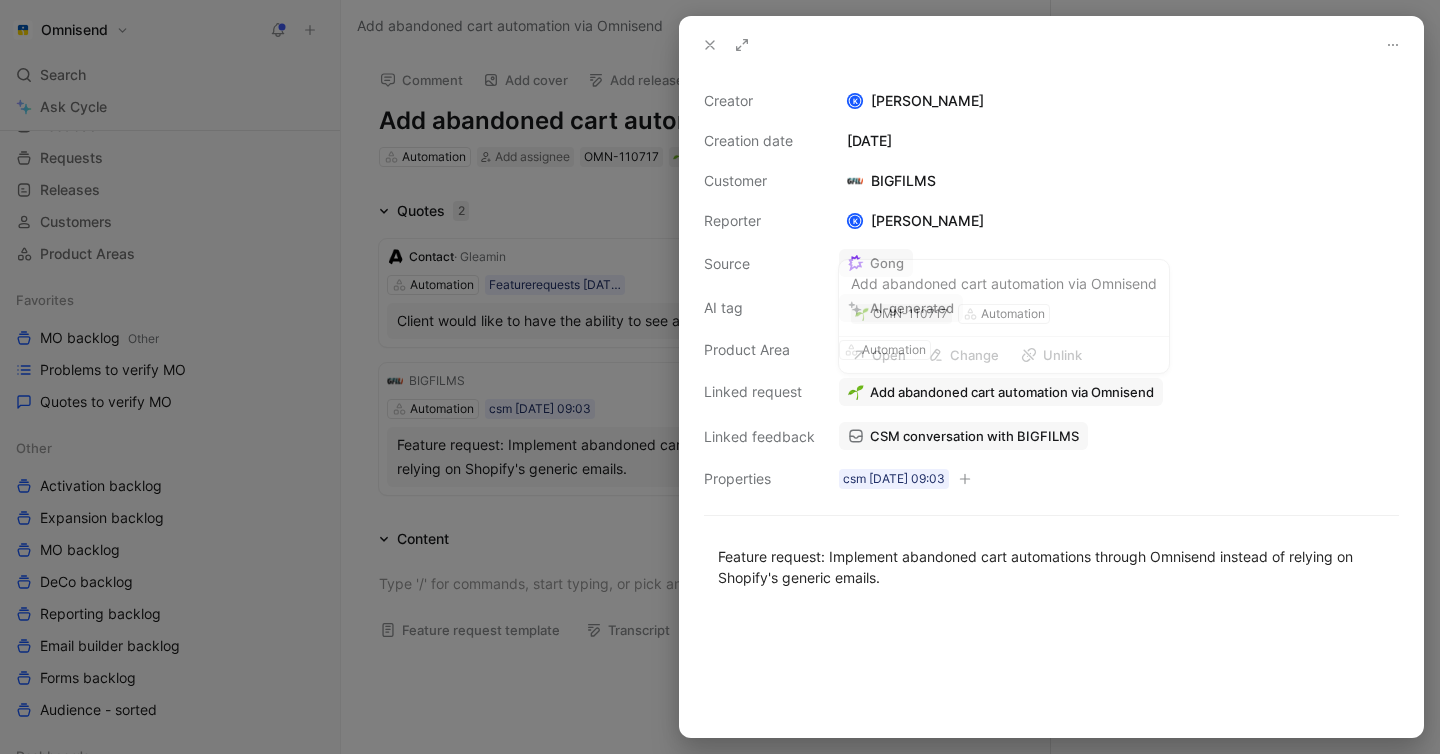 click on "Add abandoned cart automation via Omnisend" at bounding box center (1012, 392) 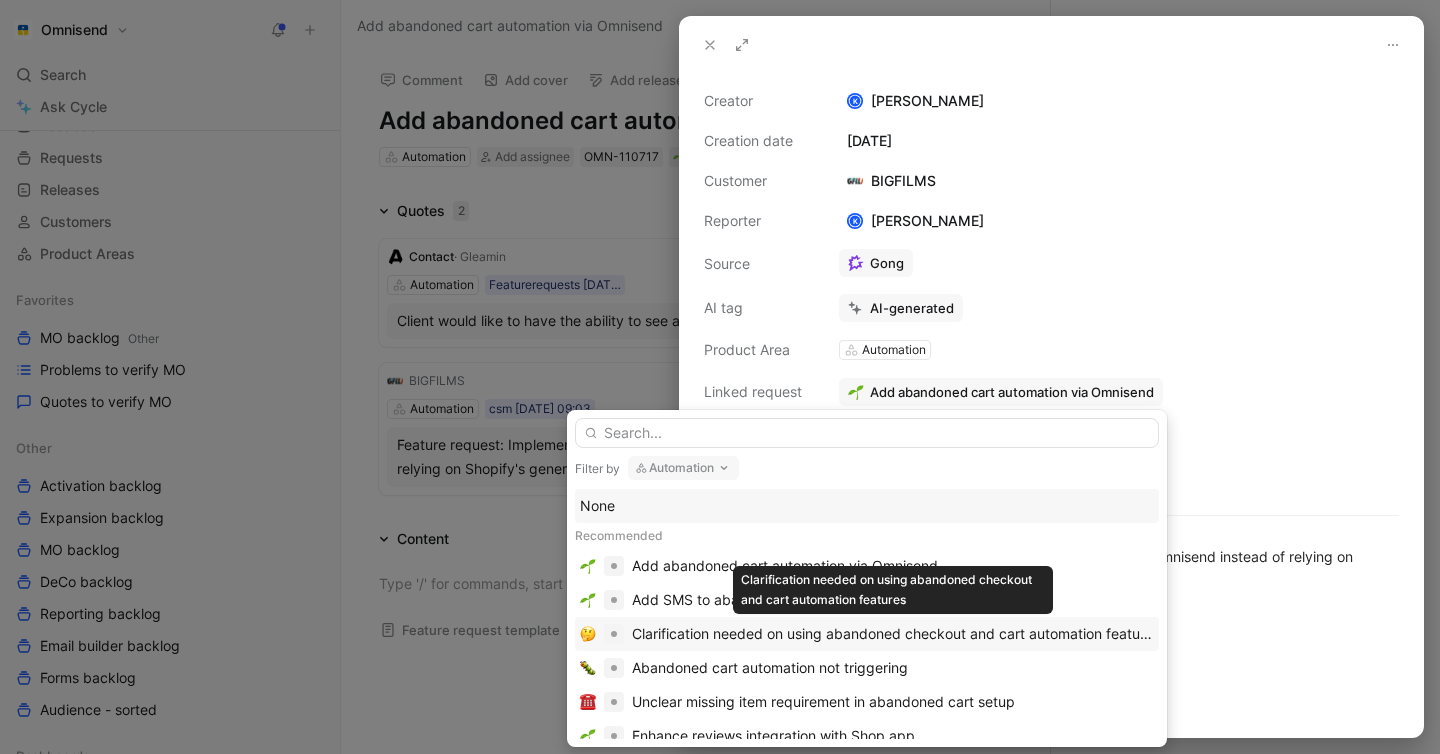 click on "Clarification needed on using abandoned checkout and cart automation features" at bounding box center (893, 634) 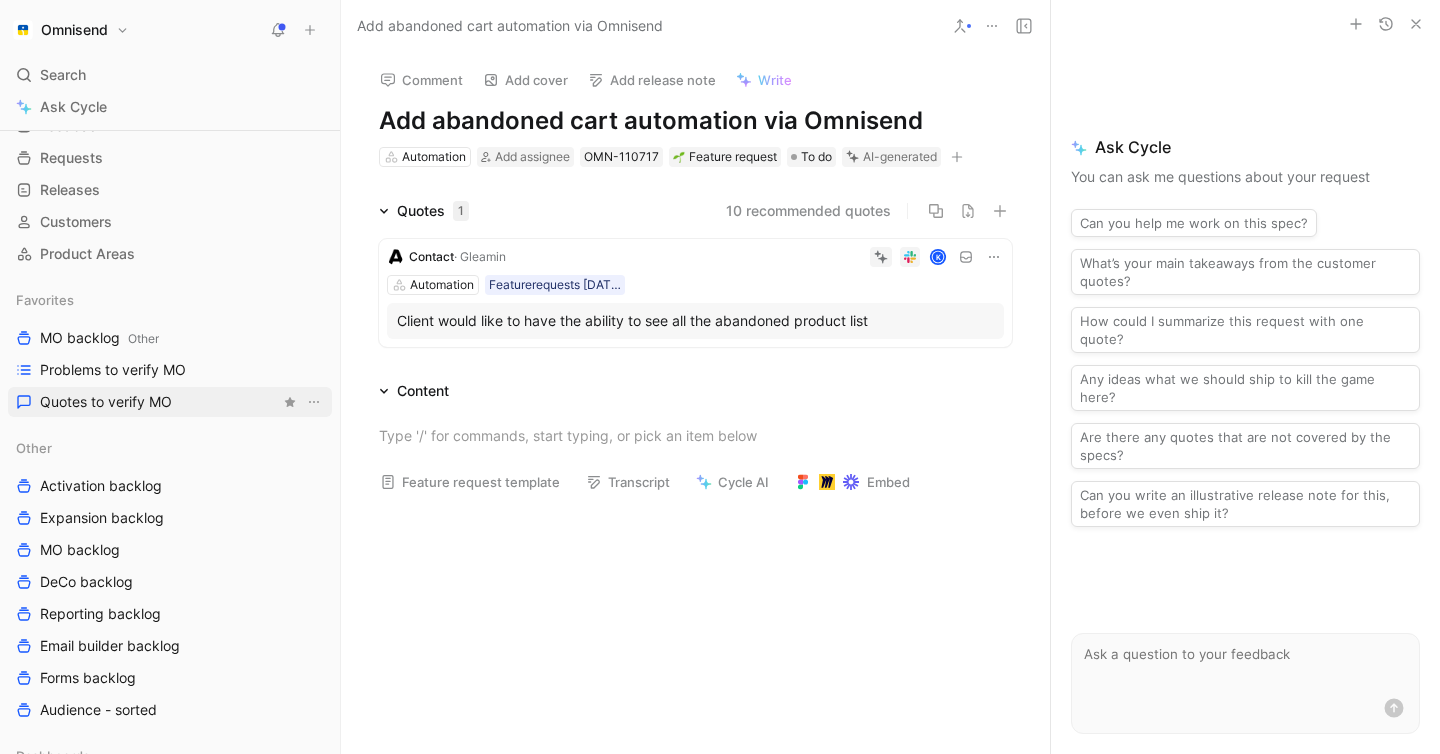 click on "Quotes to verify MO" at bounding box center [106, 402] 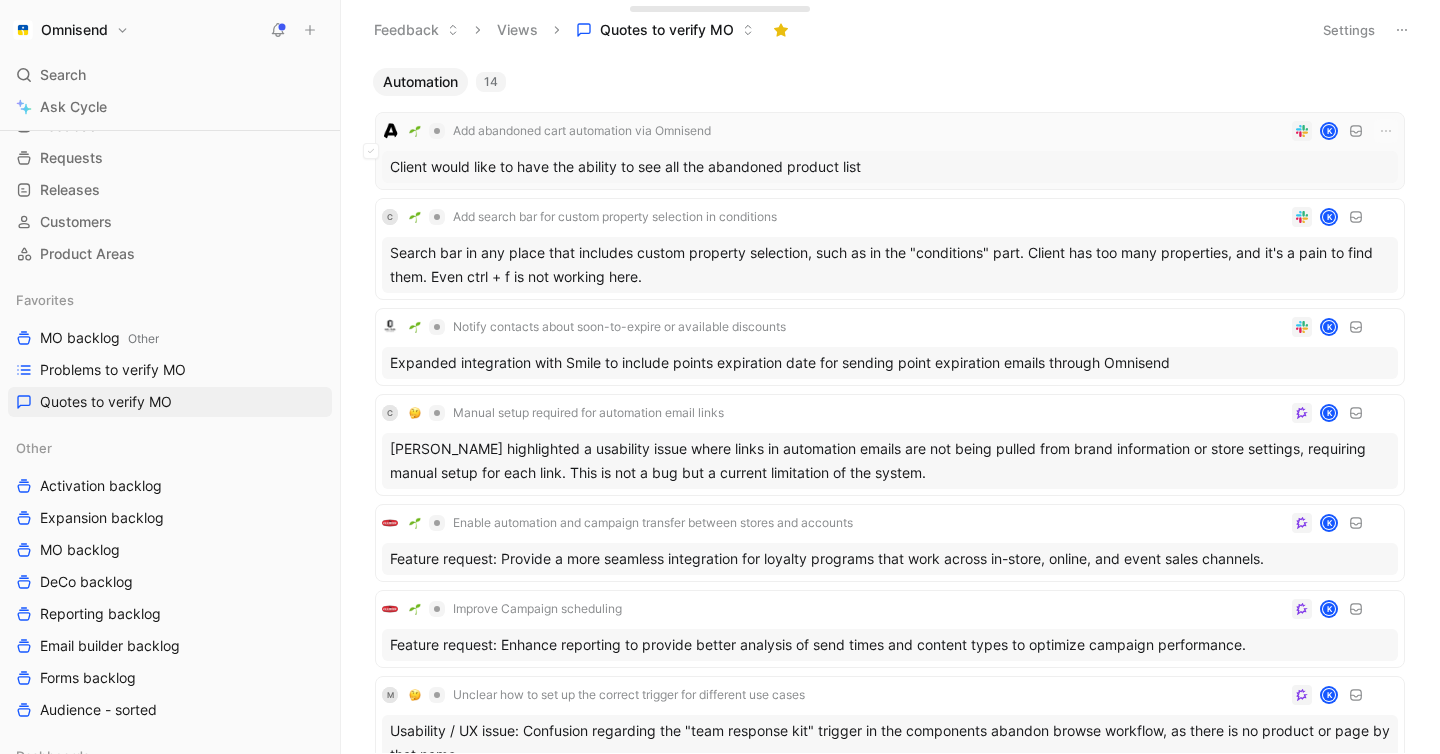 click on "Add abandoned cart automation via Omnisend K" at bounding box center (890, 131) 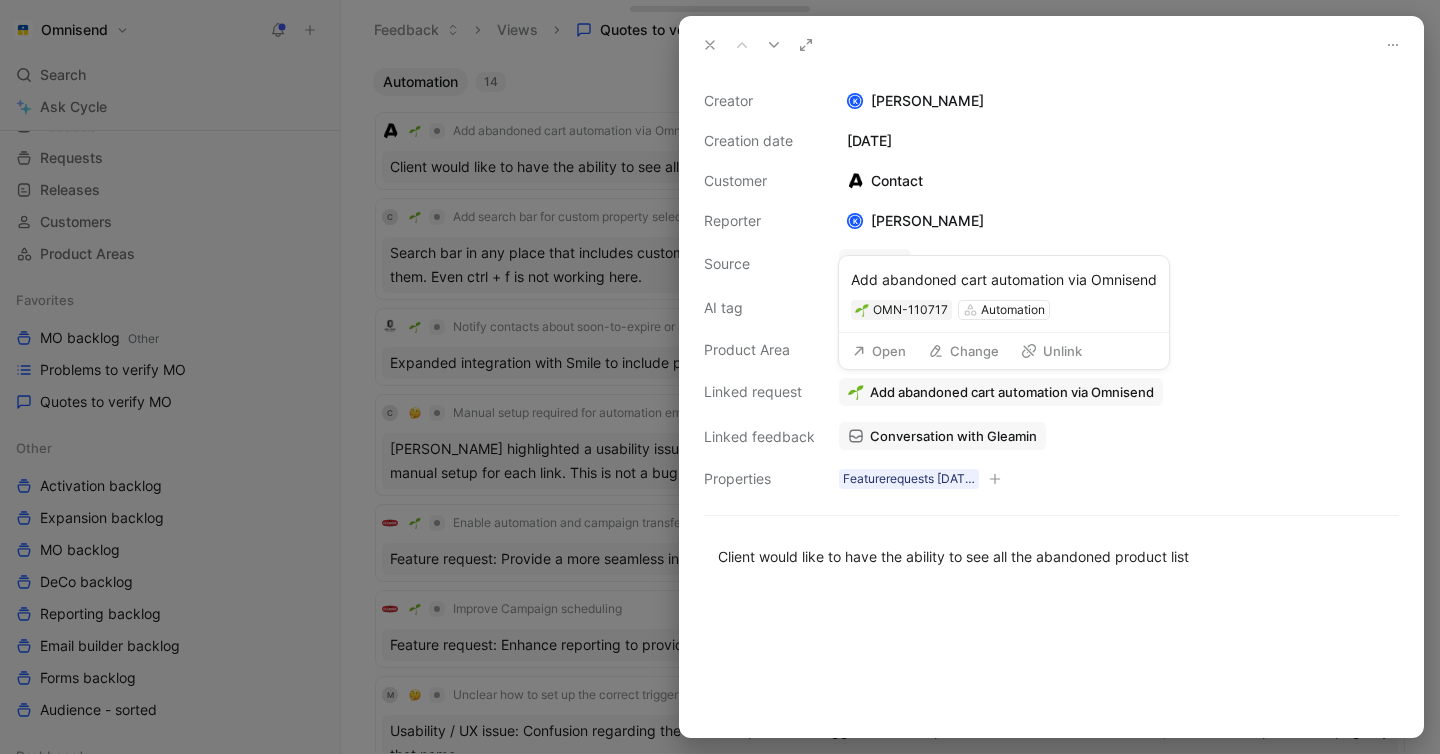 click on "Open" at bounding box center [879, 351] 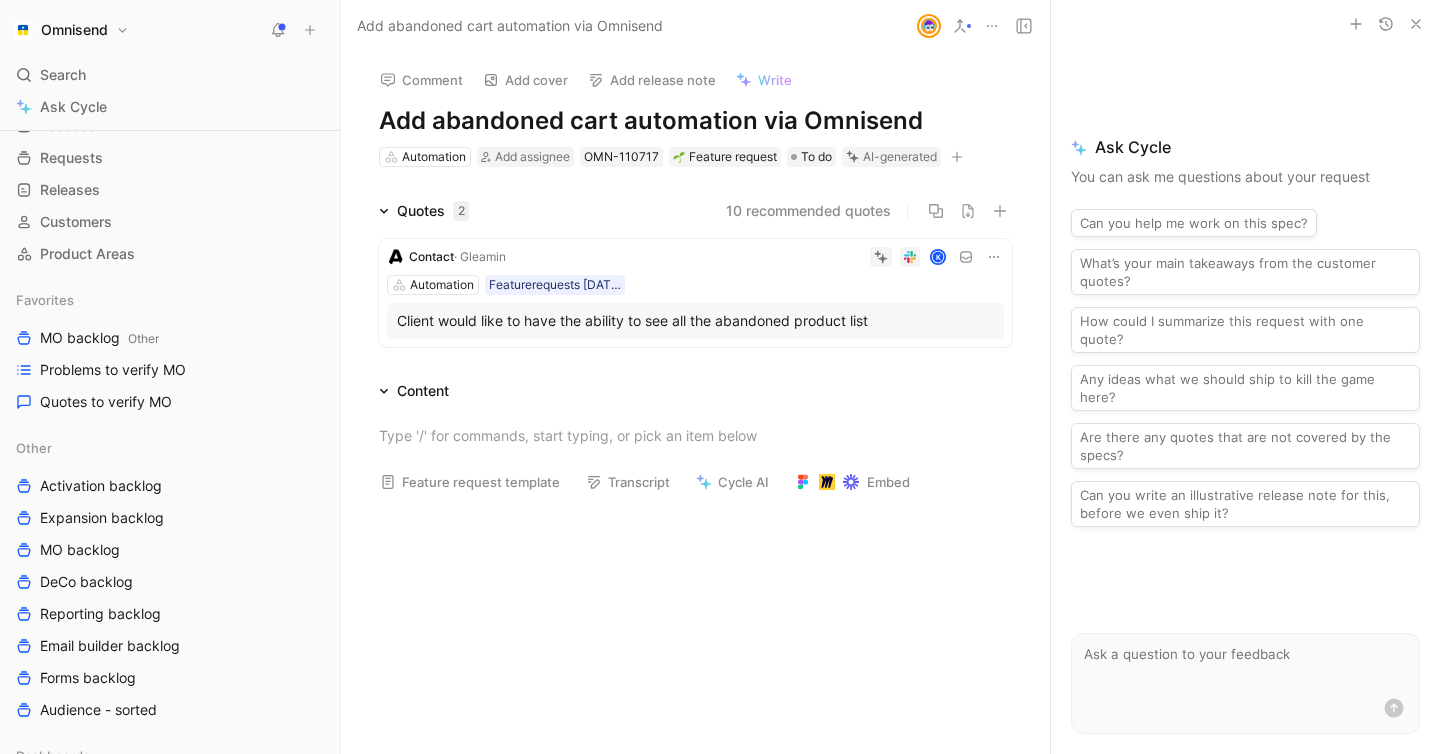 click on "Add abandoned cart automation via Omnisend" at bounding box center (695, 121) 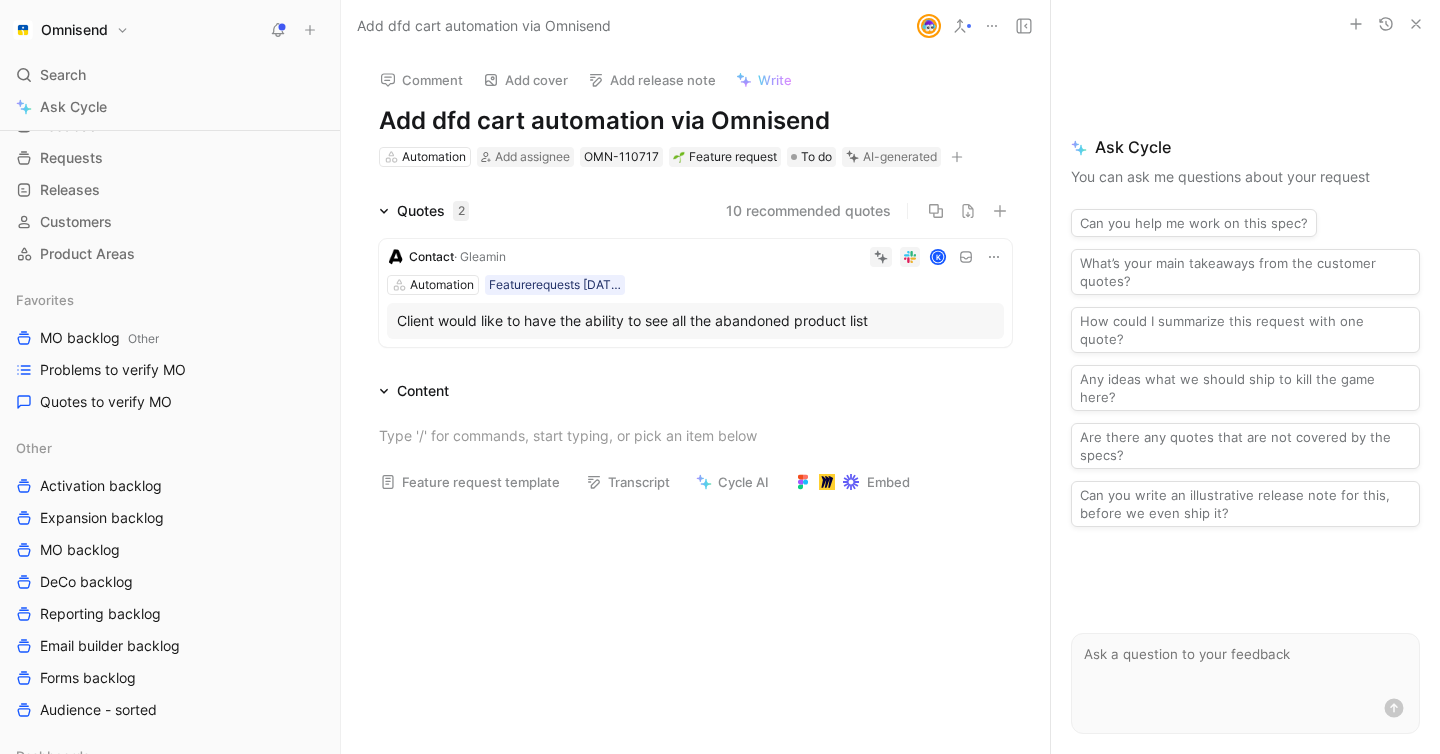 click on "Add dfd cart automation via Omnisend" at bounding box center (695, 121) 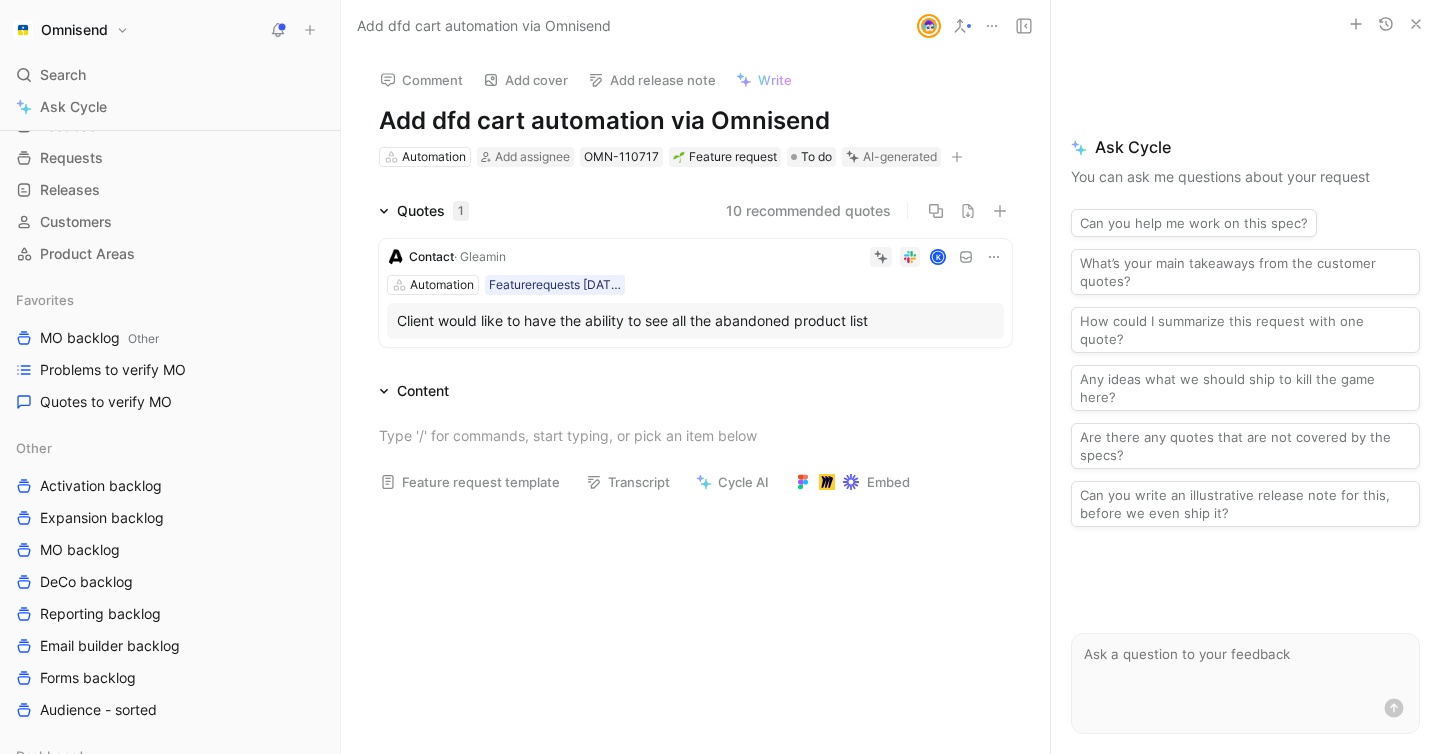 click on "Add dfd cart automation via Omnisend" at bounding box center [695, 121] 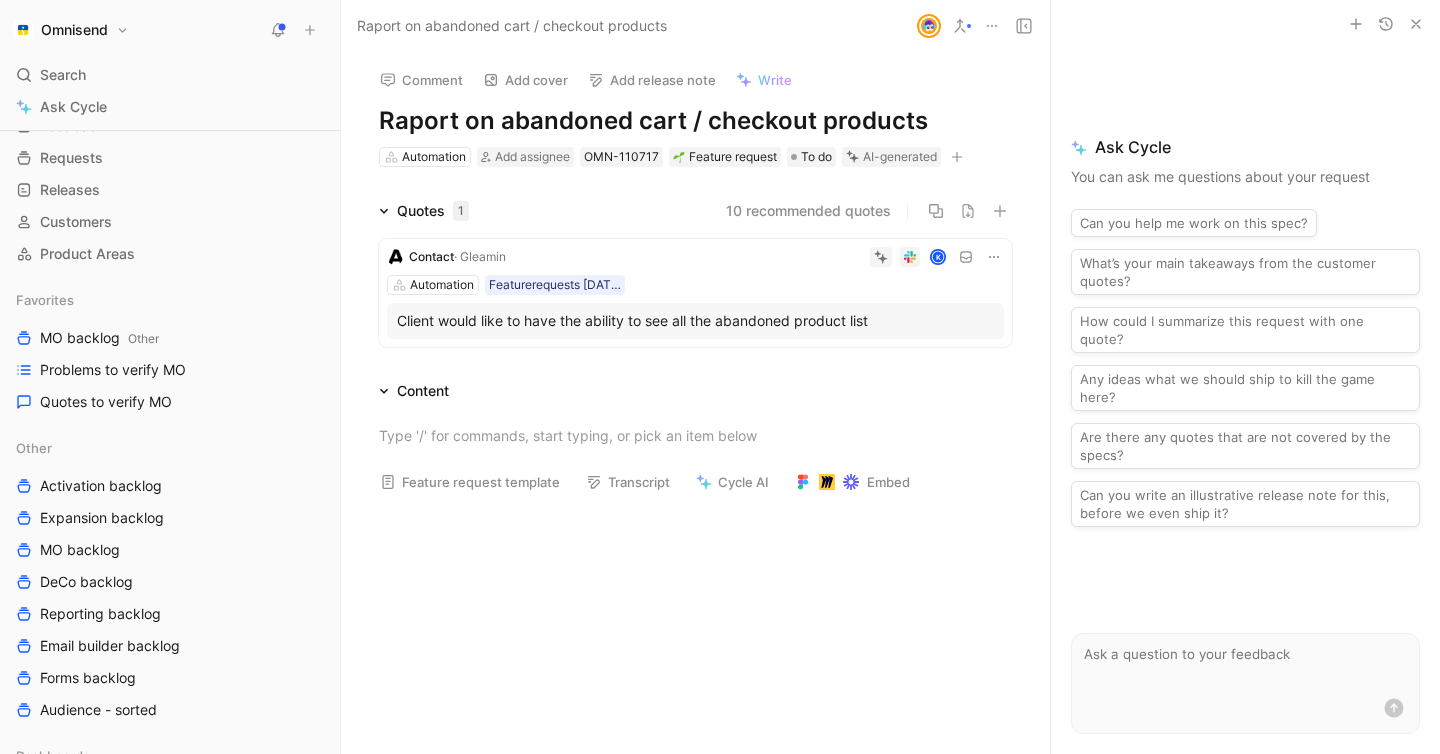click on "Raport on abandoned cart / checkout products" at bounding box center [695, 121] 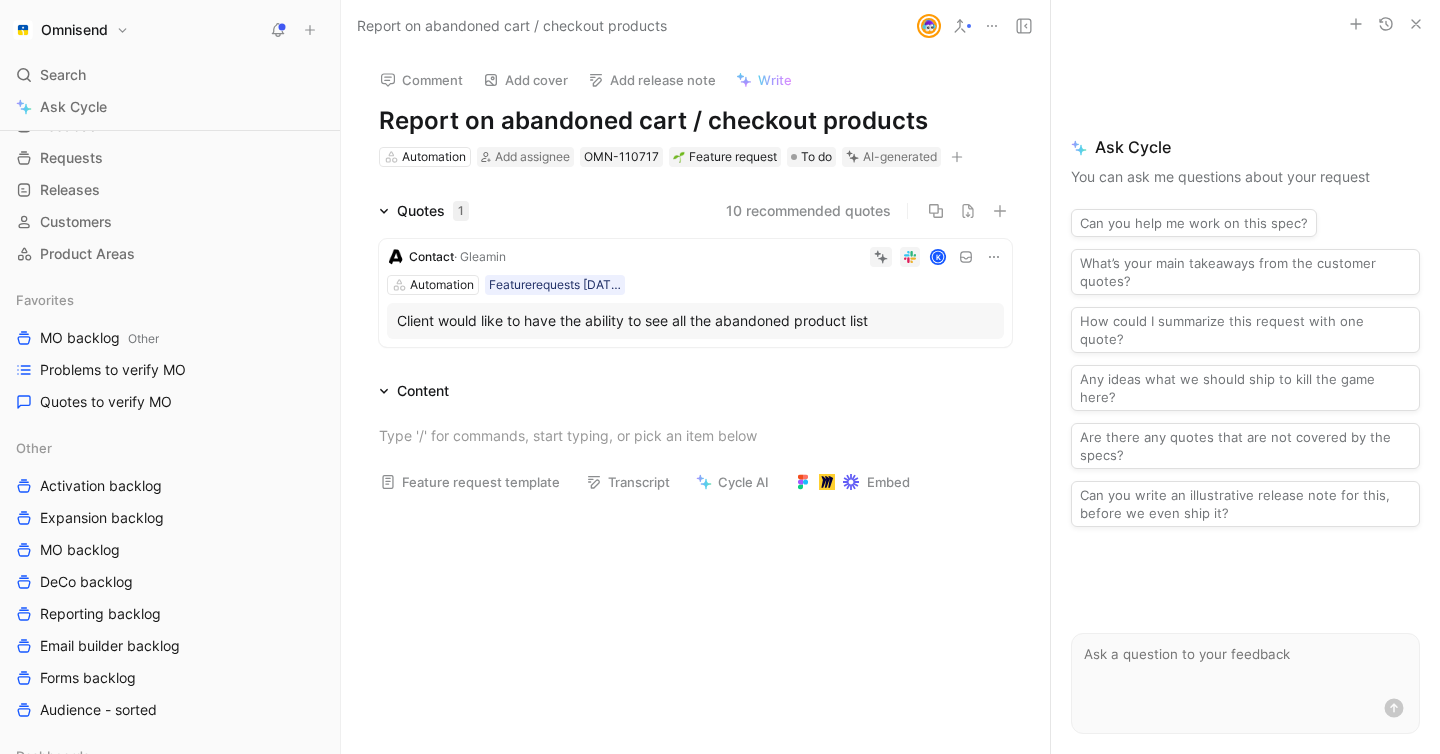 click on "Report on abandoned cart / checkout products" at bounding box center (695, 121) 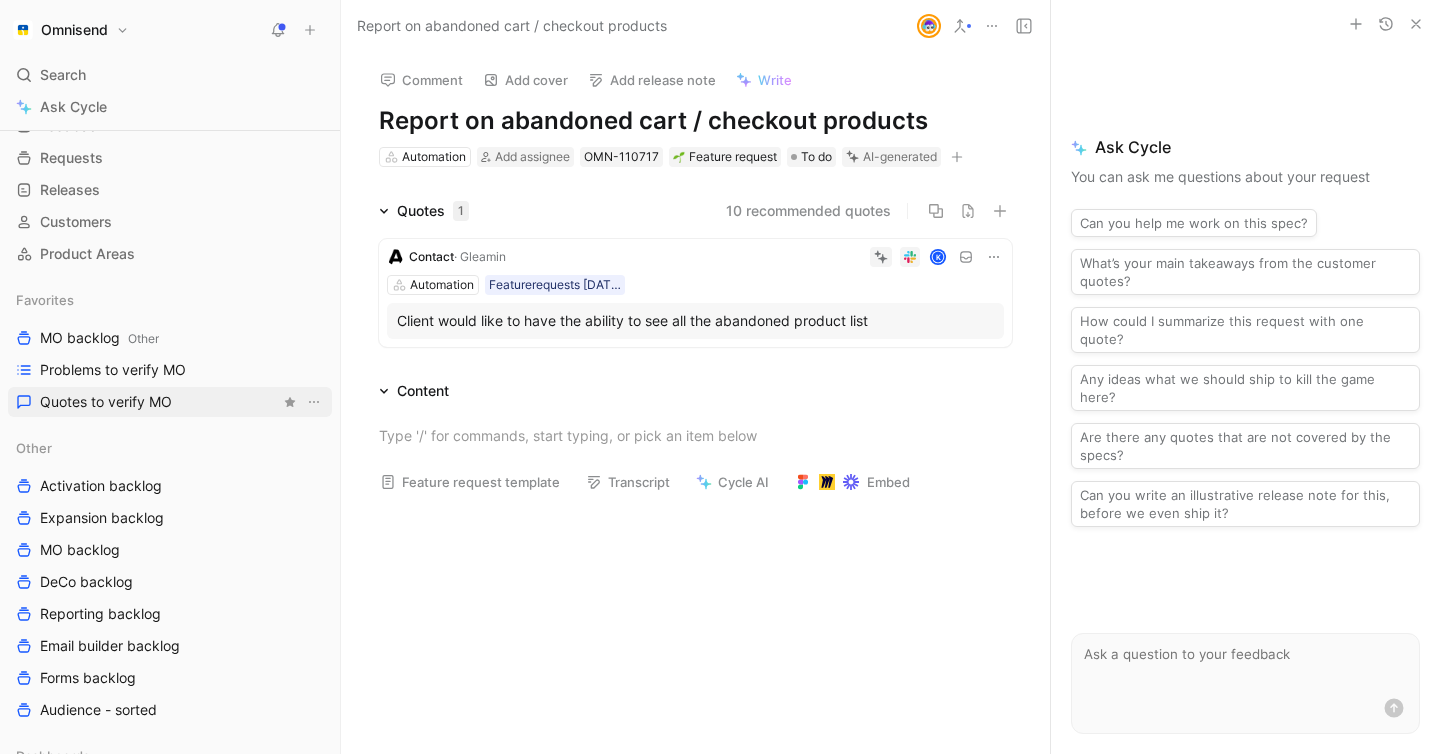 click on "Quotes to verify MO" at bounding box center [170, 402] 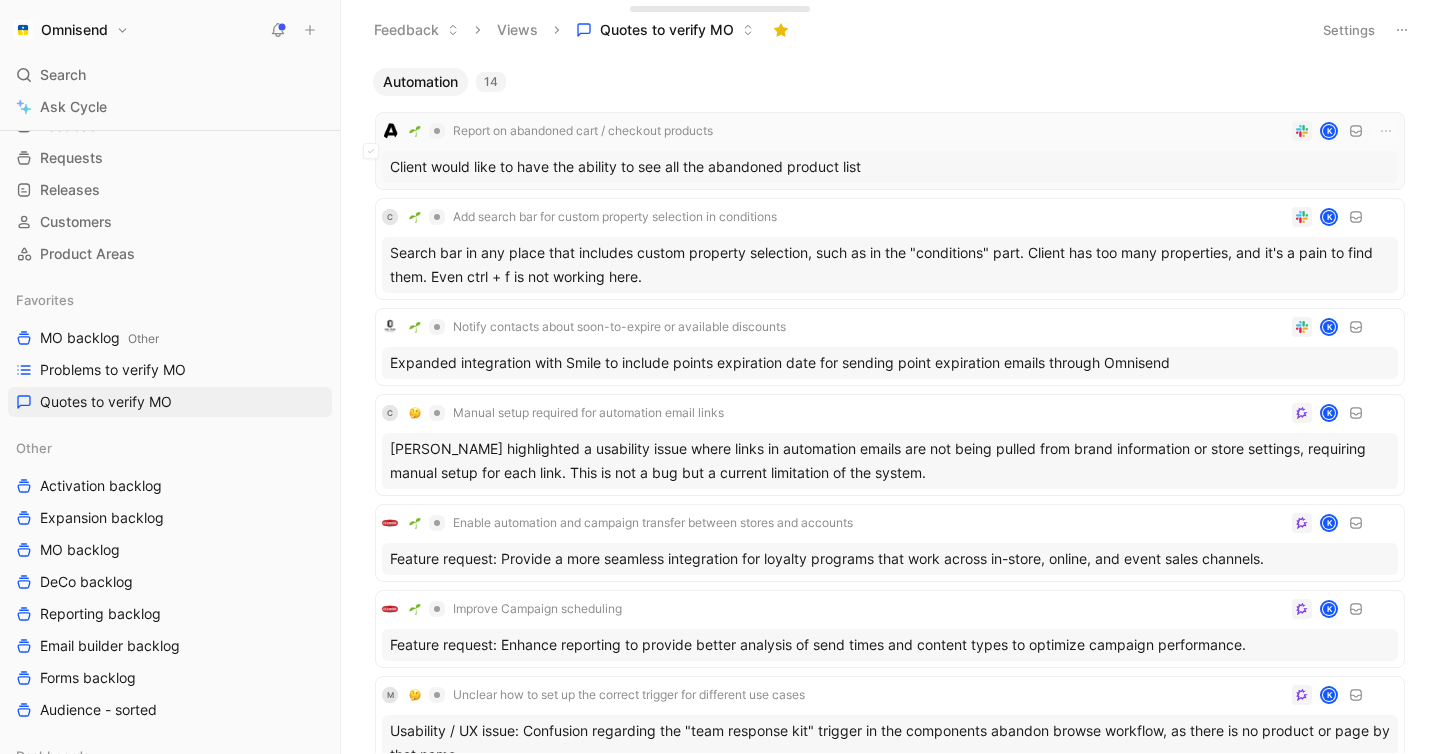 click on "Report on abandoned cart / checkout products K Client would like to have the ability to see all the abandoned product list" at bounding box center (890, 151) 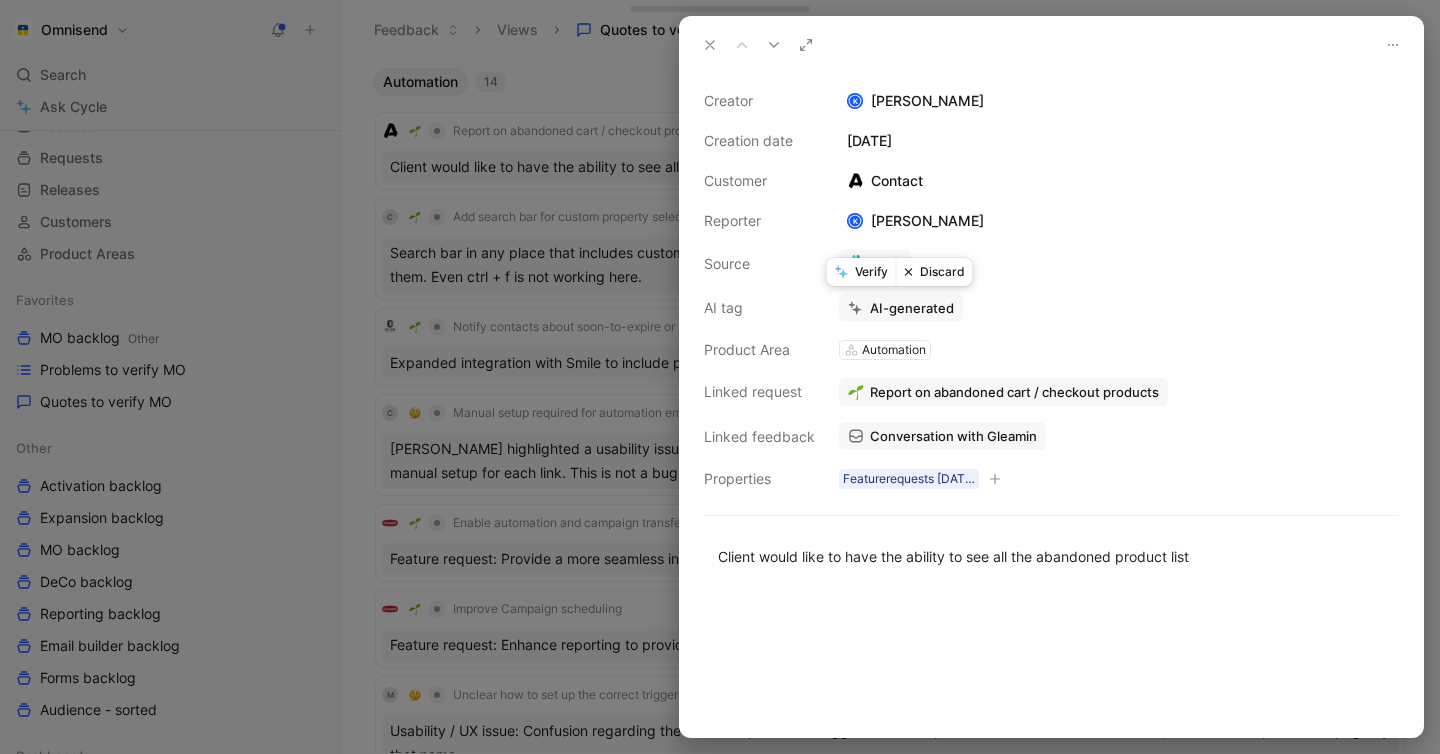 click on "Verify" at bounding box center (861, 272) 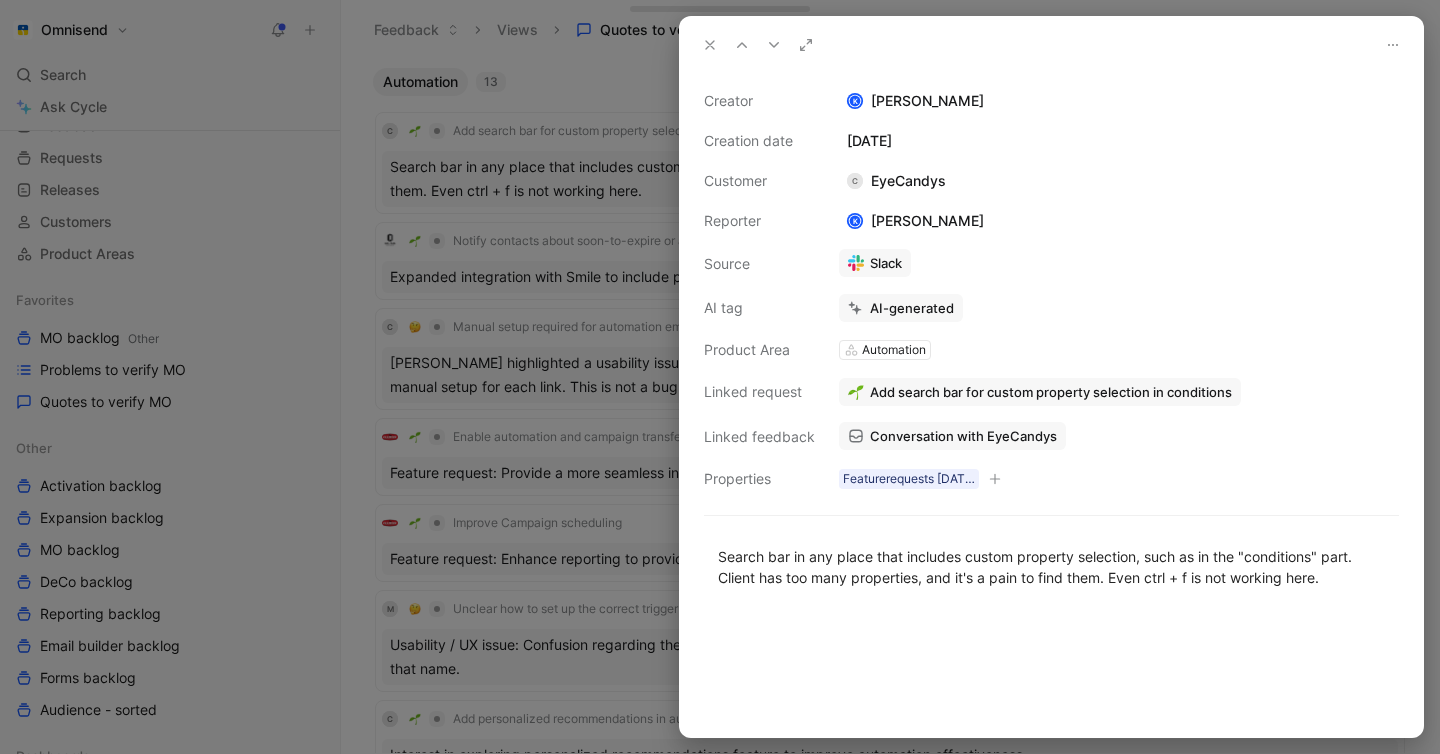 click at bounding box center [710, 45] 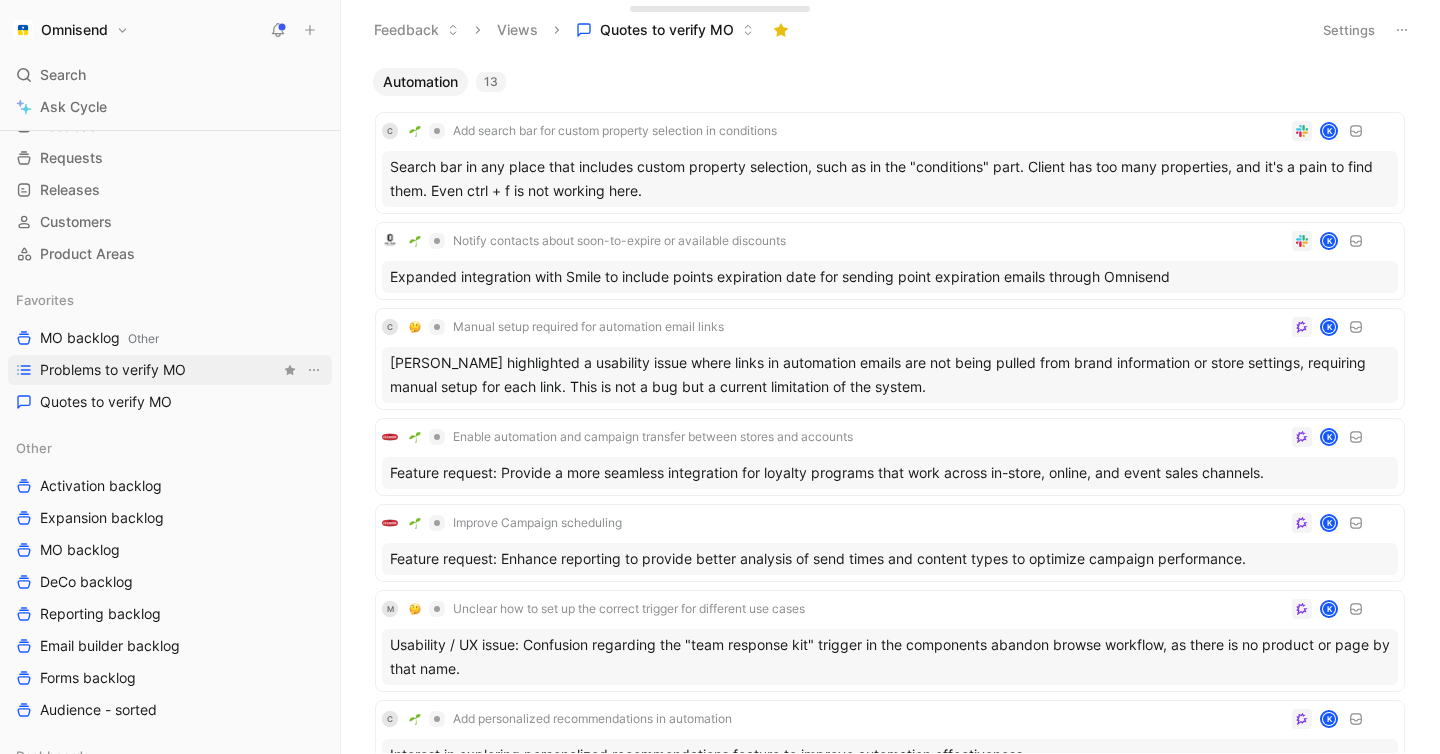 click on "Problems to verify MO" at bounding box center [113, 370] 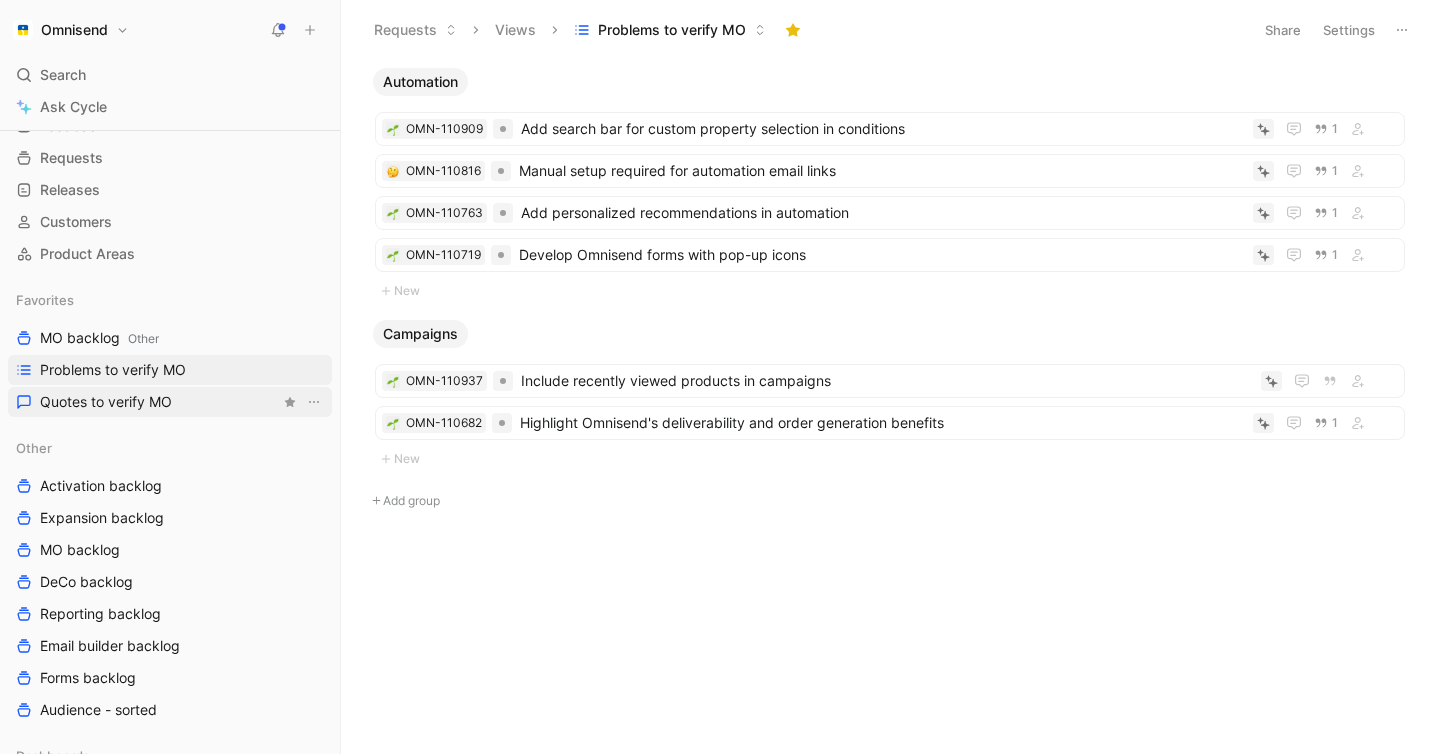 click on "Quotes to verify MO" at bounding box center (170, 402) 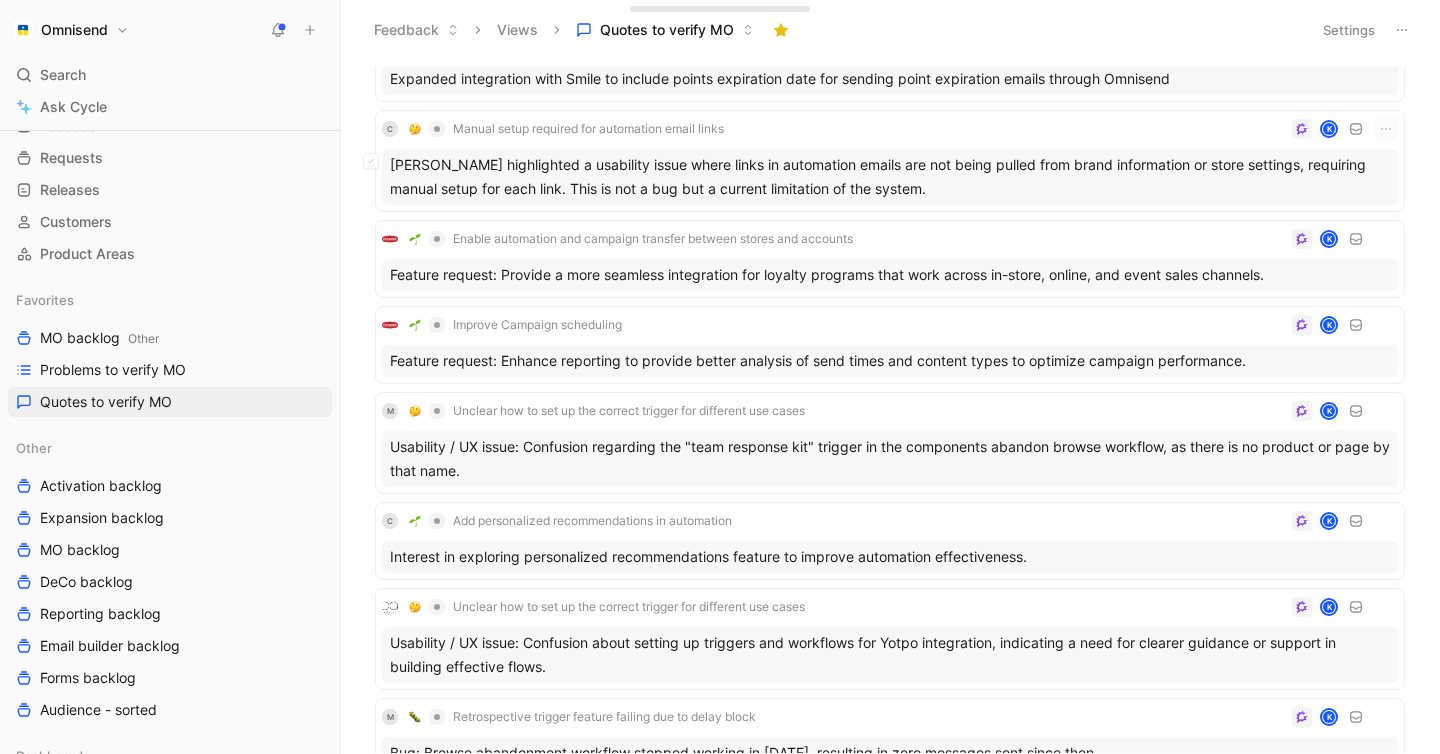 scroll, scrollTop: 0, scrollLeft: 0, axis: both 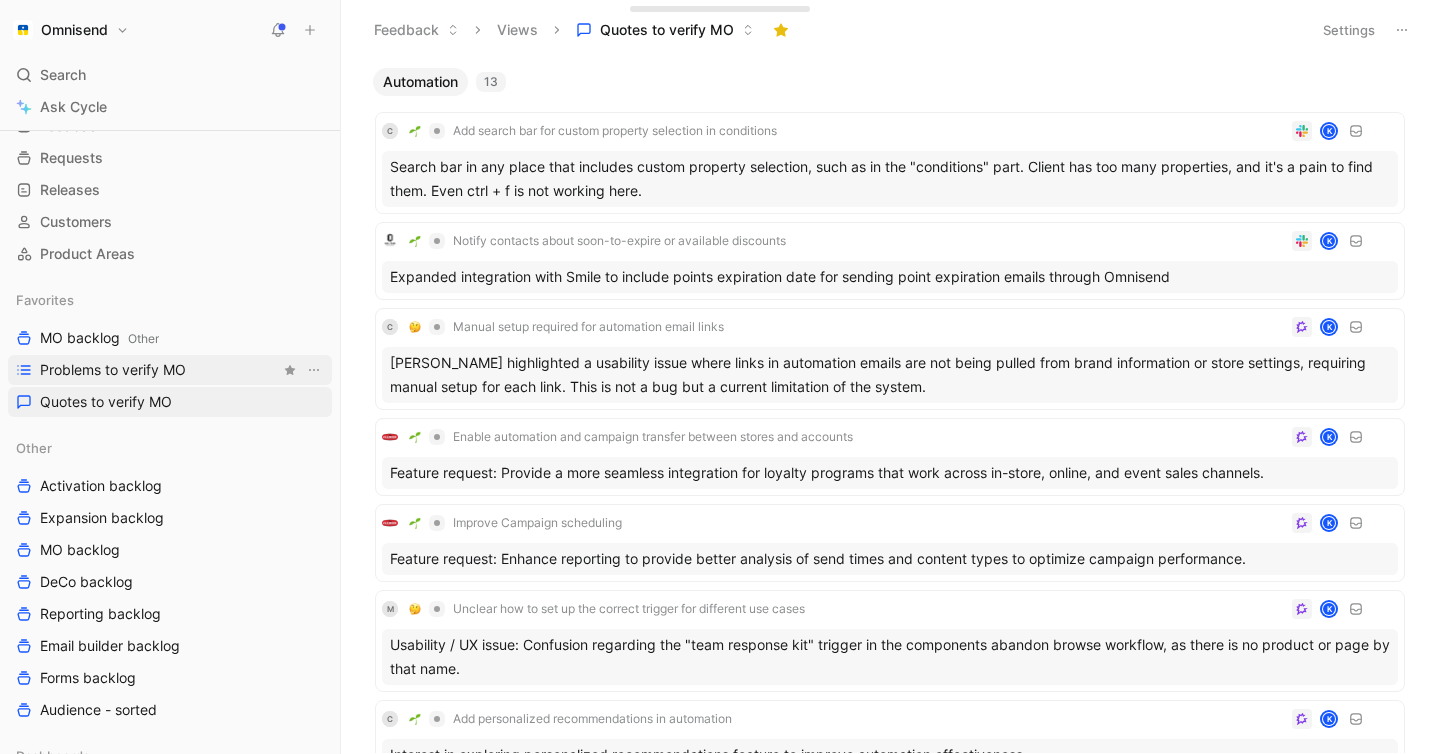 click on "Problems to verify MO" at bounding box center [113, 370] 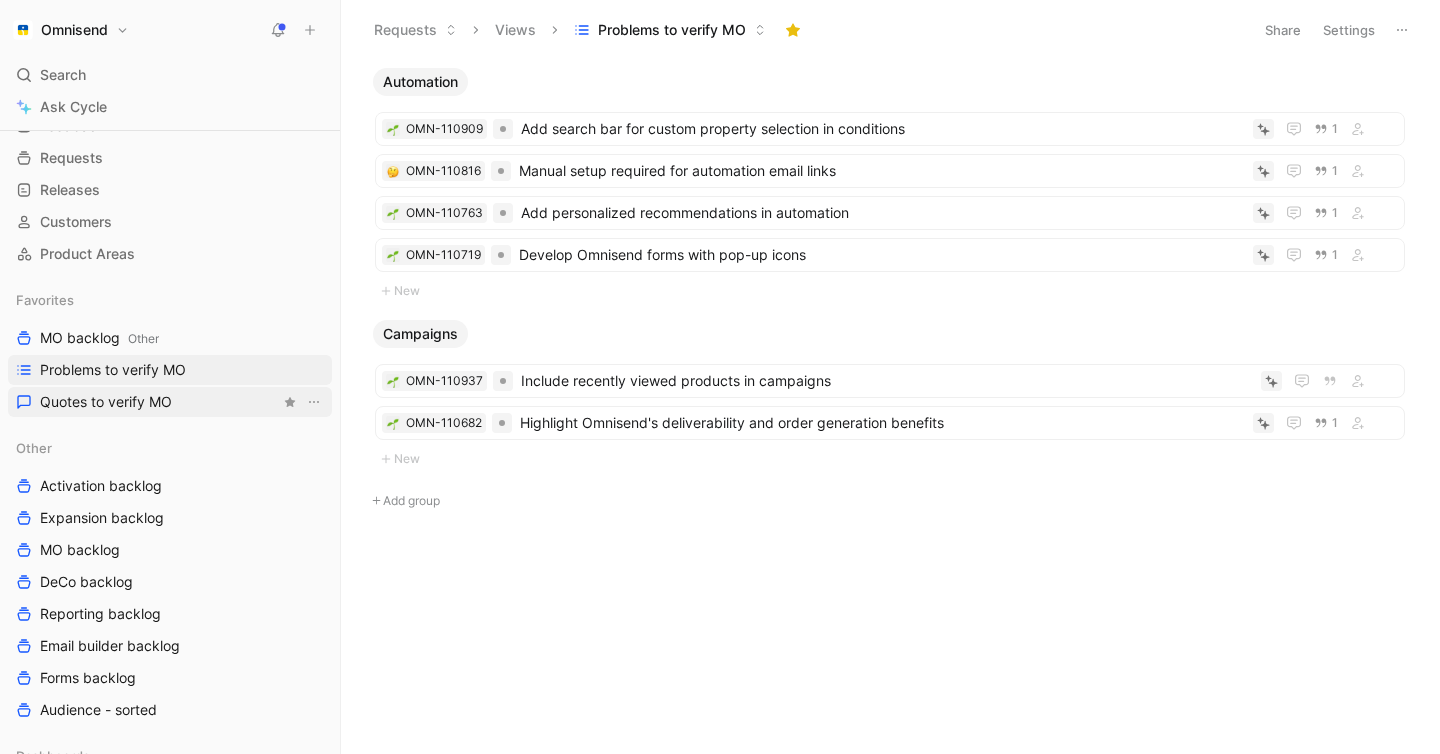 click on "Quotes to verify MO" at bounding box center (106, 402) 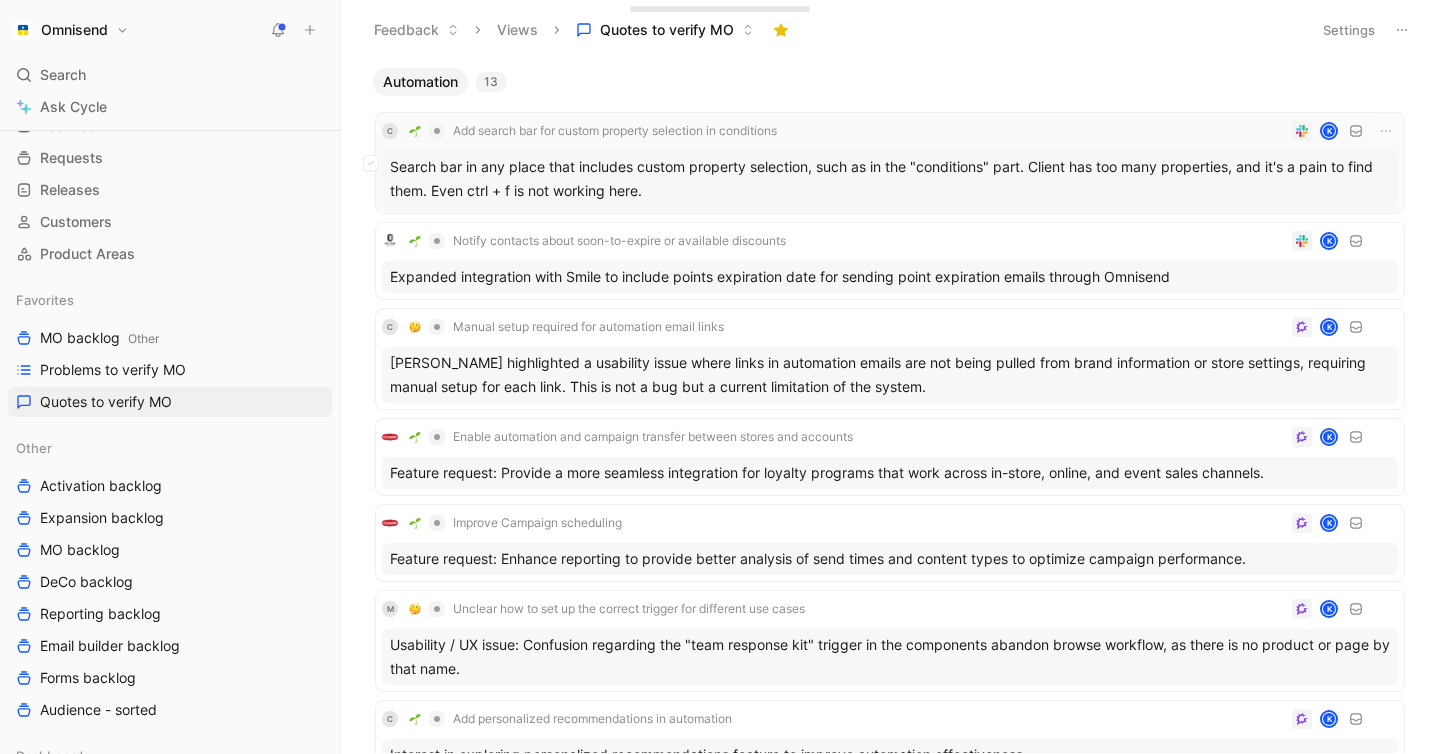 click on "Search bar in any place that includes custom property selection, such as in the "conditions" part. Client has too many properties, and it's a pain to find them. Even ctrl + f is not working here." at bounding box center [890, 179] 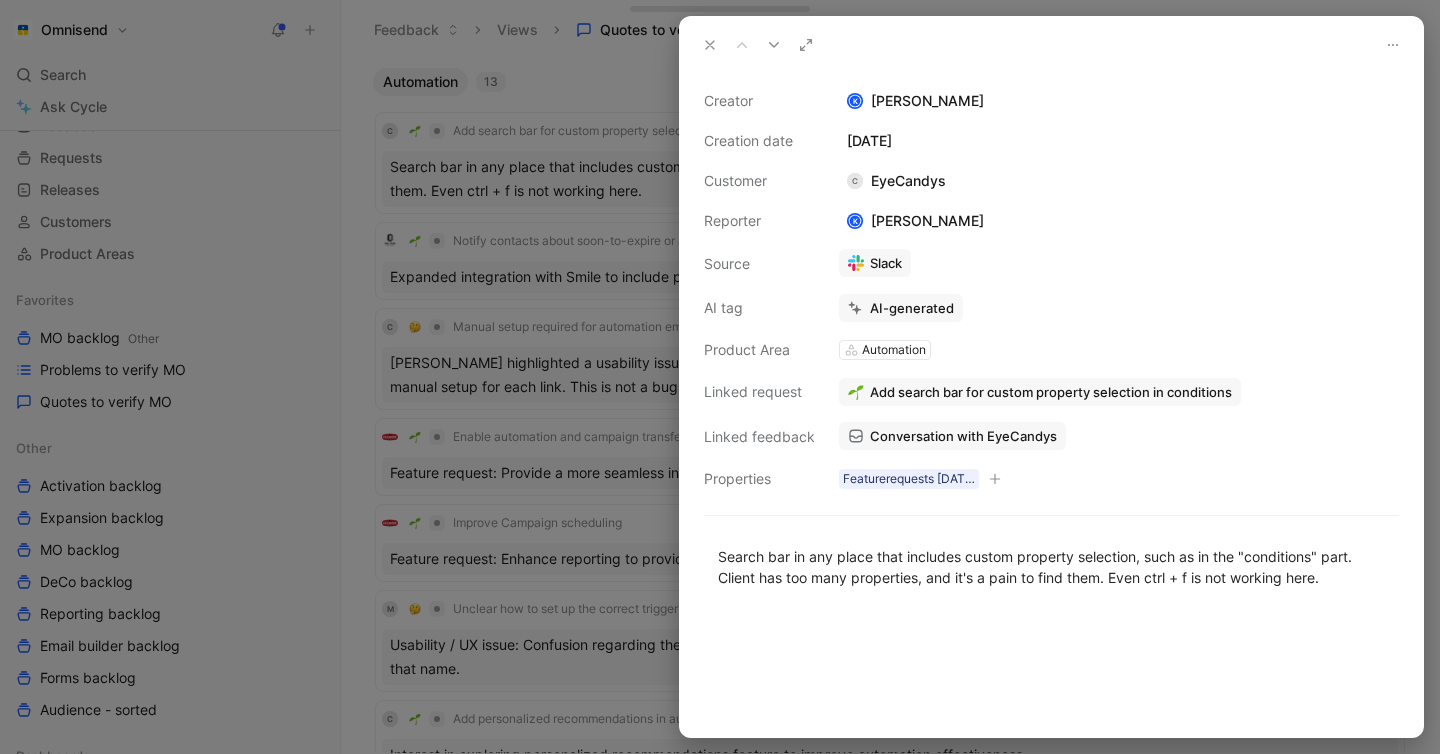 click on "Conversation with EyeCandys" at bounding box center [963, 436] 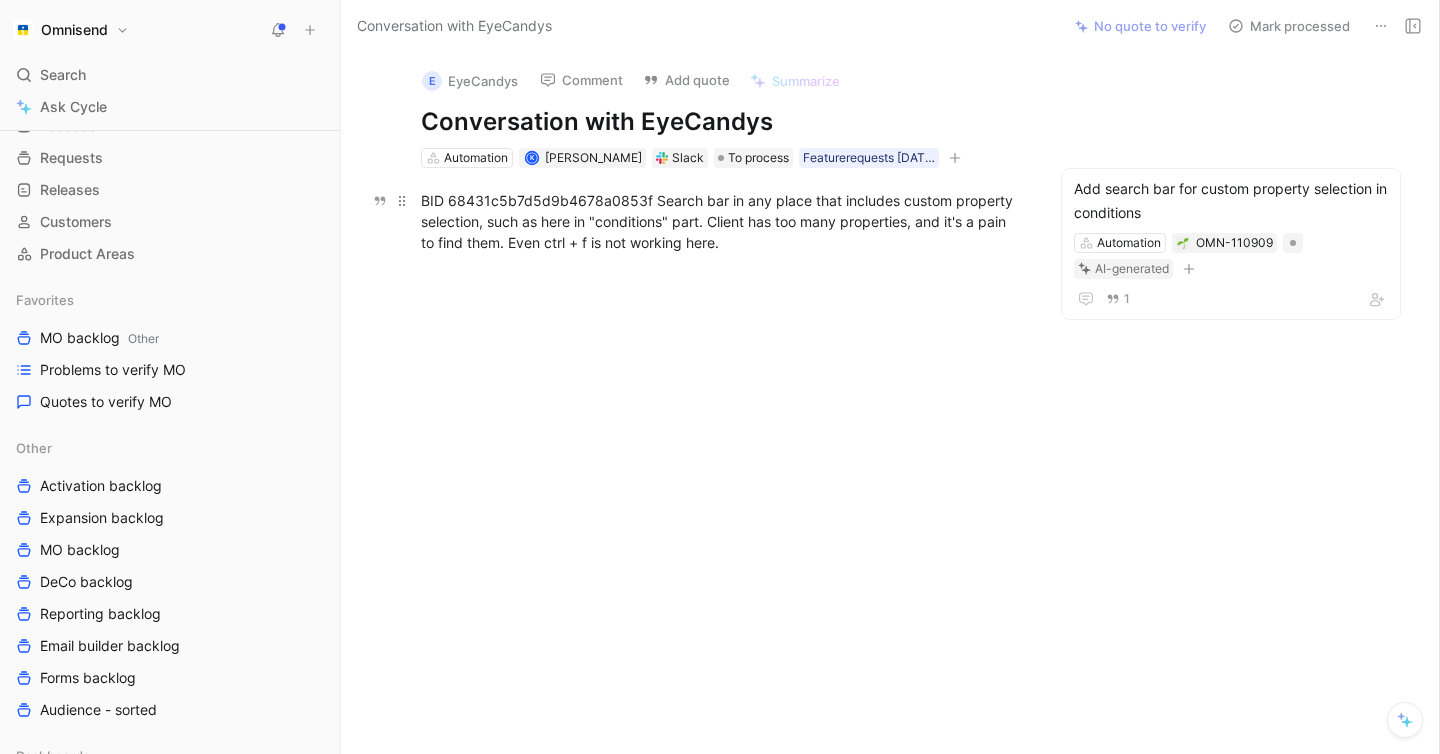 click on "BID 68431c5b7d5d9b4678a0853f Search bar in any place that includes custom property selection, such as here in "conditions" part. Client has too many properties, and it's a pain to find them. Even ctrl + f is not working here." at bounding box center [722, 221] 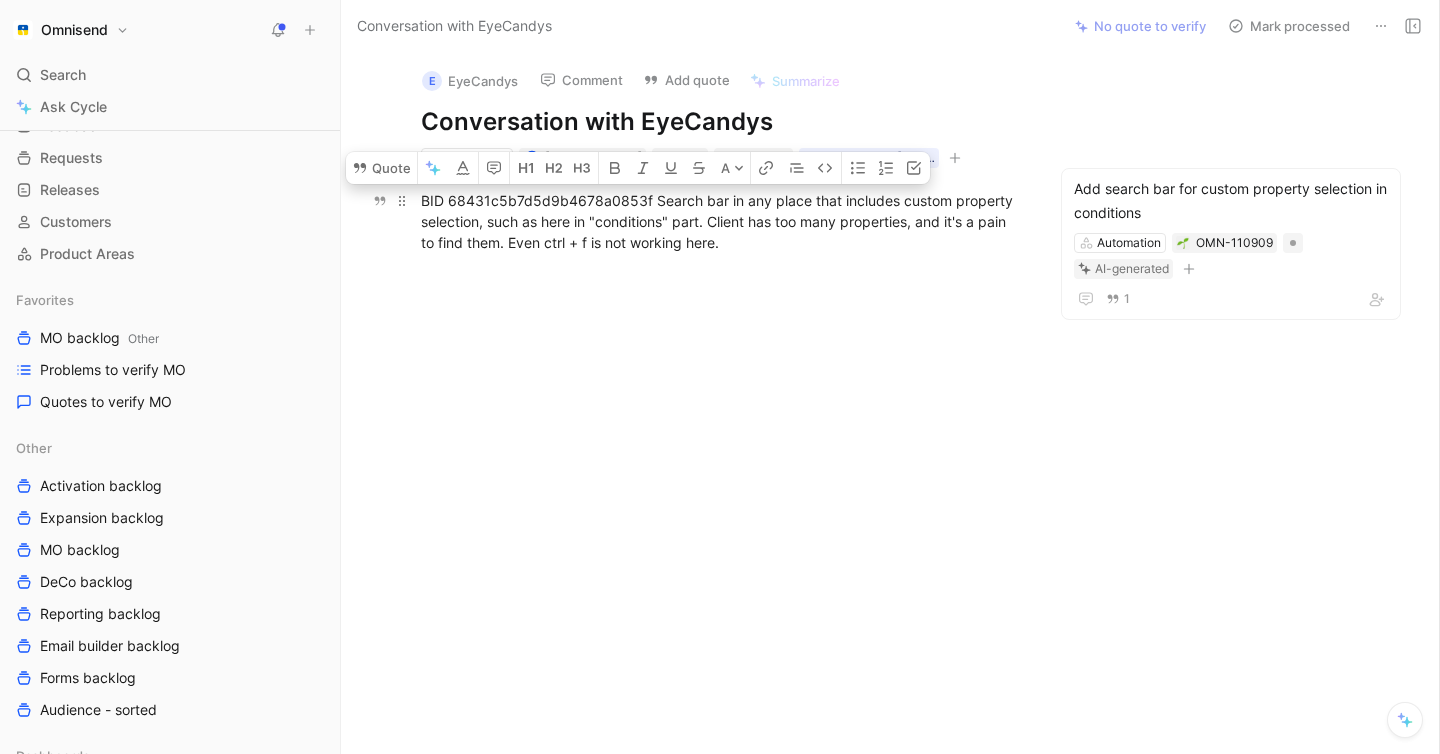 copy on "68431c5b7d5d9b4678a0853f" 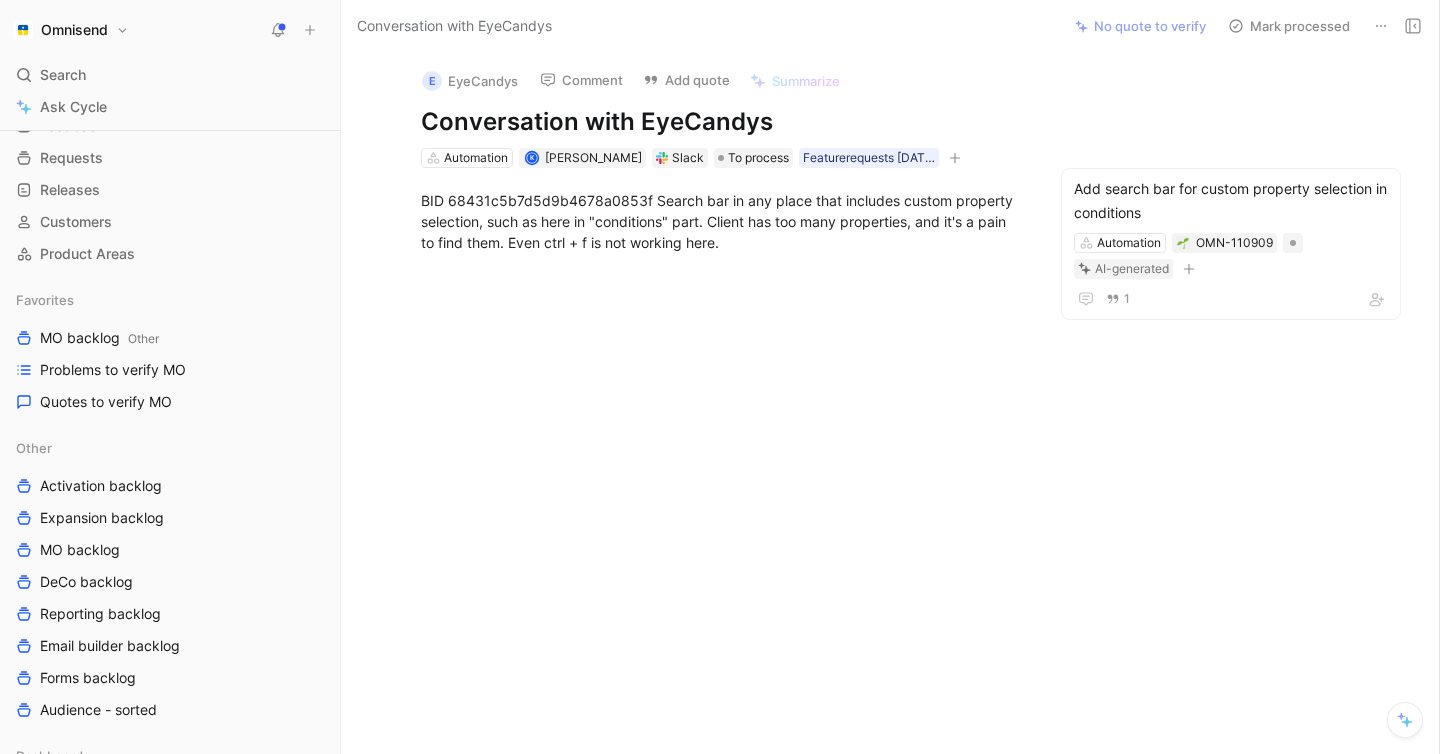 click at bounding box center [722, 388] 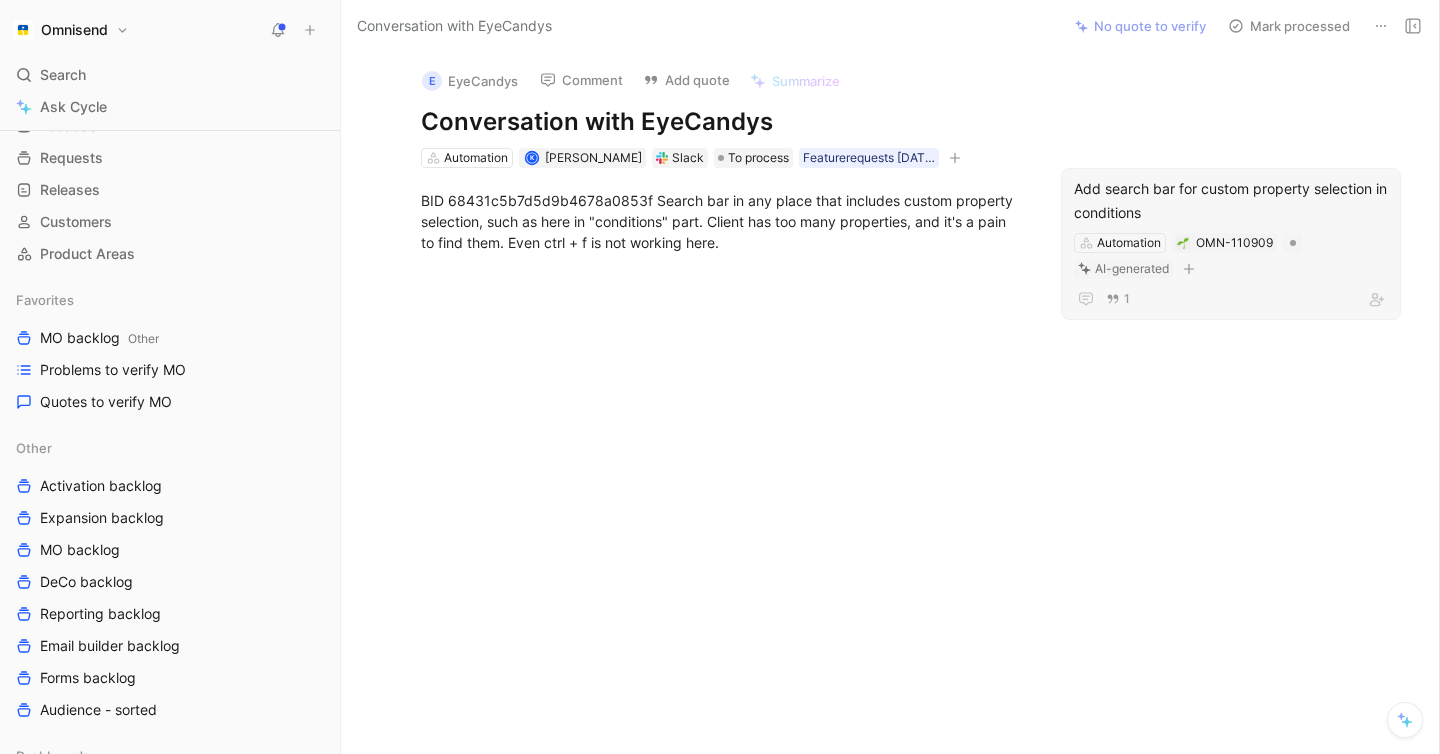 click on "Add search bar for custom property selection in conditions" at bounding box center [1231, 201] 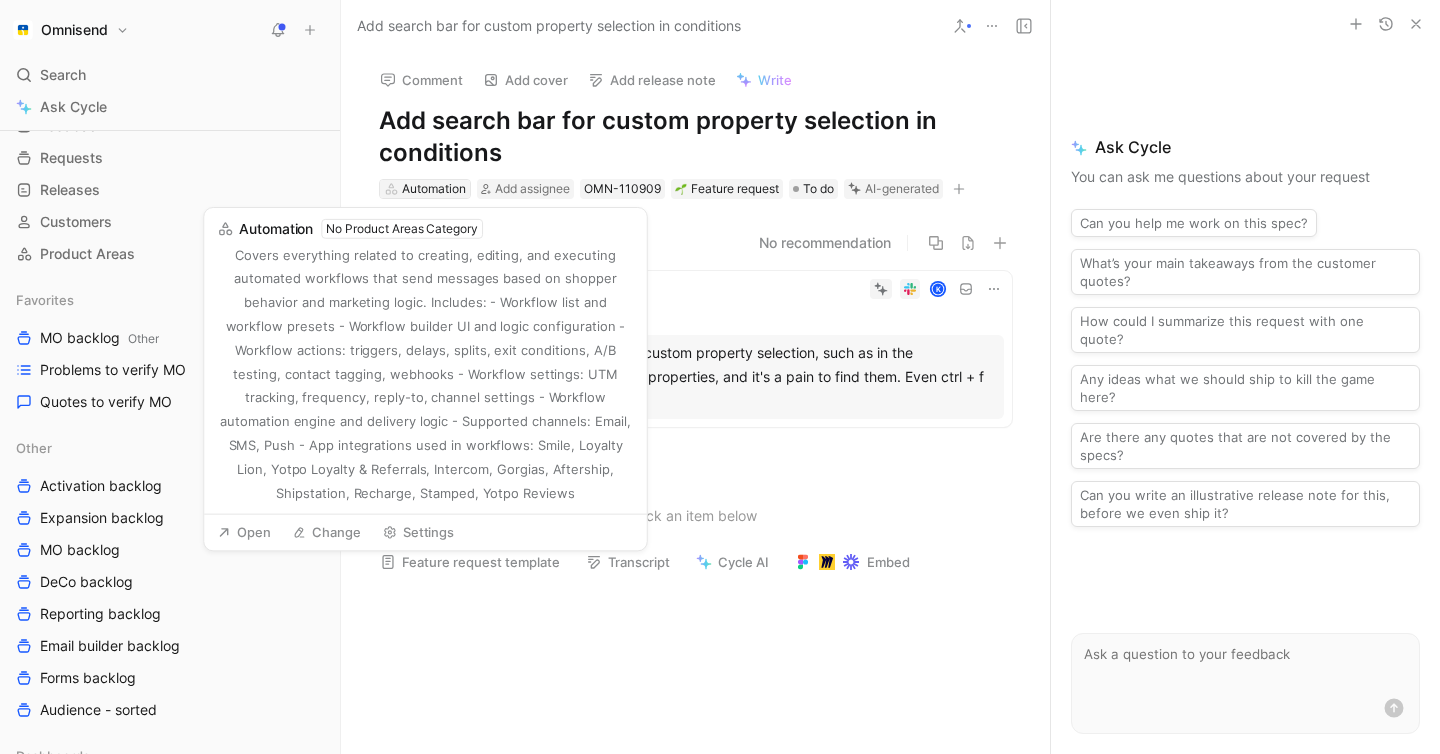 click on "Automation" at bounding box center [434, 189] 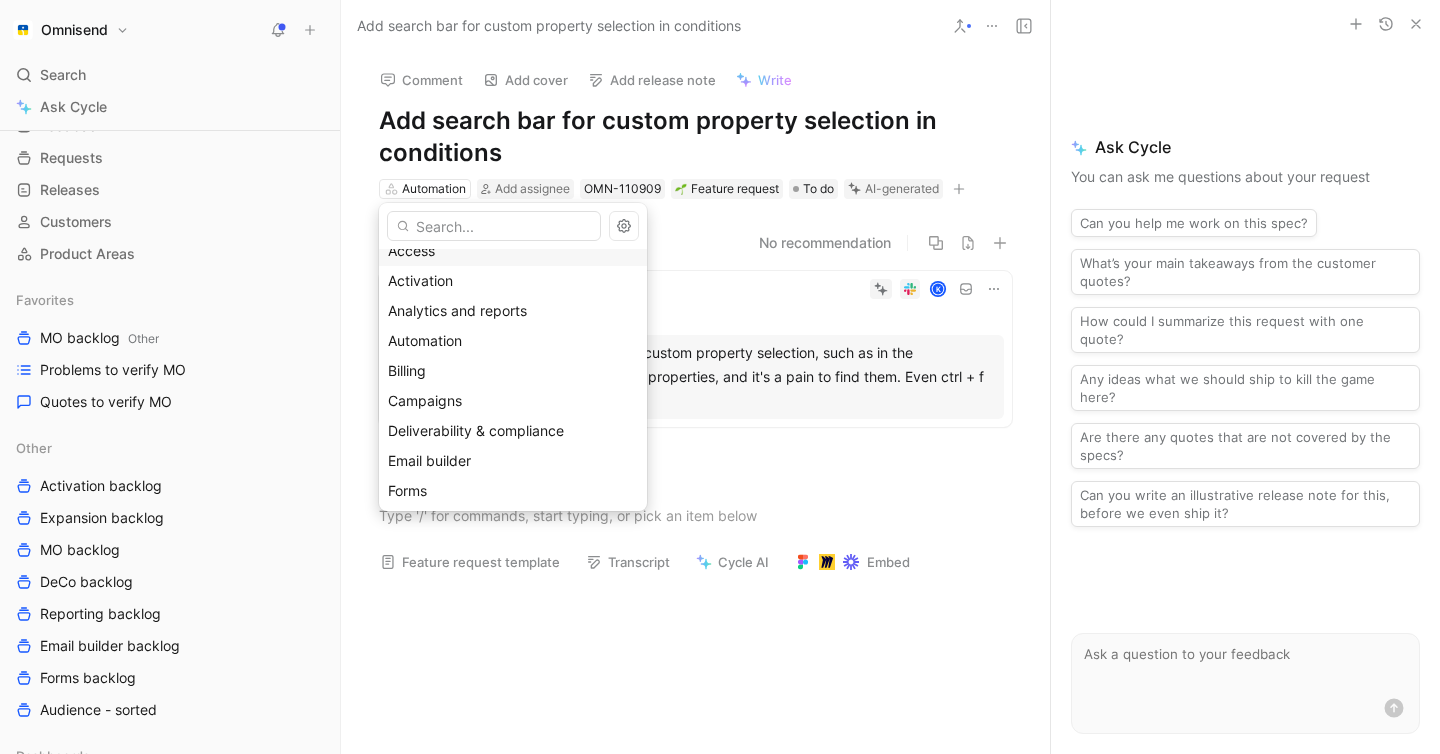 scroll, scrollTop: 160, scrollLeft: 0, axis: vertical 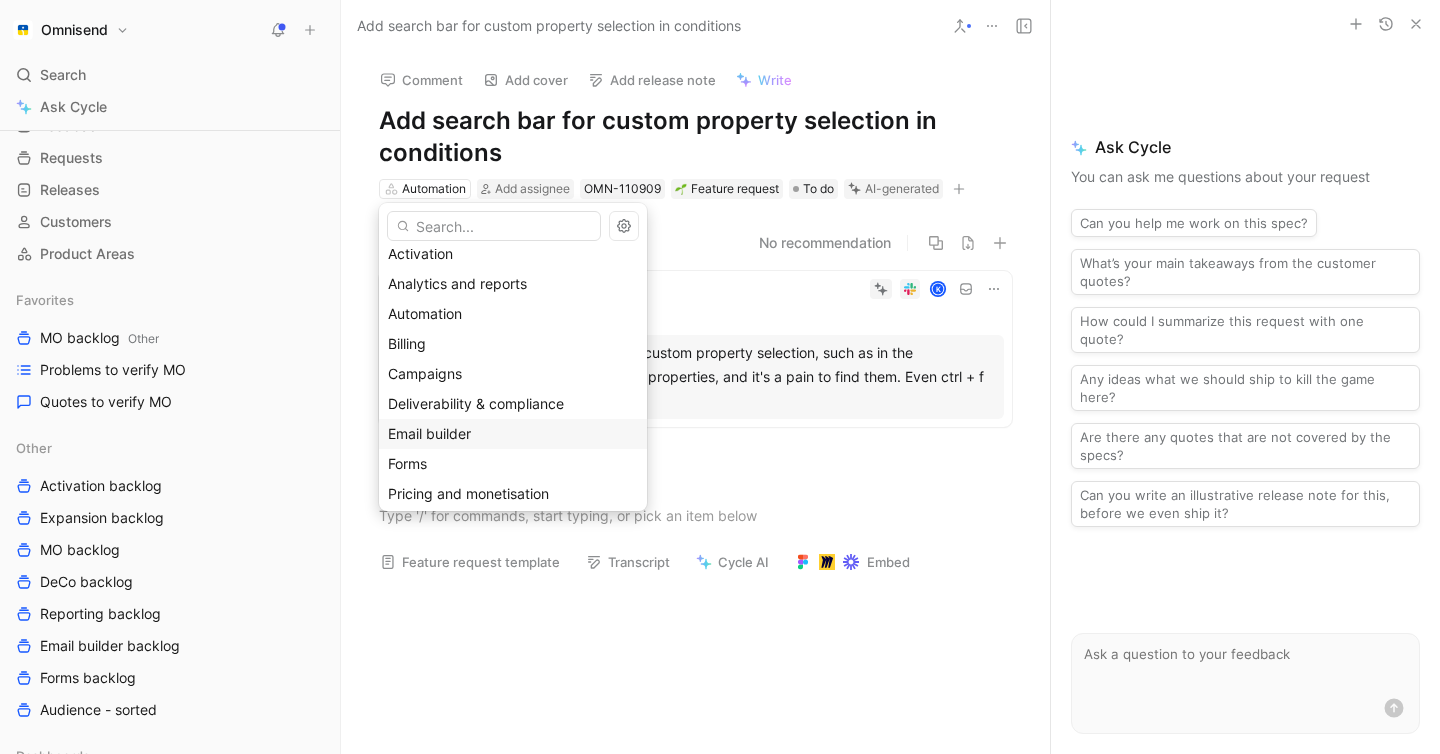 click on "Email builder" at bounding box center (513, 434) 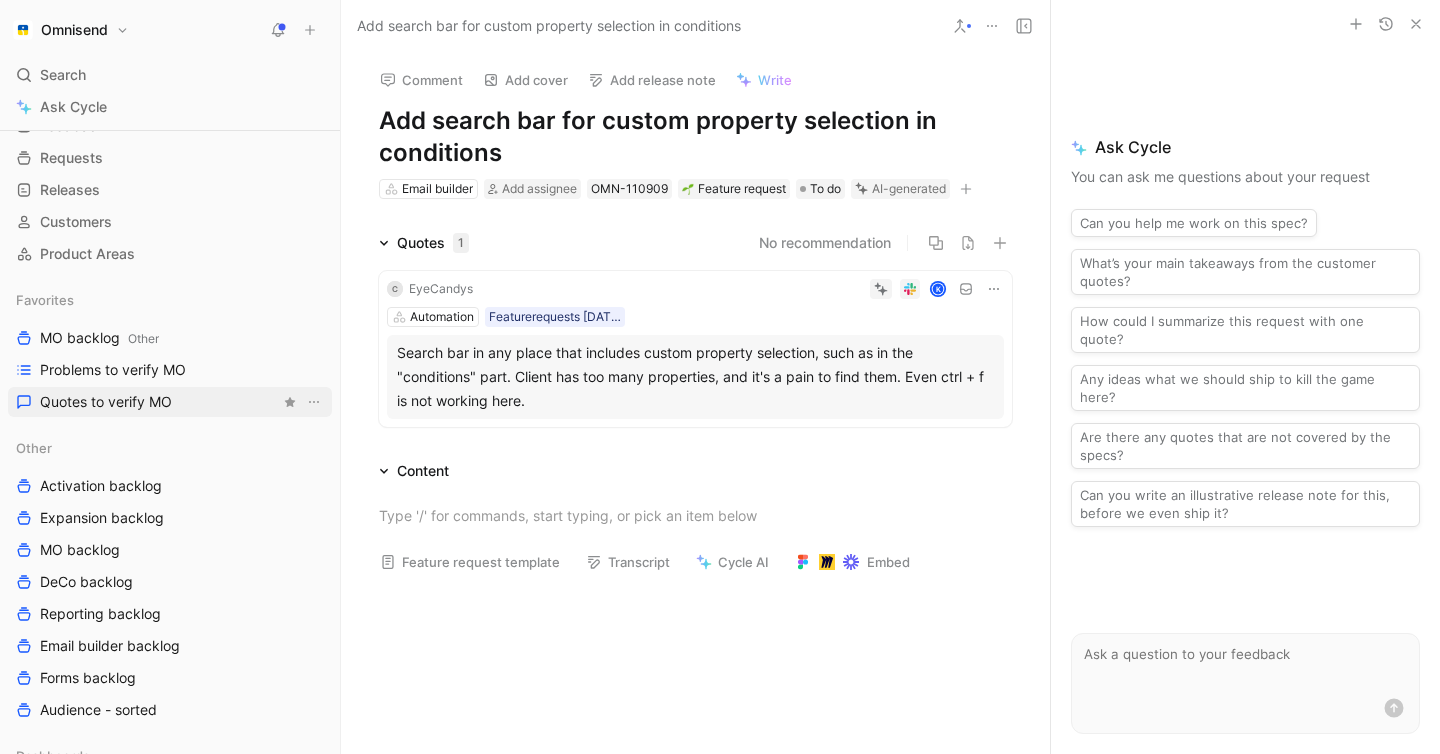 click on "Quotes to verify MO" at bounding box center (106, 402) 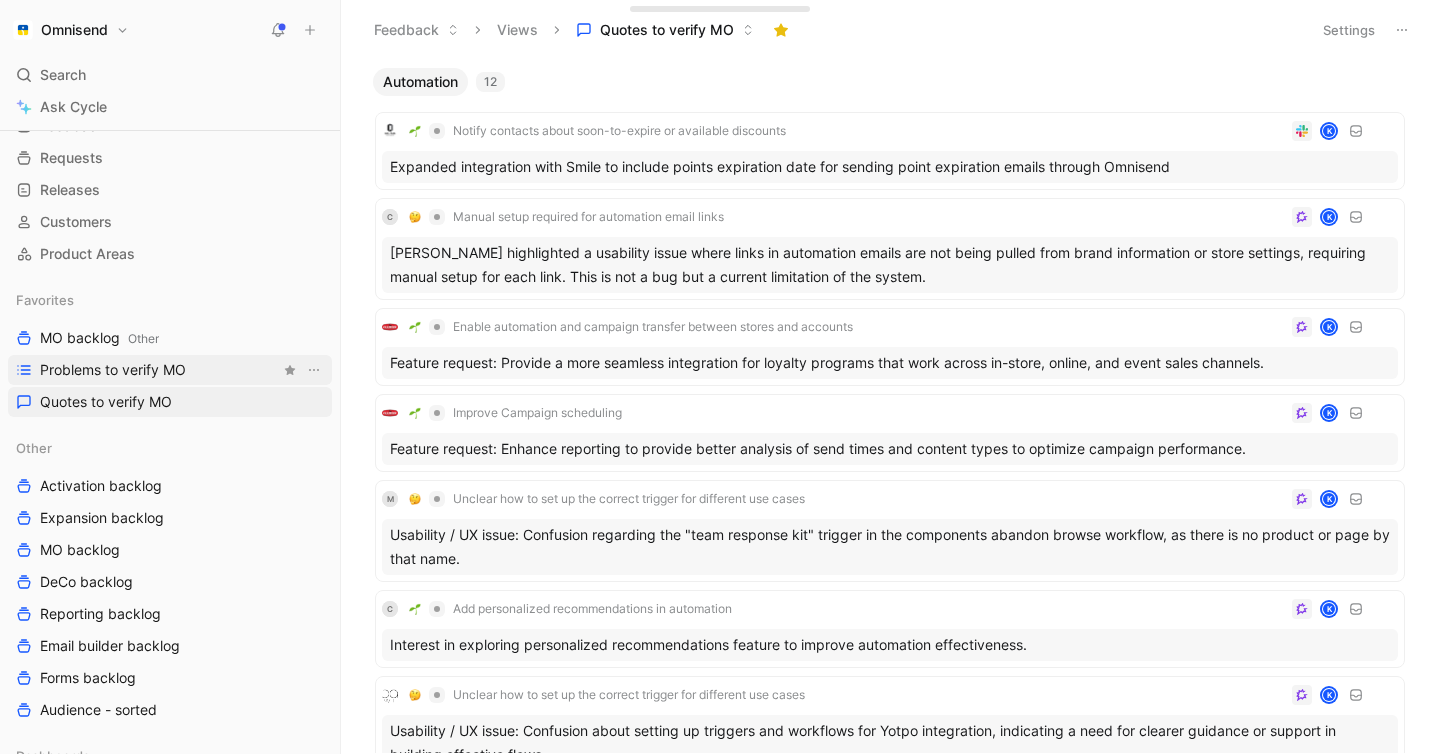 click on "Problems to verify MO" at bounding box center [113, 370] 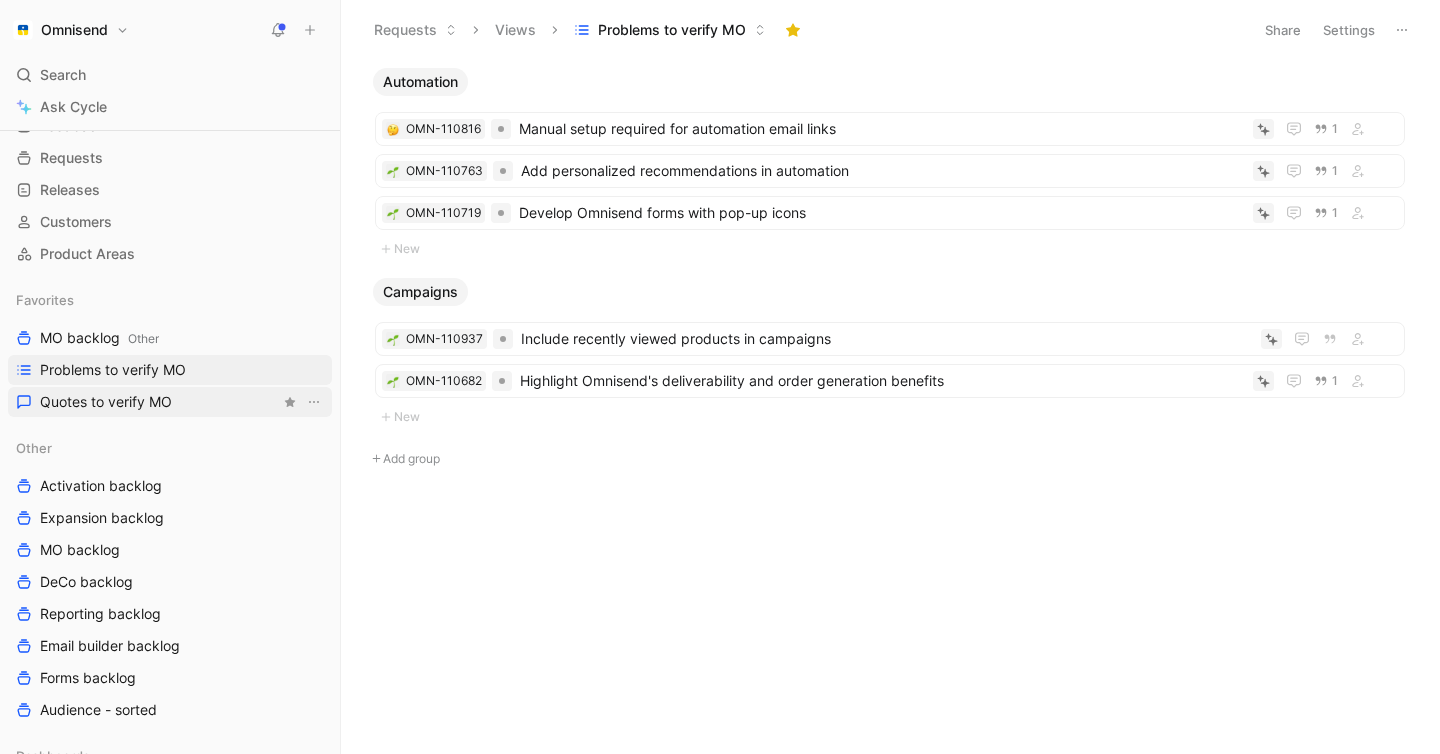 click on "Quotes to verify MO" at bounding box center [106, 402] 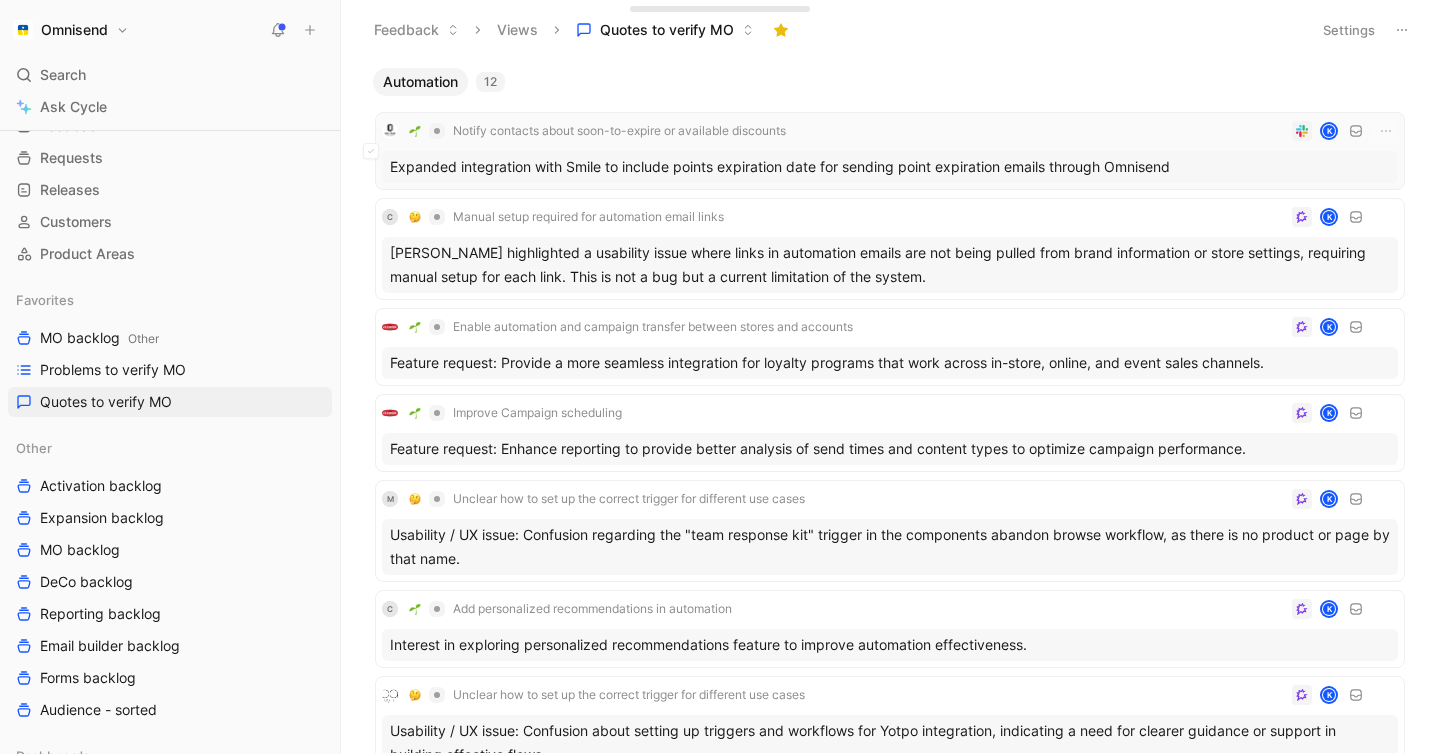 click on "Notify contacts about soon-to-expire or available discounts K" at bounding box center [890, 131] 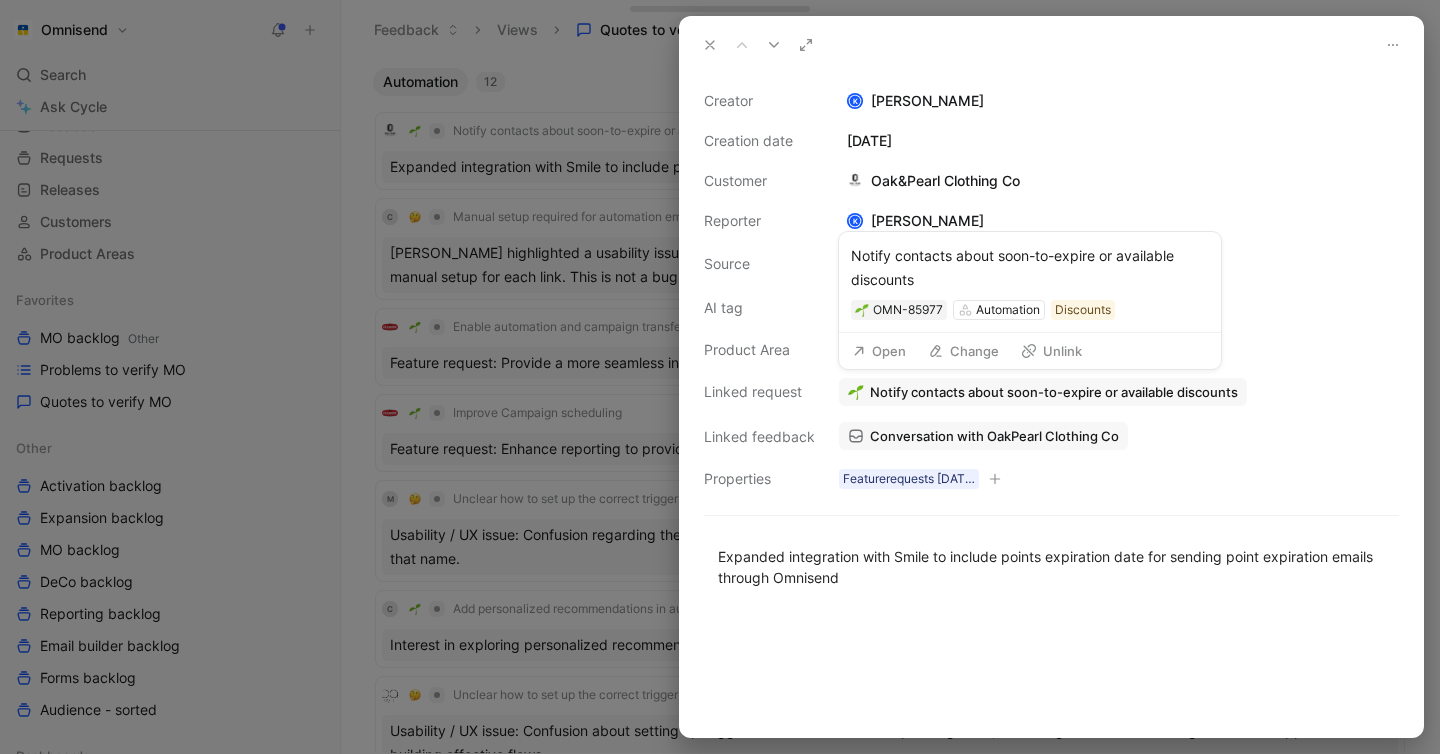 click on "Open" at bounding box center (879, 351) 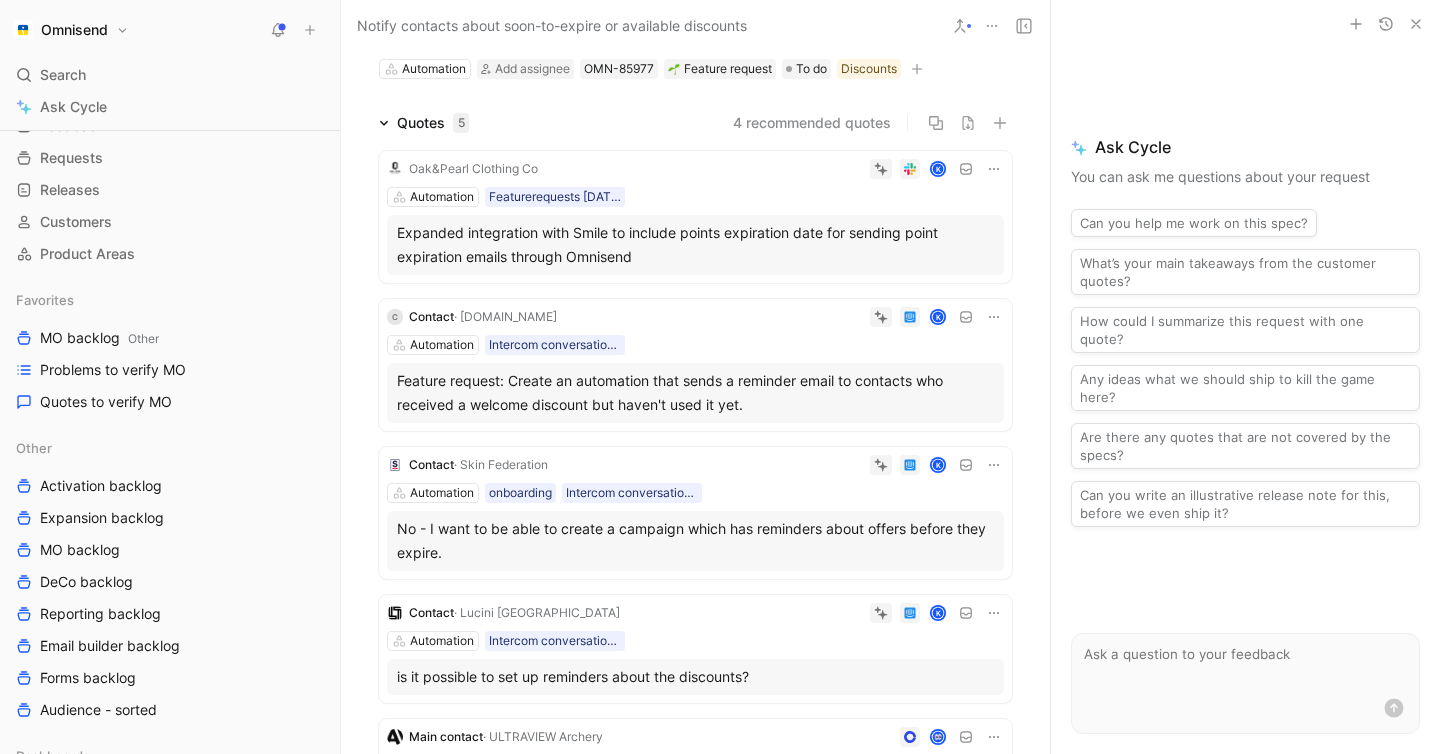 scroll, scrollTop: 0, scrollLeft: 0, axis: both 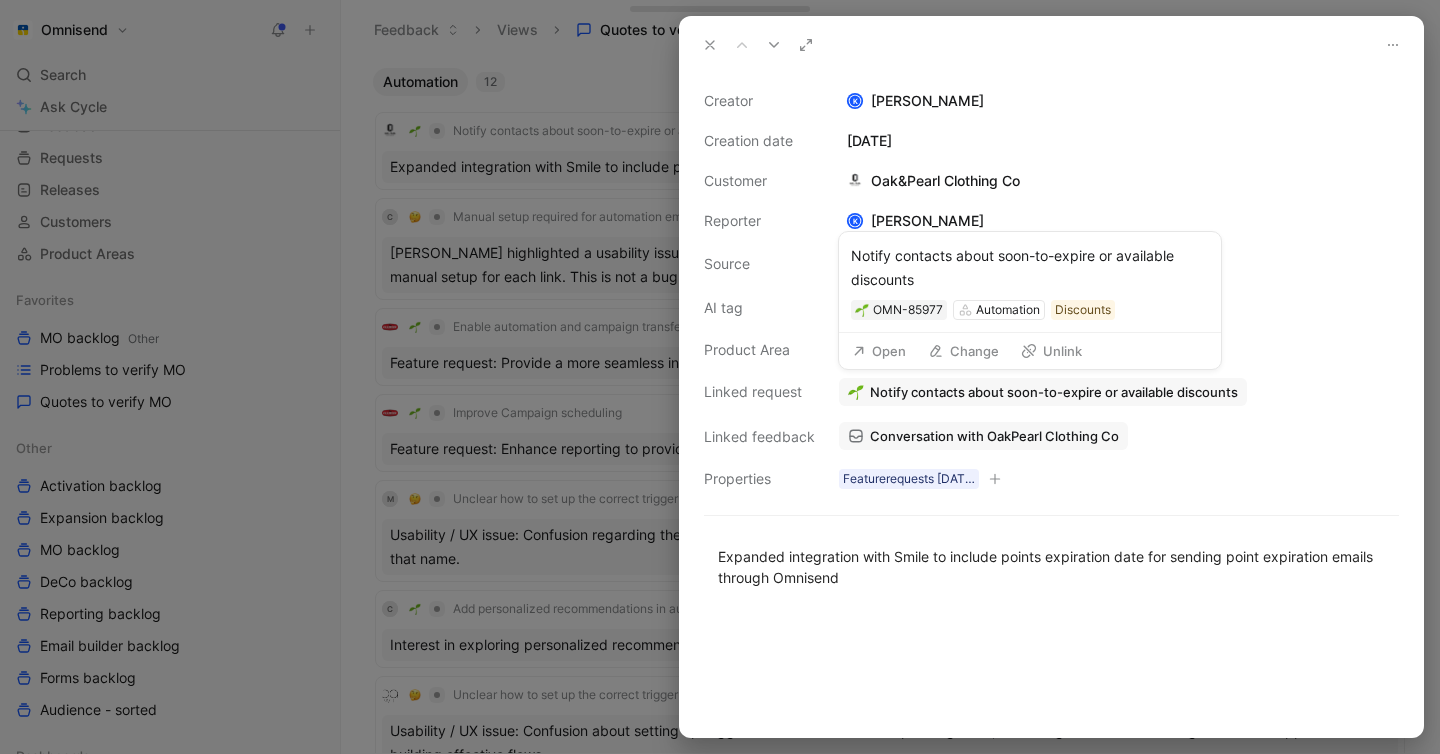 click on "Open" at bounding box center [879, 351] 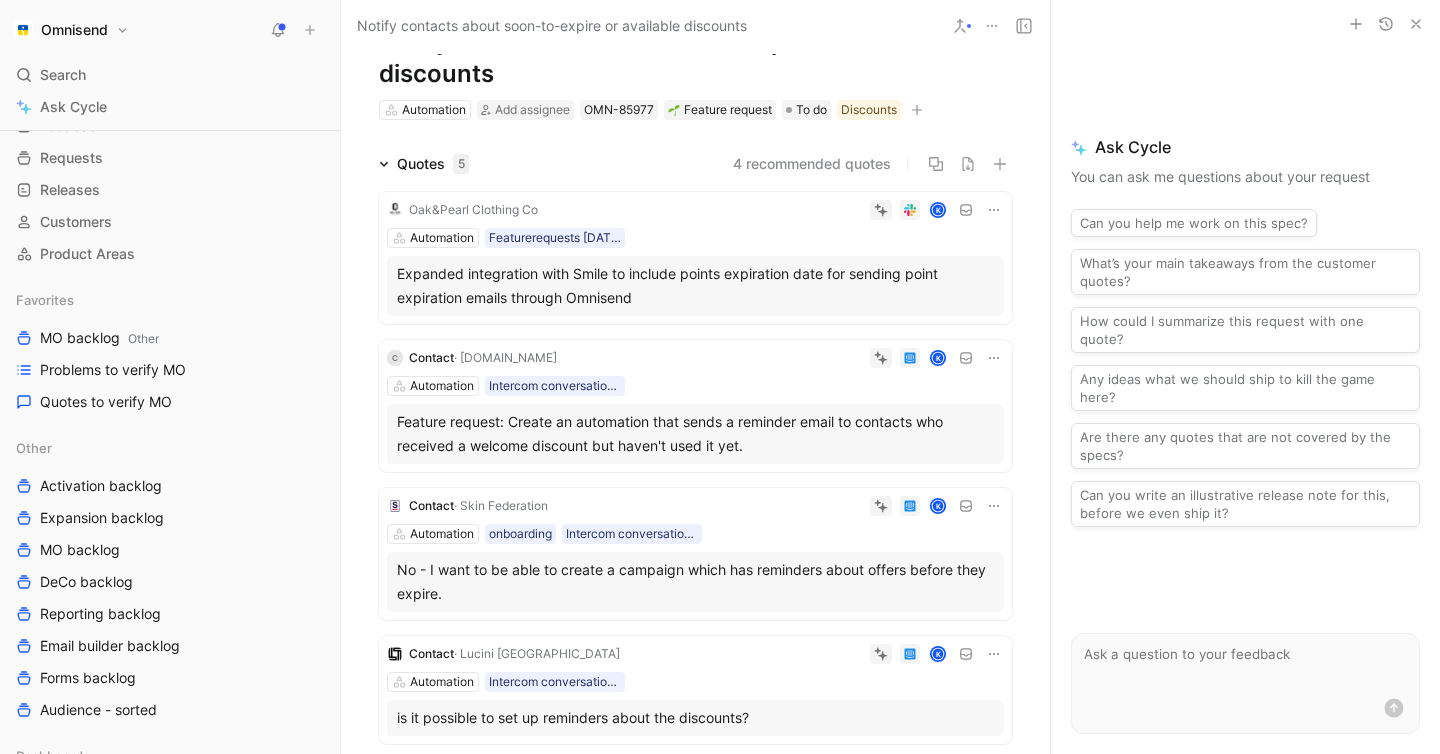 scroll, scrollTop: 0, scrollLeft: 0, axis: both 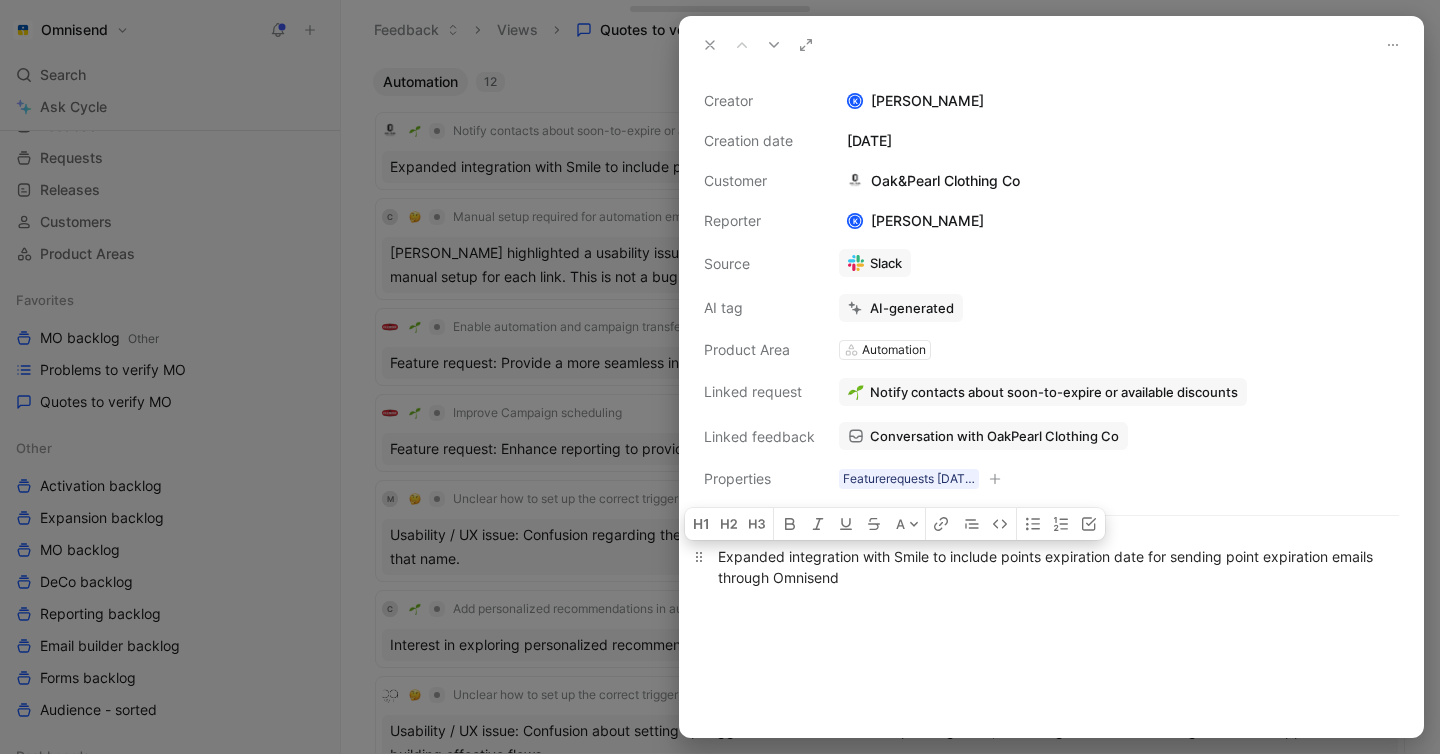 drag, startPoint x: 719, startPoint y: 557, endPoint x: 934, endPoint y: 553, distance: 215.0372 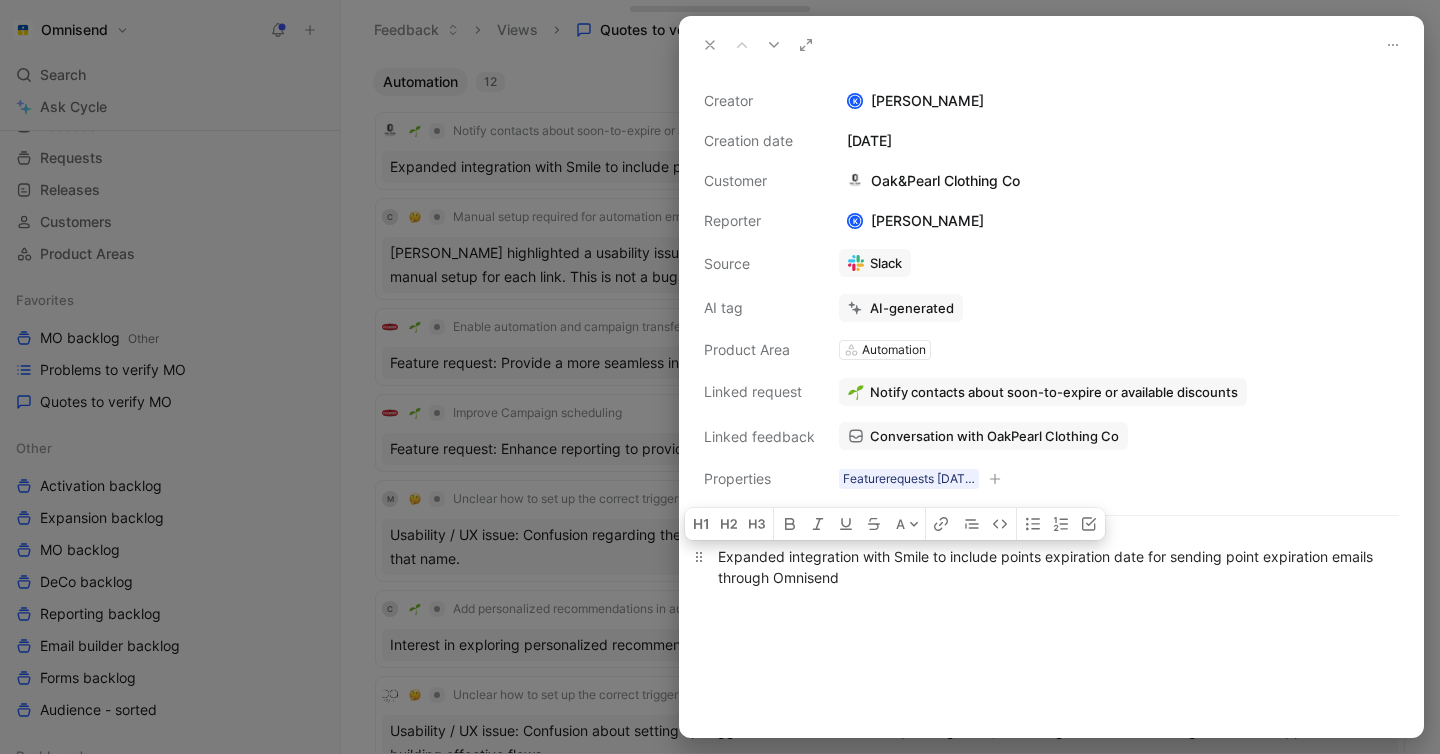 click on "Expanded integration with Smile to include points expiration date for sending point expiration emails through Omnisend" at bounding box center (1051, 567) 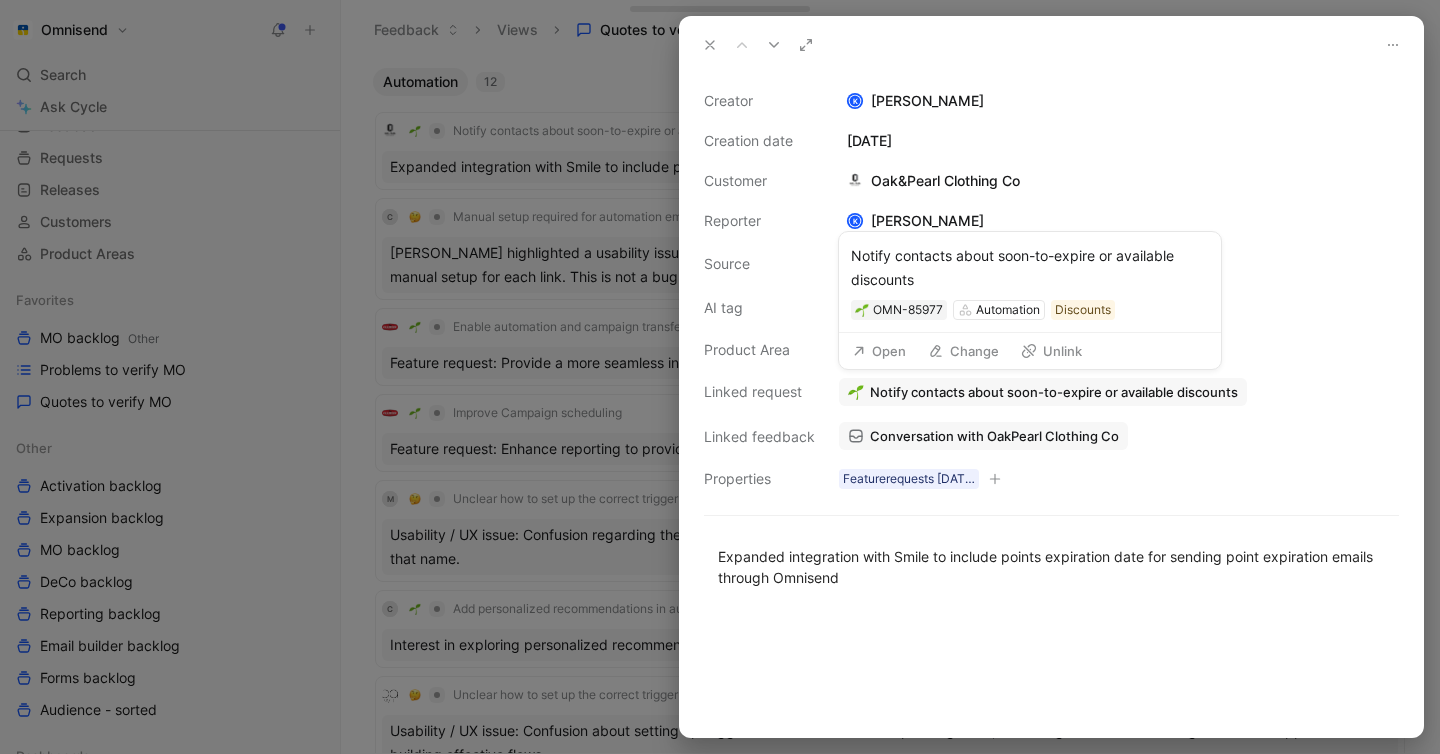 click on "Change" at bounding box center [963, 351] 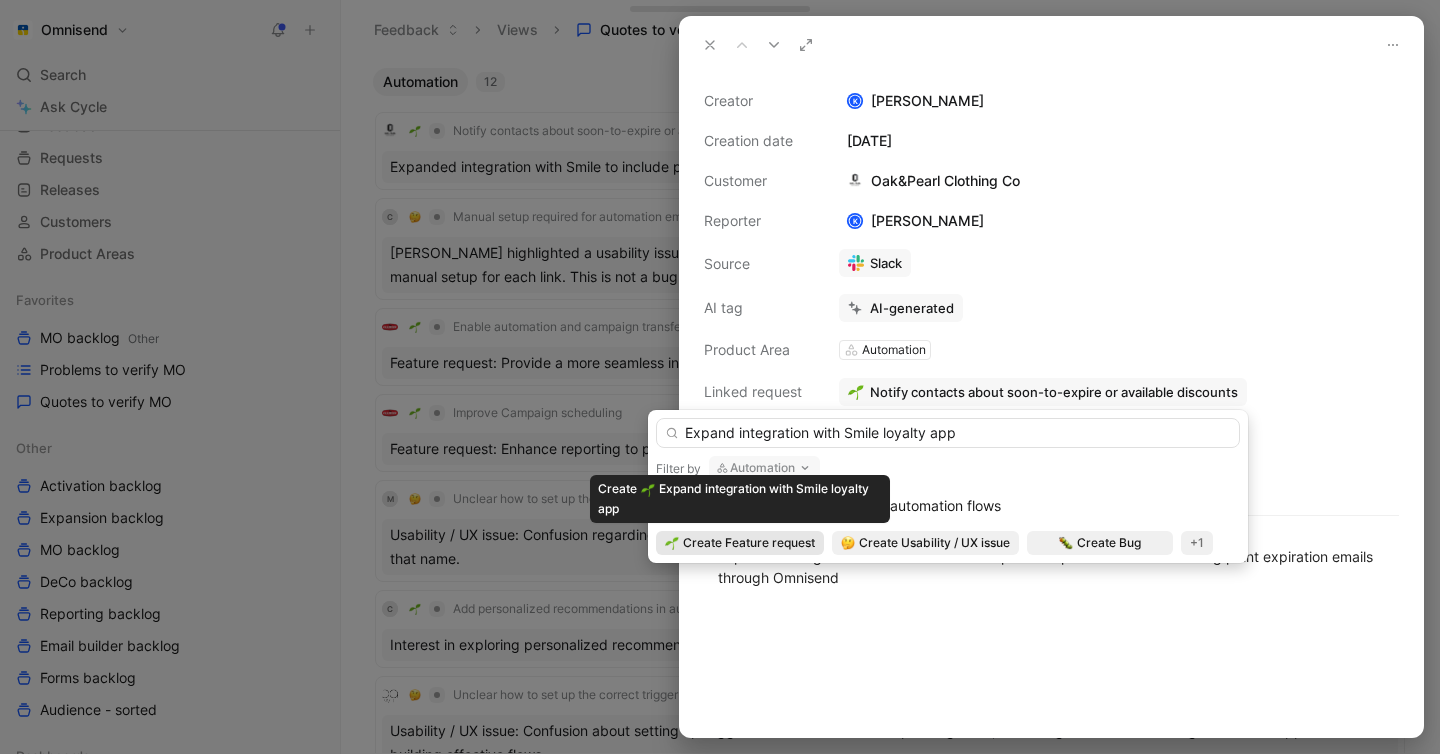 type on "Expand integration with Smile loyalty app" 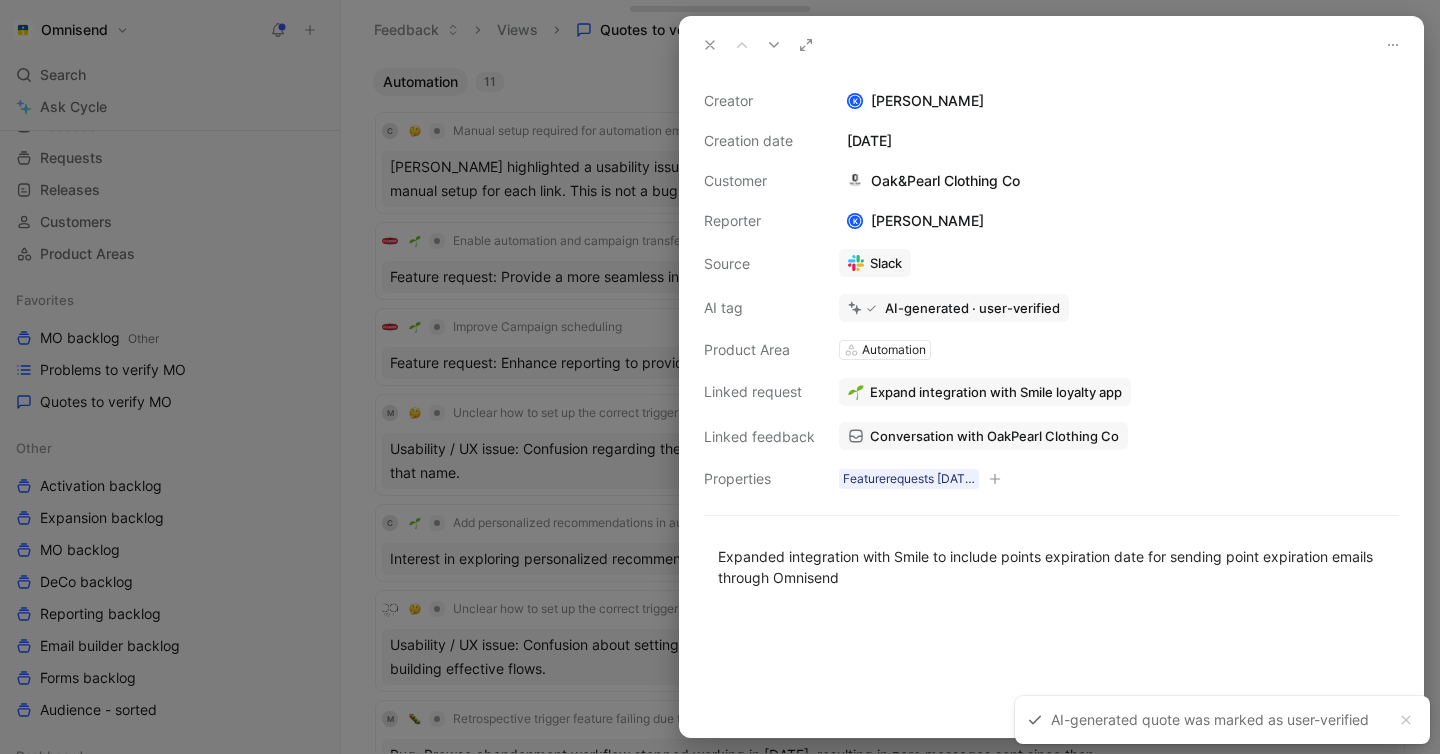 click at bounding box center [720, 377] 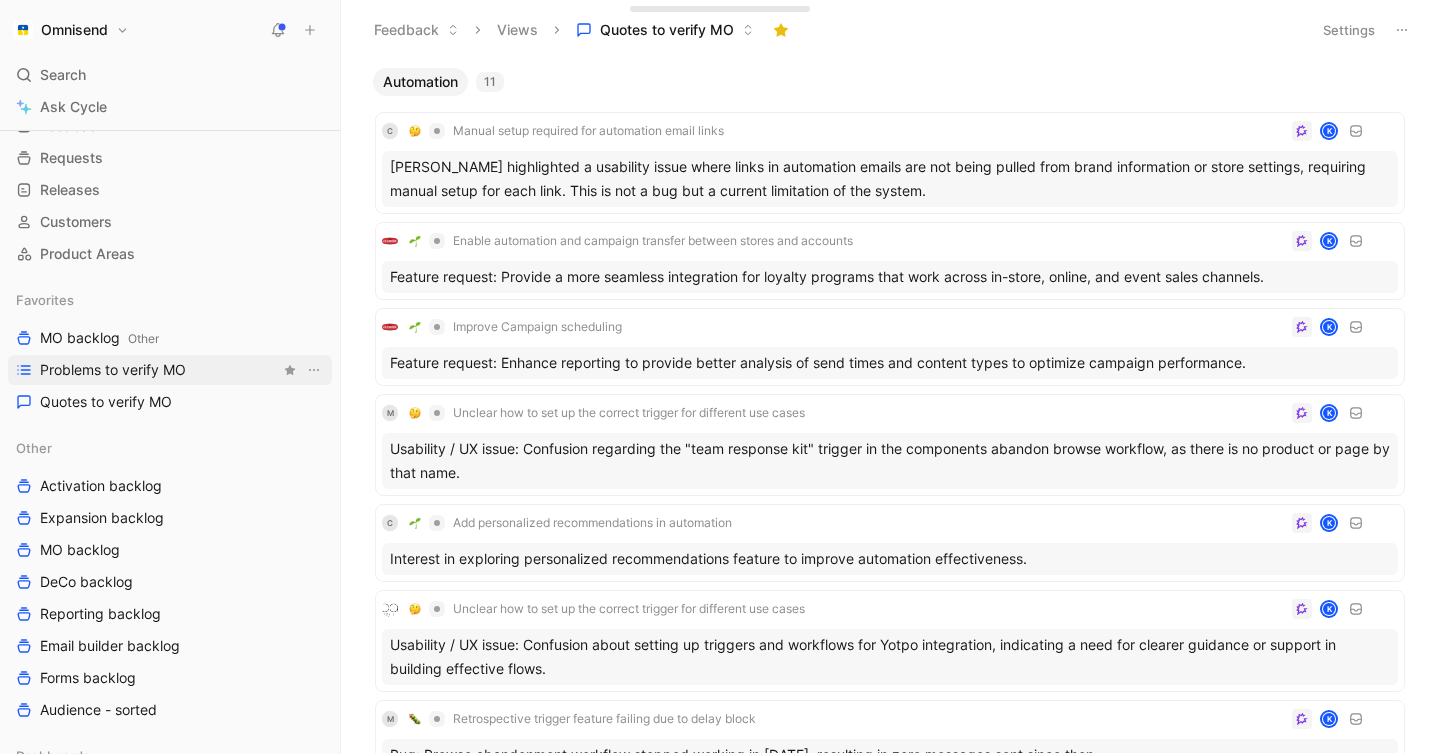 click on "Problems to verify MO" at bounding box center [170, 370] 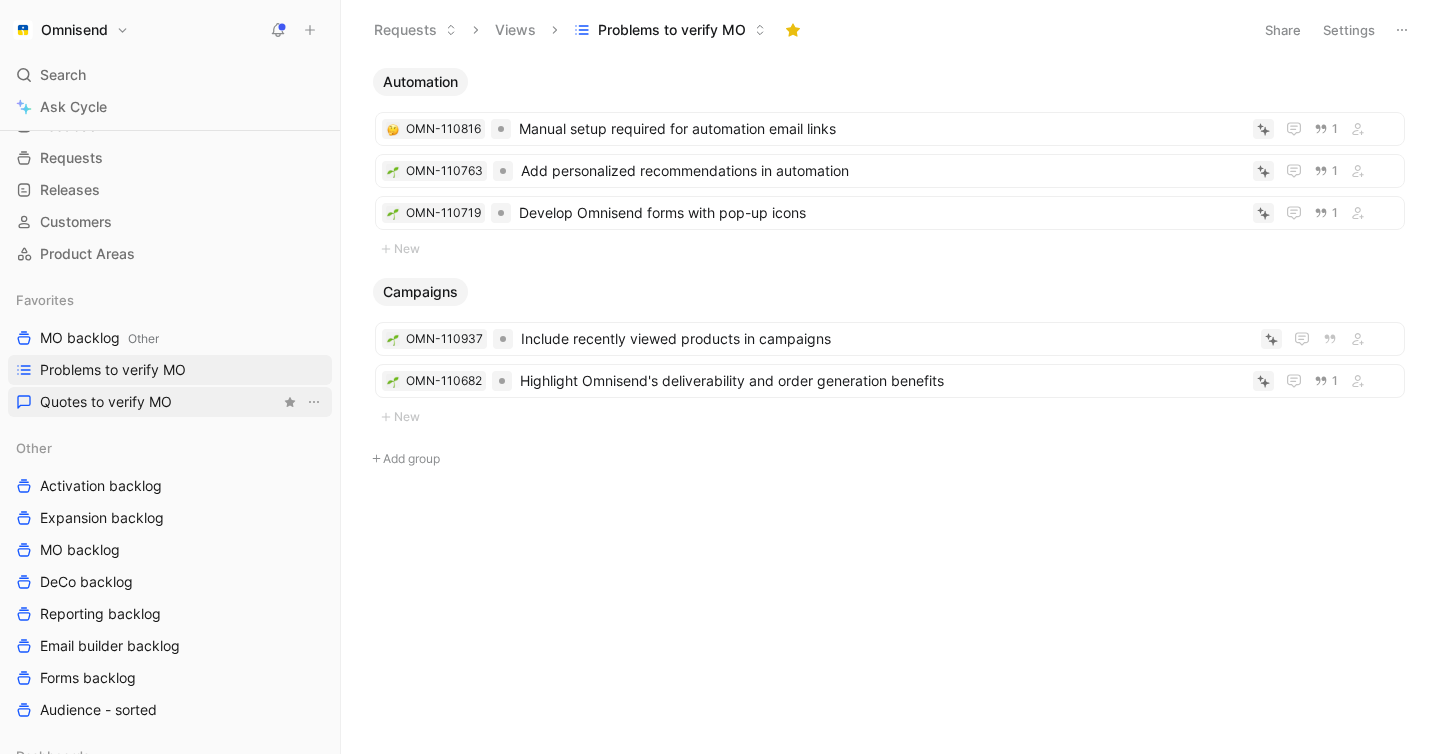 click on "Quotes to verify MO" at bounding box center (106, 402) 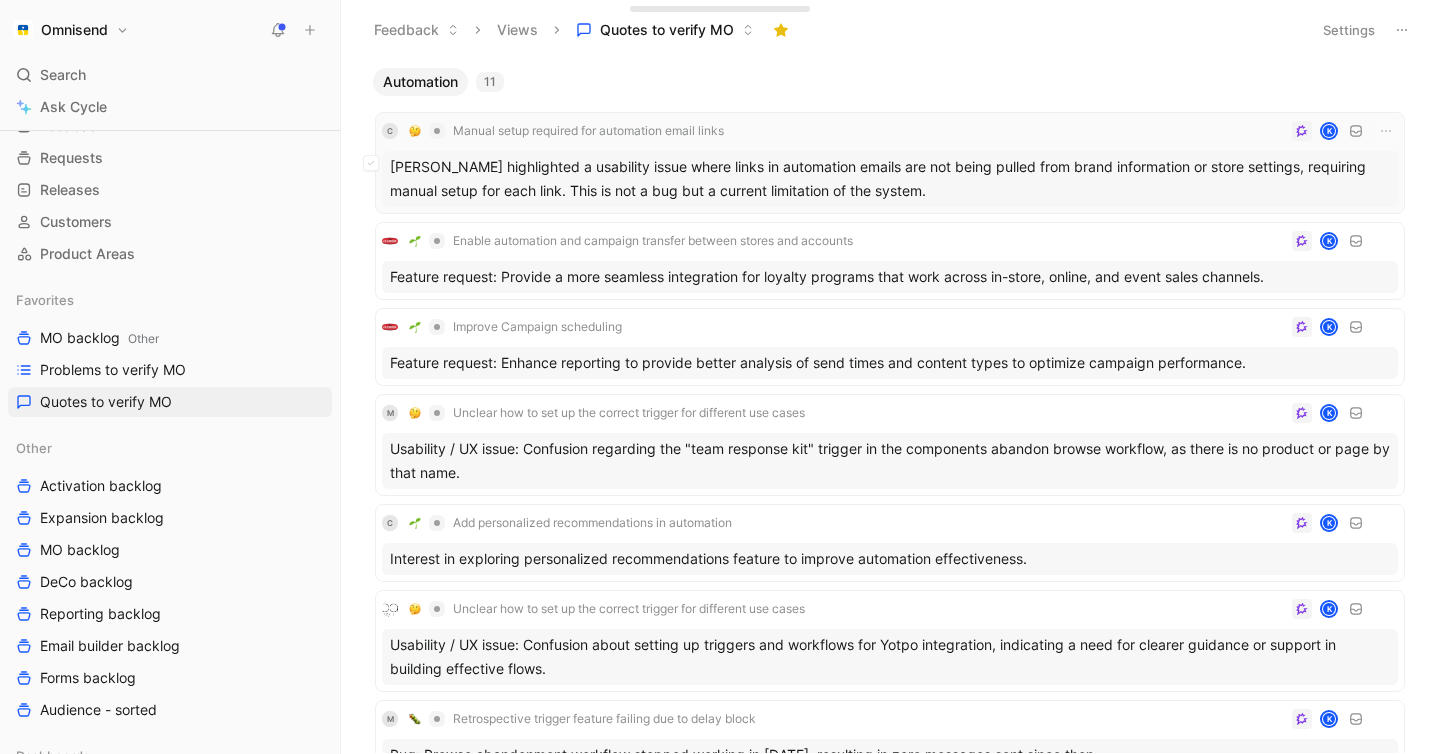 click on "[PERSON_NAME] highlighted a usability issue where links in automation emails are not being pulled from brand information or store settings, requiring manual setup for each link. This is not a bug but a current limitation of the system." at bounding box center (890, 179) 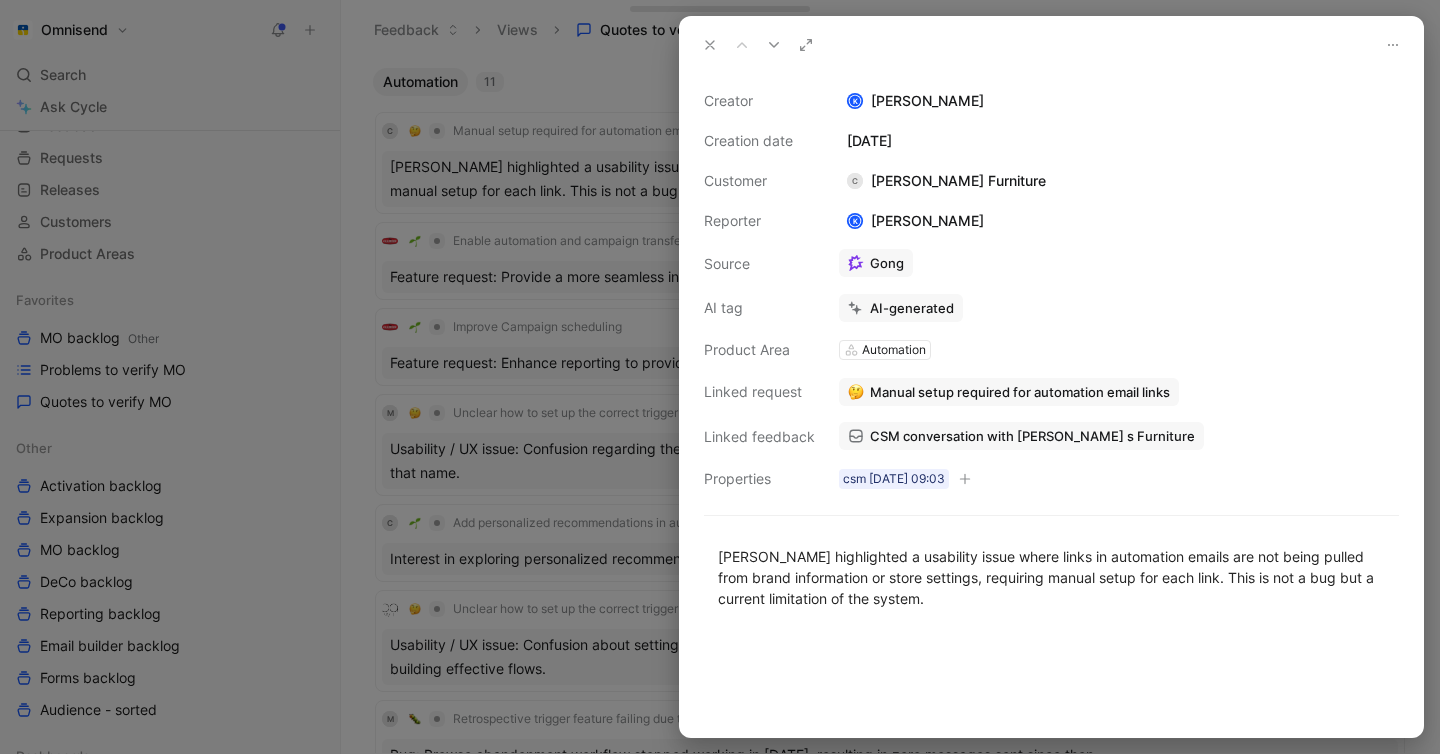 click on "CSM conversation with [PERSON_NAME] s Furniture" at bounding box center [1032, 436] 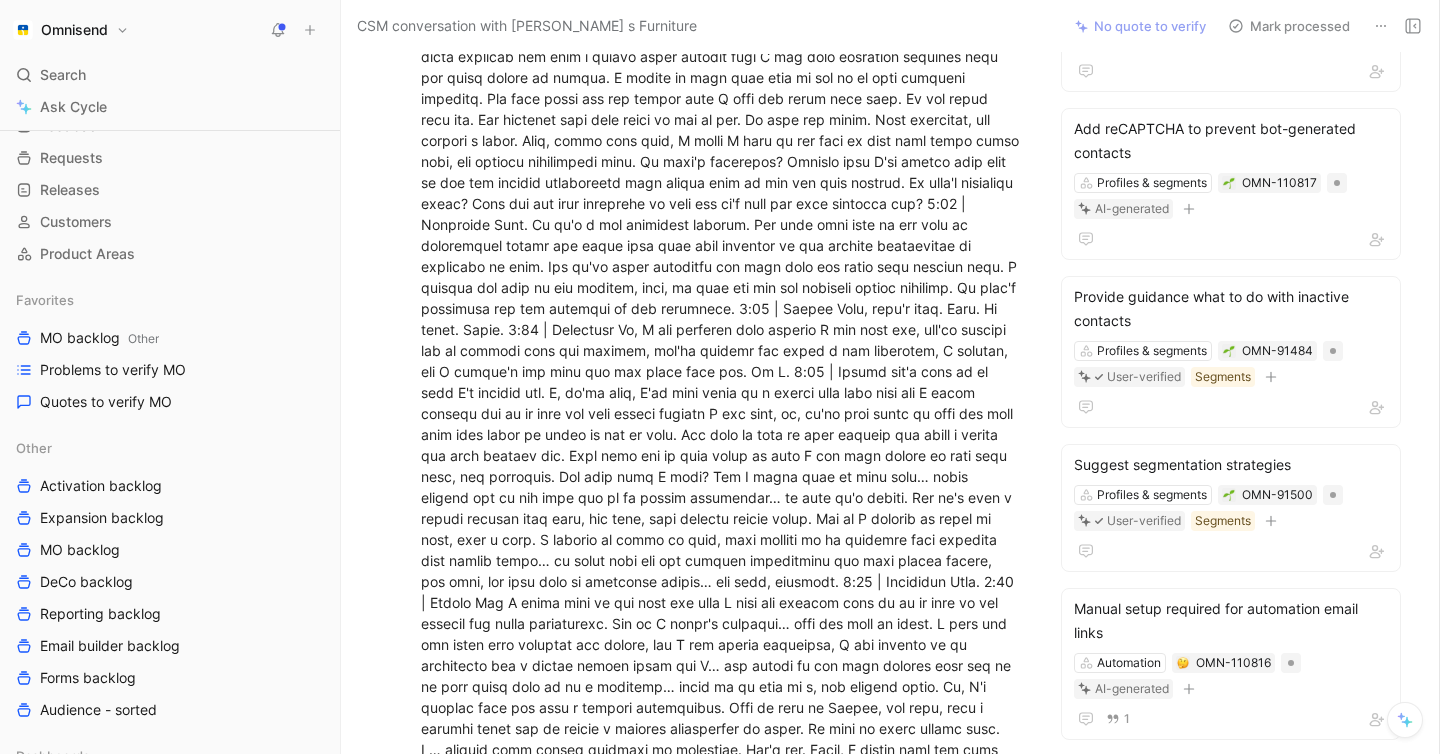 scroll, scrollTop: 0, scrollLeft: 0, axis: both 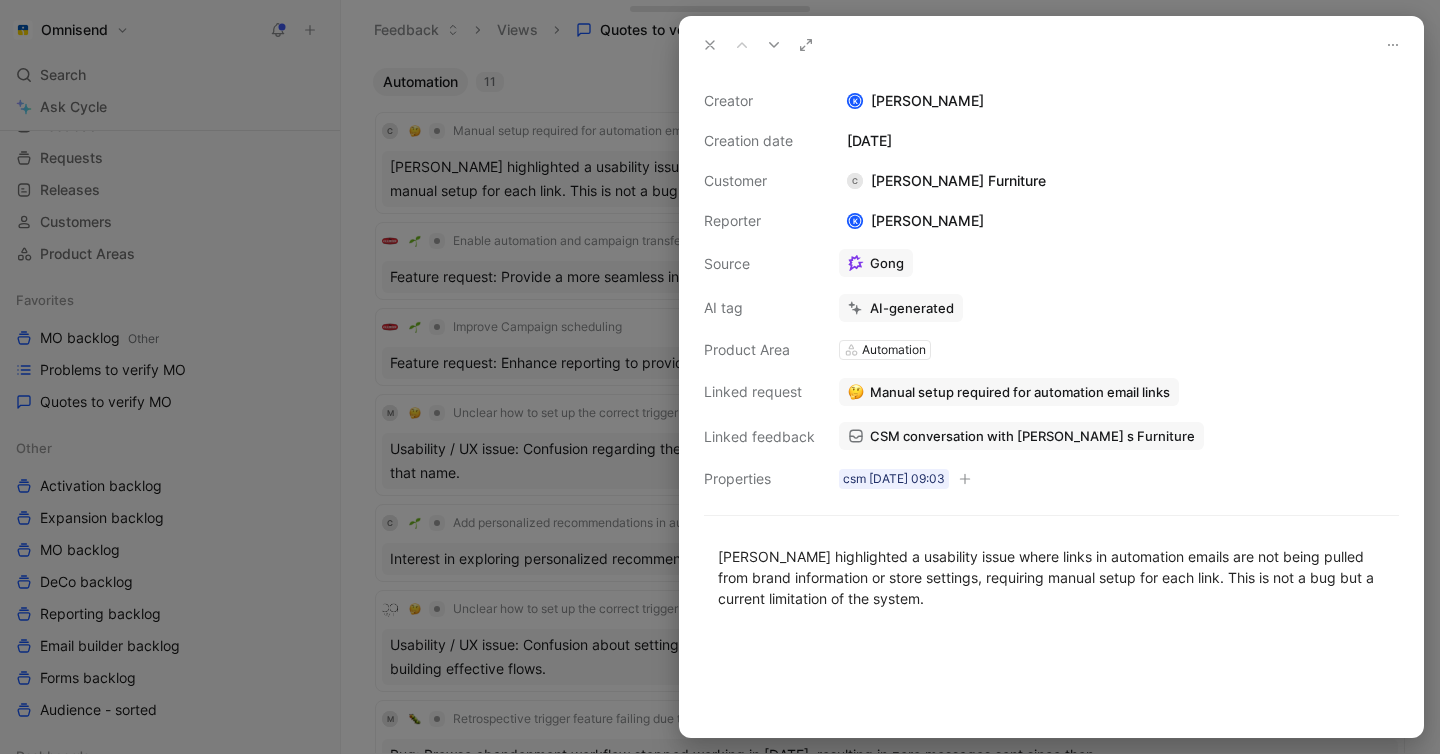 click on "CSM conversation with [PERSON_NAME] s Furniture" at bounding box center [1032, 436] 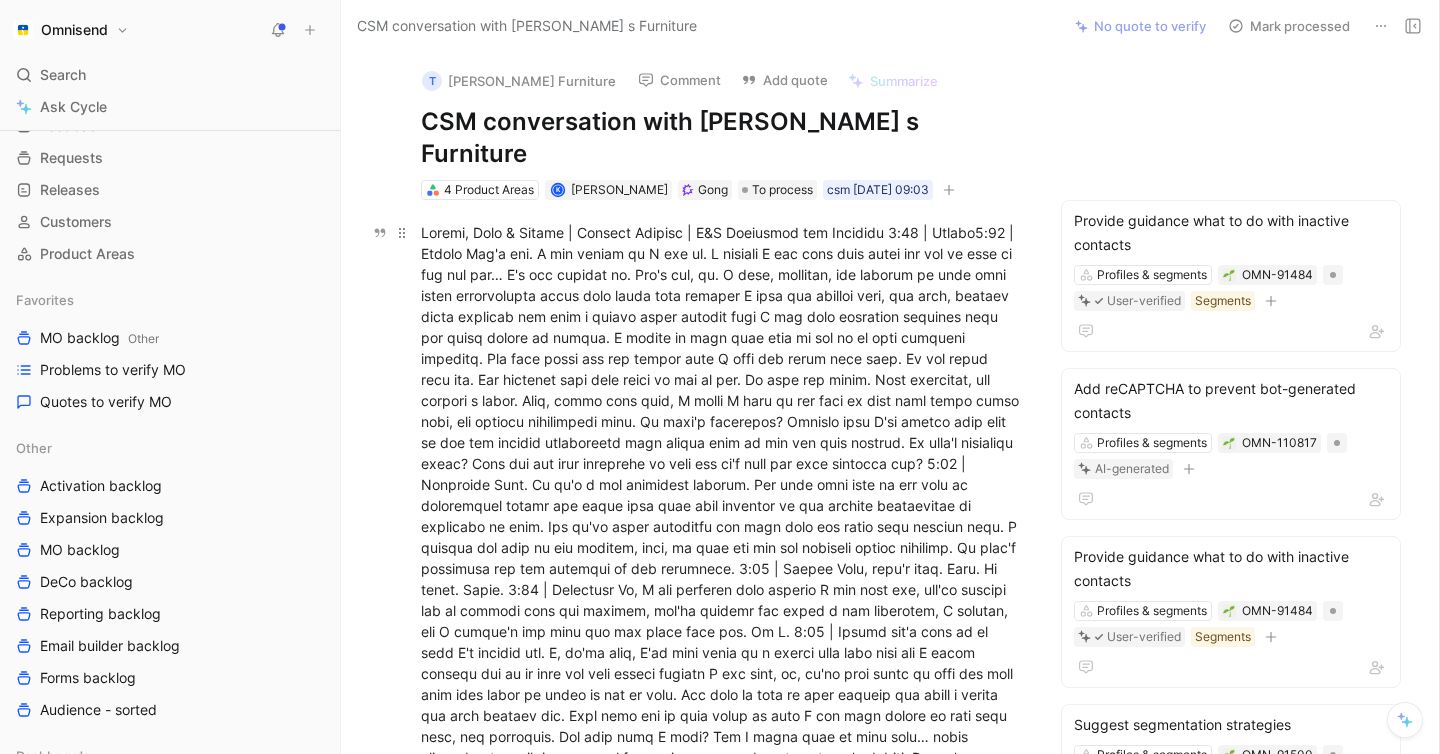 scroll, scrollTop: 9, scrollLeft: 0, axis: vertical 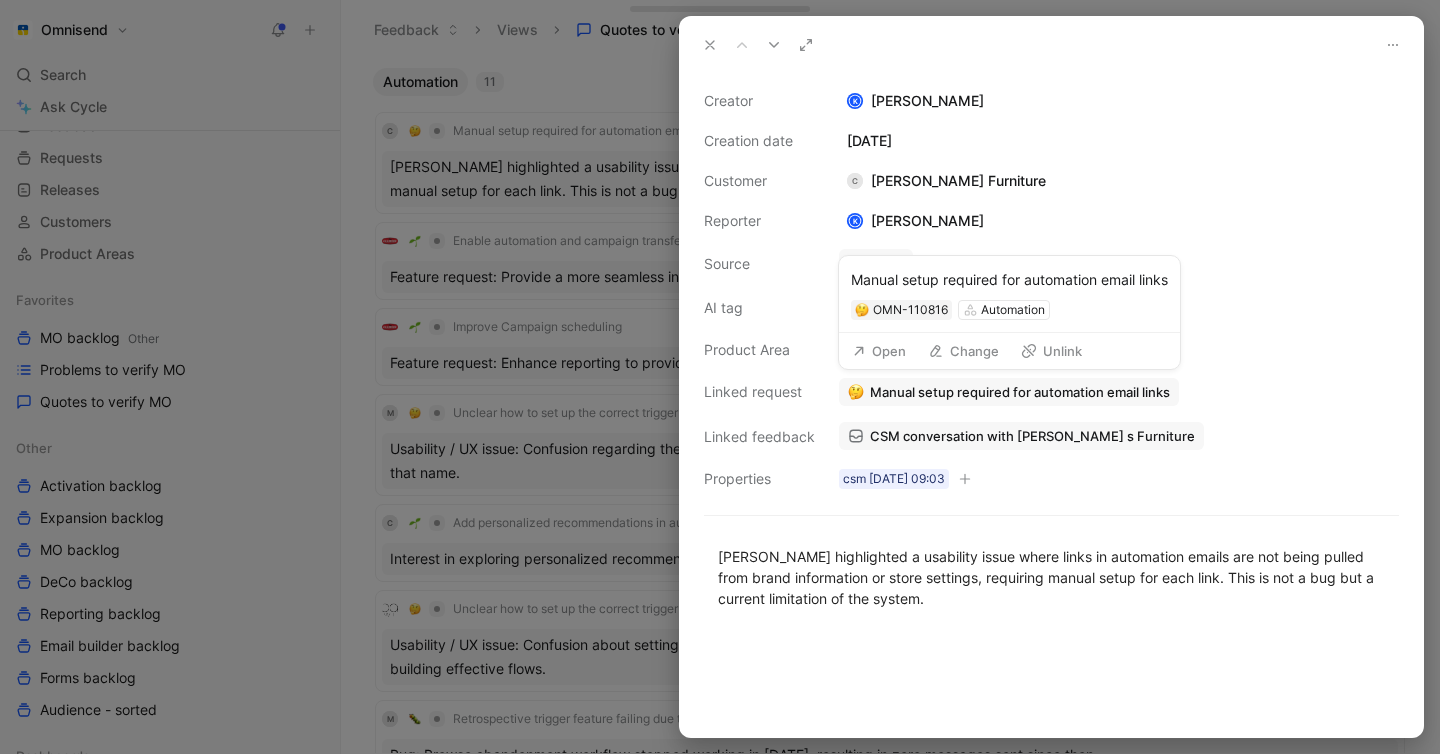 click on "Open" at bounding box center (879, 351) 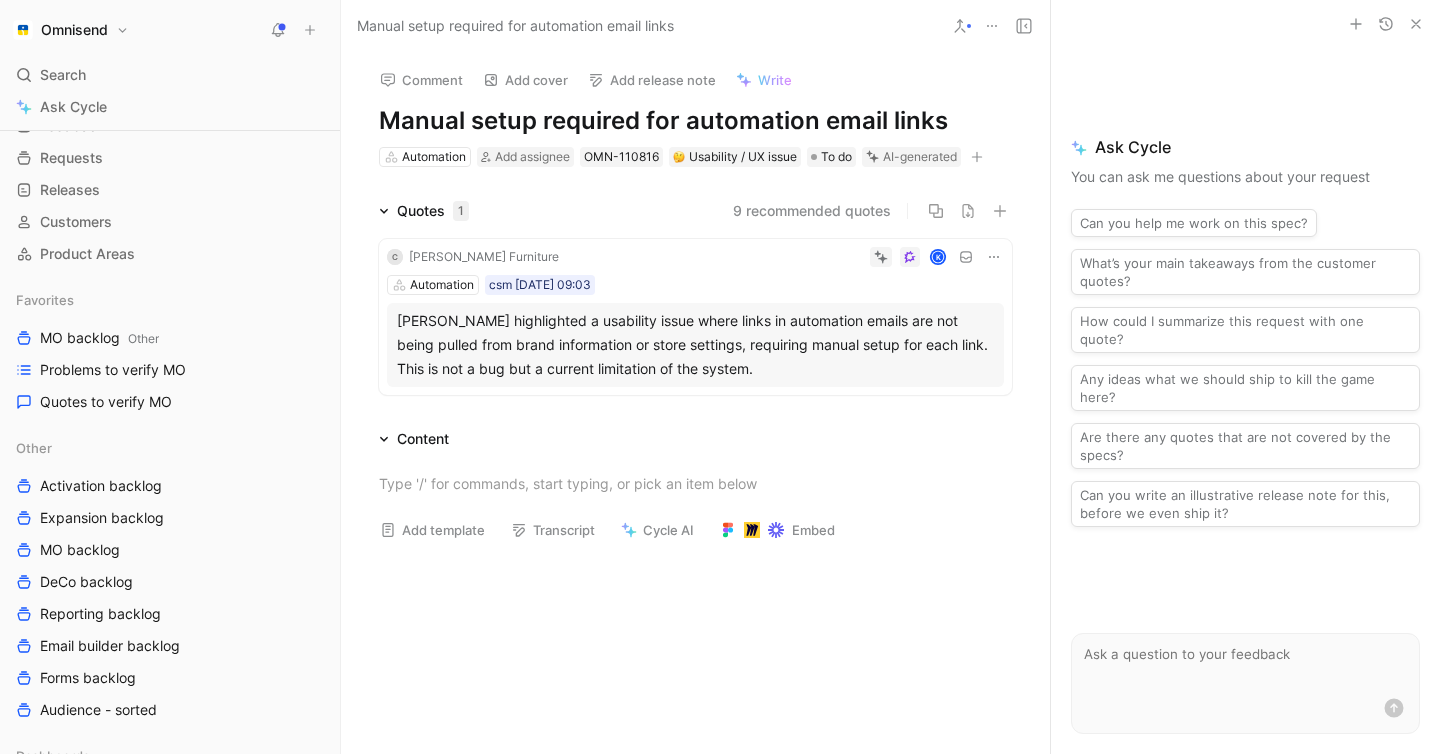 click on "[PERSON_NAME] highlighted a usability issue where links in automation emails are not being pulled from brand information or store settings, requiring manual setup for each link. This is not a bug but a current limitation of the system." at bounding box center (695, 345) 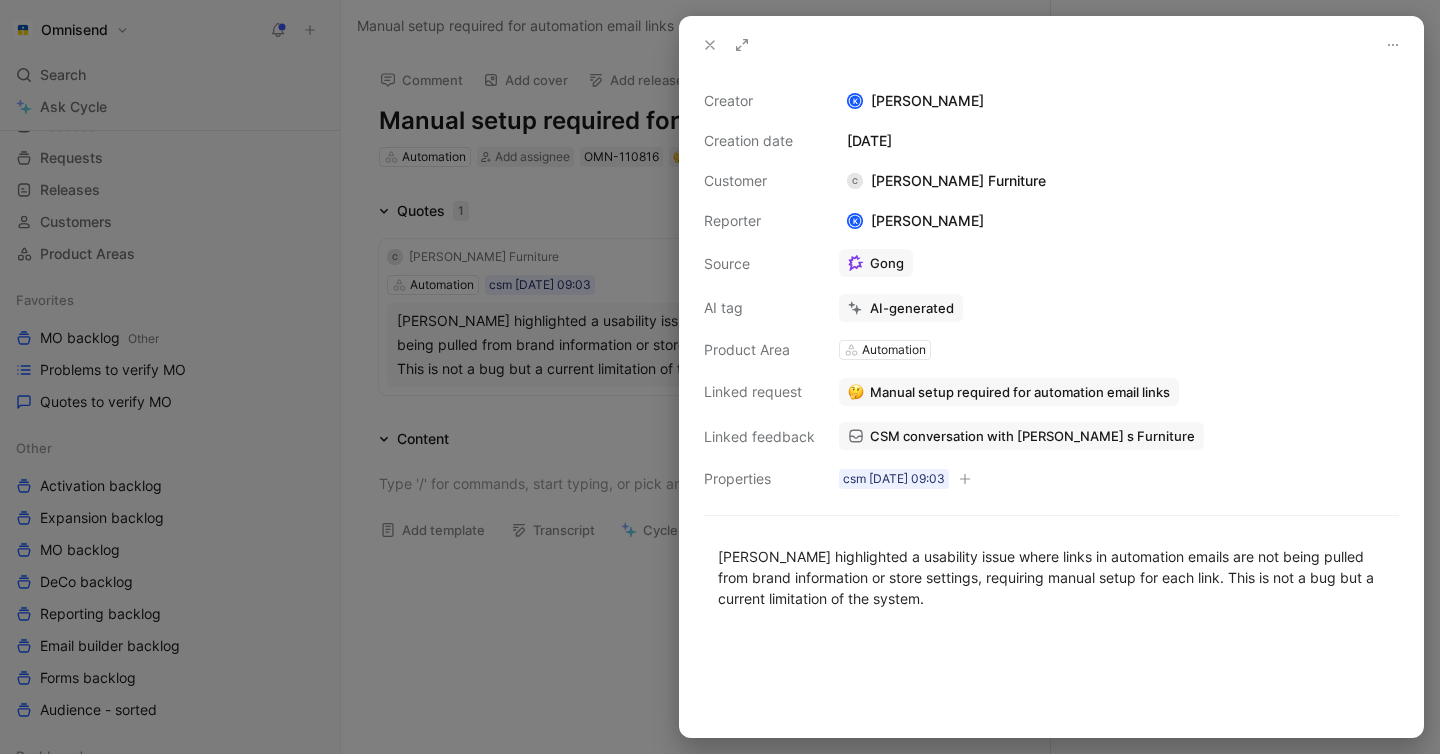 click on "CSM conversation with [PERSON_NAME] s Furniture" at bounding box center [1021, 436] 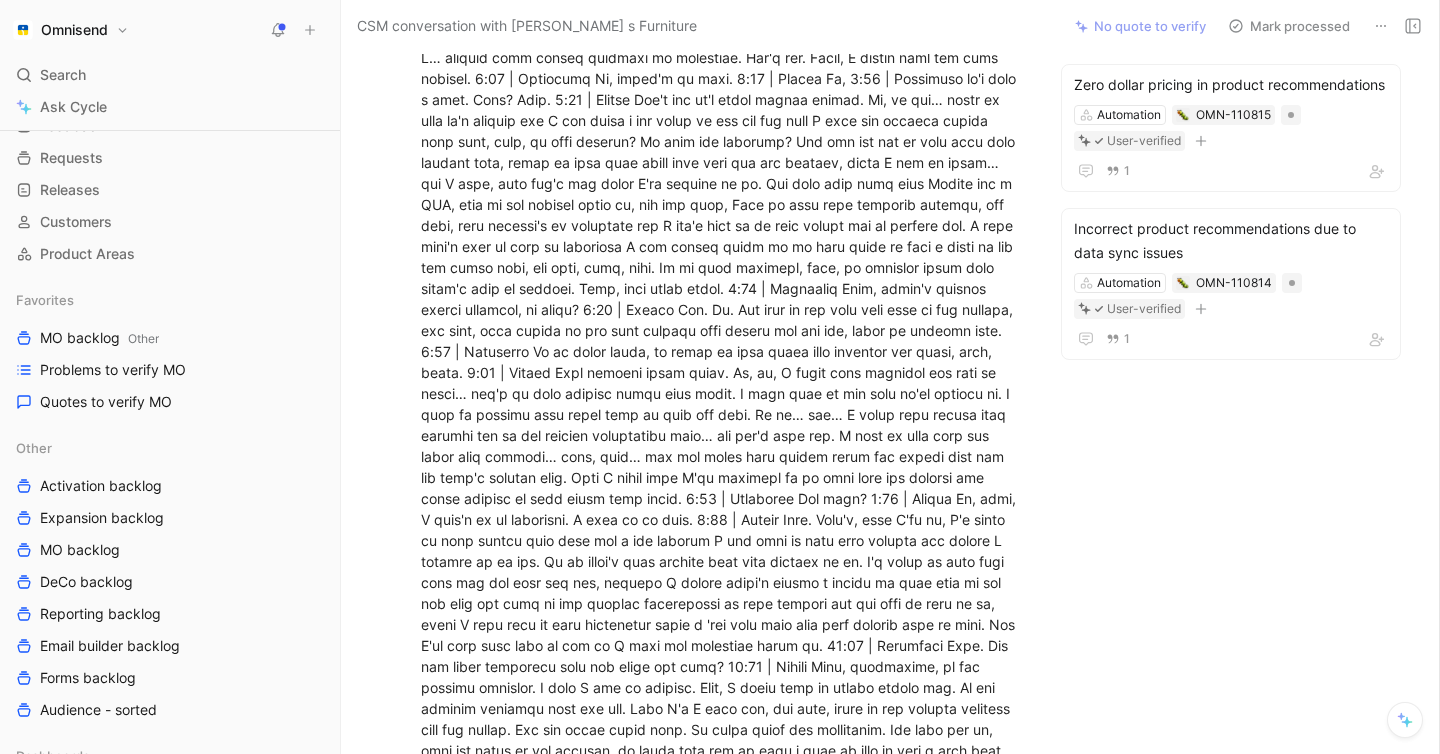 scroll, scrollTop: 1603, scrollLeft: 0, axis: vertical 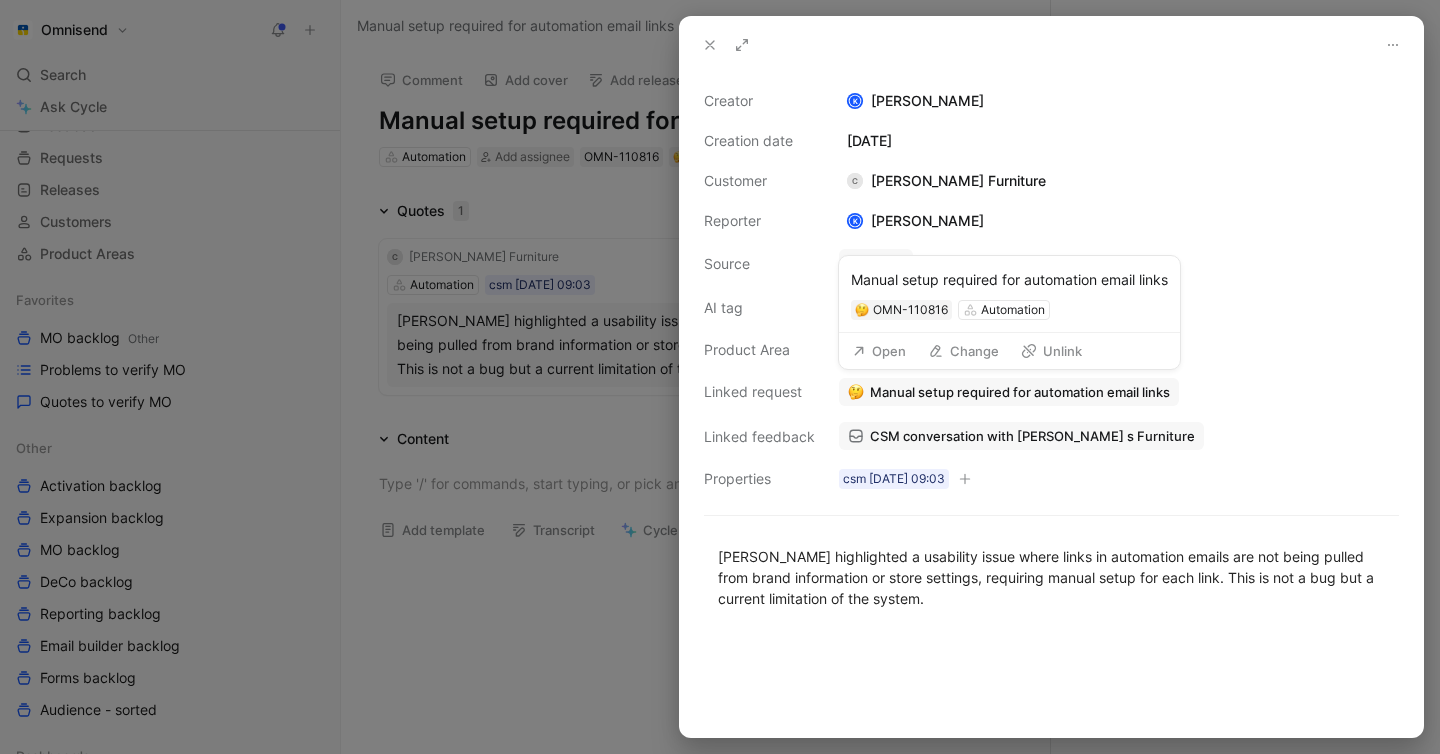 click on "Open" at bounding box center (879, 351) 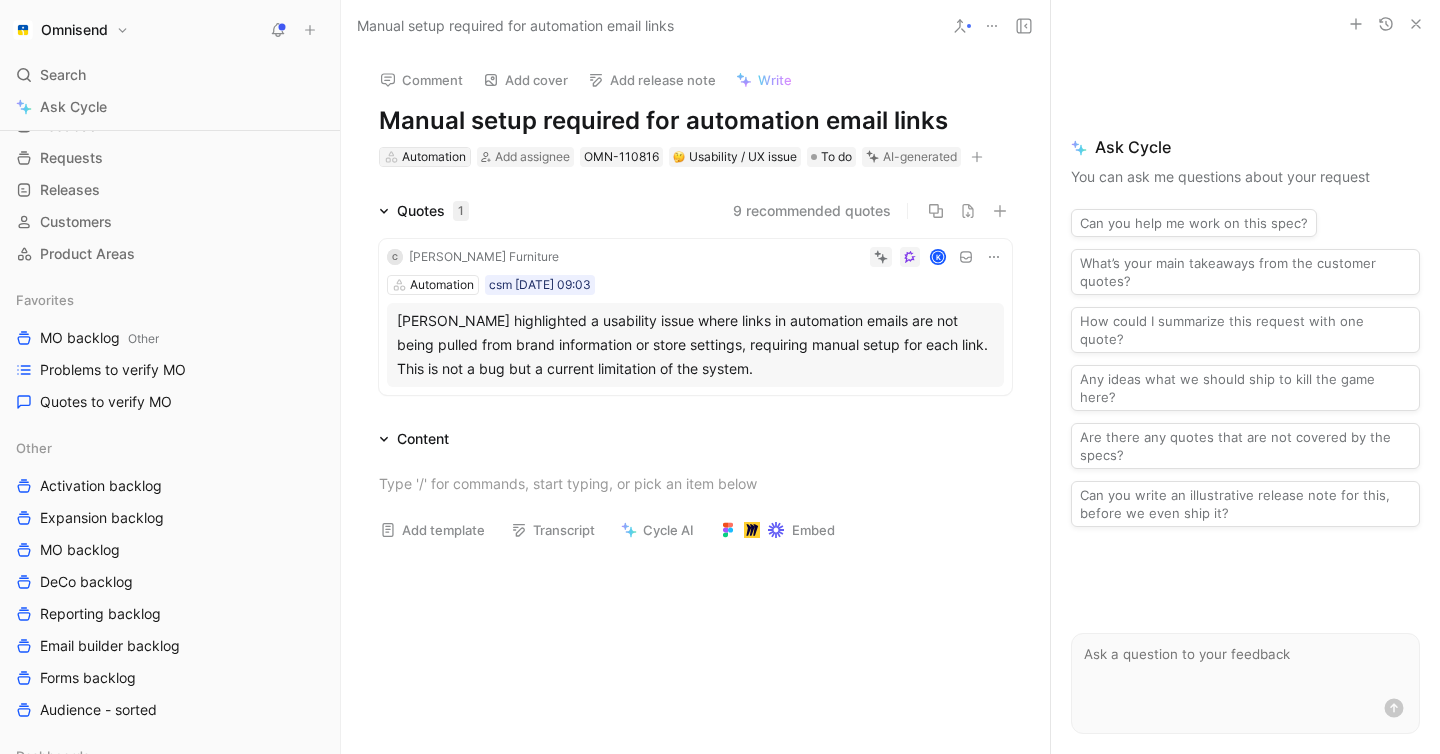 click on "Automation" at bounding box center [434, 157] 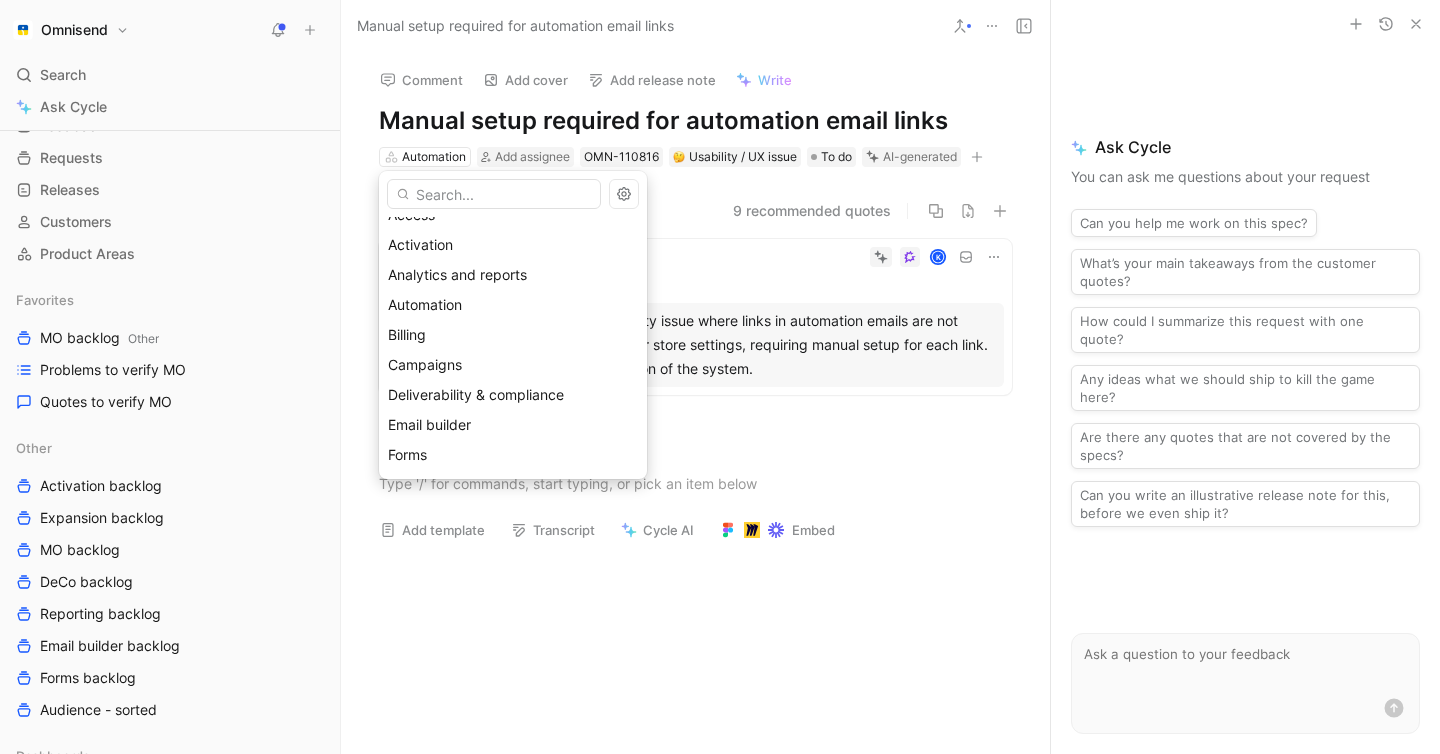 scroll, scrollTop: 143, scrollLeft: 0, axis: vertical 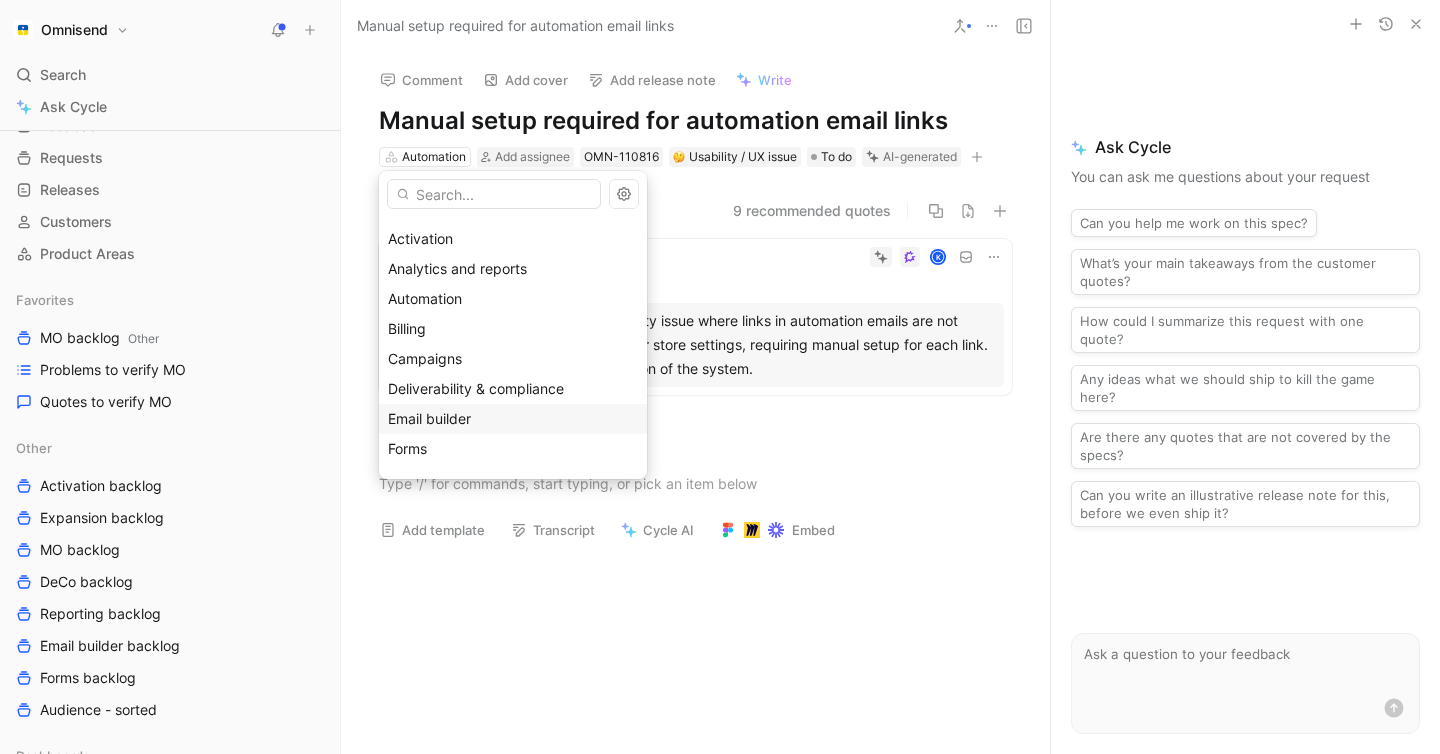 click on "Email builder" at bounding box center [513, 419] 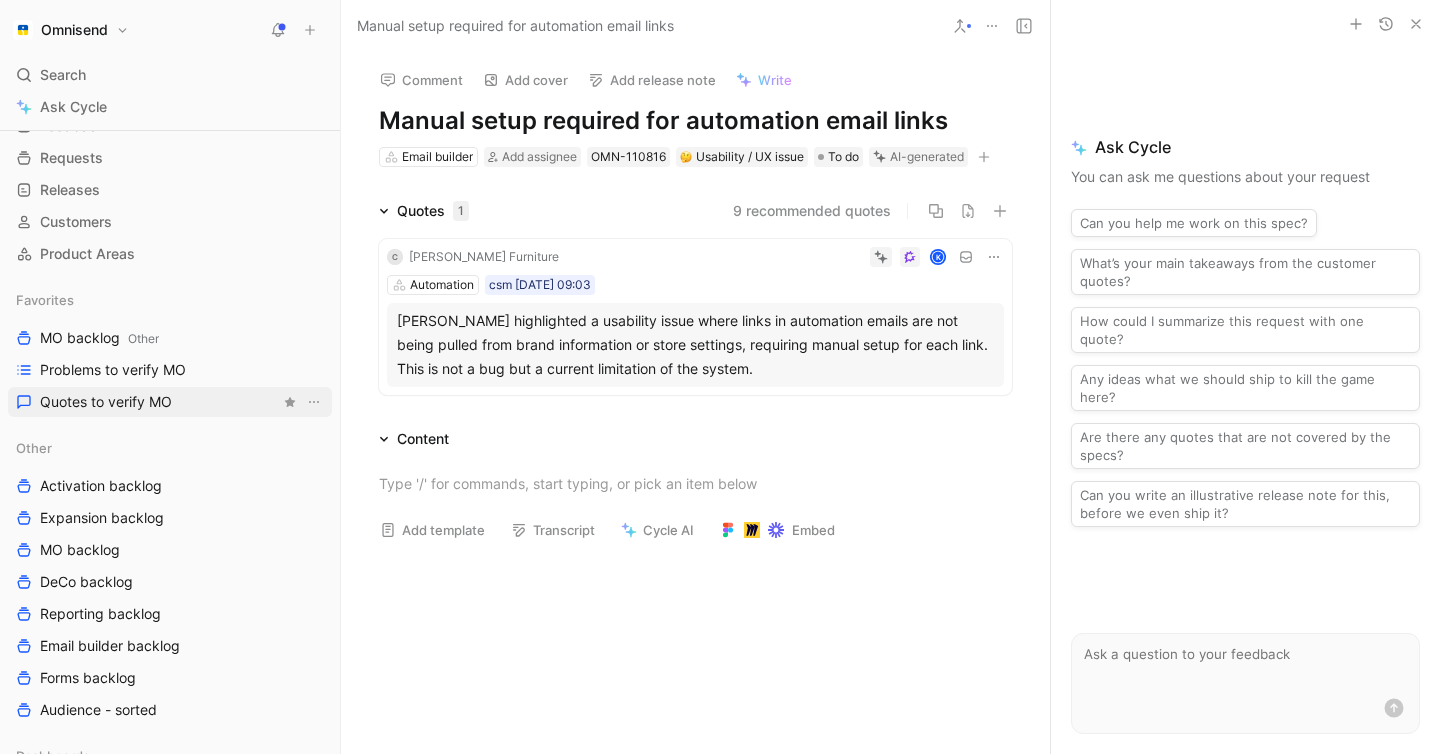 click on "Quotes to verify MO" at bounding box center [170, 402] 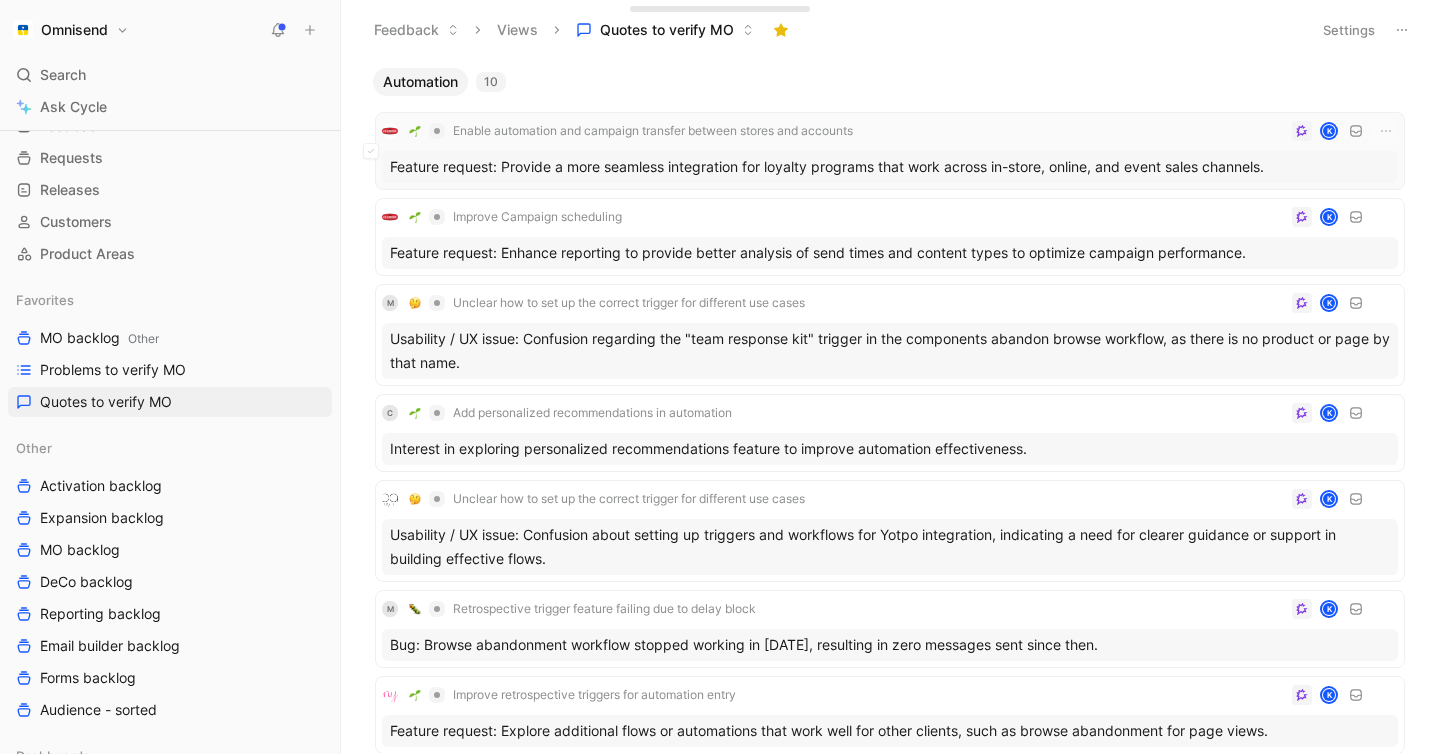 click on "Enable automation and campaign transfer between stores and accounts K" at bounding box center (890, 131) 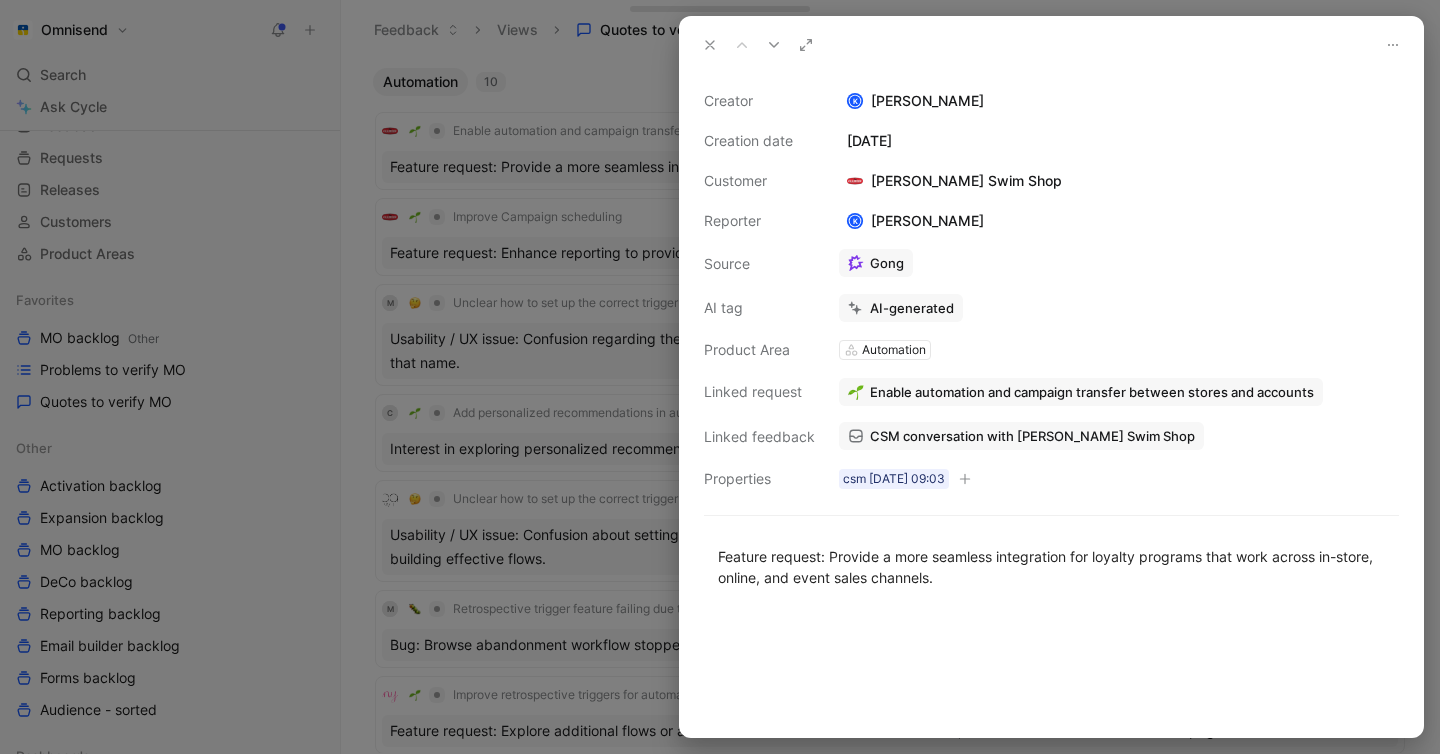 click on "CSM conversation with [PERSON_NAME] Swim Shop" at bounding box center (1032, 436) 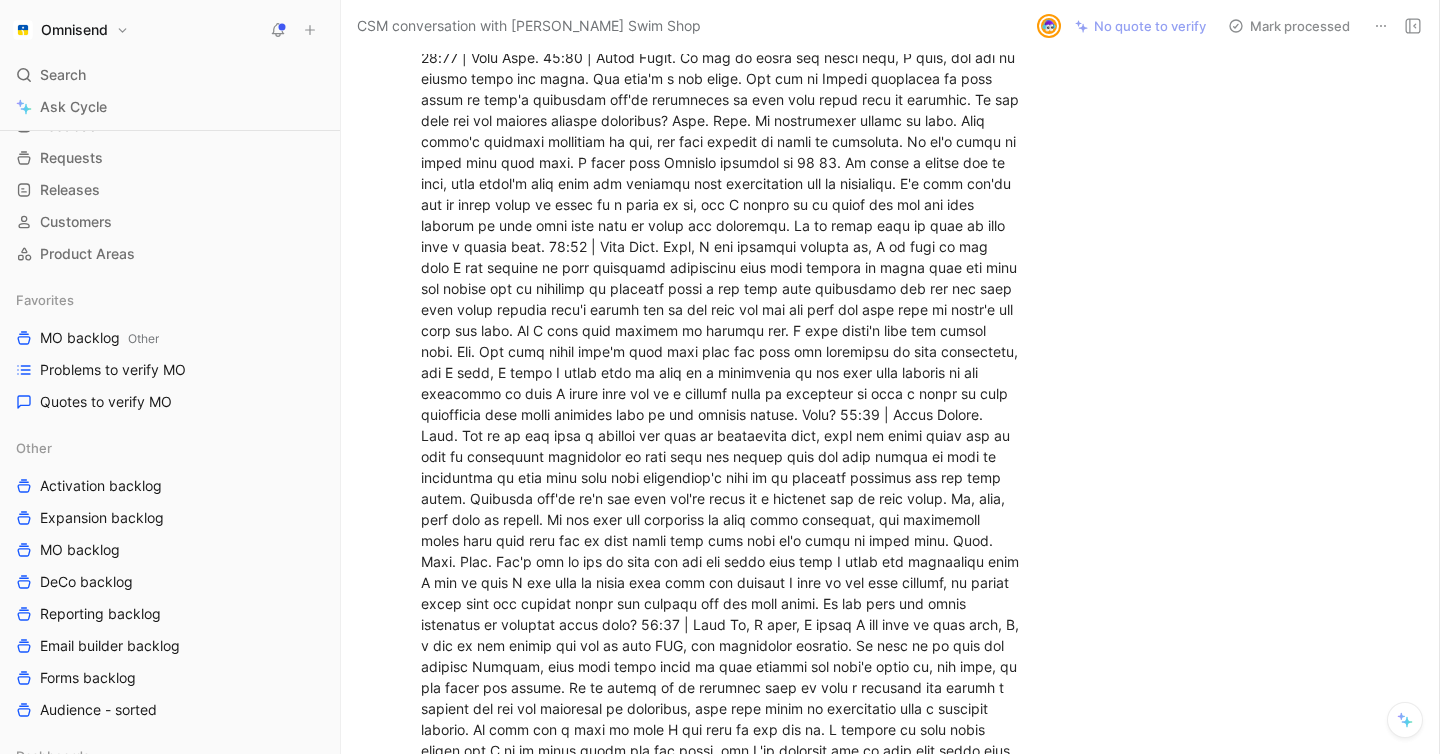 scroll, scrollTop: 100, scrollLeft: 0, axis: vertical 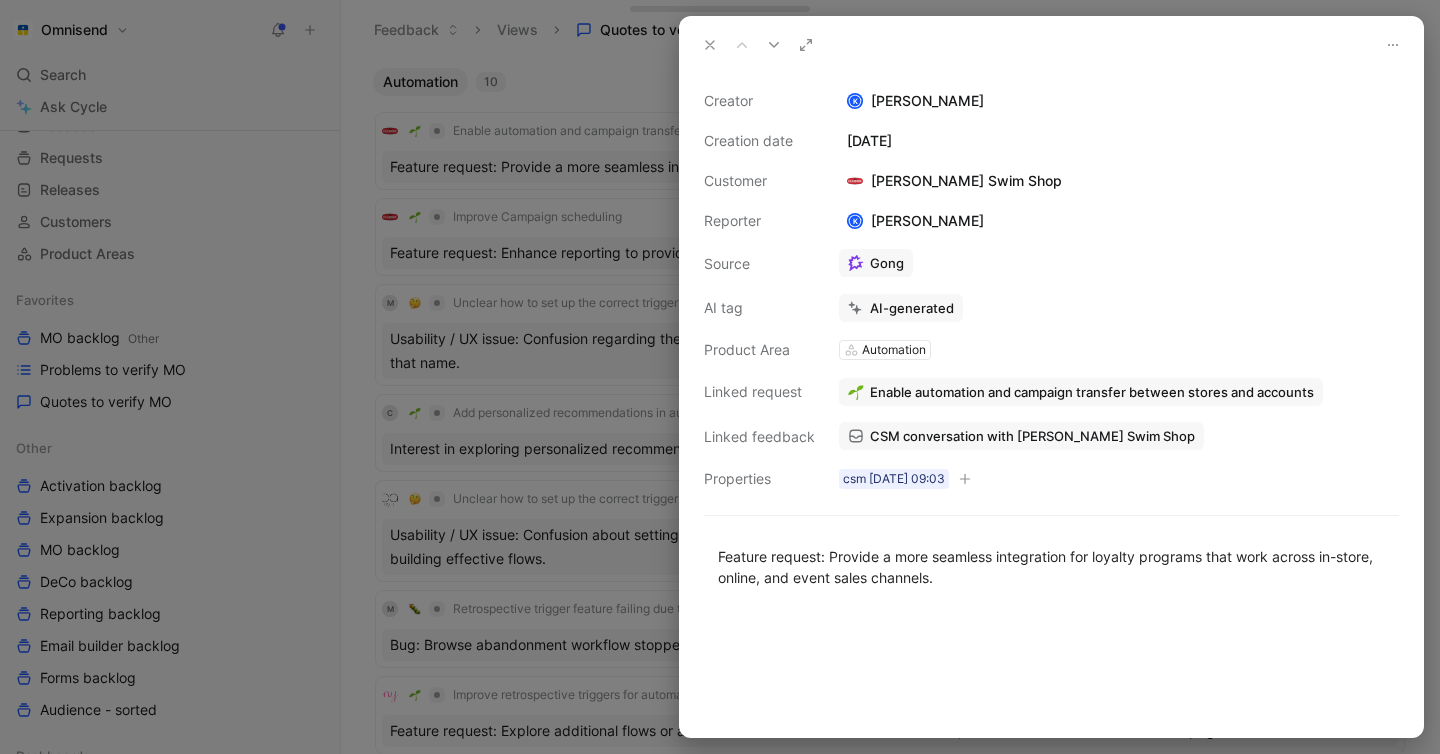 click on "CSM conversation with [PERSON_NAME] Swim Shop" at bounding box center (1032, 436) 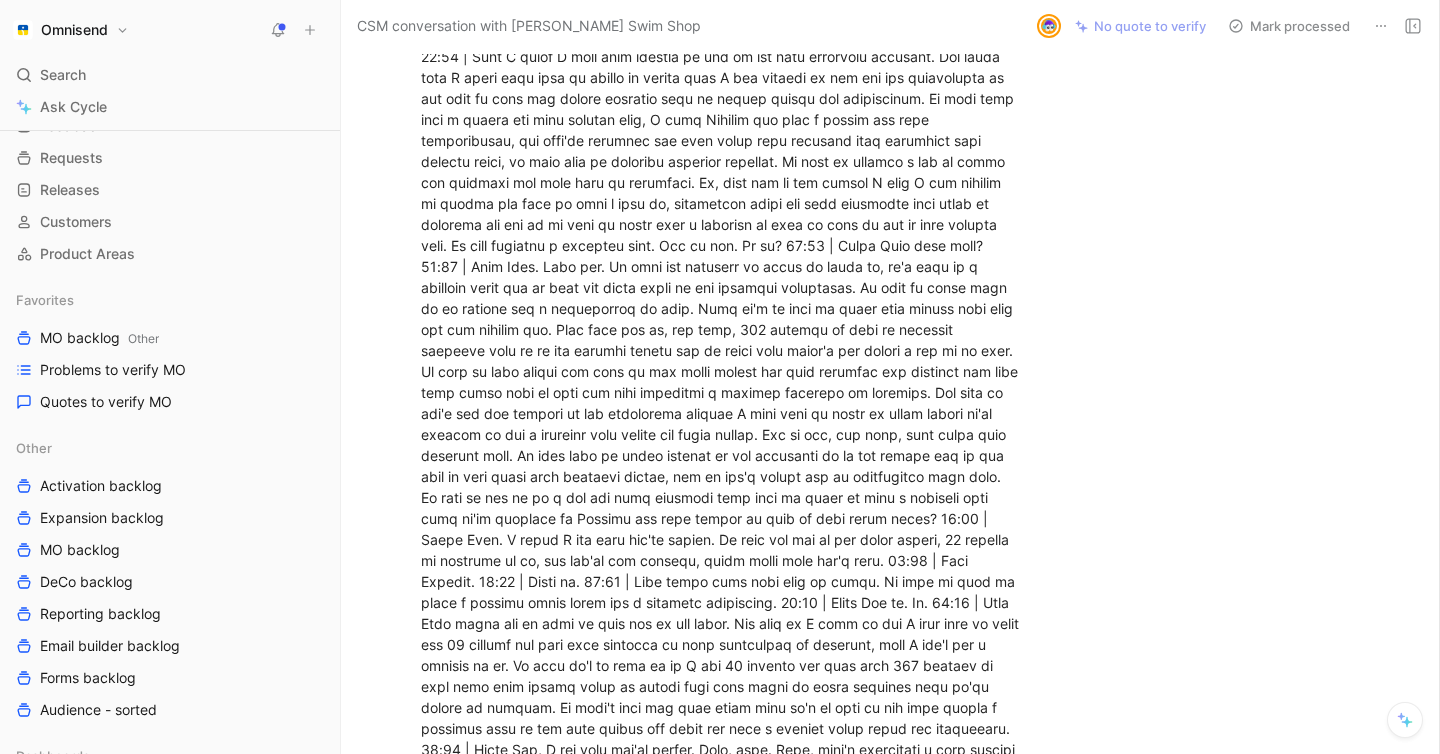 scroll, scrollTop: 4797, scrollLeft: 0, axis: vertical 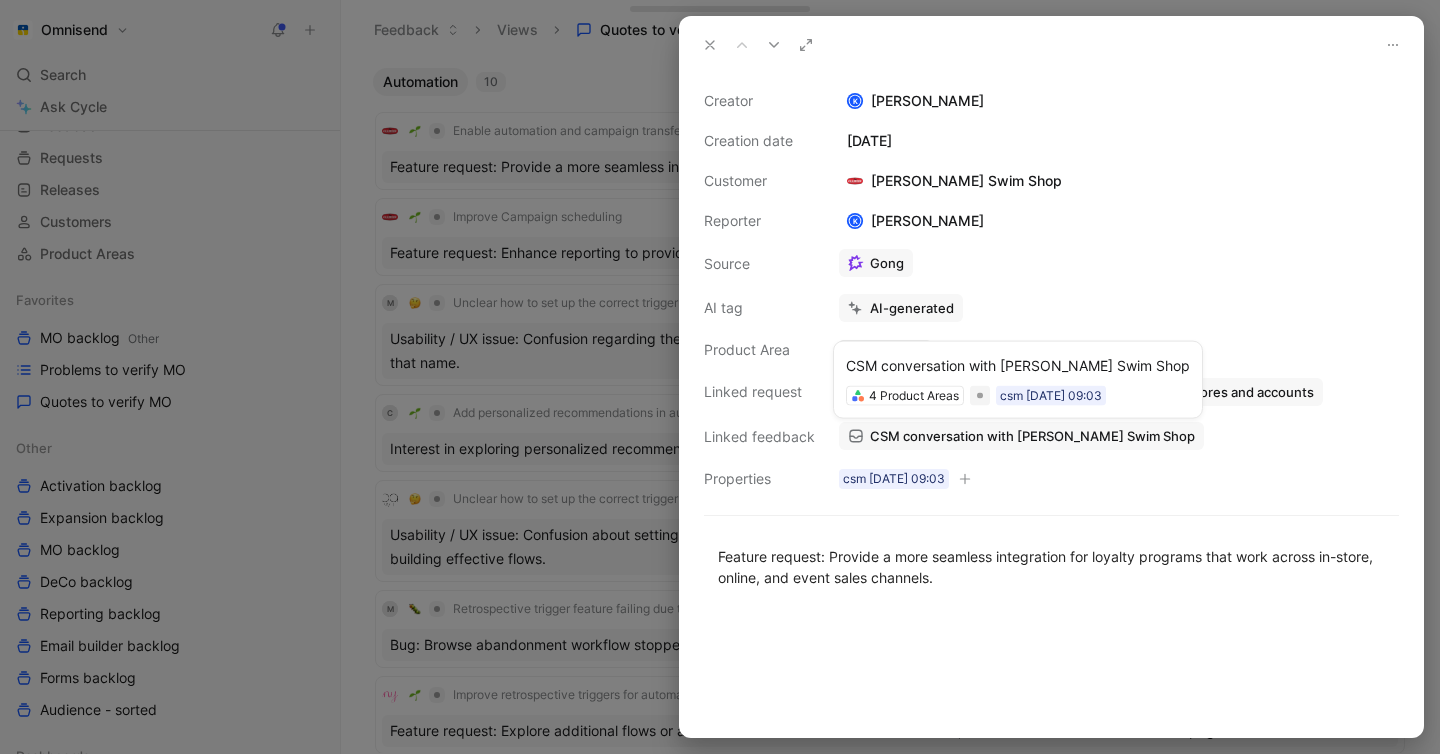 click on "CSM conversation with [PERSON_NAME] Swim Shop" at bounding box center [1032, 436] 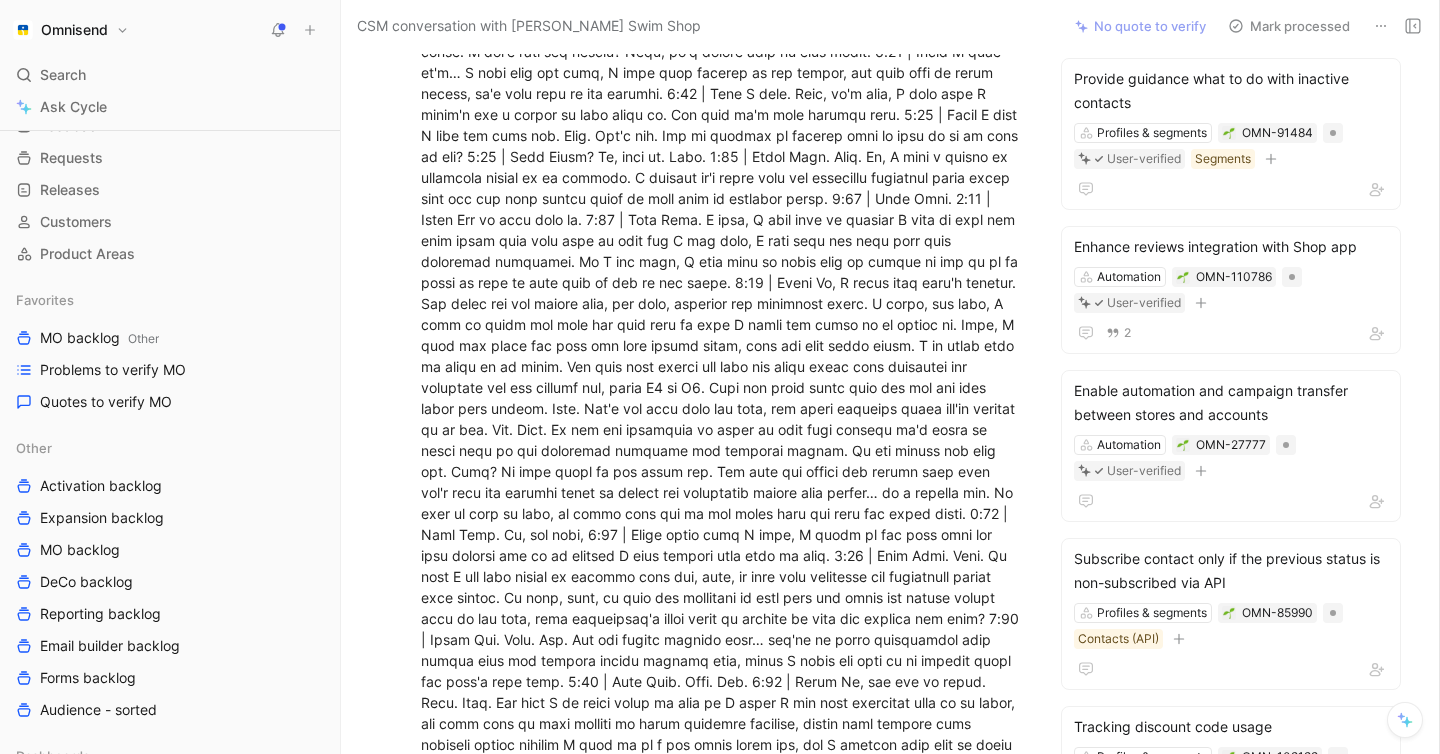 scroll, scrollTop: 293, scrollLeft: 0, axis: vertical 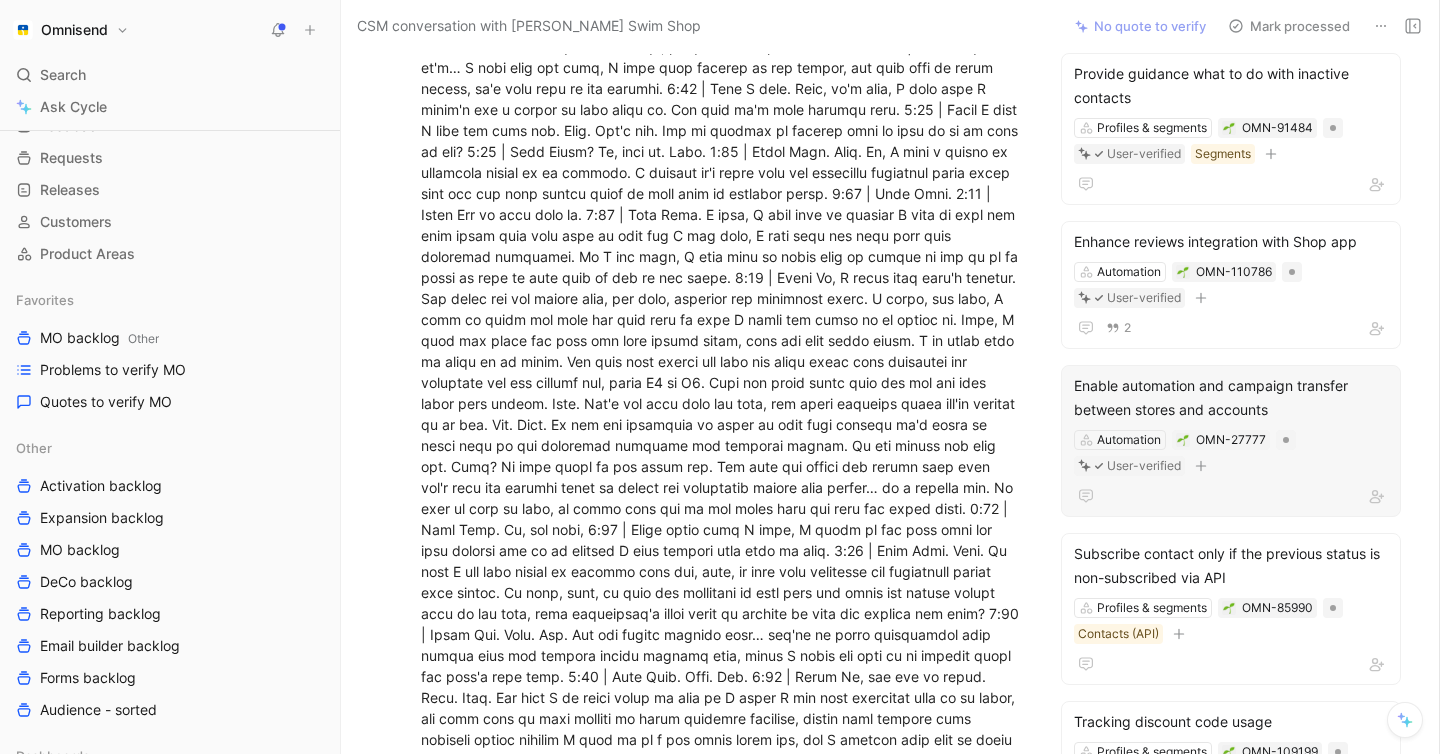 click on "Enable automation and campaign transfer between stores and accounts" at bounding box center [1231, 398] 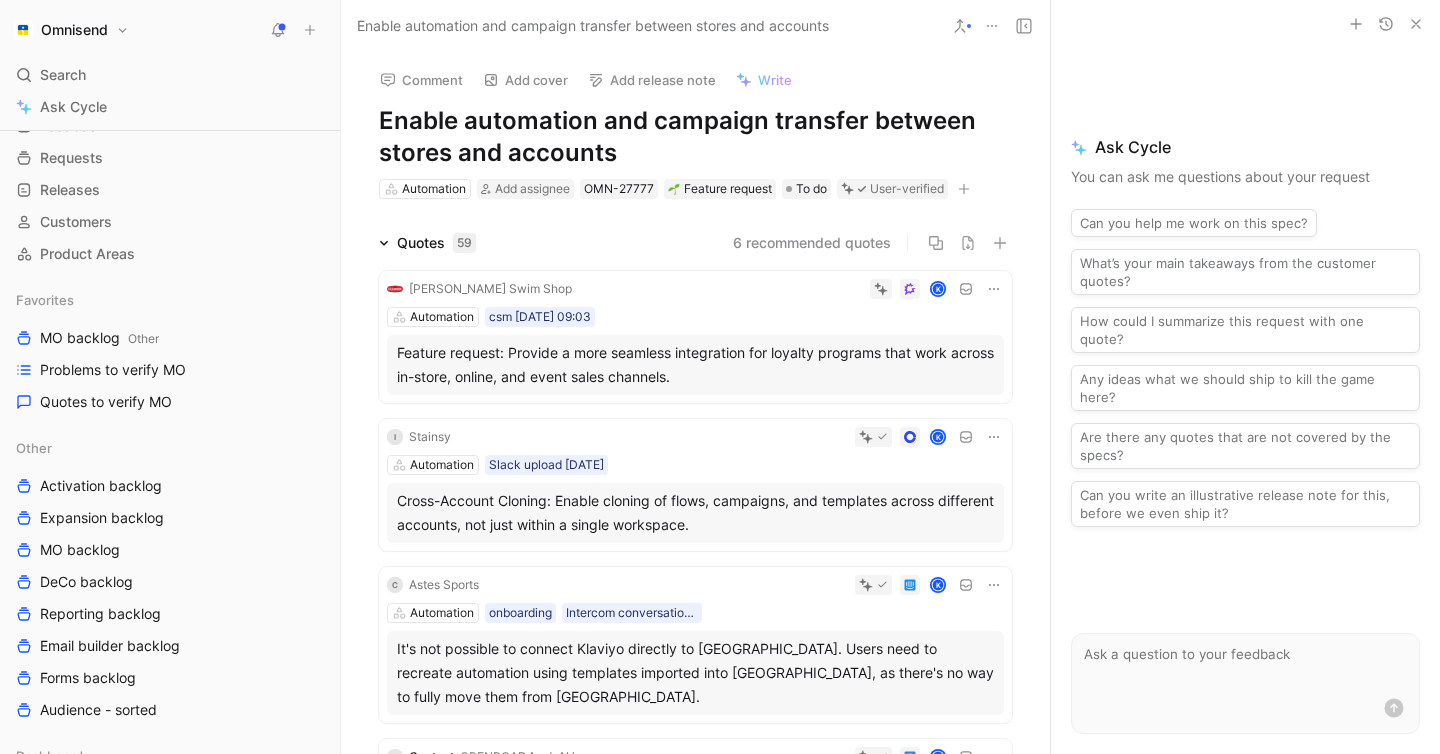 click on "Feature request: Provide a more seamless integration for loyalty programs that work across in-store, online, and event sales channels." at bounding box center (695, 365) 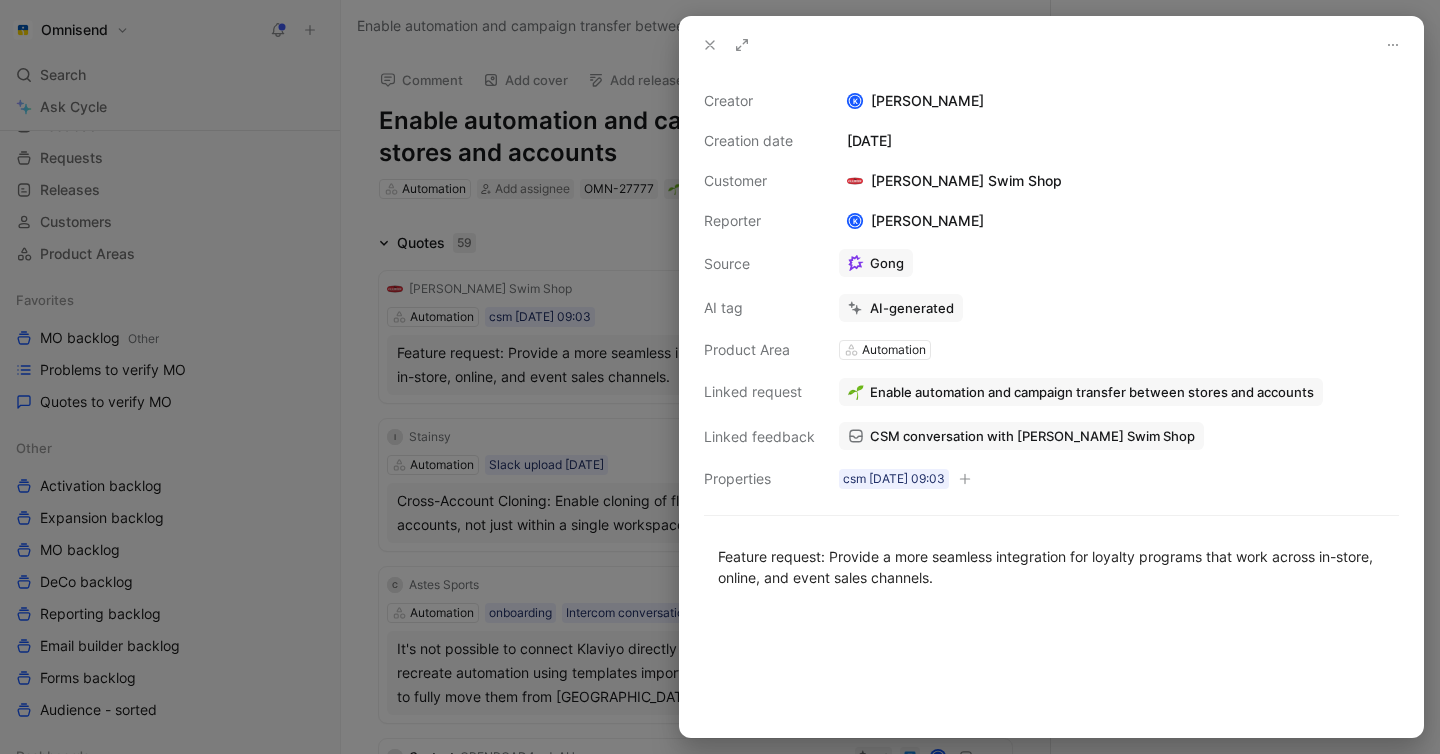 click on "CSM conversation with [PERSON_NAME] Swim Shop" at bounding box center (1032, 436) 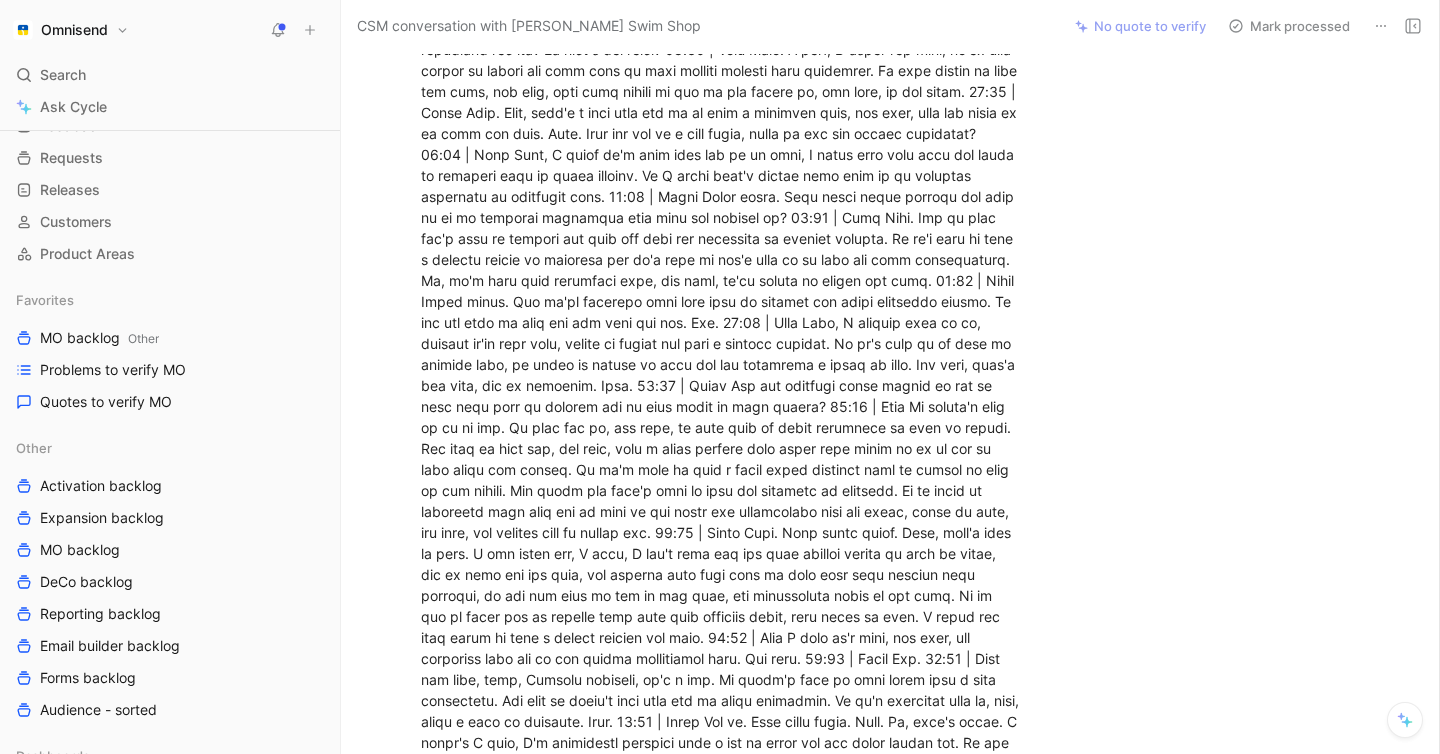 scroll, scrollTop: 3747, scrollLeft: 0, axis: vertical 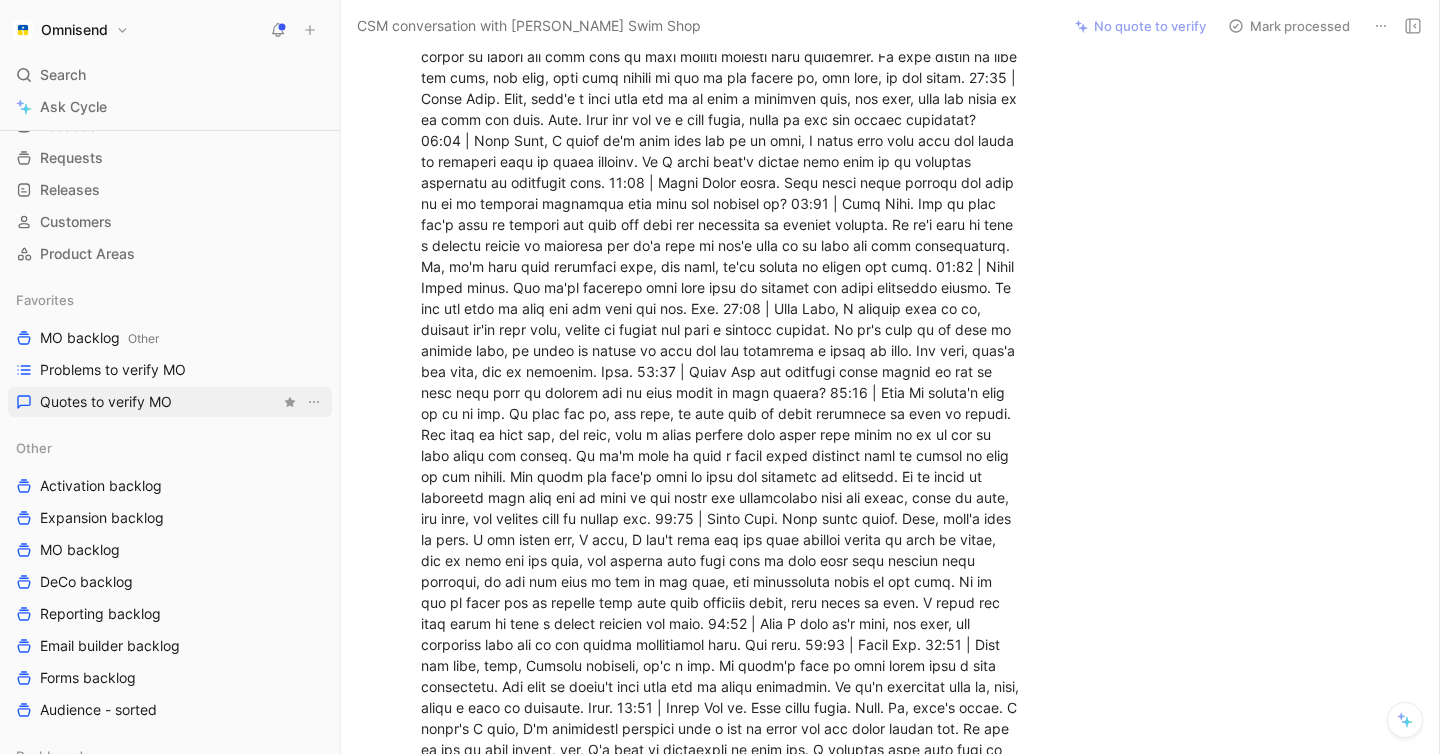 click on "Quotes to verify MO" at bounding box center [106, 402] 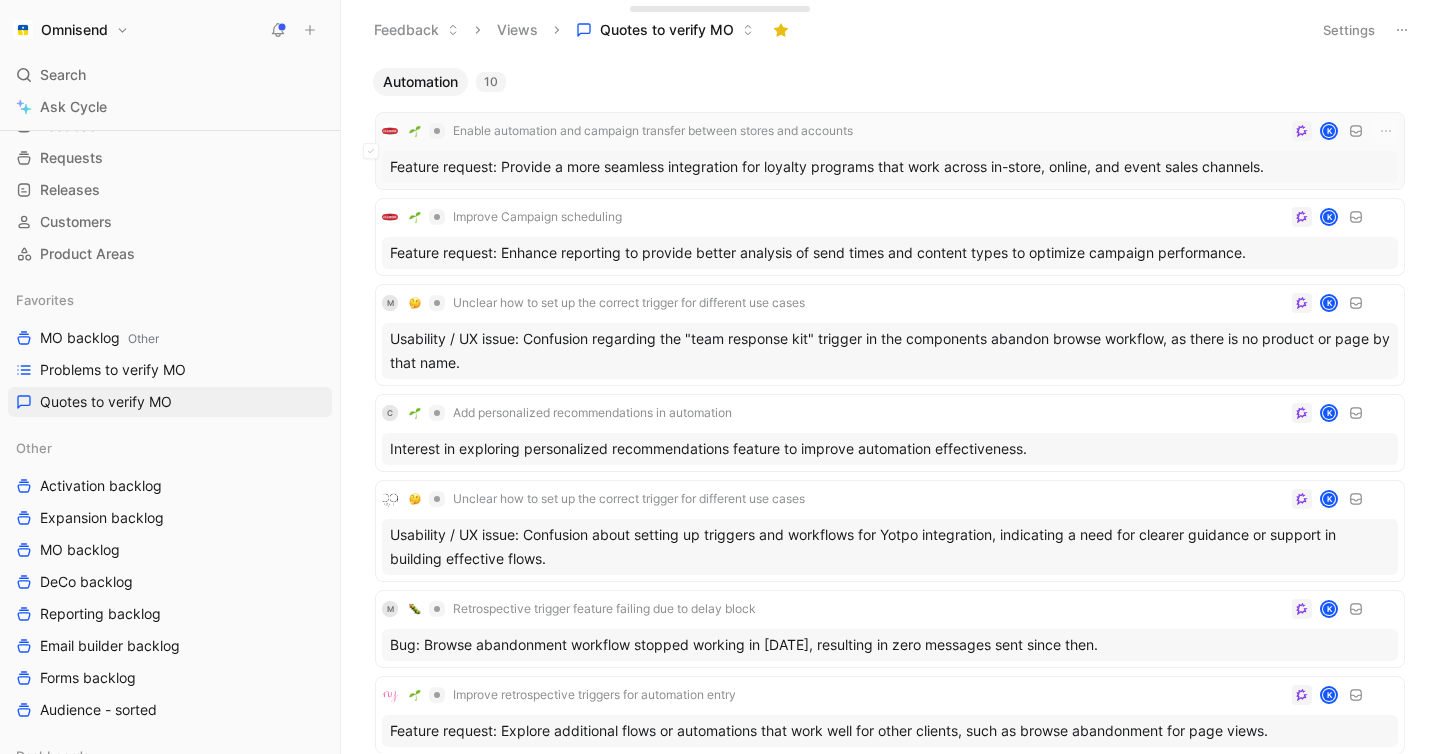 click on "Enable automation and campaign transfer between stores and accounts K" at bounding box center (890, 131) 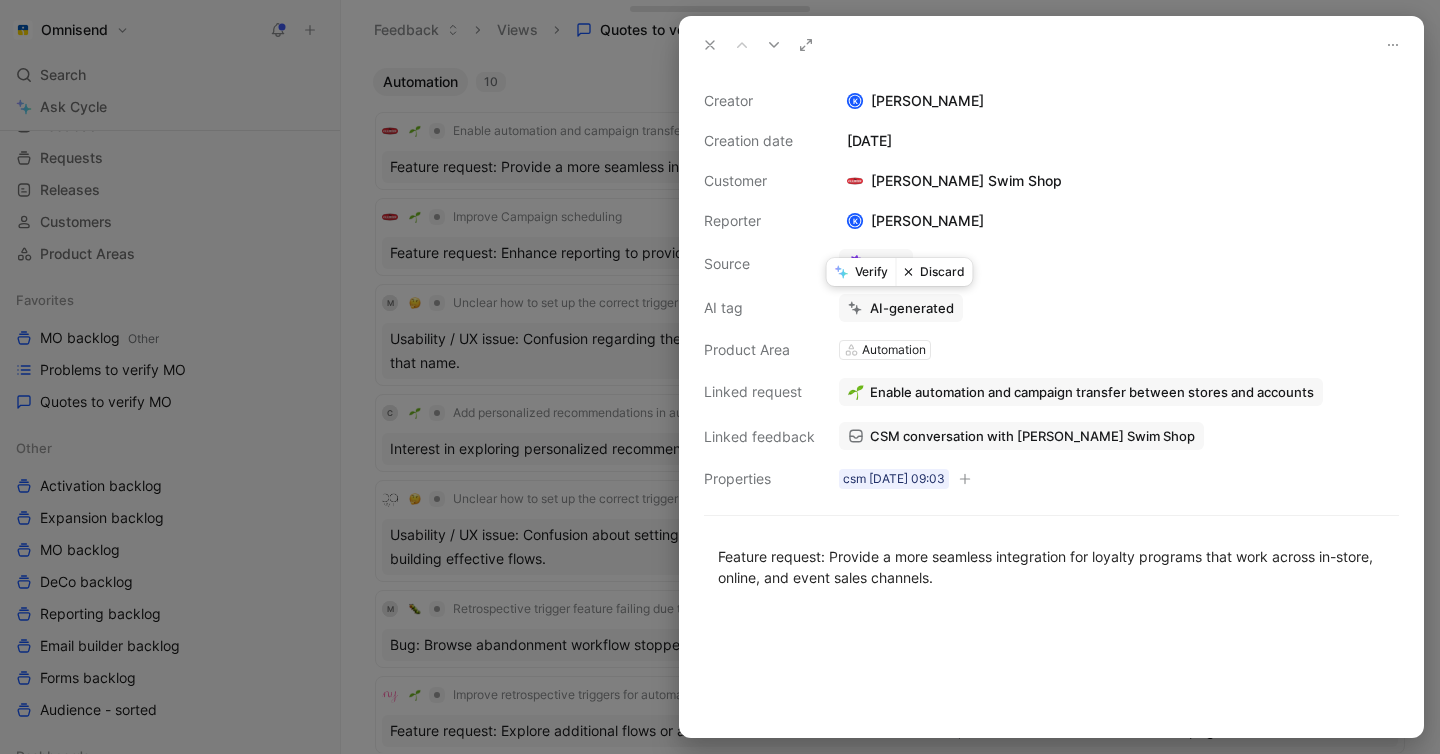 click on "Discard" at bounding box center (934, 272) 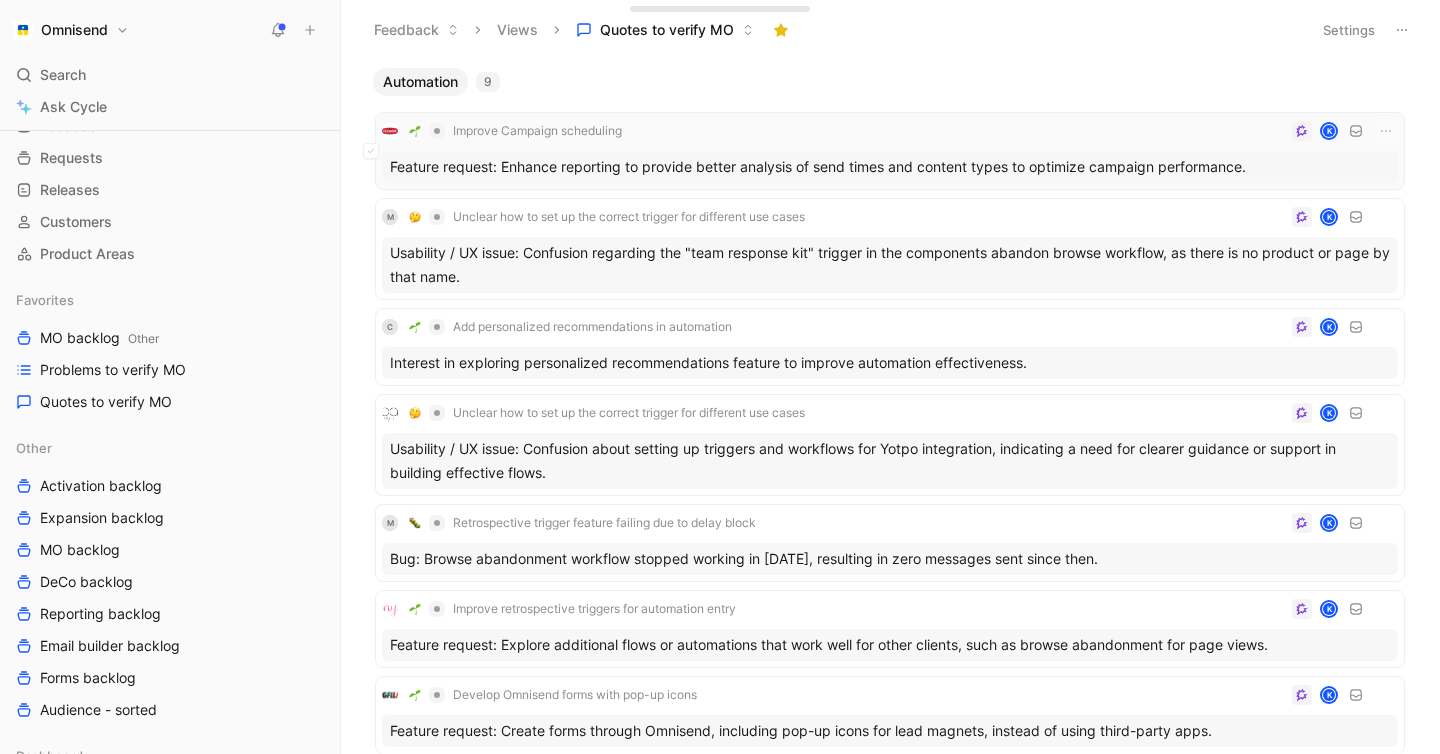 click on "Improve Campaign scheduling K" at bounding box center [890, 131] 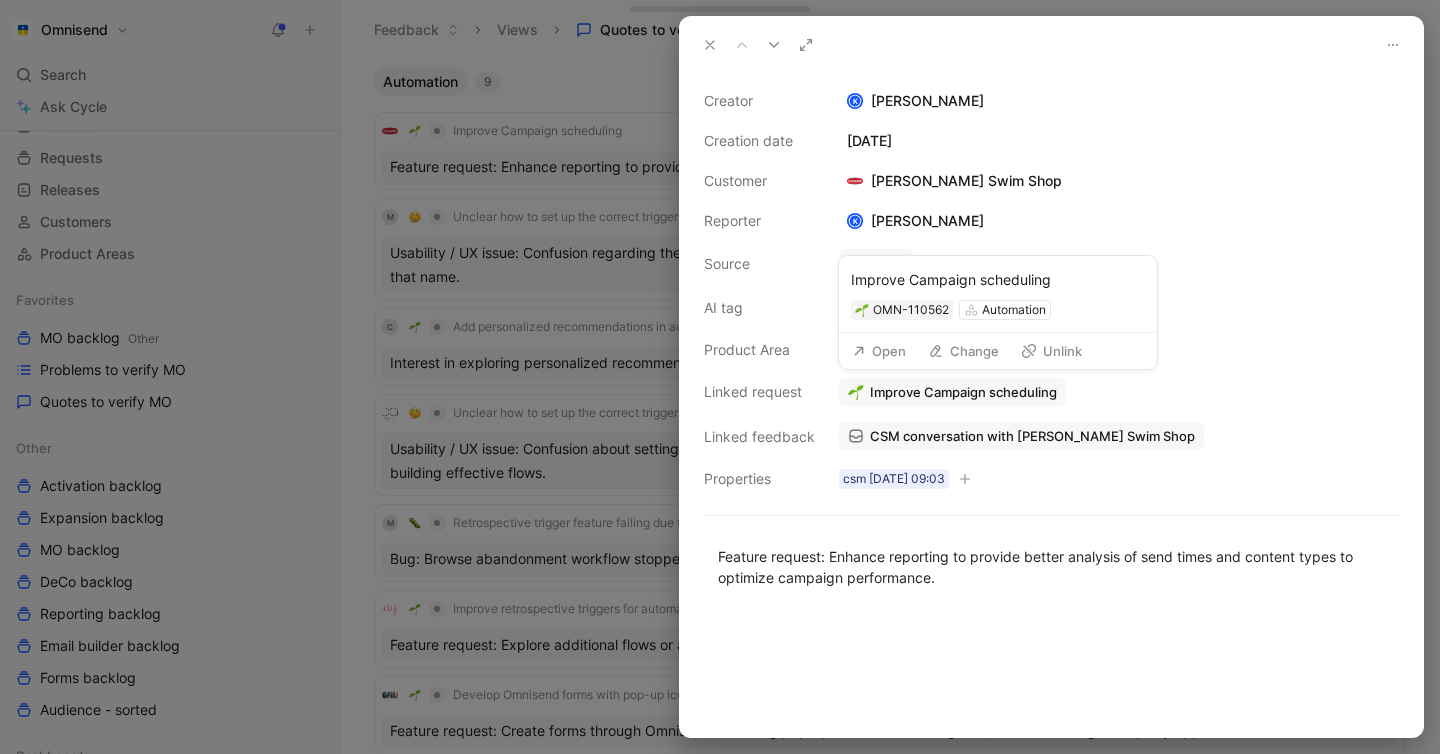 click on "Open" at bounding box center (879, 351) 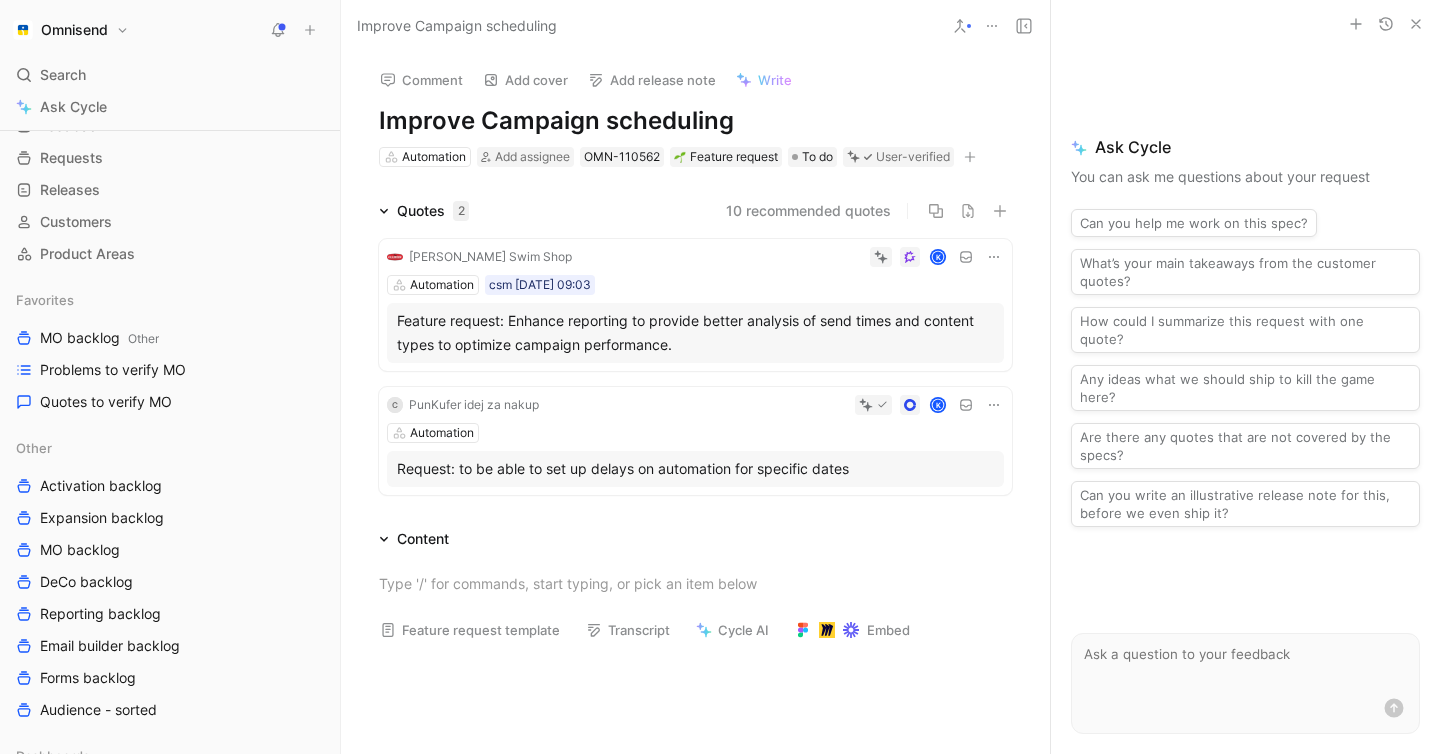 click on "Feature request: Enhance reporting to provide better analysis of send times and content types to optimize campaign performance." at bounding box center [695, 333] 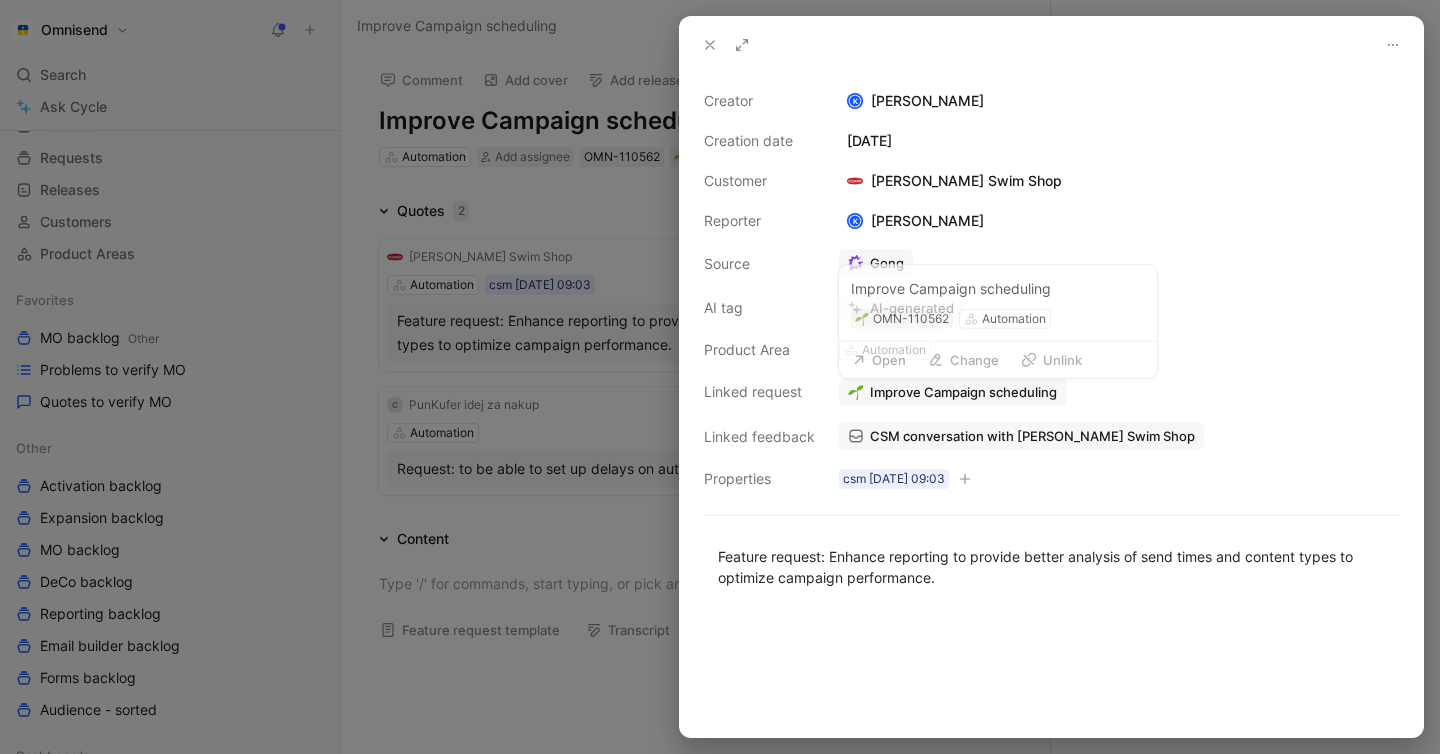 click on "Improve Campaign scheduling" at bounding box center (963, 392) 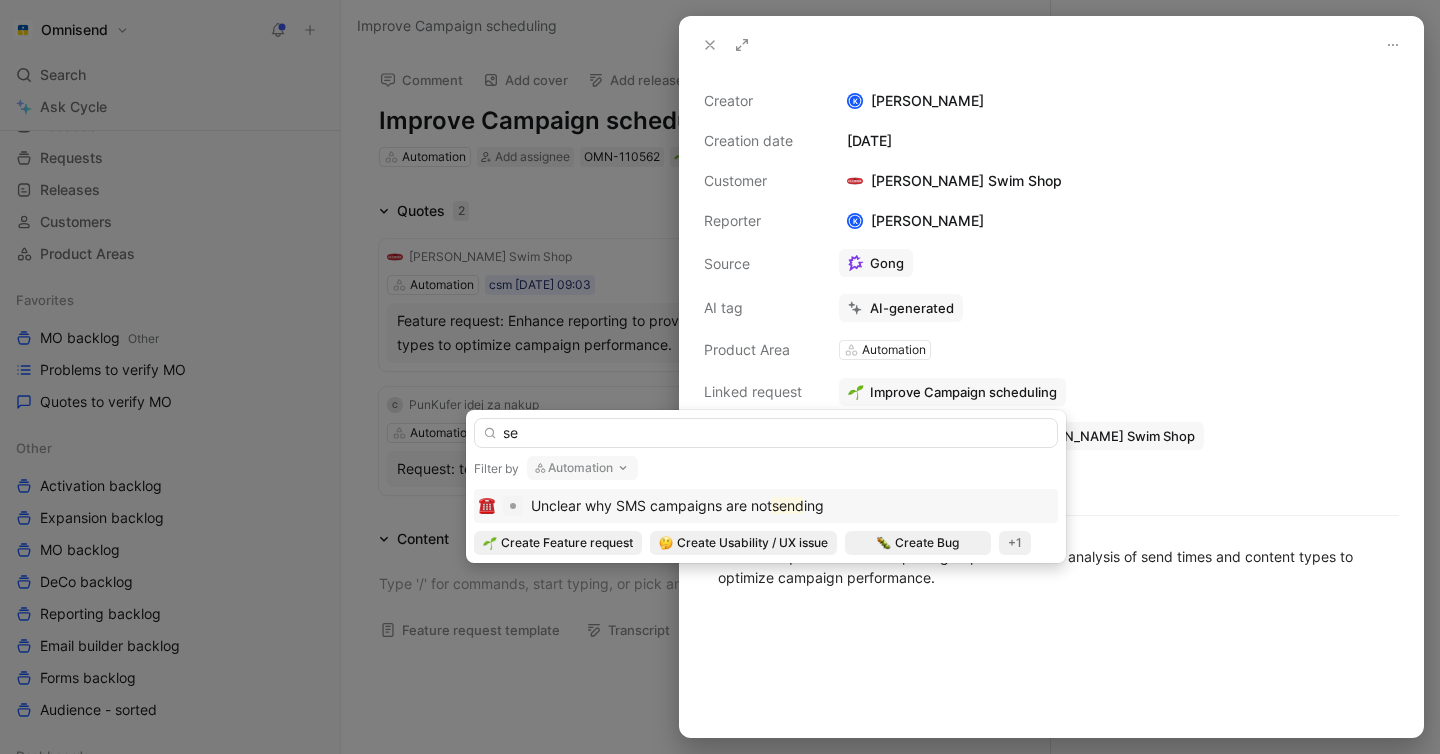 type on "s" 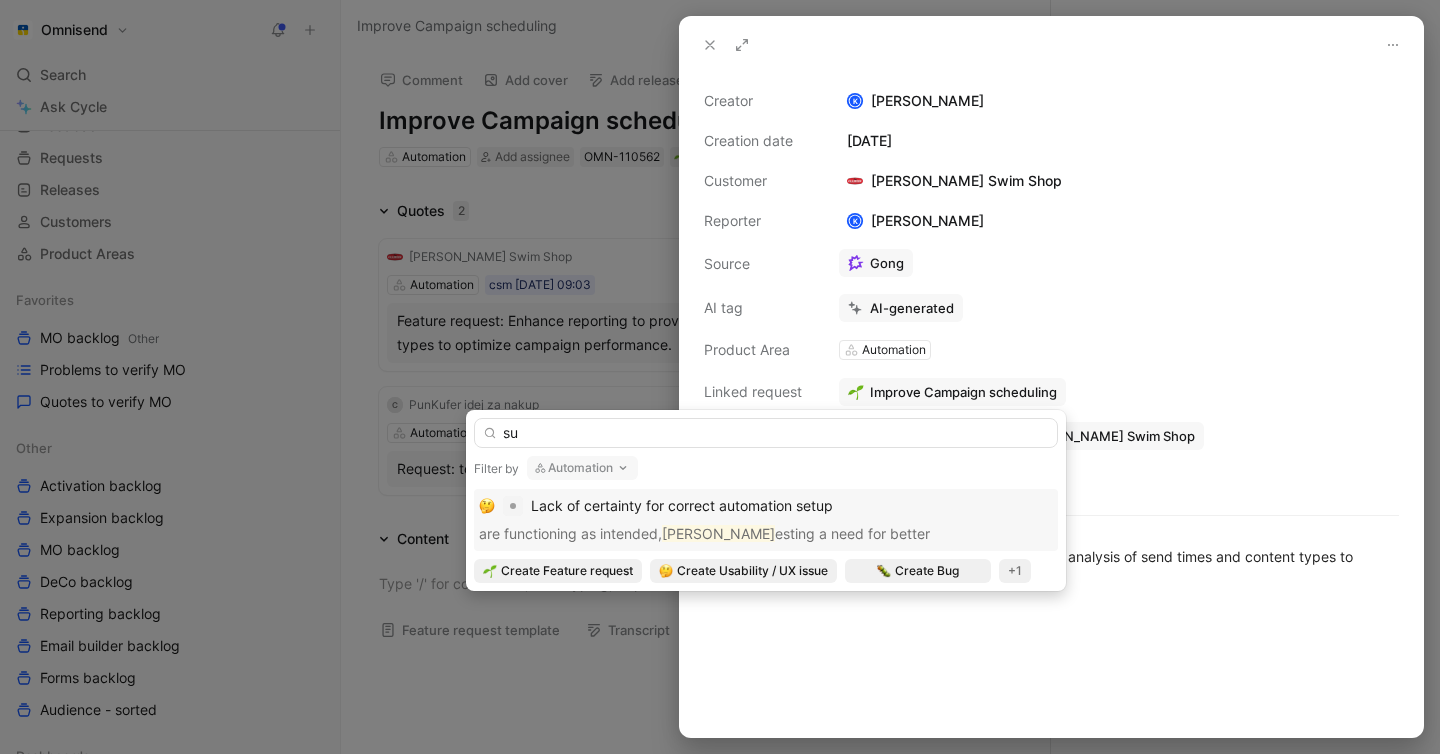 type on "s" 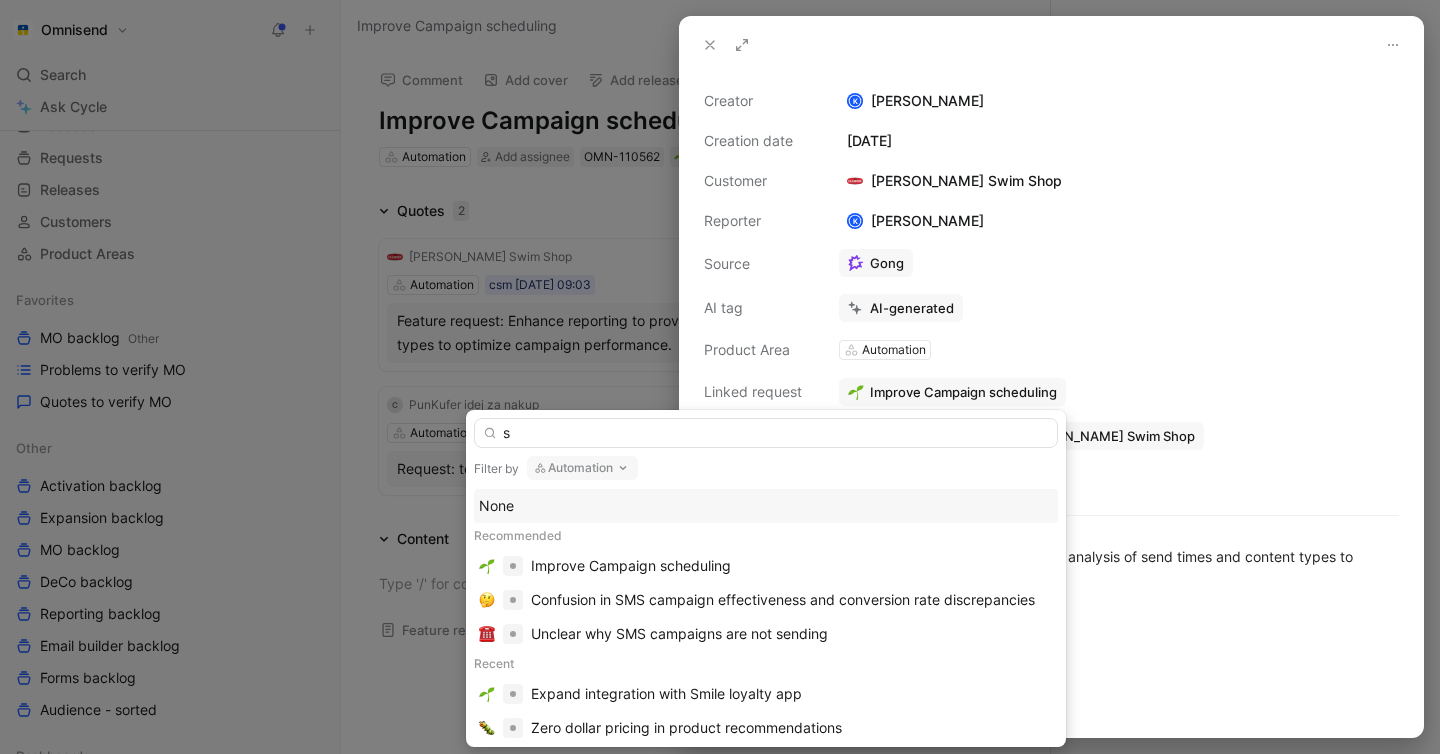 type on "se" 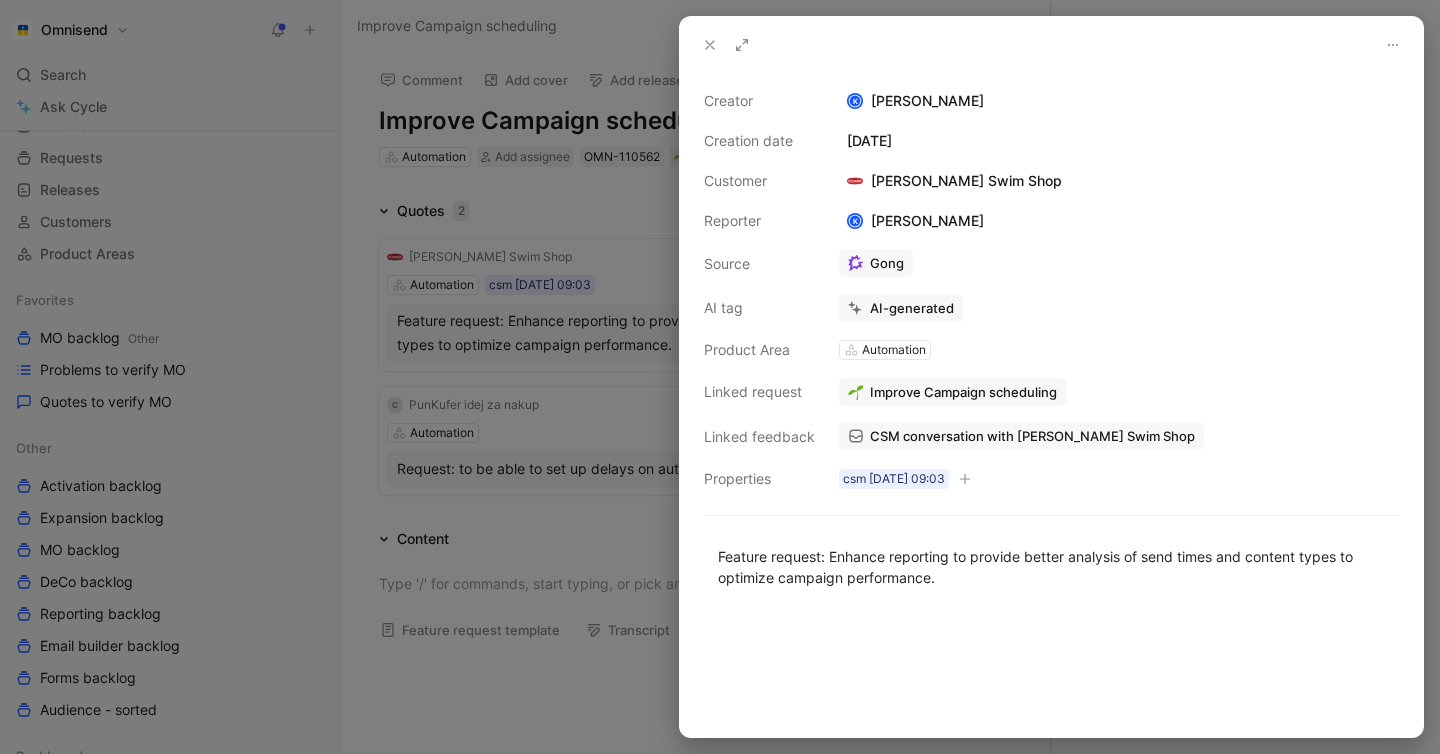 click on "Improve Campaign scheduling" at bounding box center [963, 392] 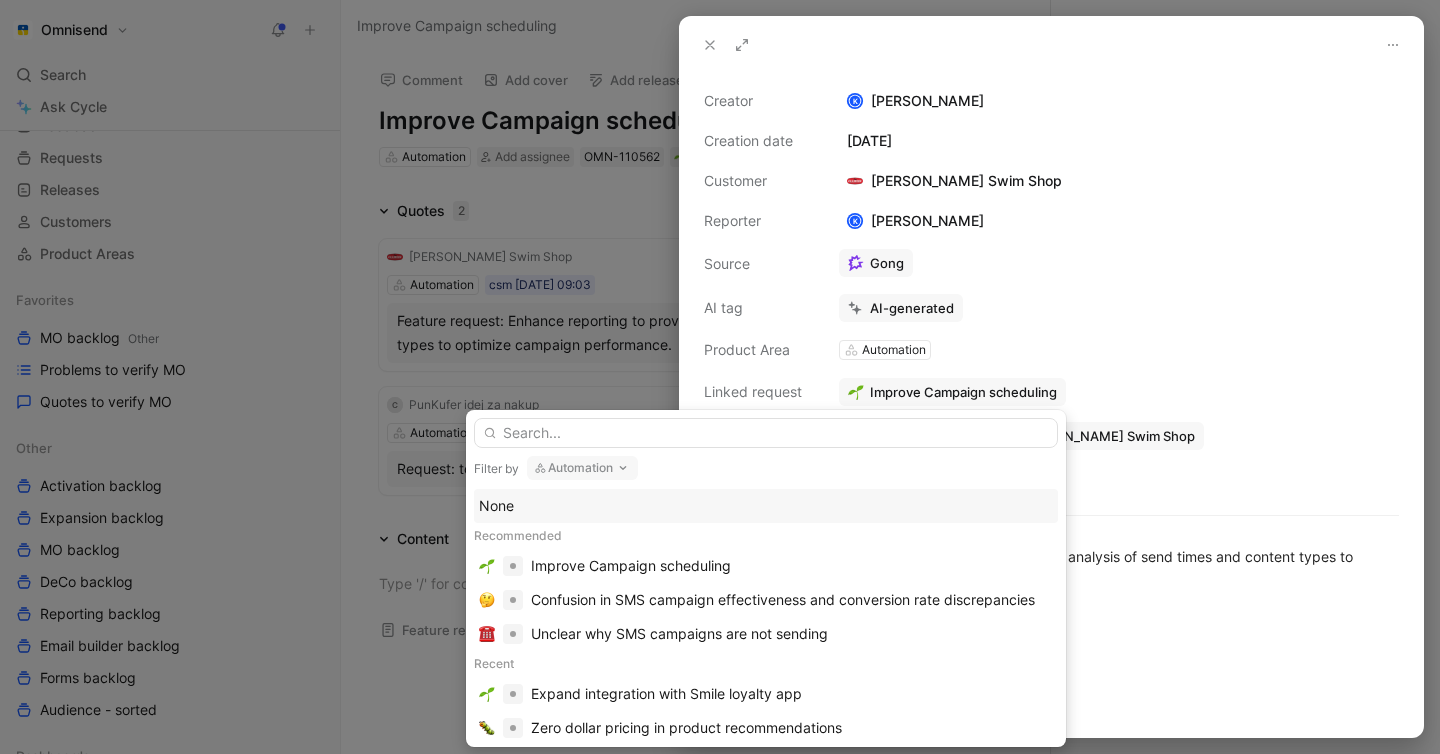 click on "Automation" at bounding box center [582, 468] 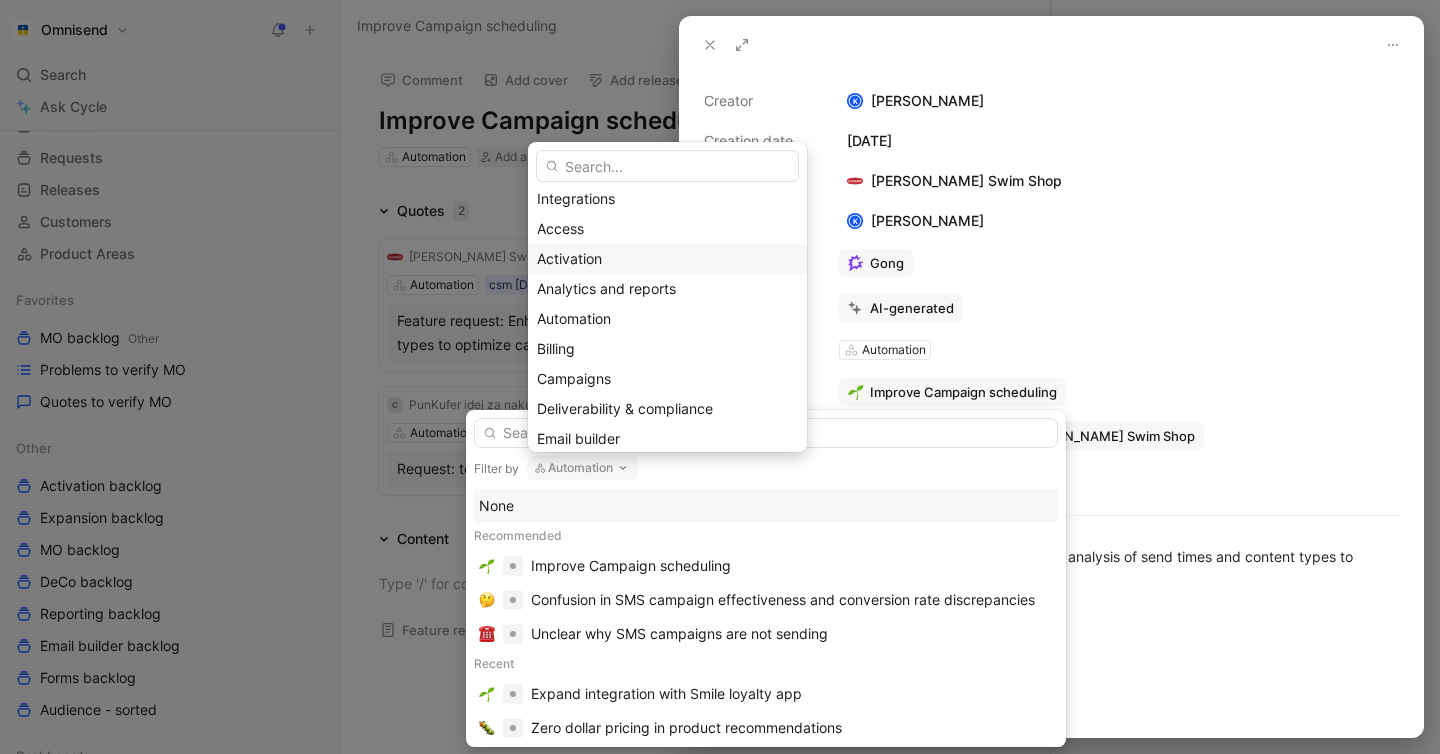 scroll, scrollTop: 106, scrollLeft: 0, axis: vertical 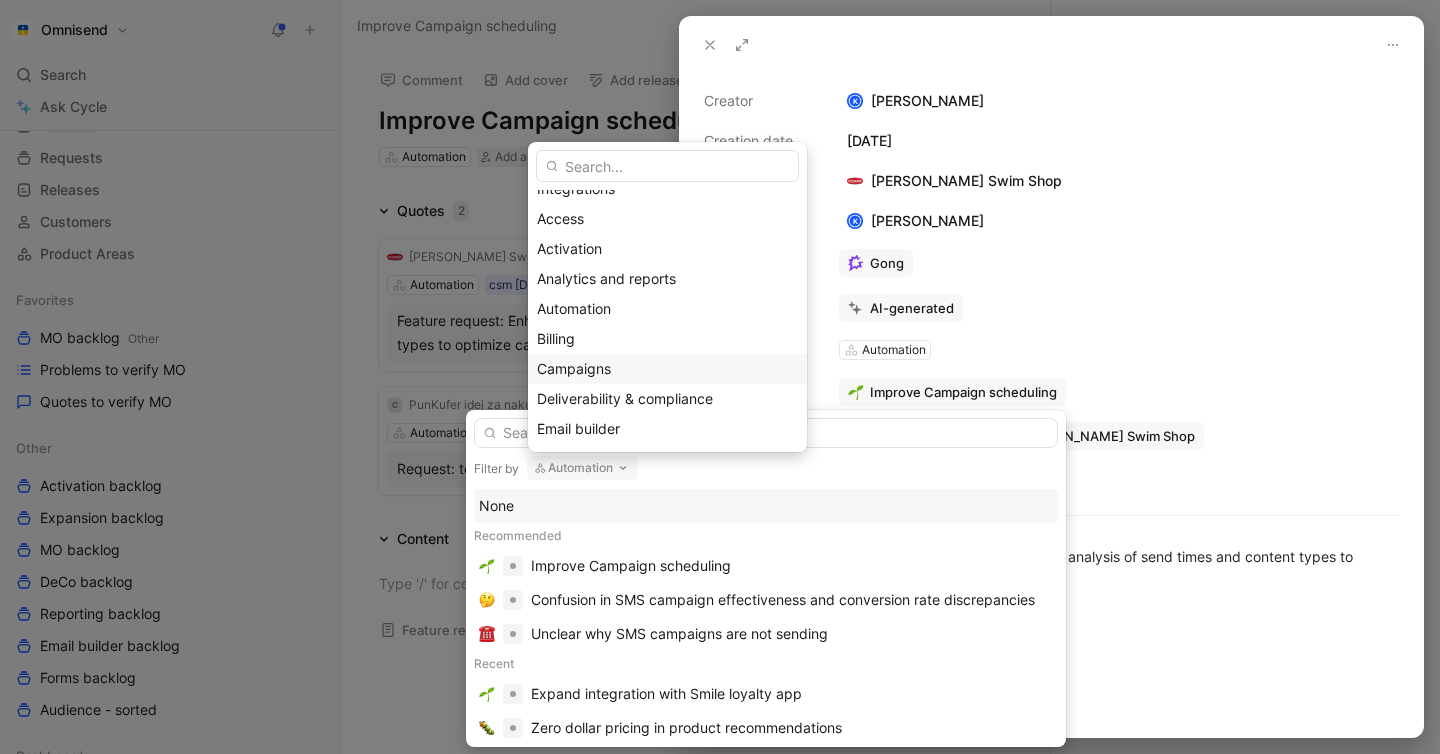 click on "Campaigns" at bounding box center [667, 369] 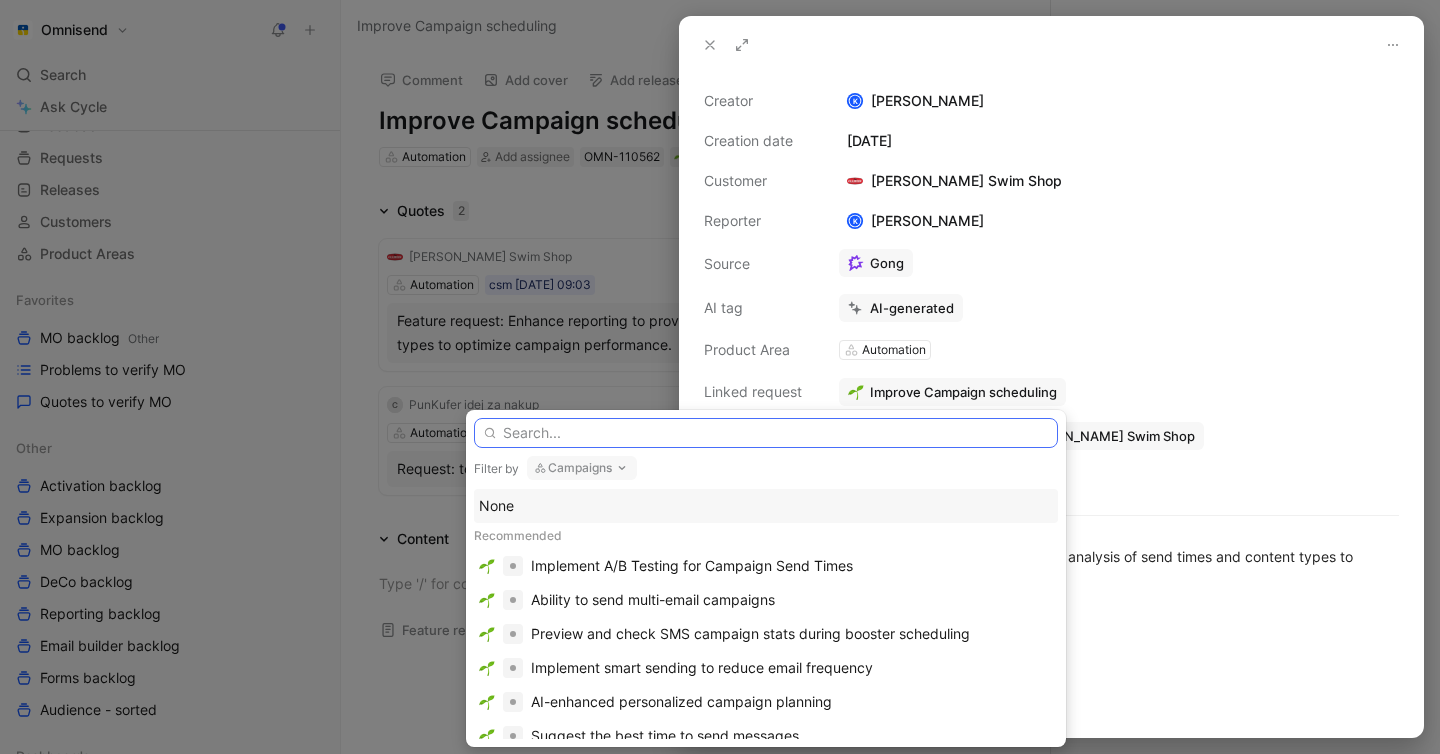 click at bounding box center (766, 433) 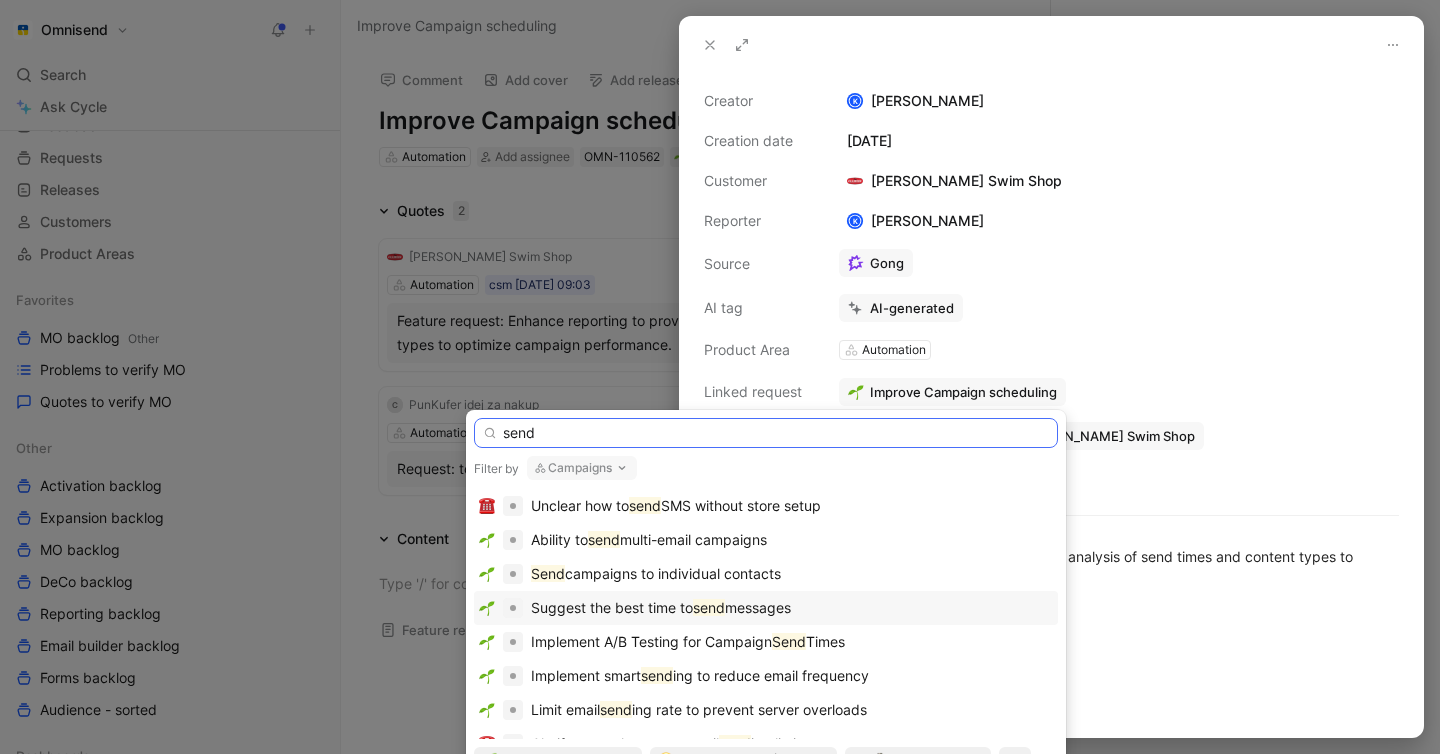 type on "send" 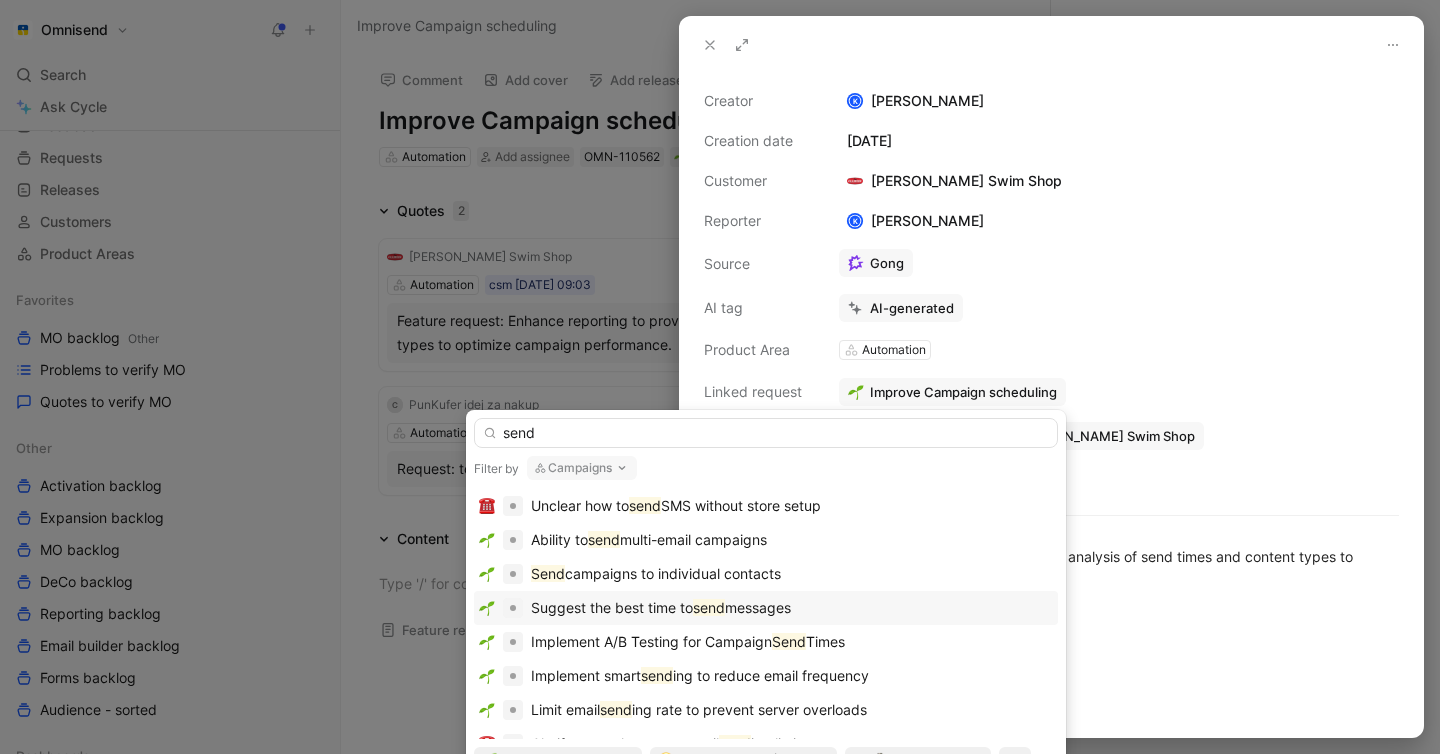 click on "Suggest the best time to  send  messages" at bounding box center [766, 608] 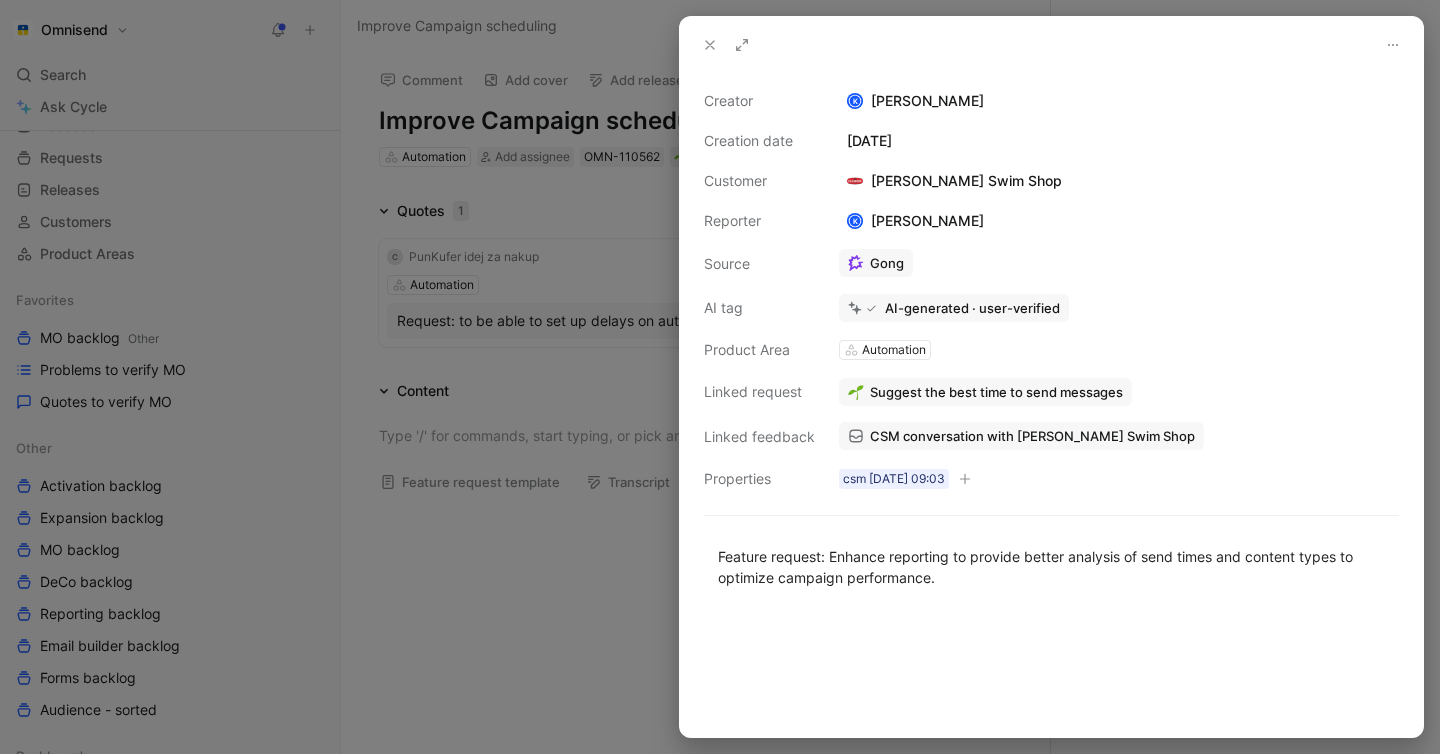 click at bounding box center (720, 377) 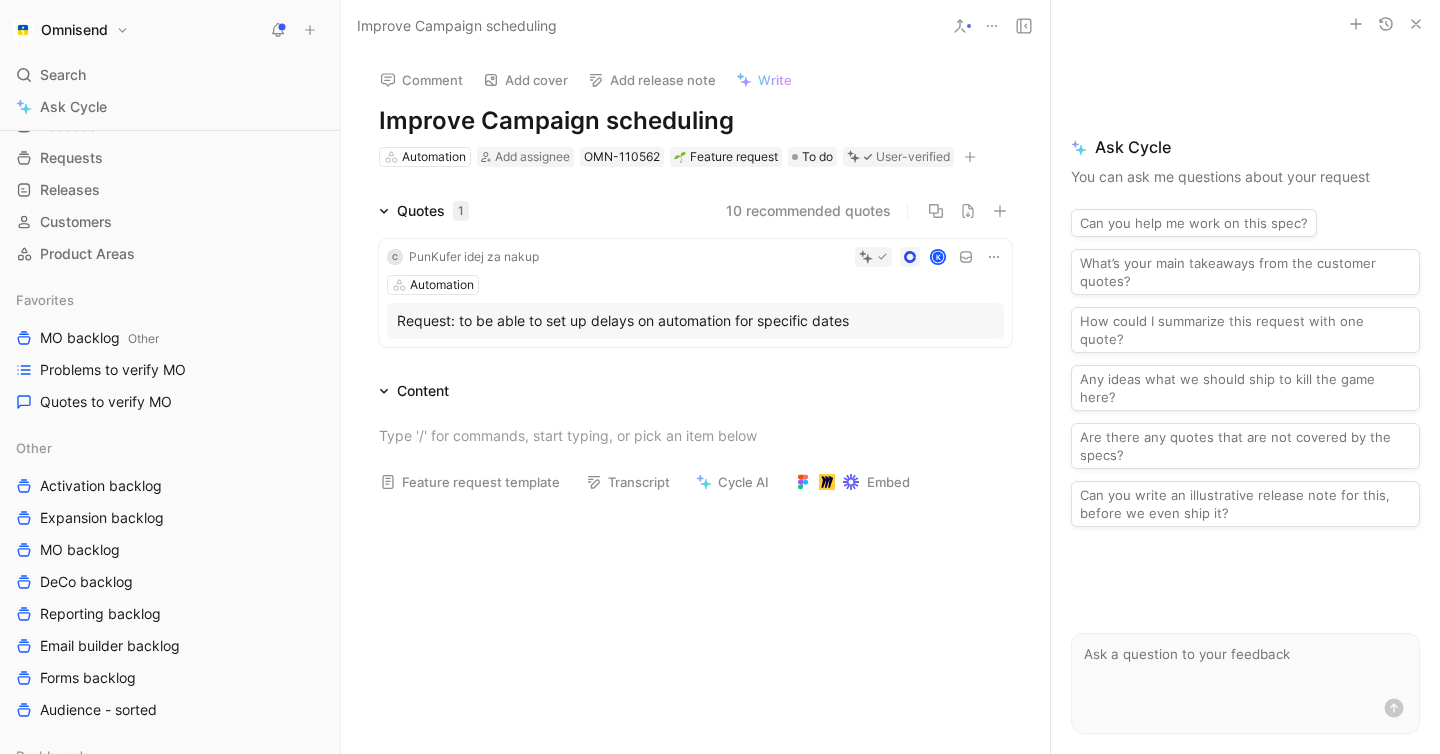 click on "Automation" at bounding box center (695, 285) 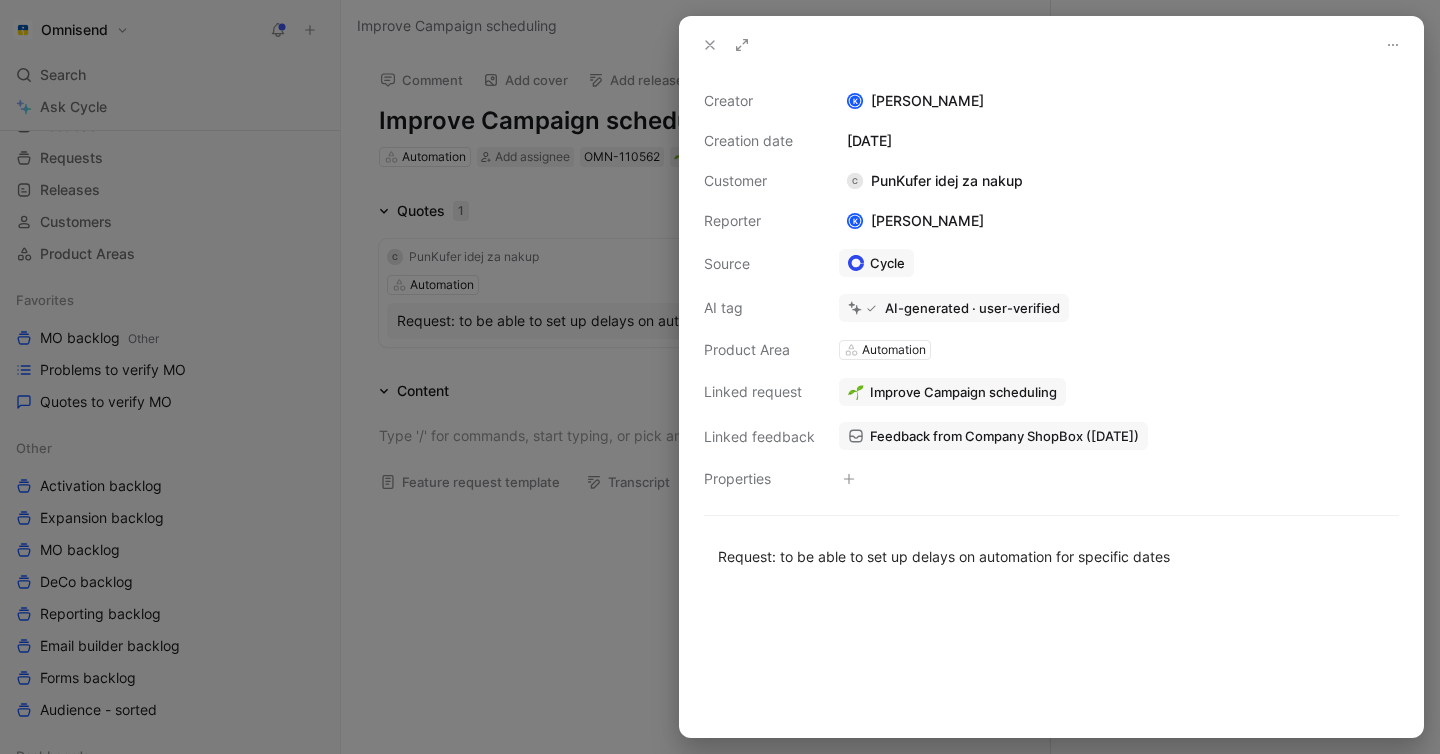 click on "Feedback from Company ShopBox ([DATE])" at bounding box center [1004, 436] 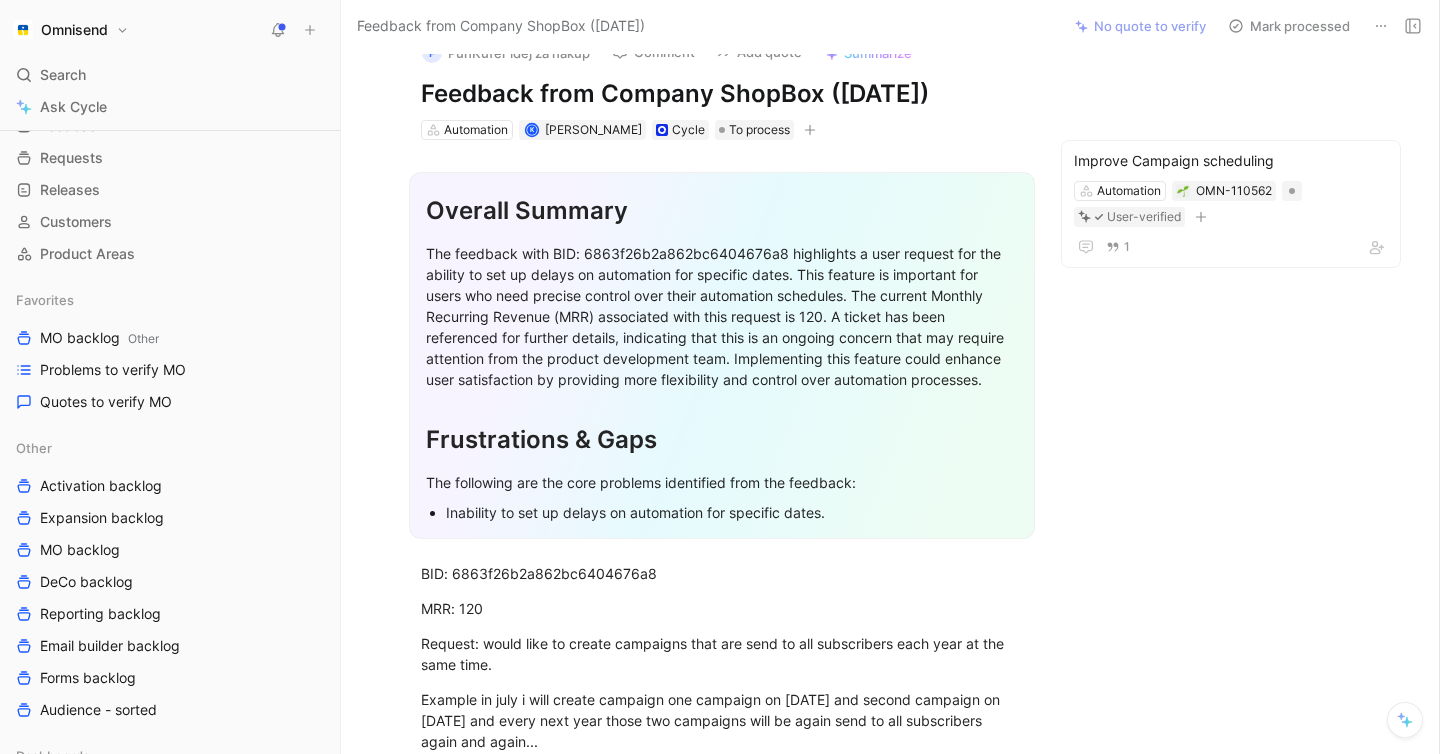 scroll, scrollTop: 16, scrollLeft: 0, axis: vertical 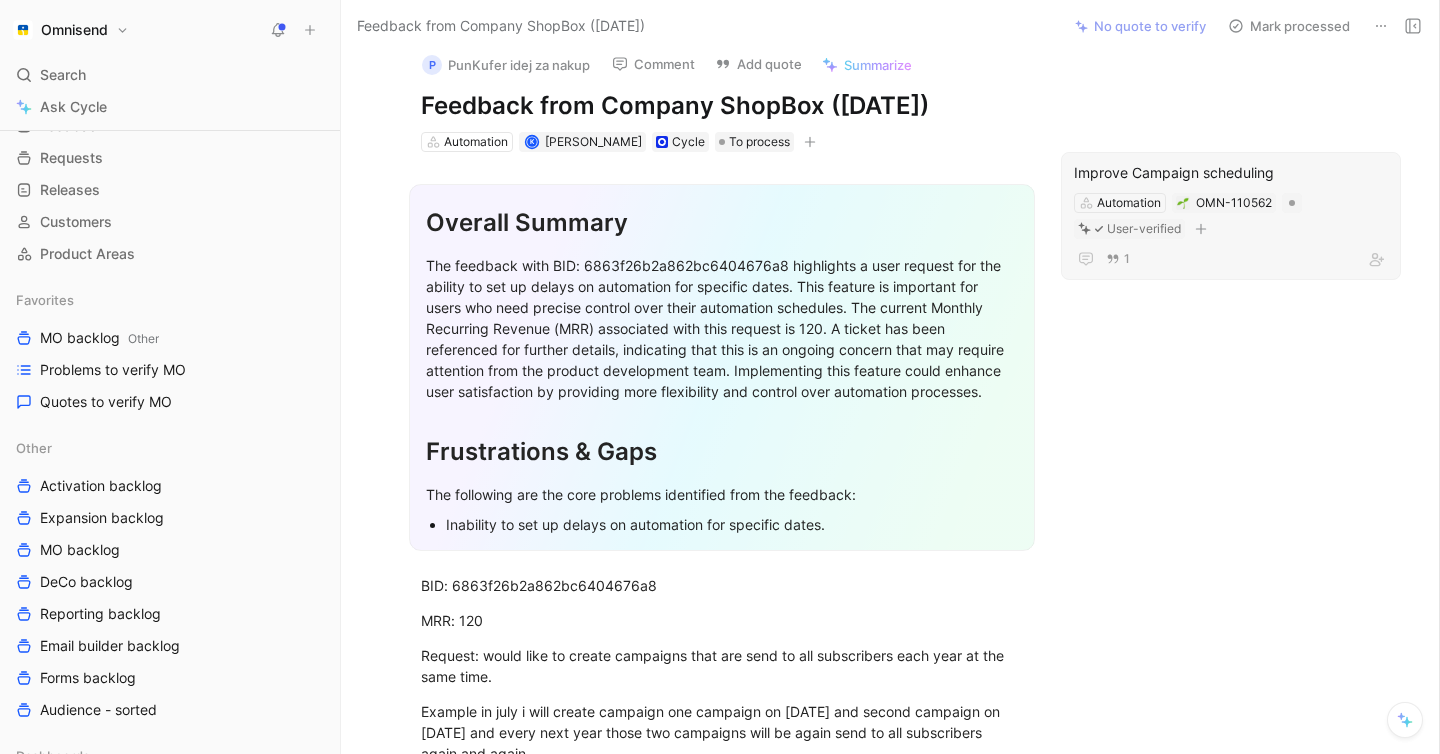click on "Improve Campaign scheduling" at bounding box center (1231, 173) 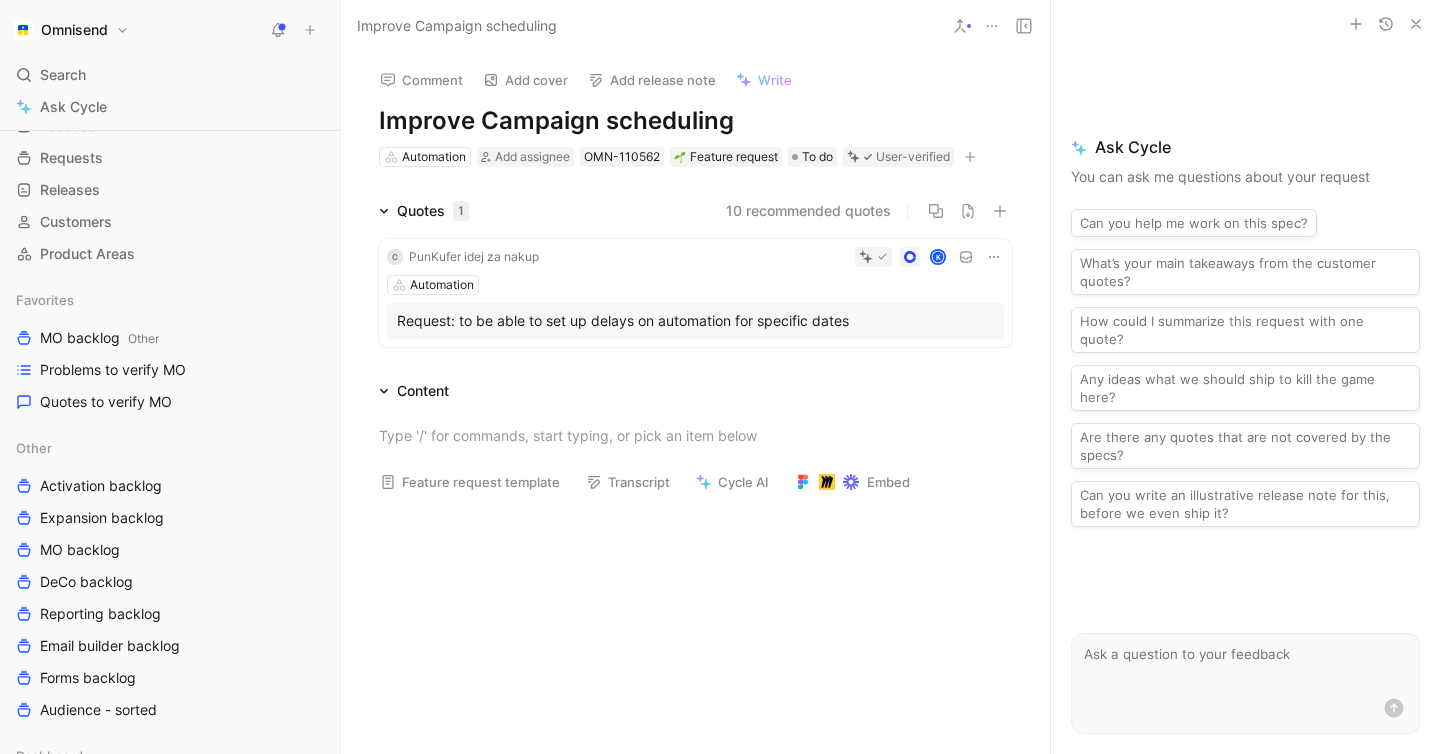click on "C PunKufer idej za nakup K Automation Request: to be able to set up delays on automation for specific dates" at bounding box center [695, 293] 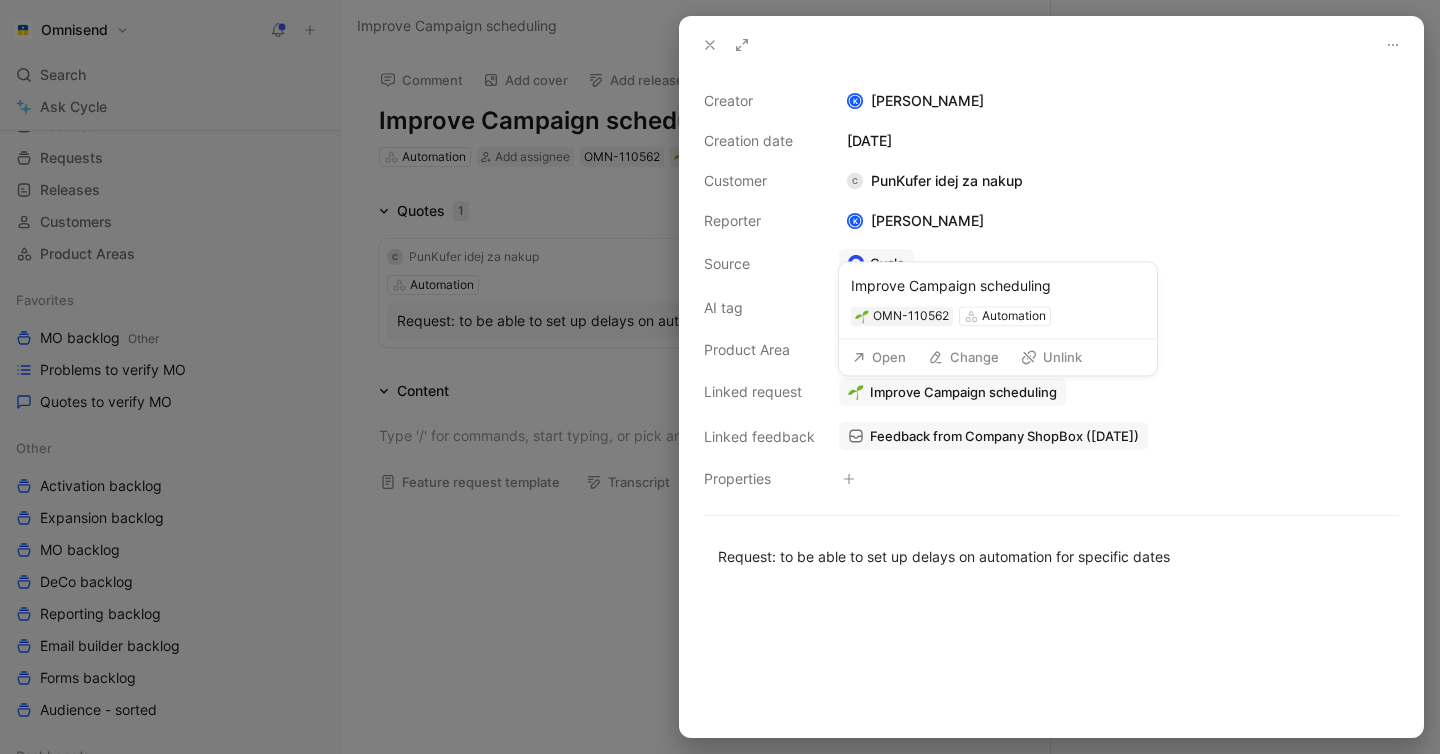 click on "Improve Campaign scheduling" at bounding box center (963, 392) 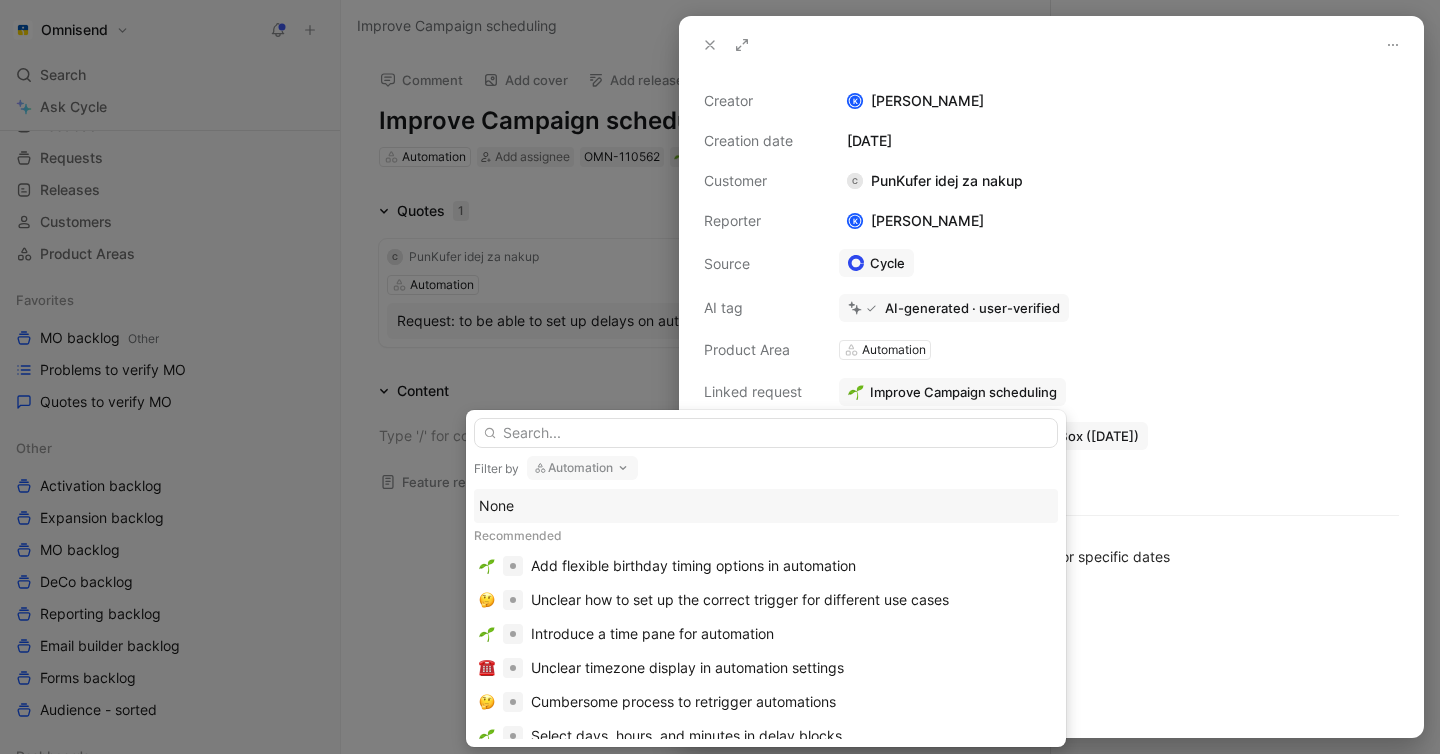 click at bounding box center (766, 433) 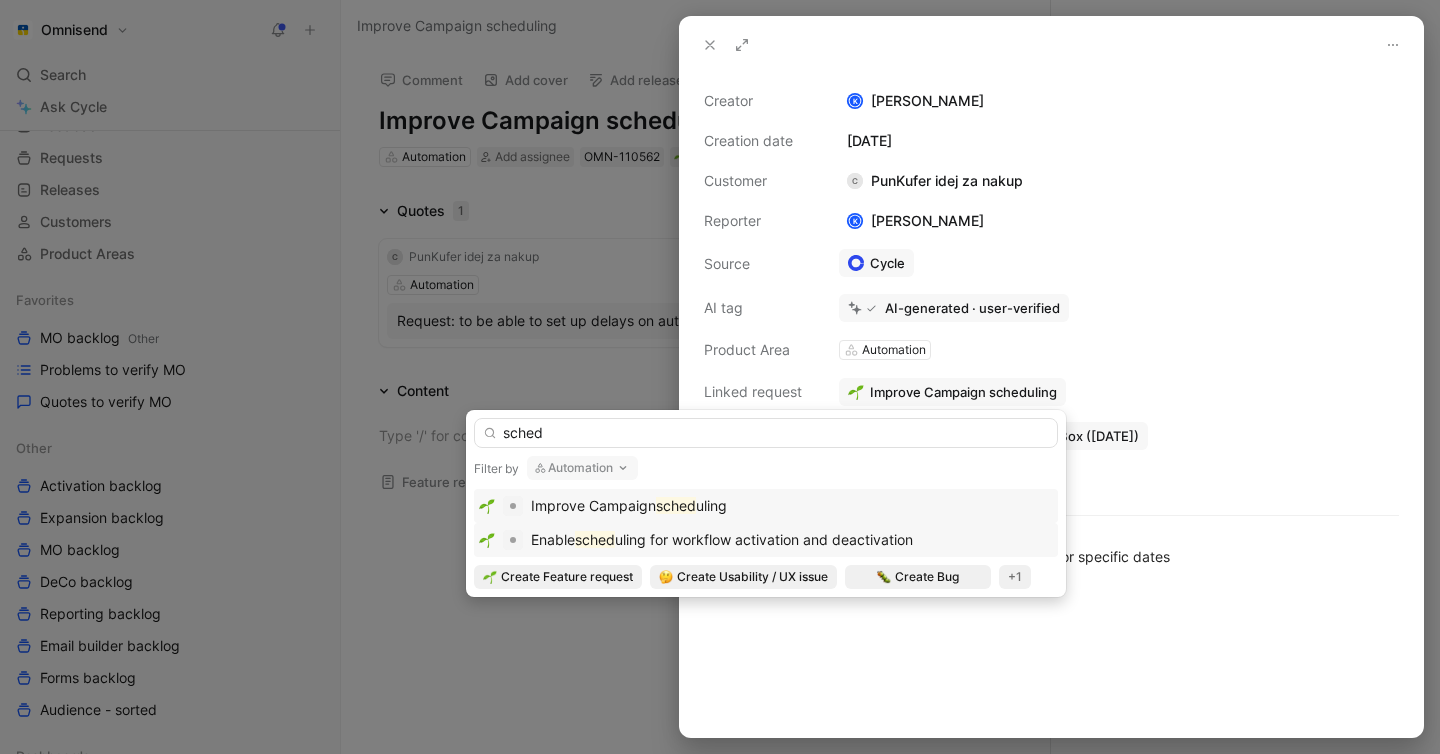 type on "sched" 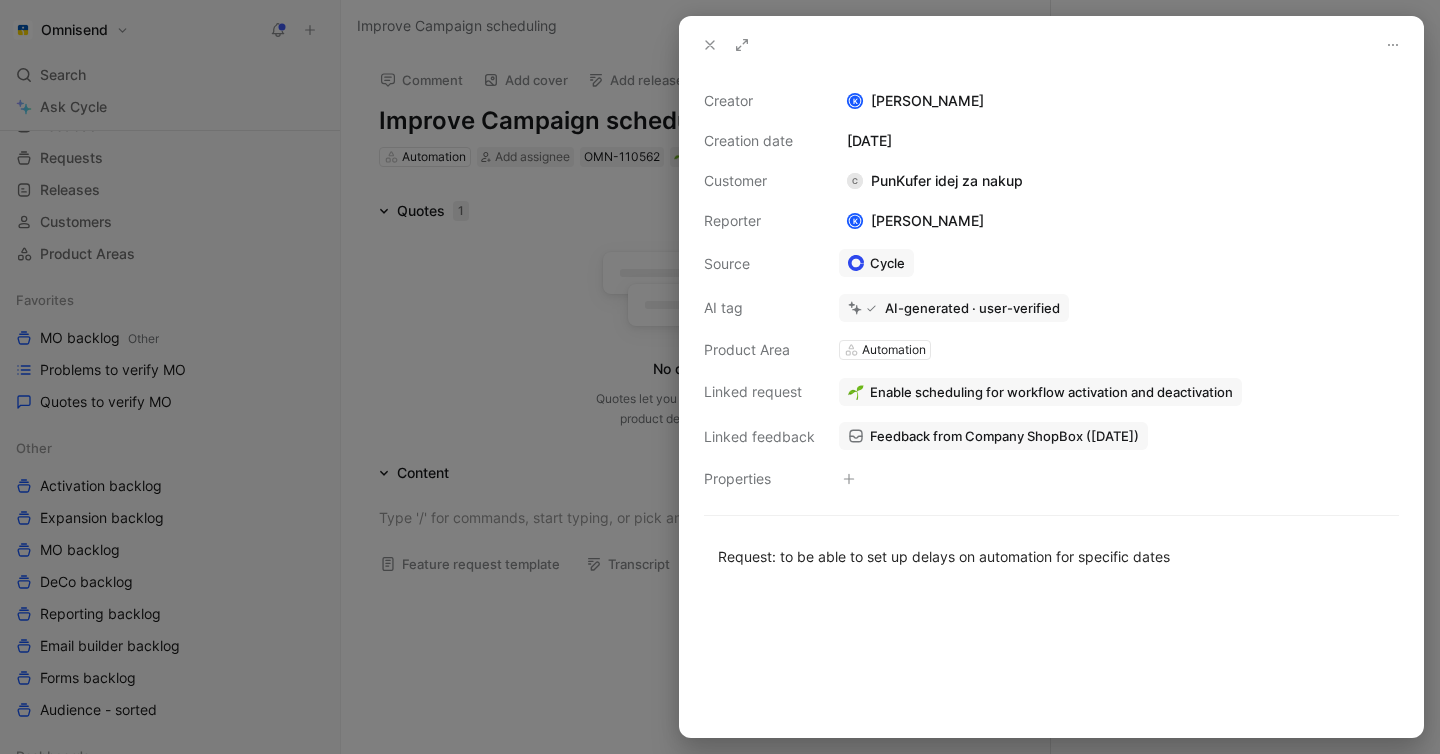 click at bounding box center [720, 377] 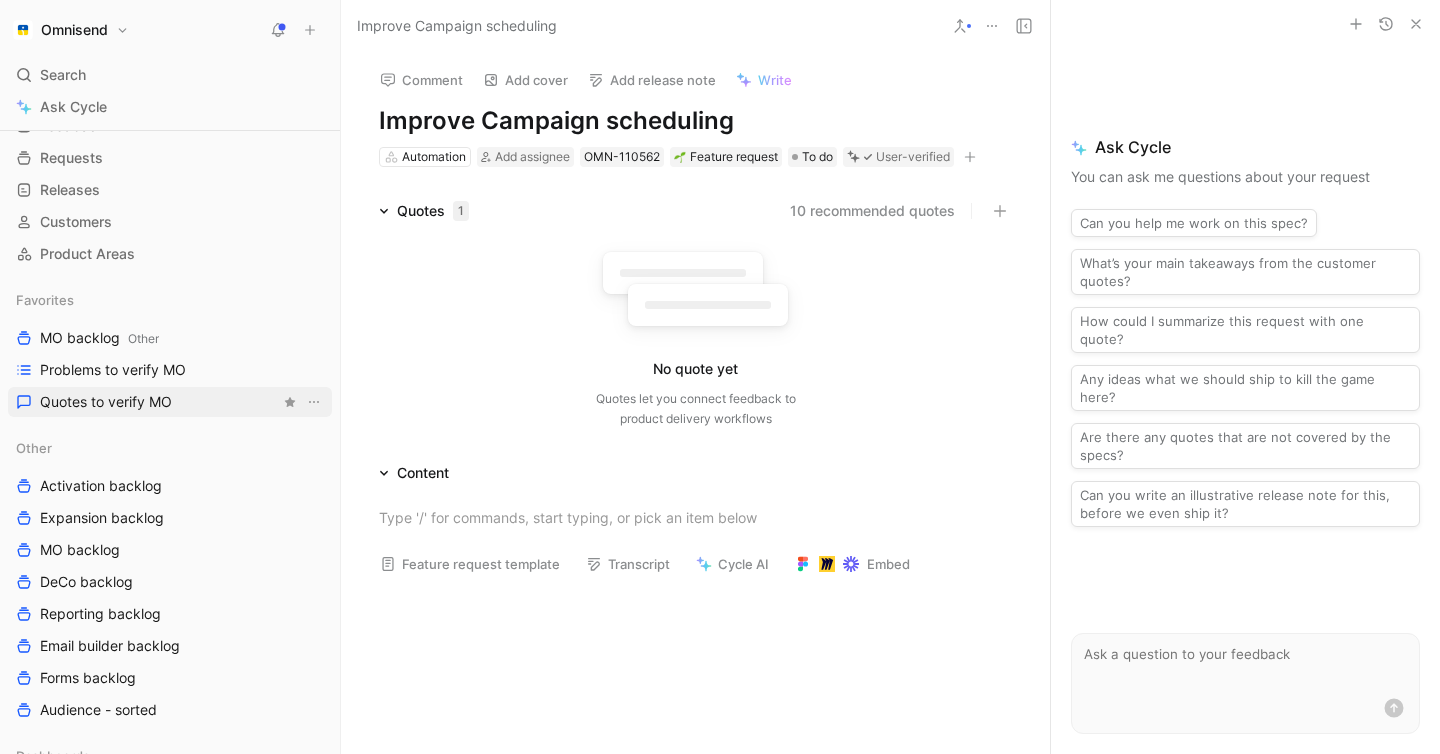 click on "Quotes to verify MO" at bounding box center (170, 402) 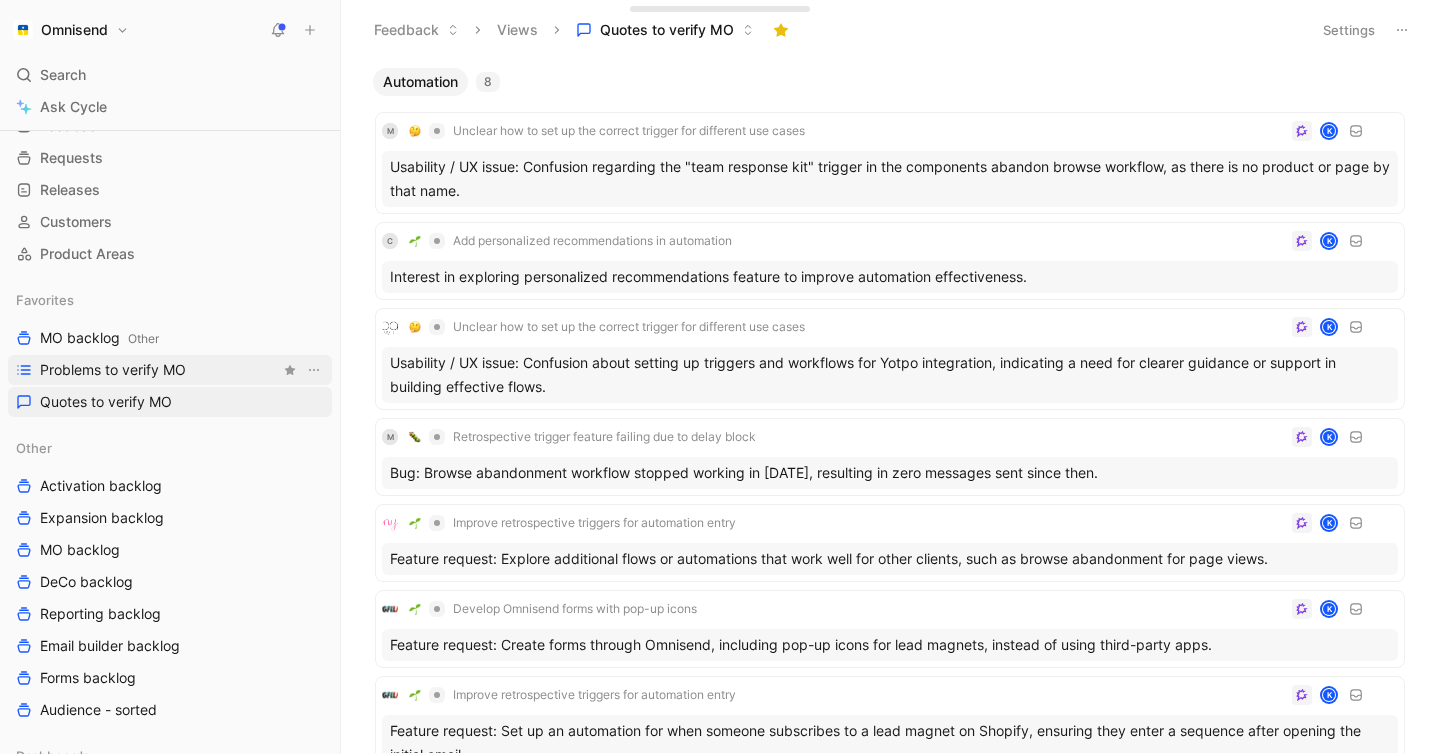 click on "Problems to verify MO" at bounding box center (170, 370) 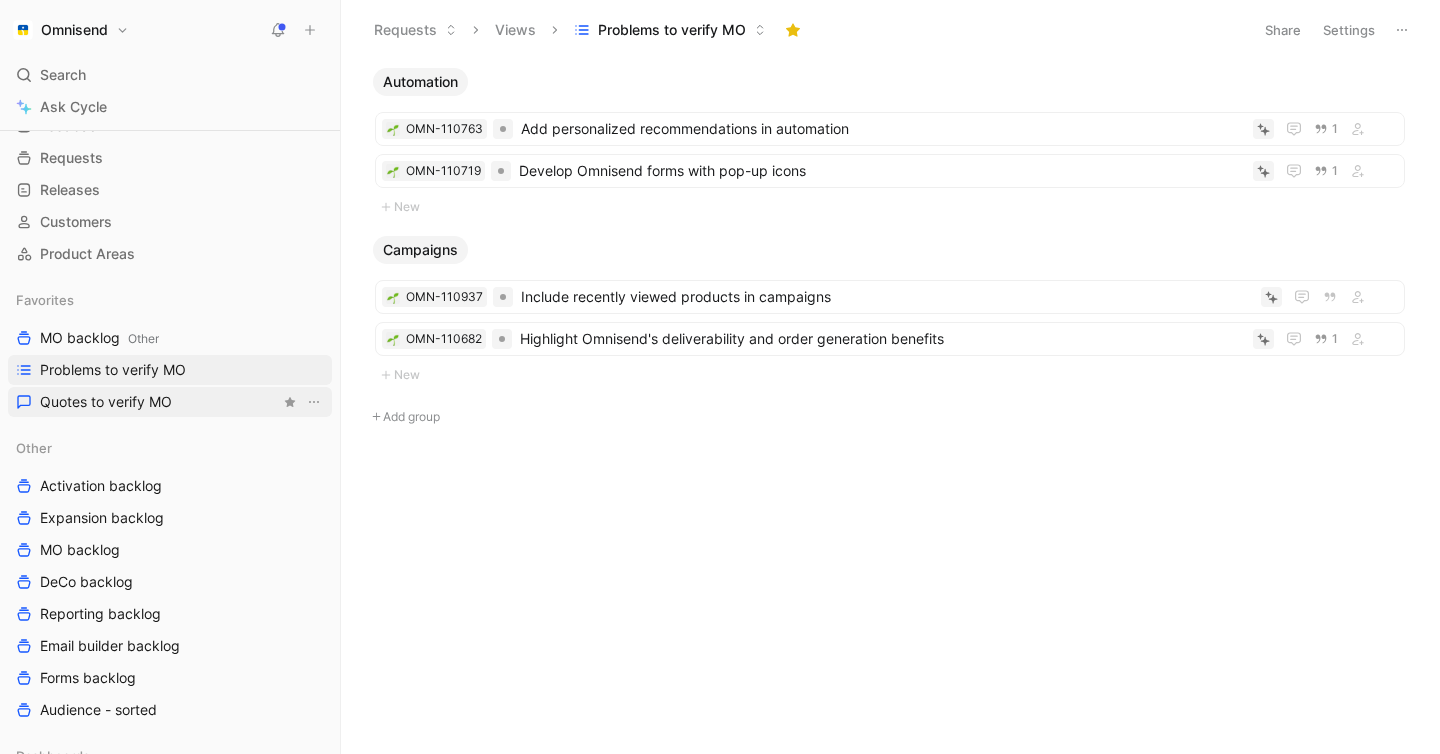 click on "Quotes to verify MO" at bounding box center (170, 402) 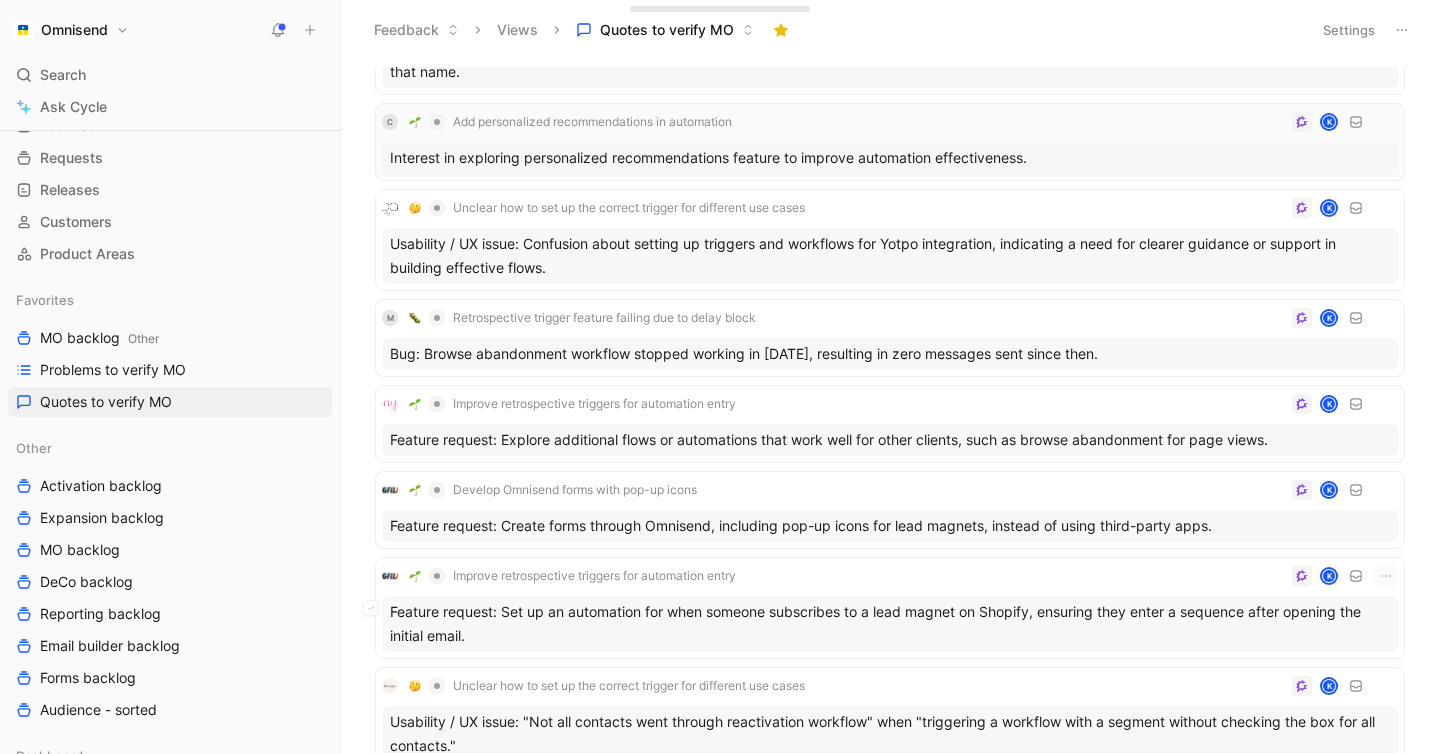 scroll, scrollTop: 0, scrollLeft: 0, axis: both 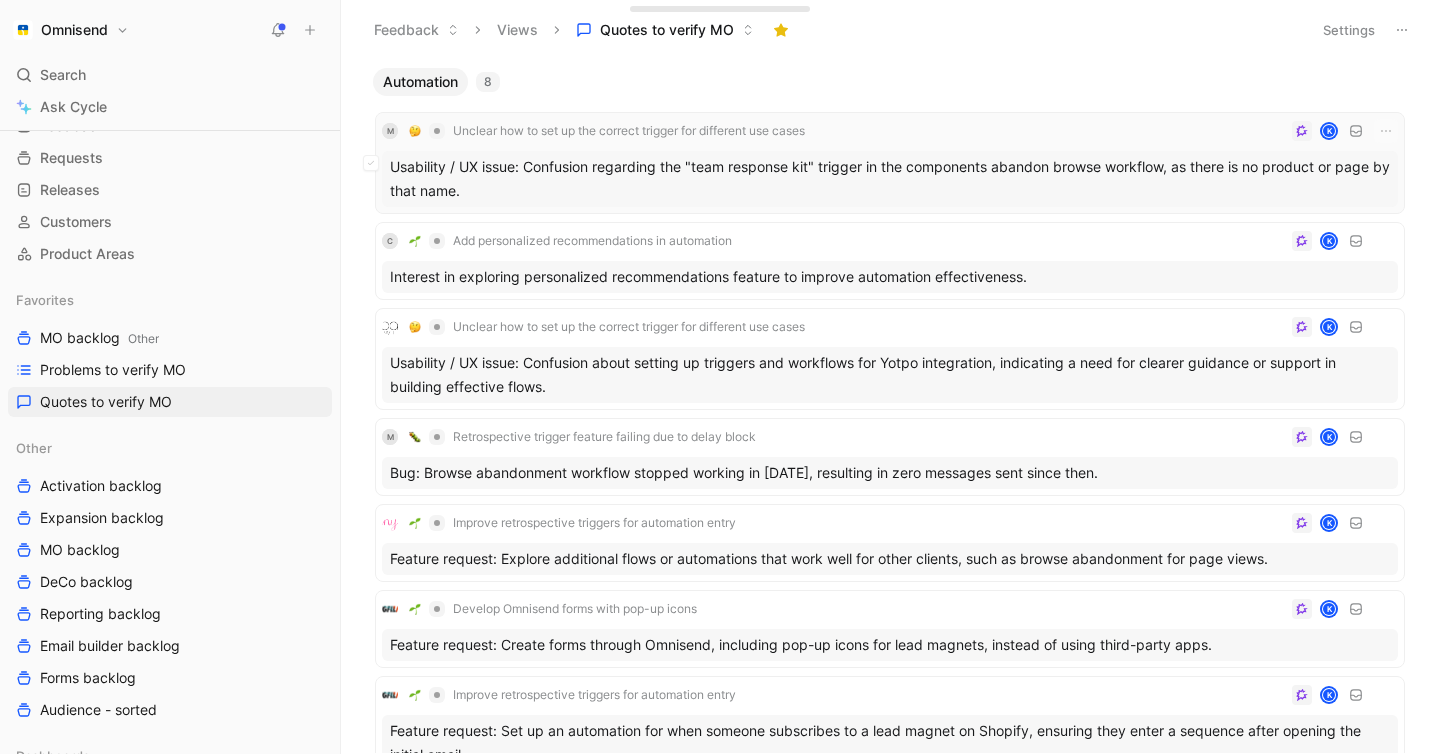 click on "Usability / UX issue: Confusion regarding the "team response kit" trigger in the components abandon browse workflow, as there is no product or page by that name." at bounding box center [890, 179] 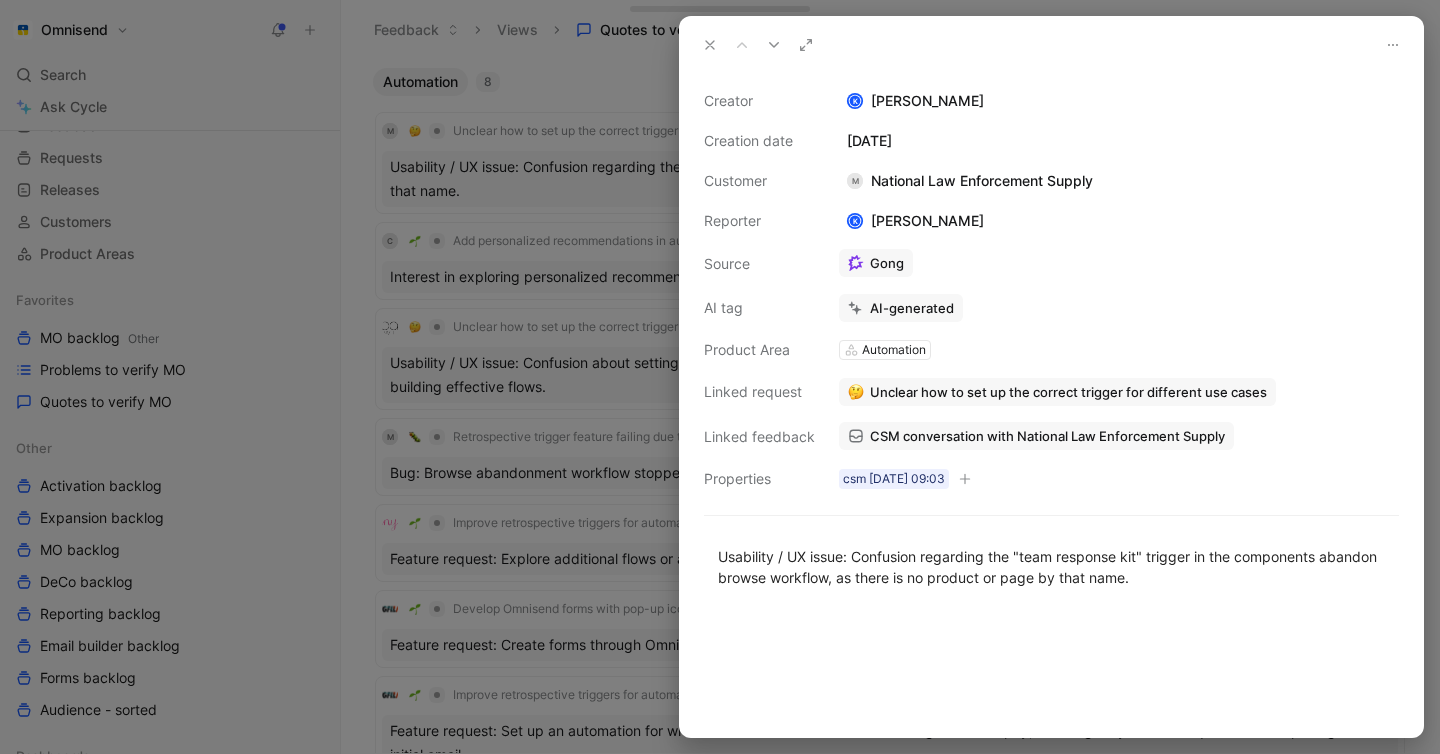 click on "CSM conversation with National Law Enforcement Supply" at bounding box center [1047, 436] 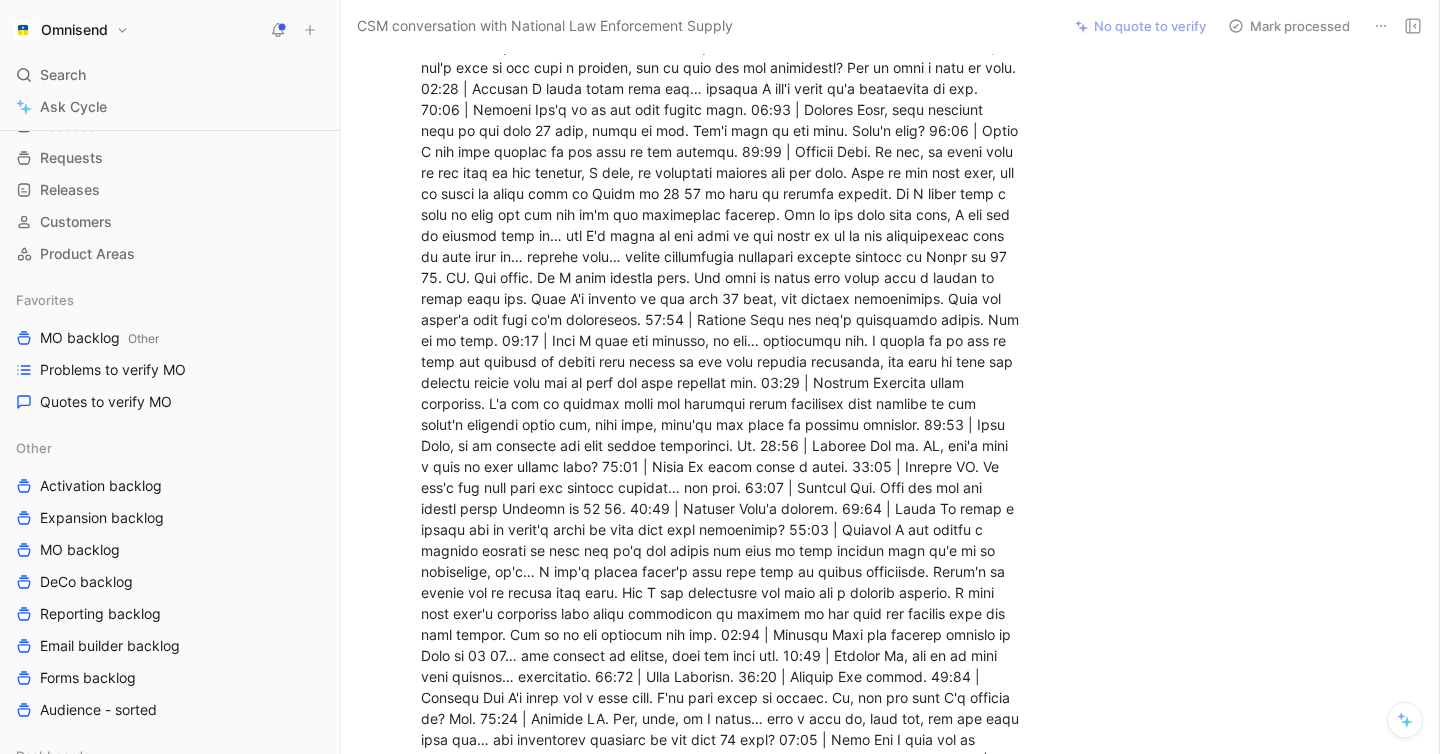 scroll, scrollTop: 3126, scrollLeft: 0, axis: vertical 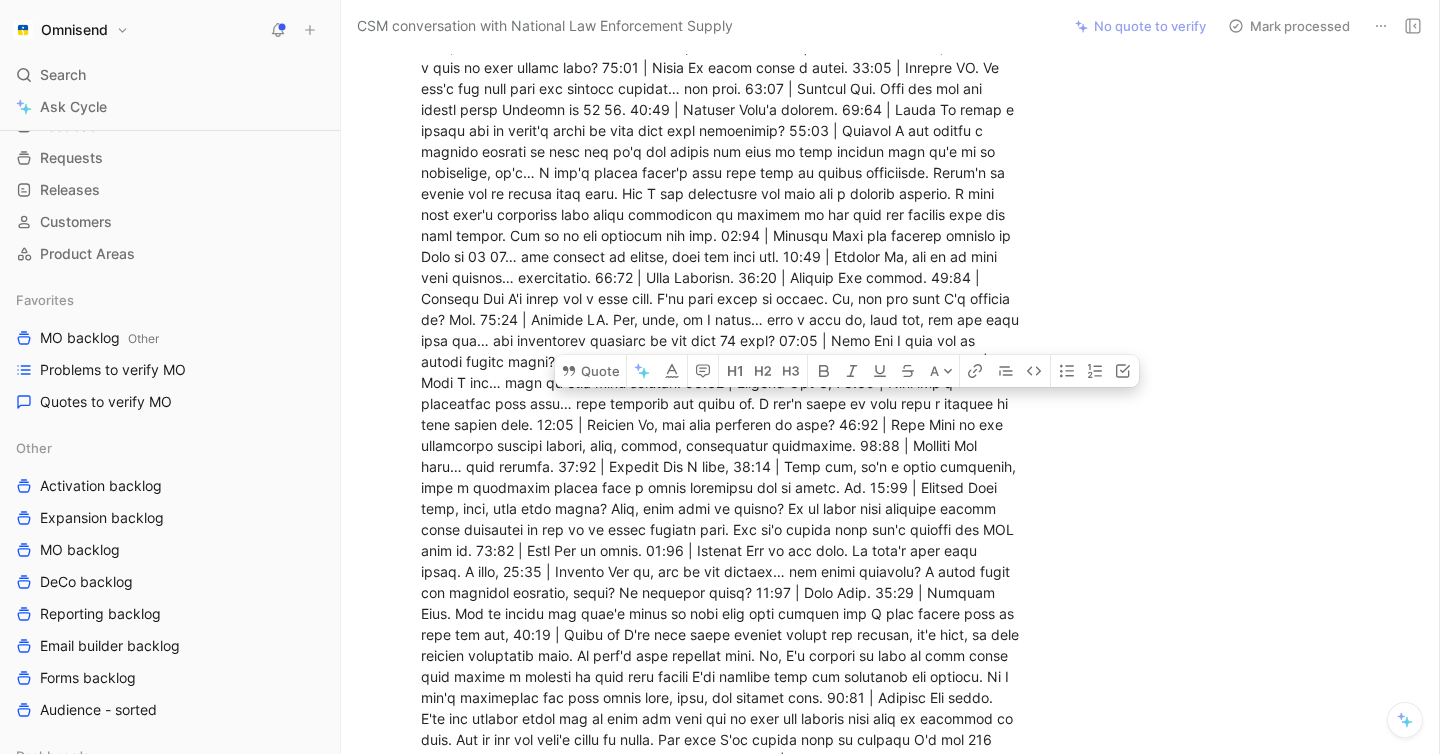 drag, startPoint x: 787, startPoint y: 401, endPoint x: 907, endPoint y: 408, distance: 120.203995 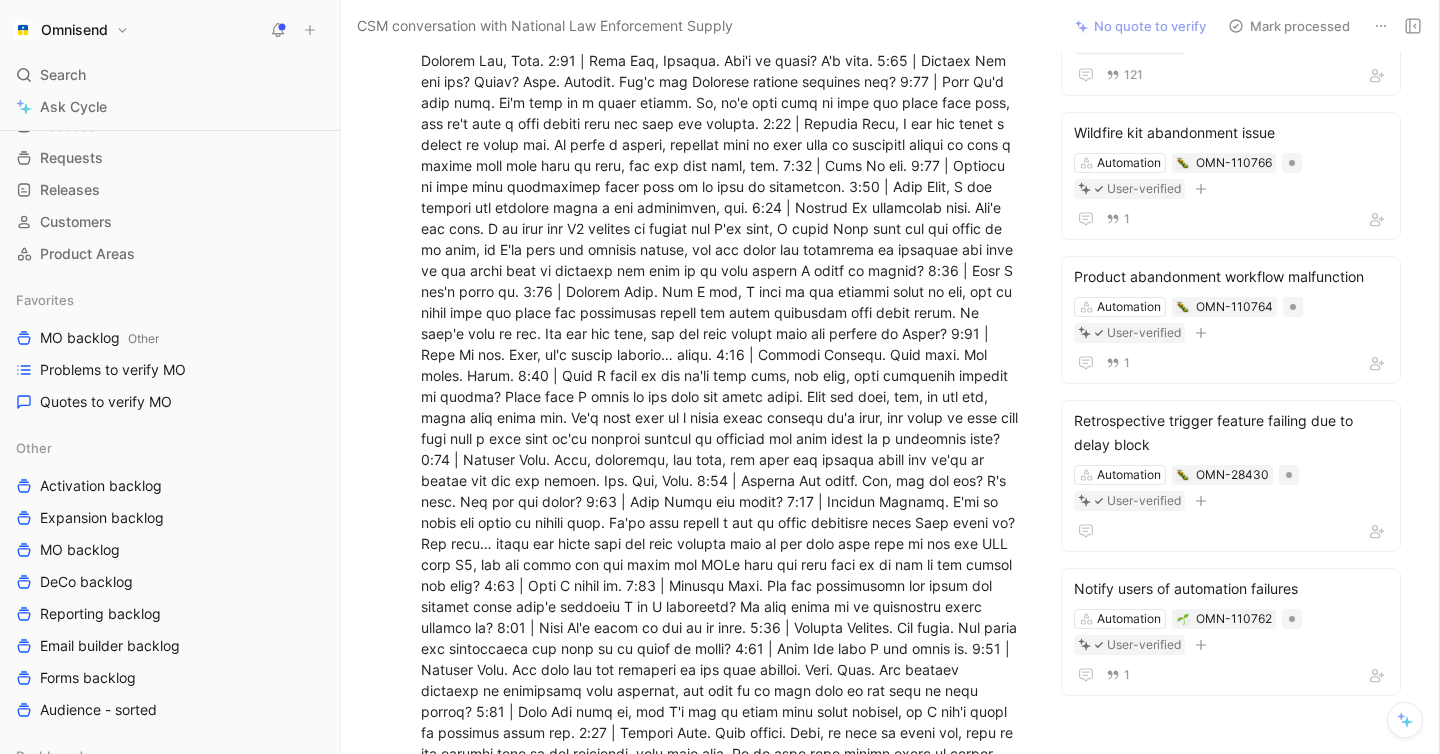 scroll, scrollTop: 0, scrollLeft: 0, axis: both 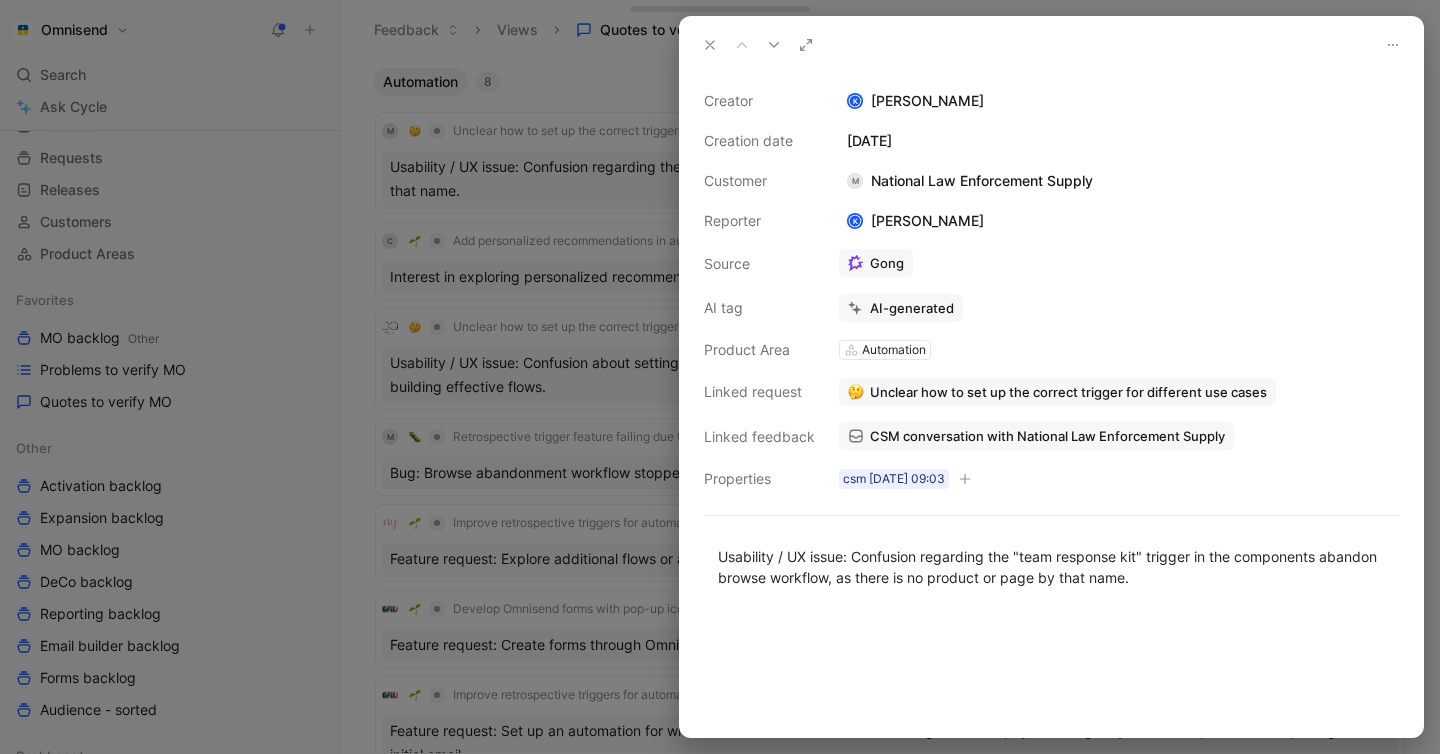 click at bounding box center [720, 377] 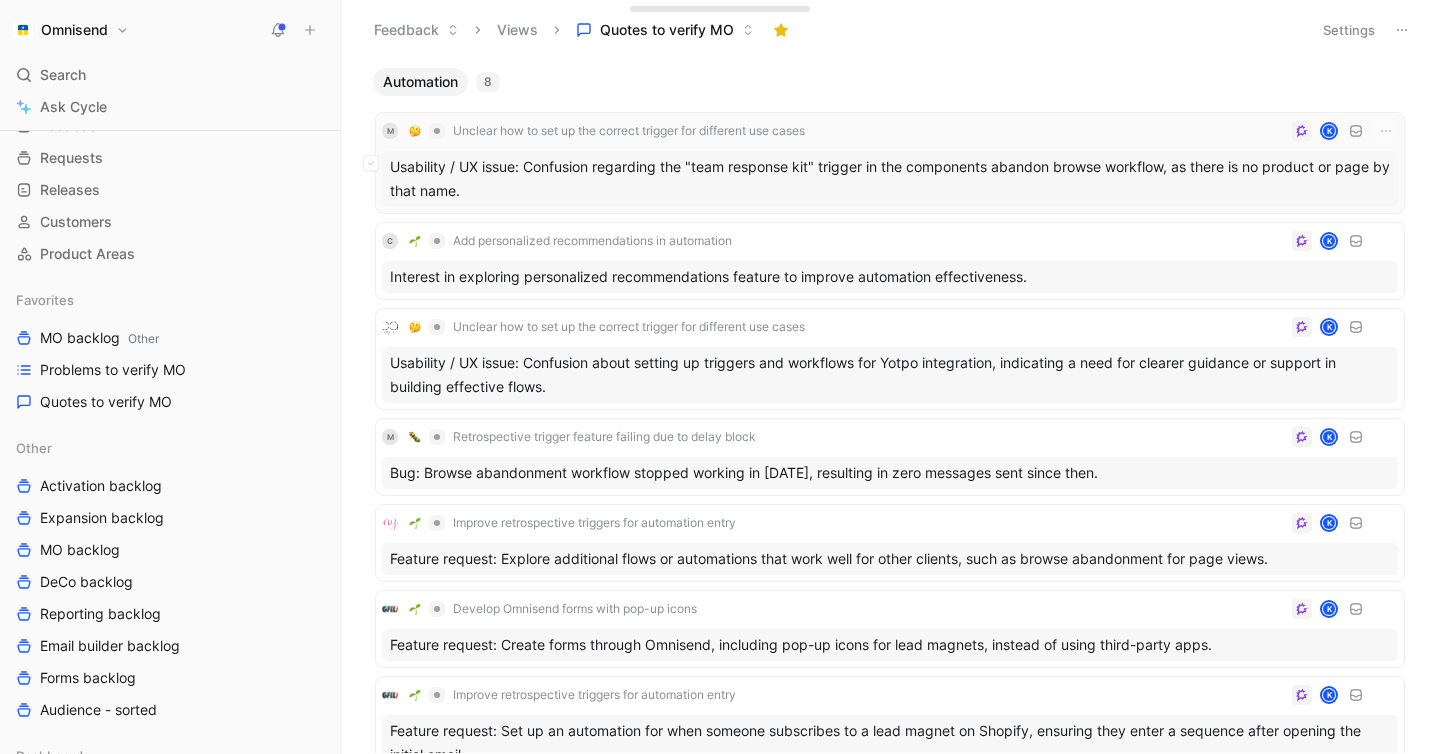 click on "Usability / UX issue: Confusion regarding the "team response kit" trigger in the components abandon browse workflow, as there is no product or page by that name." at bounding box center (890, 179) 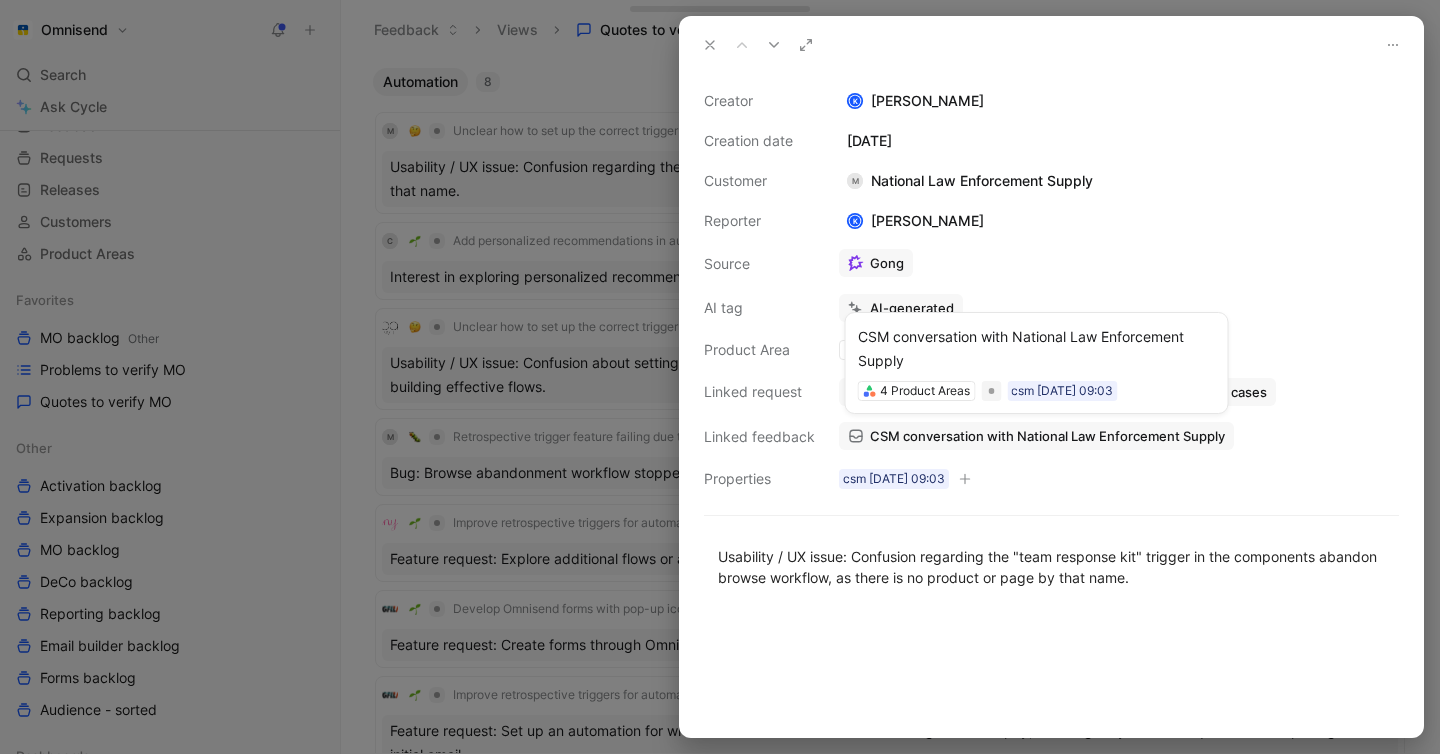 click on "CSM conversation with National Law Enforcement Supply" at bounding box center [1047, 436] 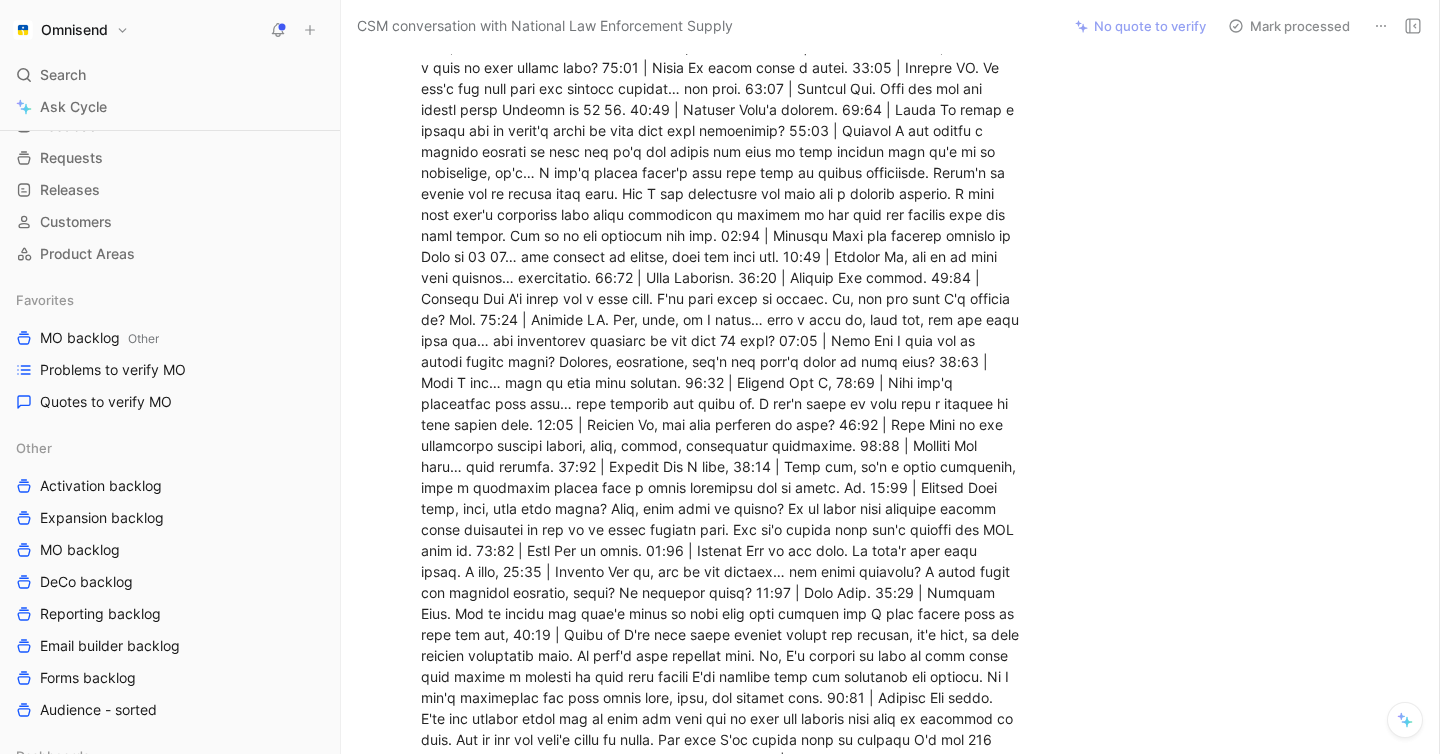 scroll, scrollTop: 2727, scrollLeft: 0, axis: vertical 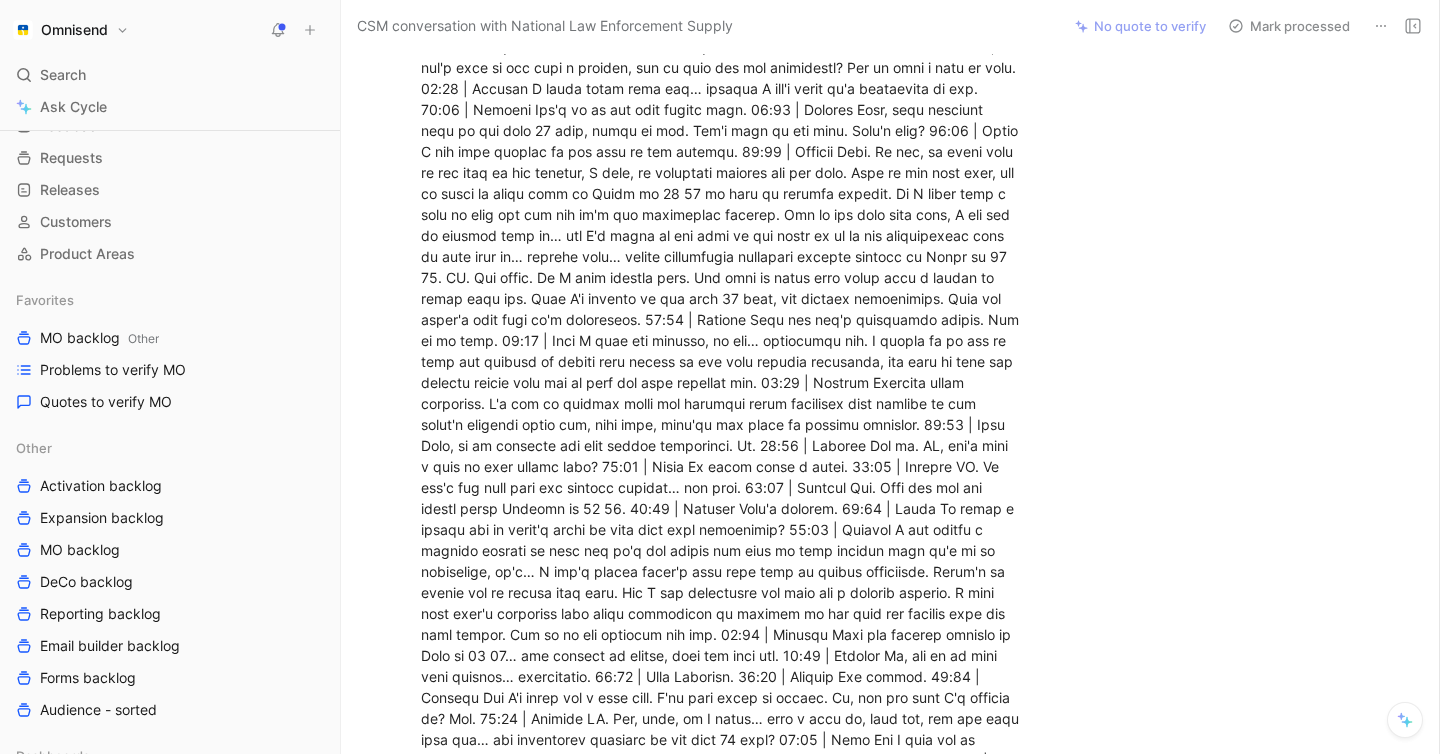 click at bounding box center [722, -353] 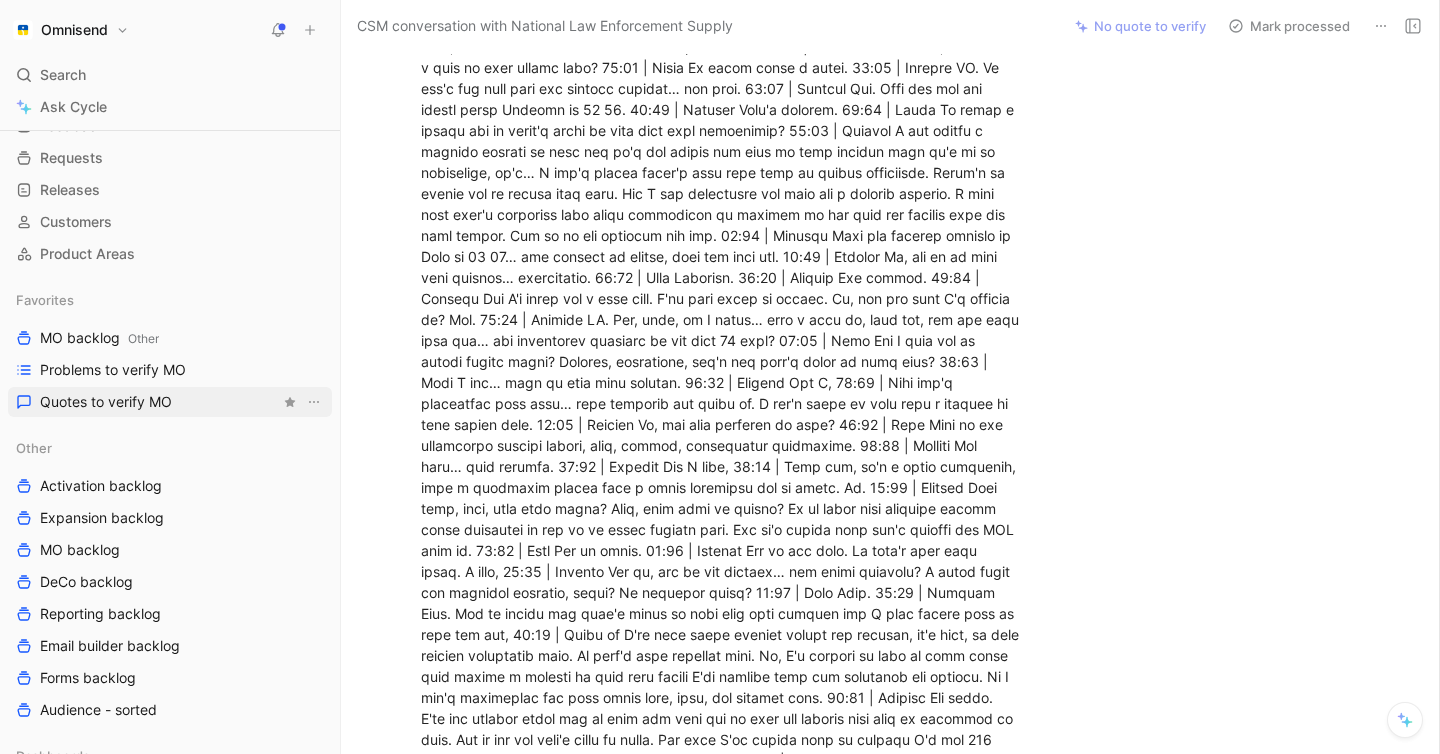 click on "Quotes to verify MO" at bounding box center [106, 402] 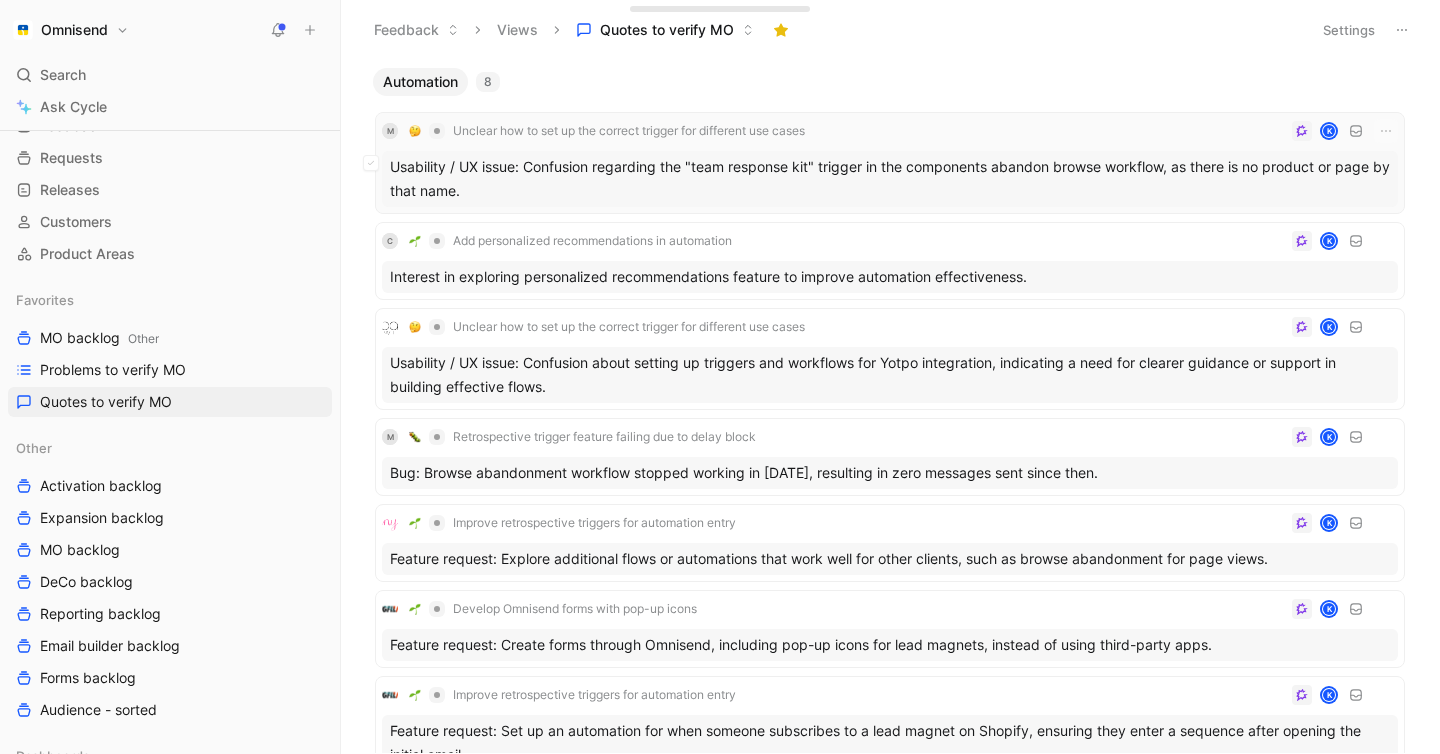click on "Usability / UX issue: Confusion regarding the "team response kit" trigger in the components abandon browse workflow, as there is no product or page by that name." at bounding box center [890, 179] 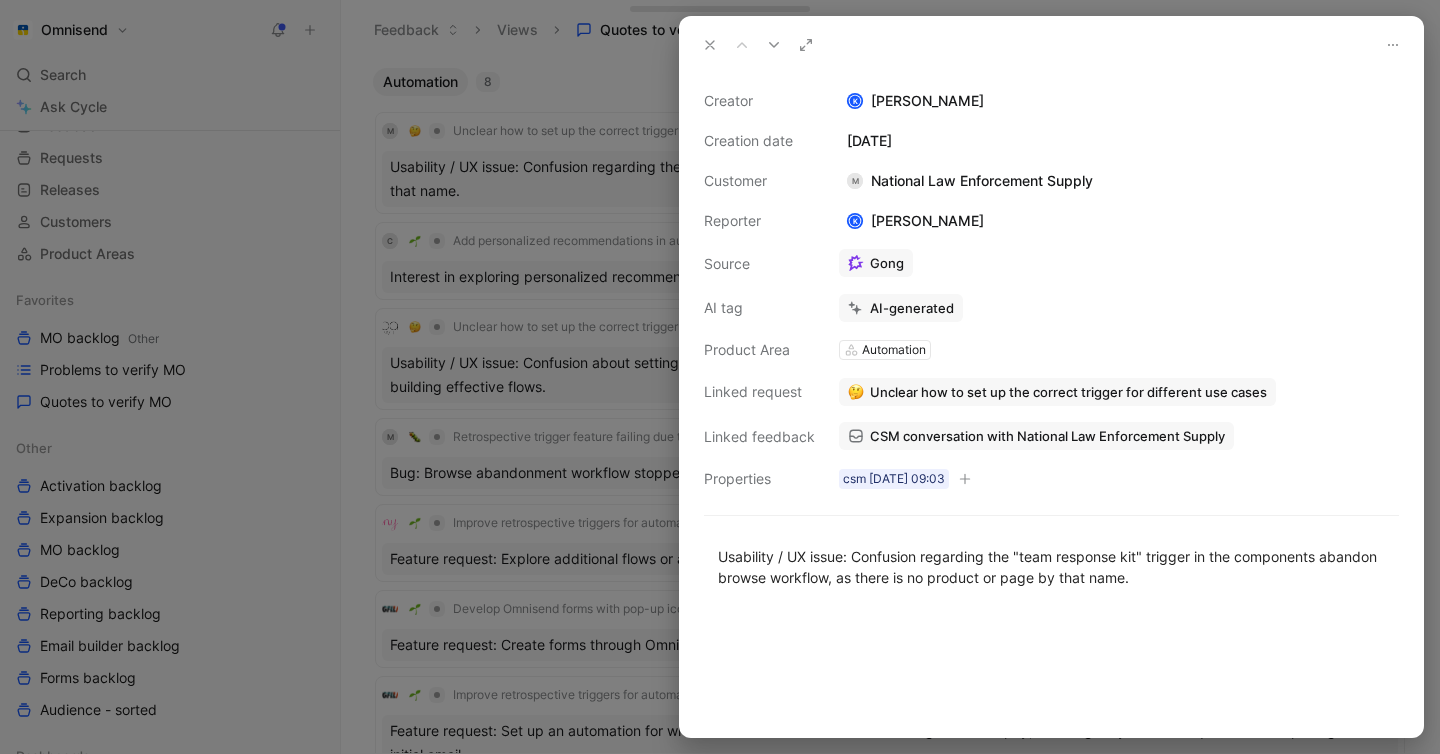 click on "CSM conversation with National Law Enforcement Supply" at bounding box center [1047, 436] 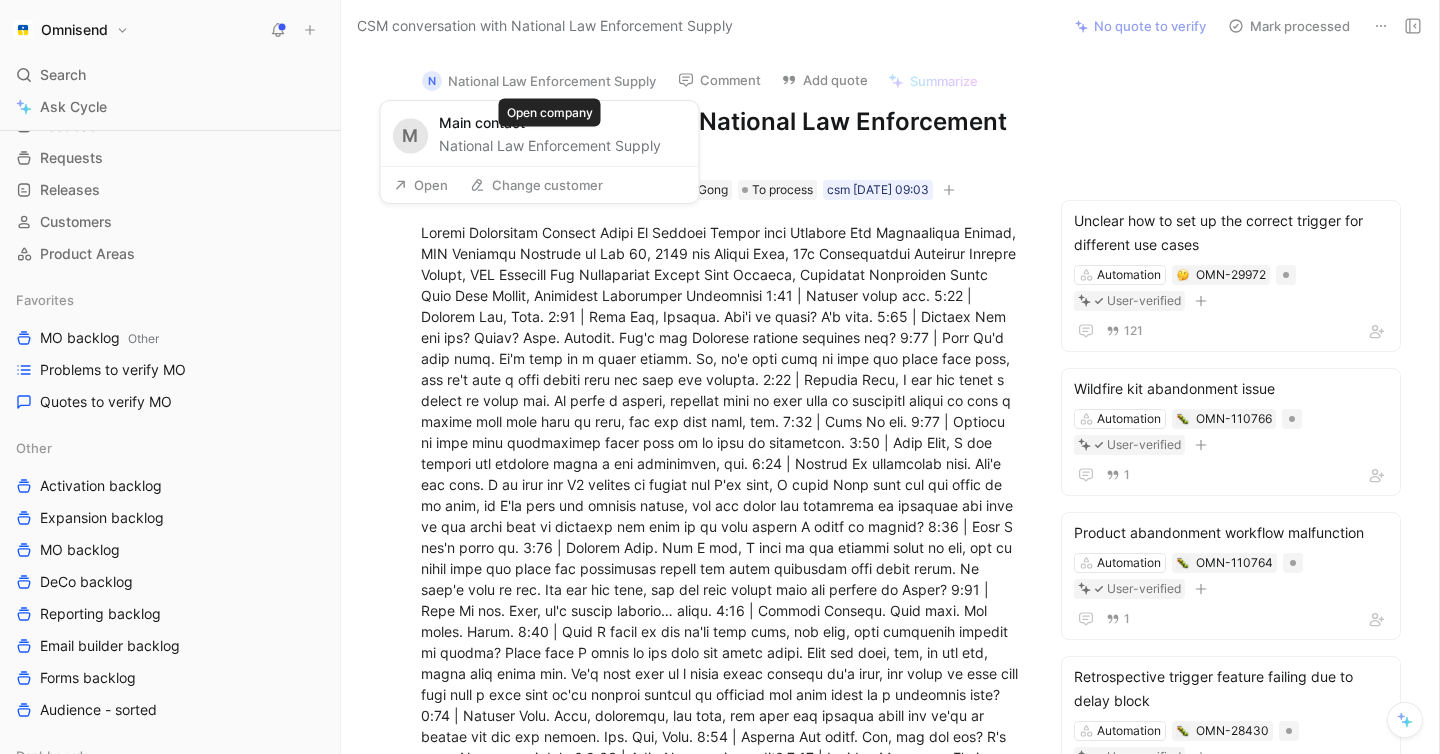 click on "National Law Enforcement Supply" at bounding box center [550, 146] 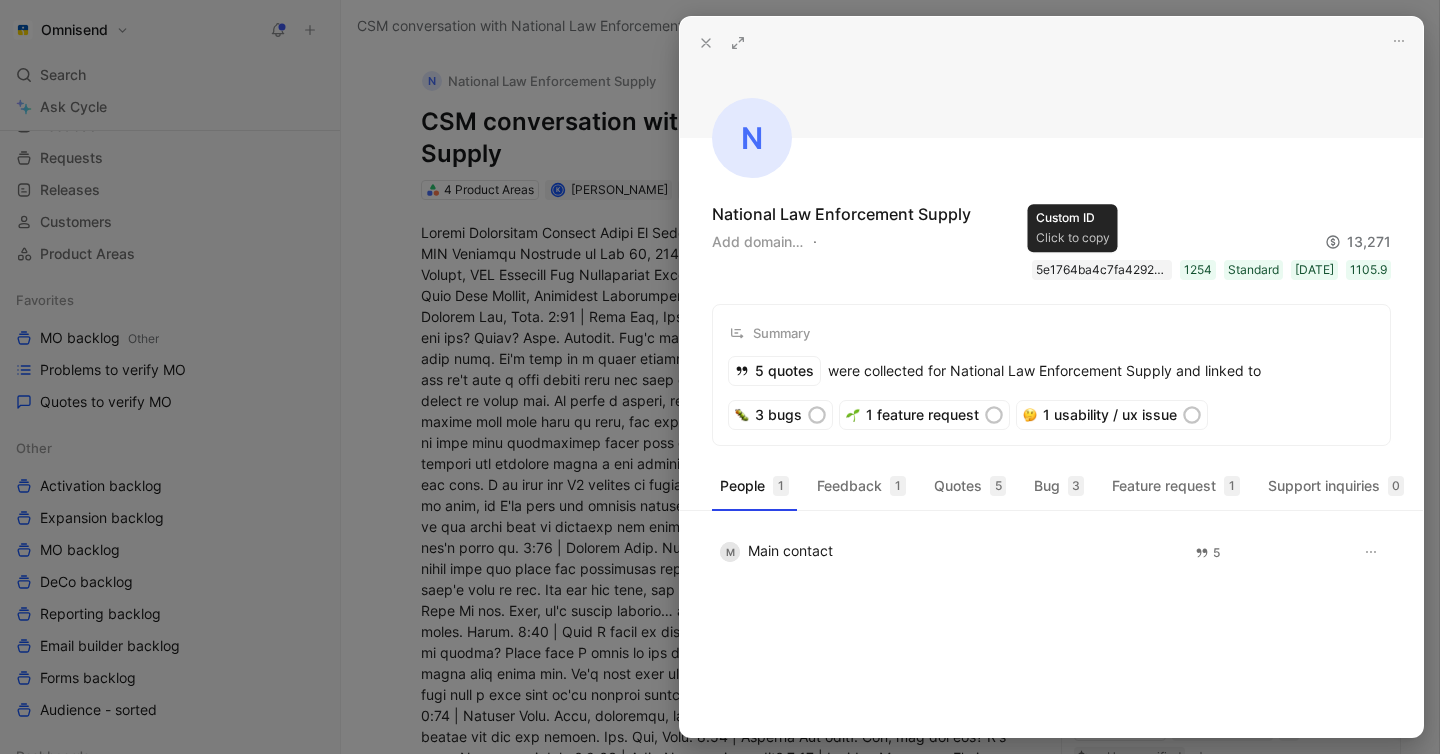 click on "5e1764ba4c7fa42928cb4144" at bounding box center (1102, 270) 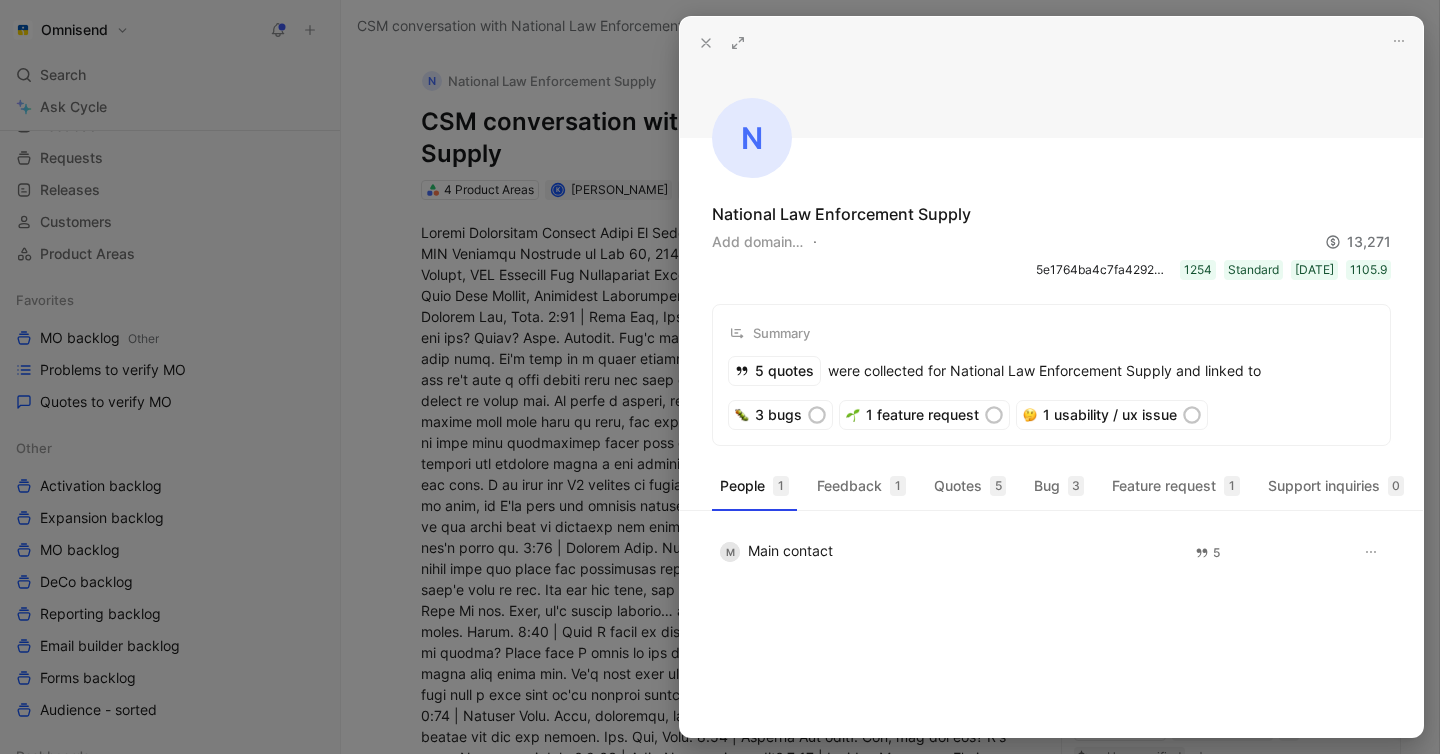 click at bounding box center [720, 377] 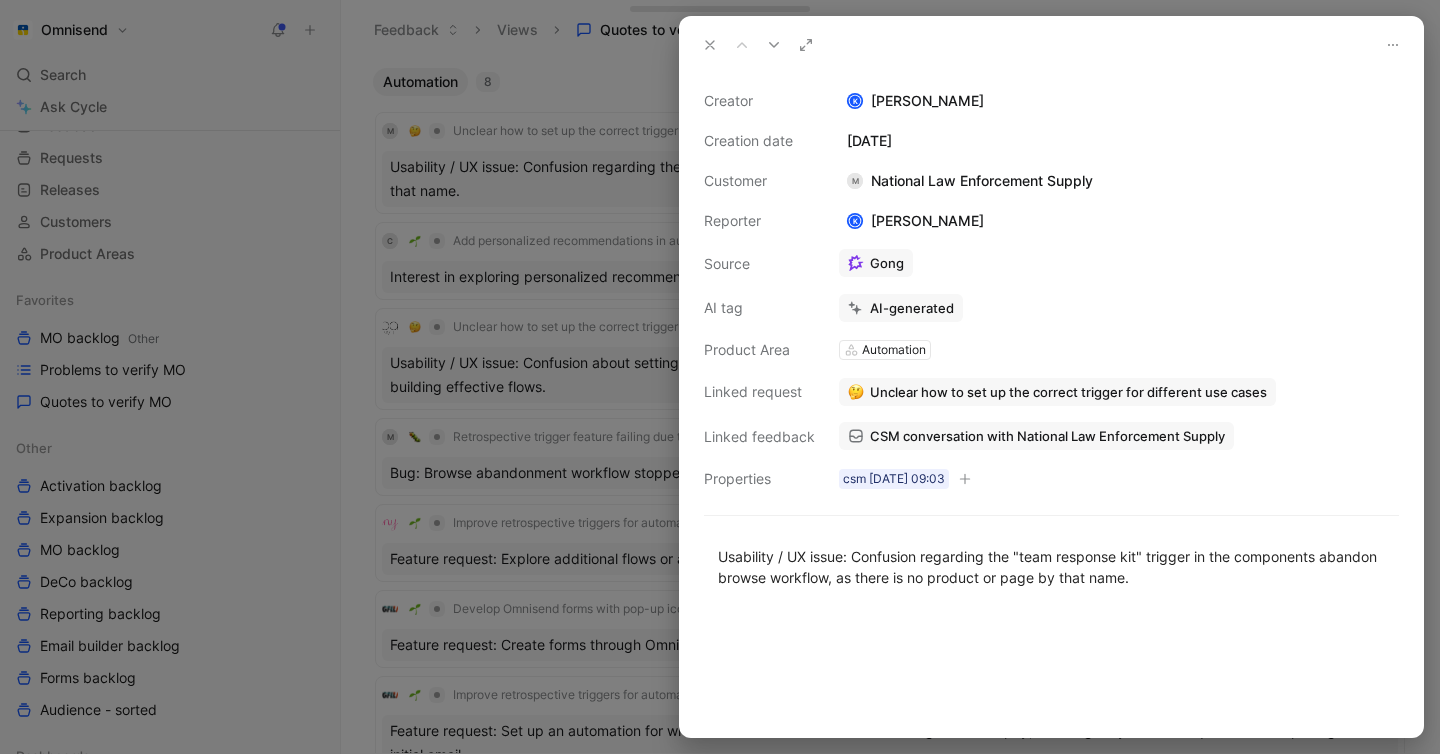 click on "Unclear how to set up the correct trigger for different use cases" at bounding box center (1068, 392) 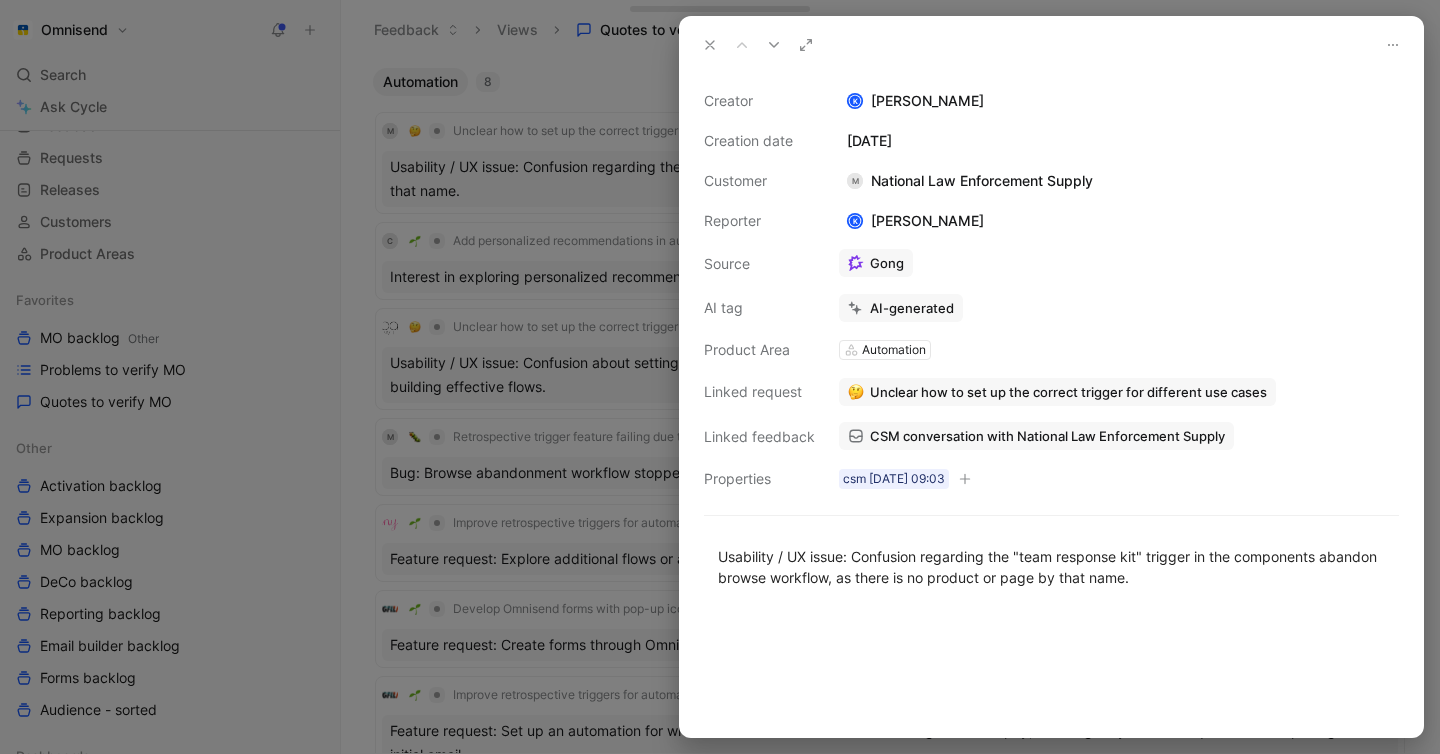 click on "CSM conversation with National Law Enforcement Supply" at bounding box center (1047, 436) 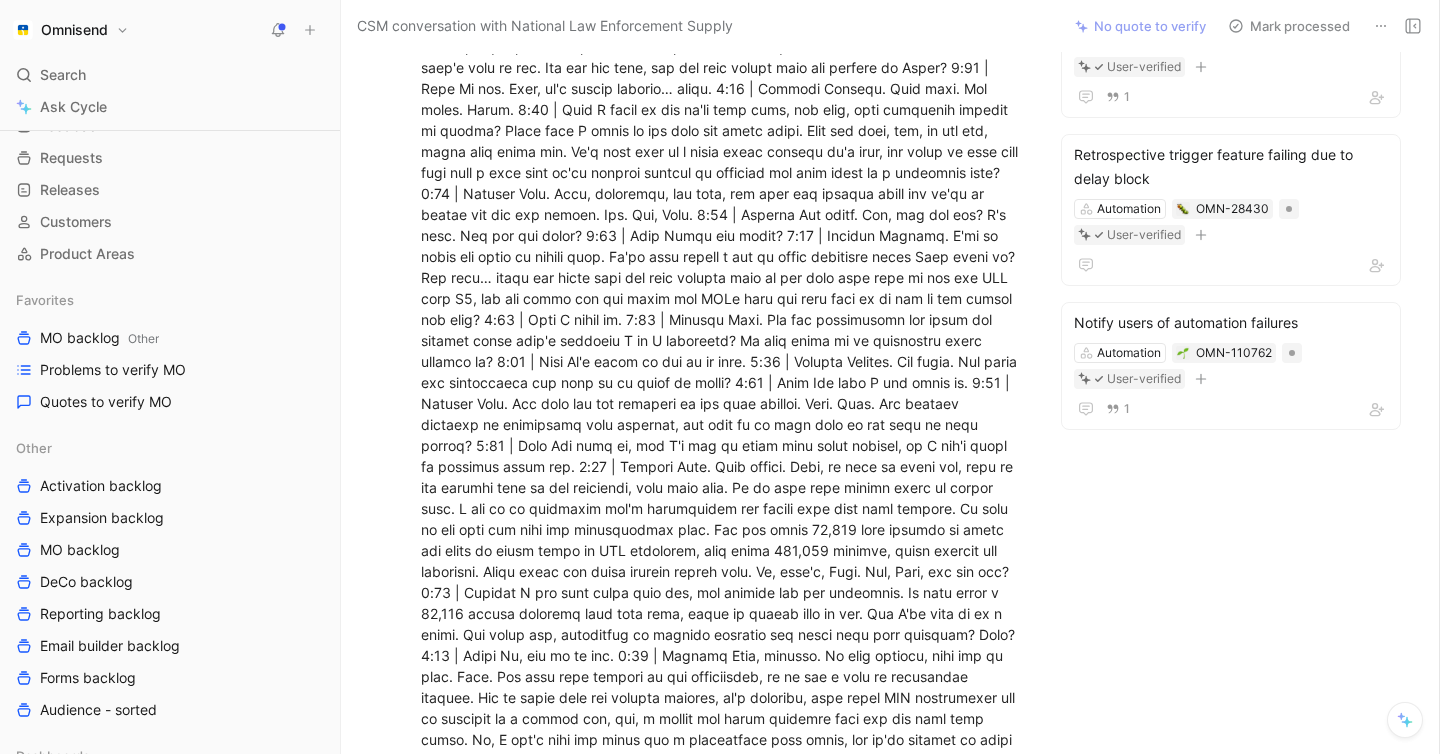 scroll, scrollTop: 2727, scrollLeft: 0, axis: vertical 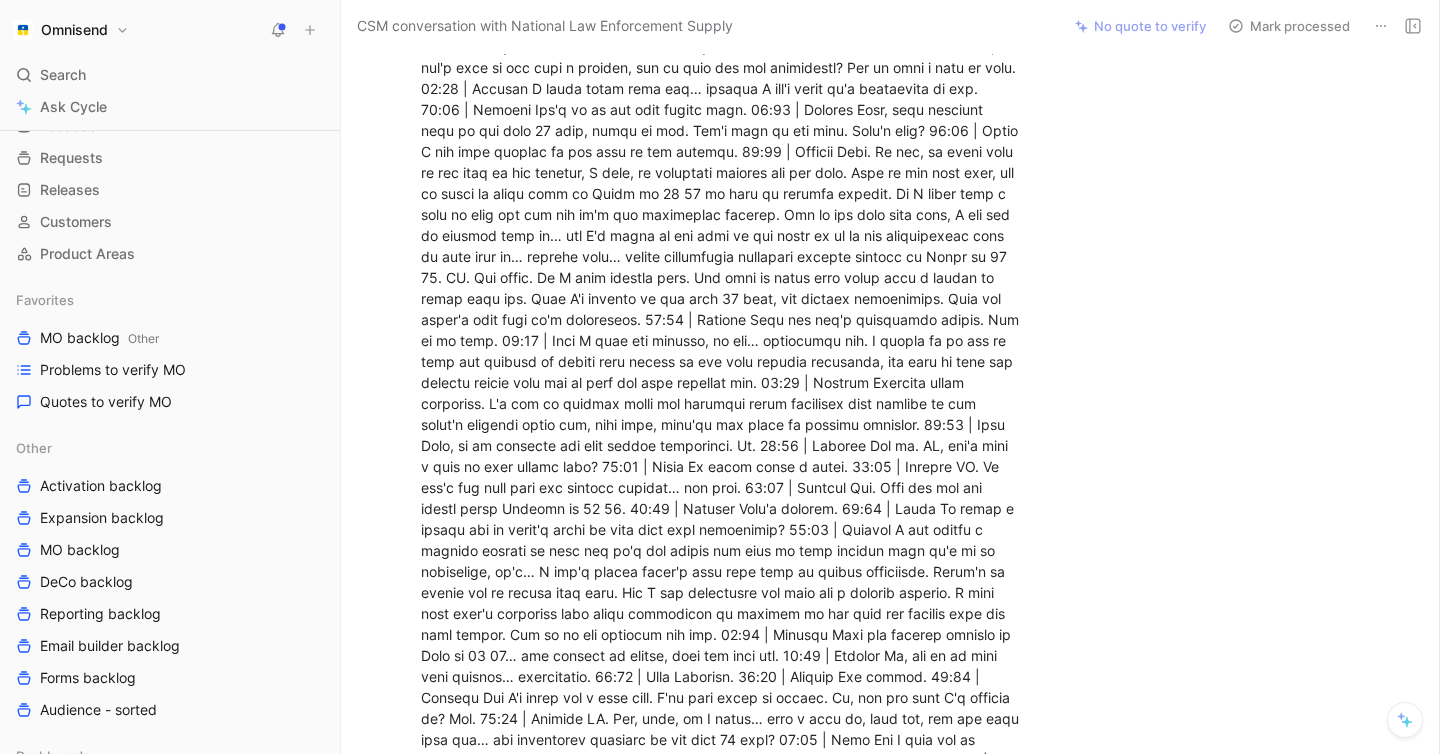 click on "Favorites MO backlog Other Problems to verify MO Quotes to verify MO" at bounding box center [170, 351] 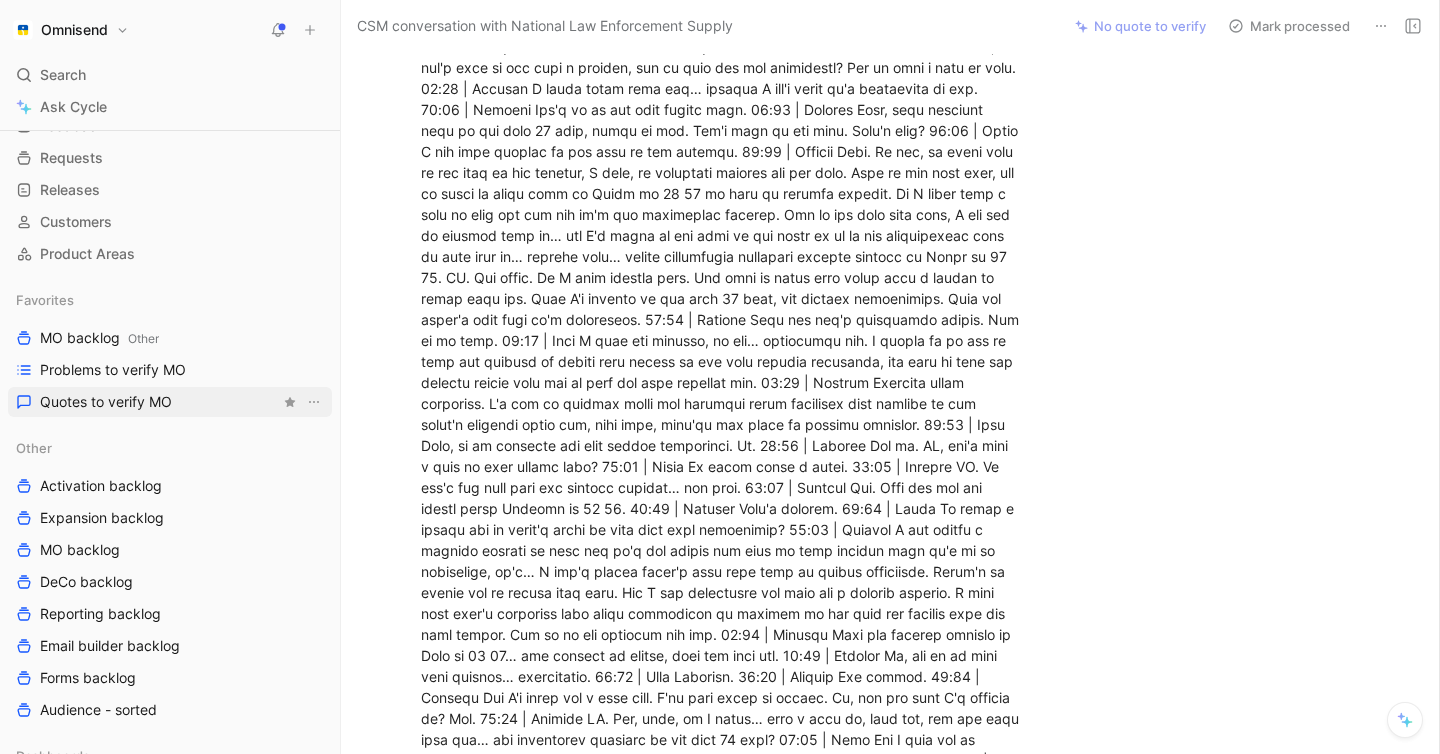 click on "Quotes to verify MO" at bounding box center (106, 402) 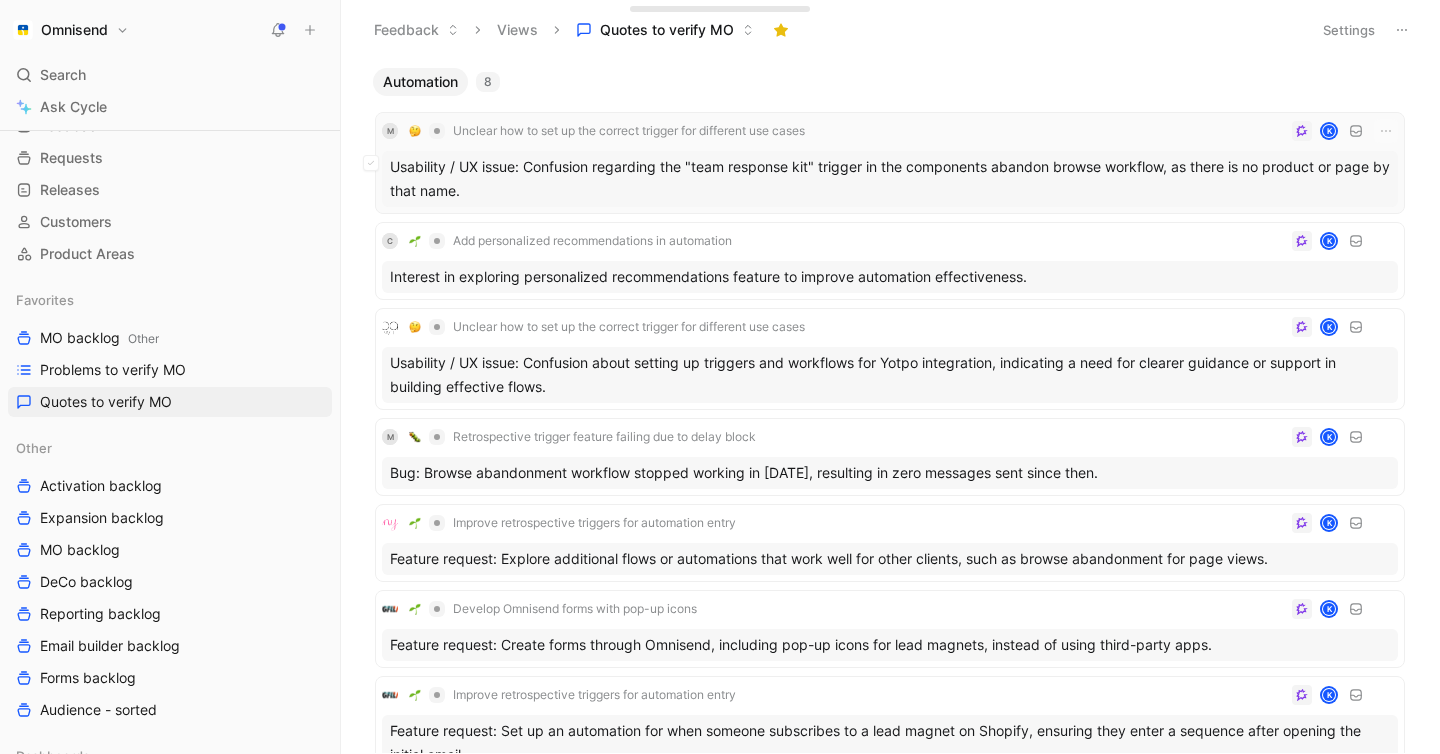 click on "Usability / UX issue: Confusion regarding the "team response kit" trigger in the components abandon browse workflow, as there is no product or page by that name." at bounding box center [890, 179] 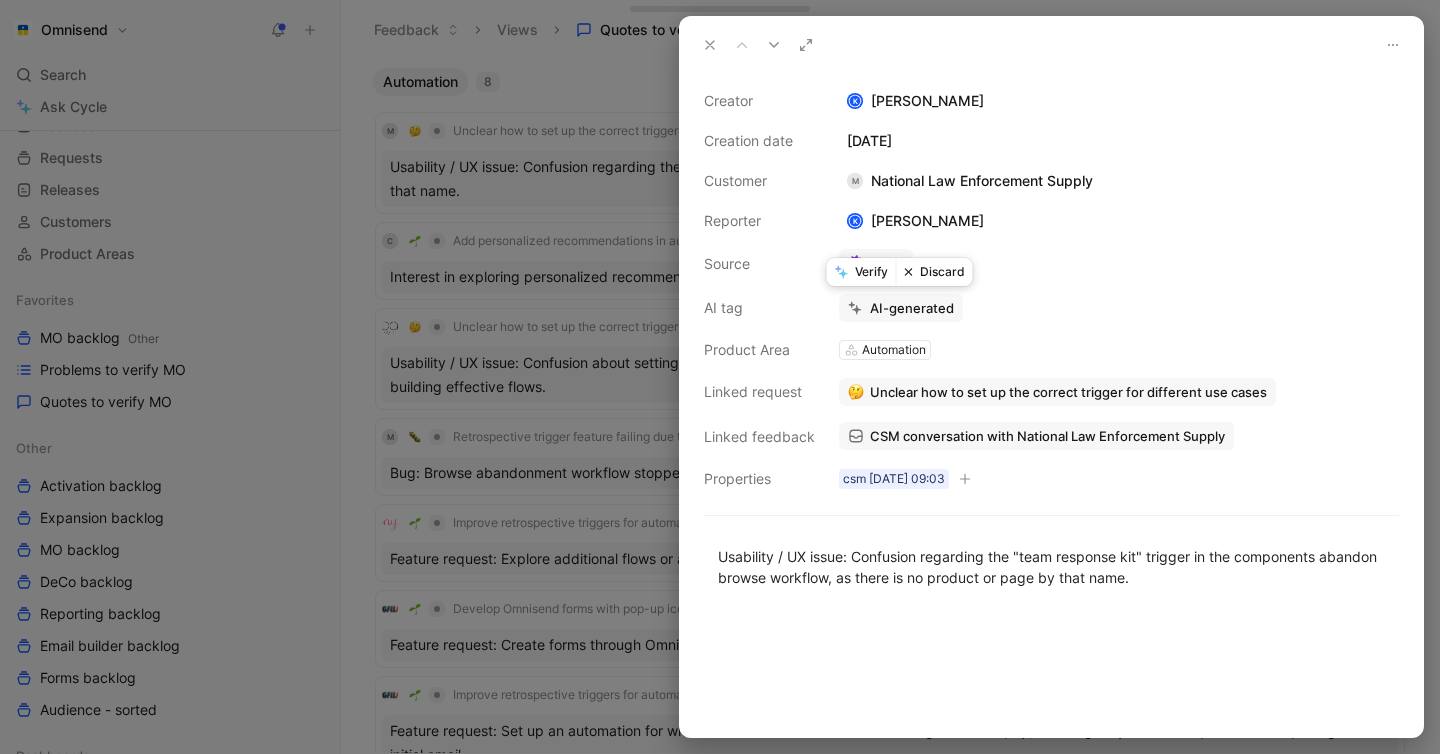click on "Discard" at bounding box center (934, 272) 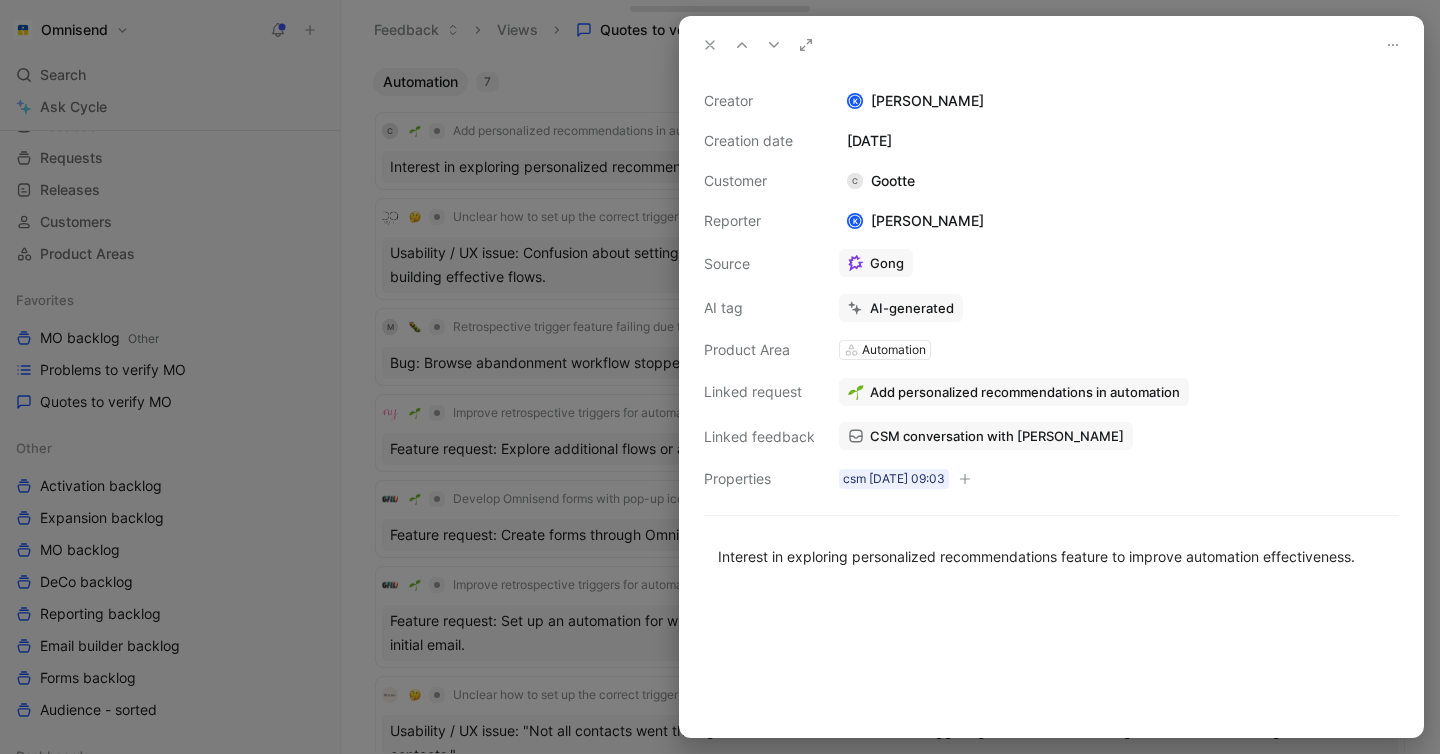 click at bounding box center [720, 377] 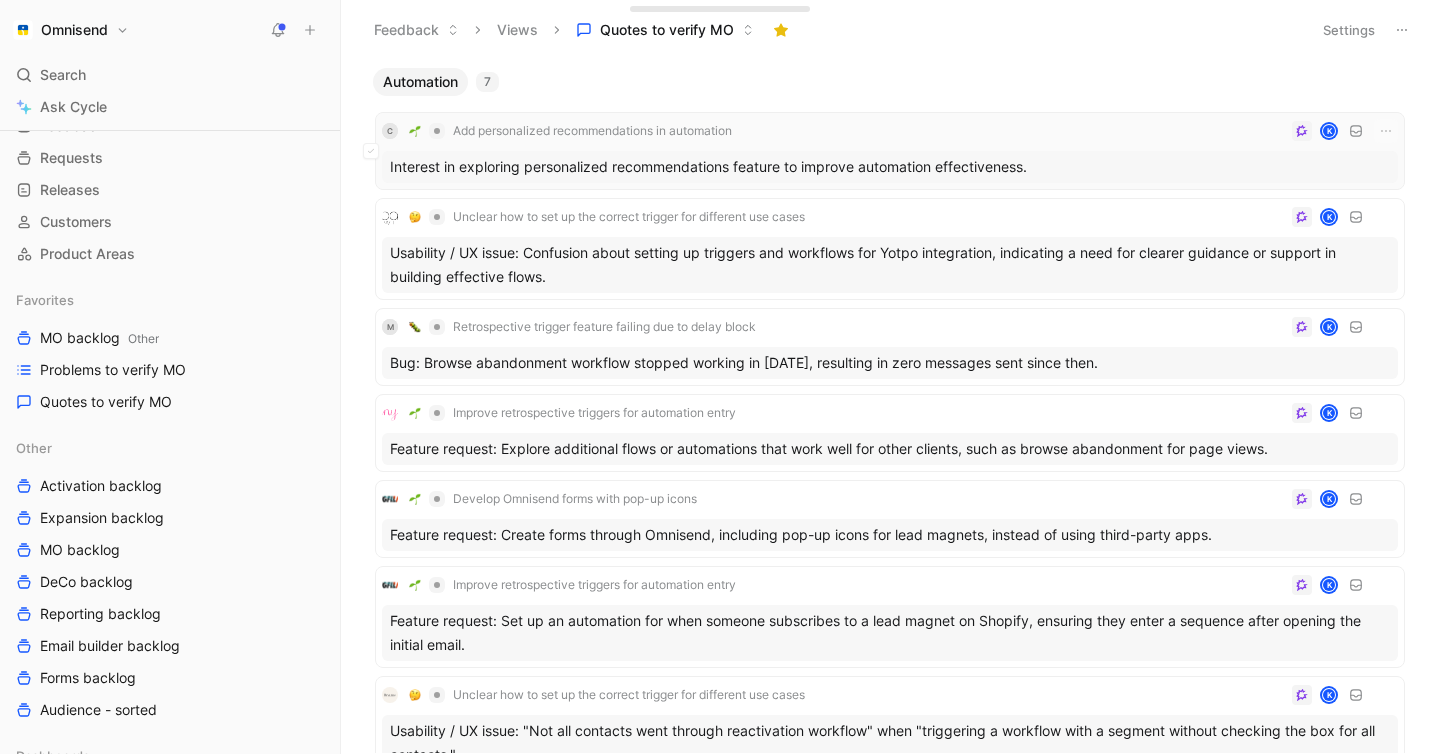 click on "C Add personalized recommendations in automation K" at bounding box center (890, 131) 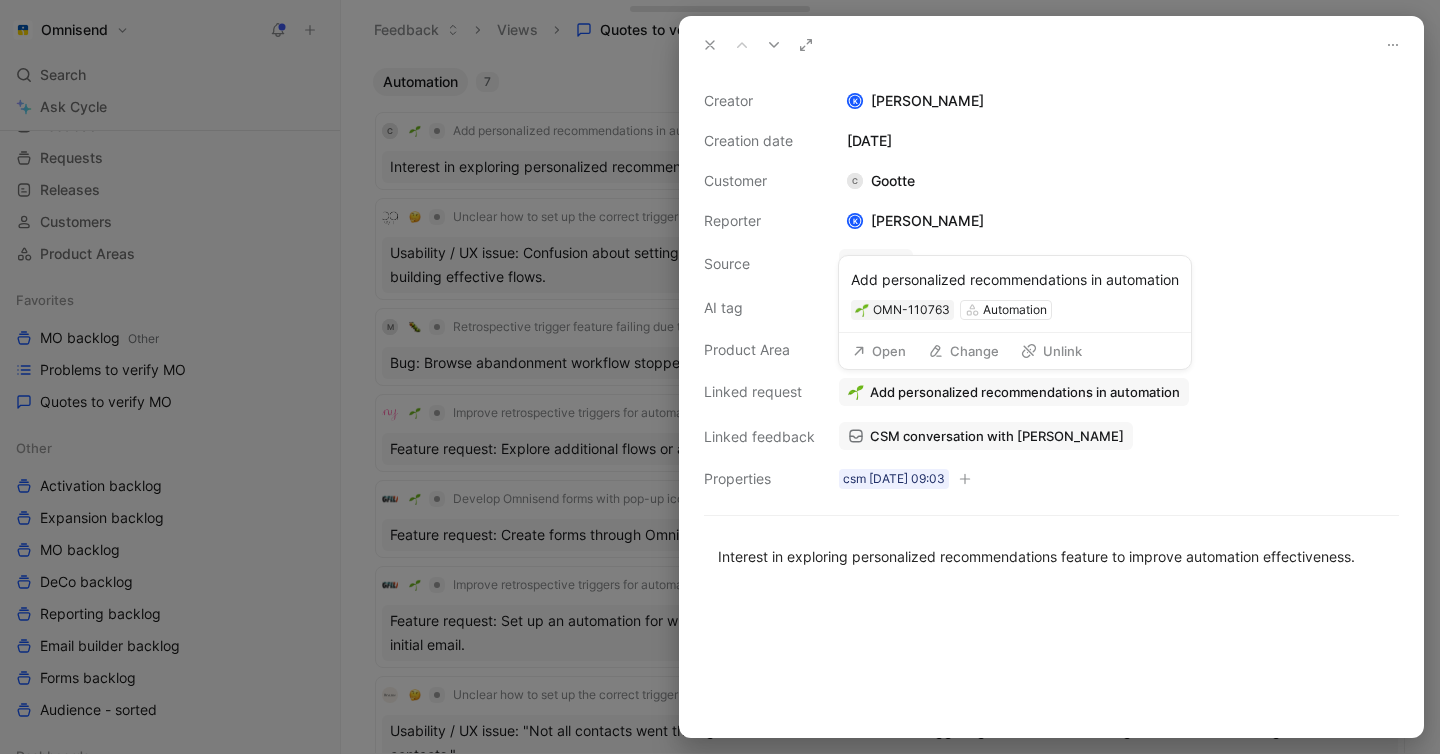 click on "Open" at bounding box center [879, 351] 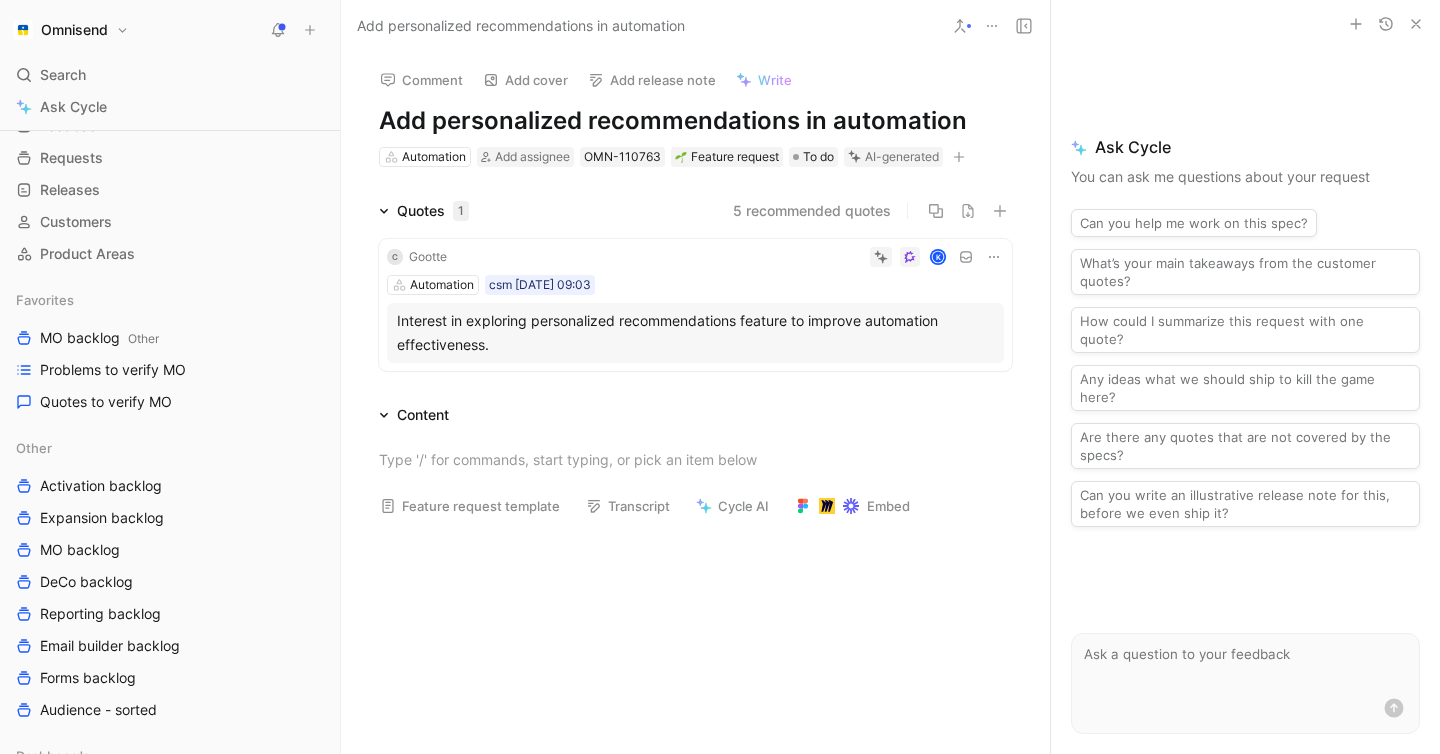 click on "Interest in exploring personalized recommendations feature to improve automation effectiveness." at bounding box center (695, 333) 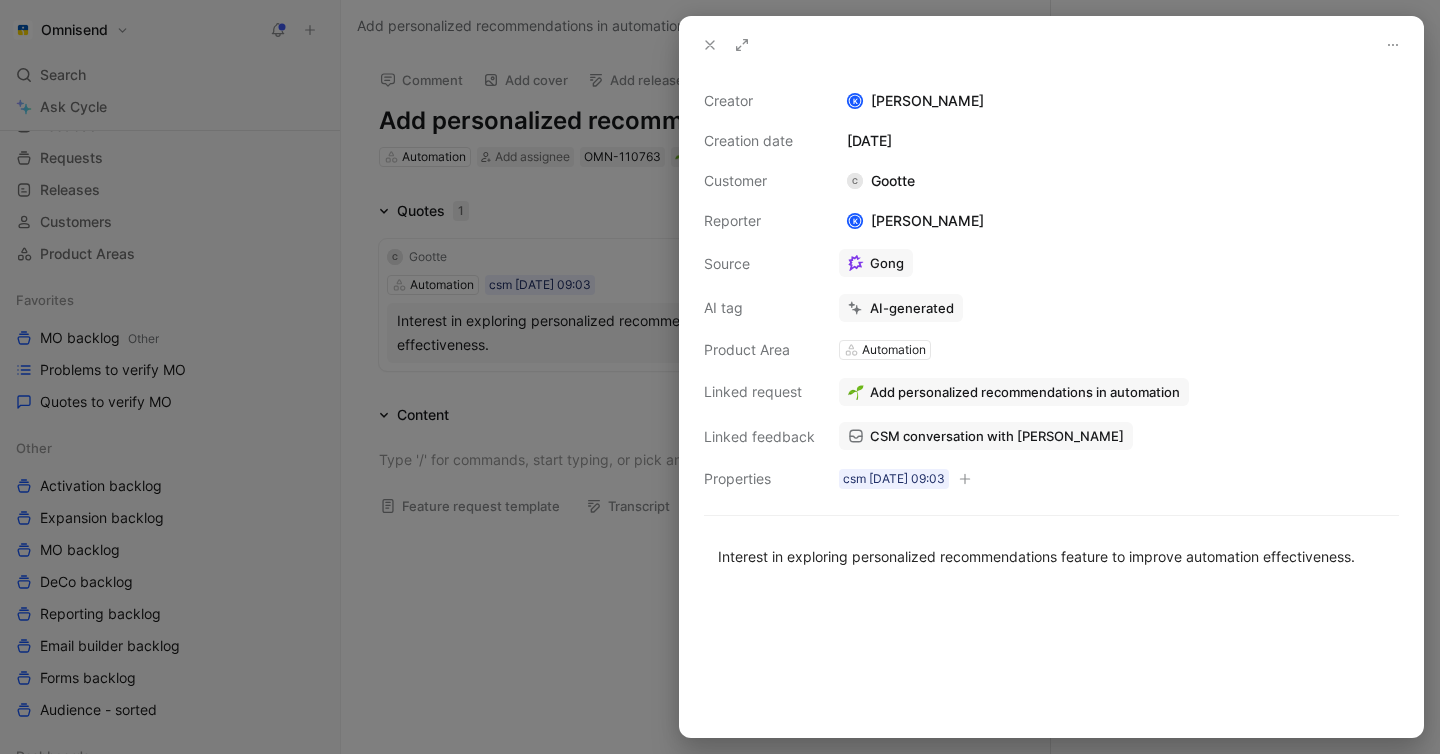 click on "CSM conversation with [PERSON_NAME]" at bounding box center (997, 436) 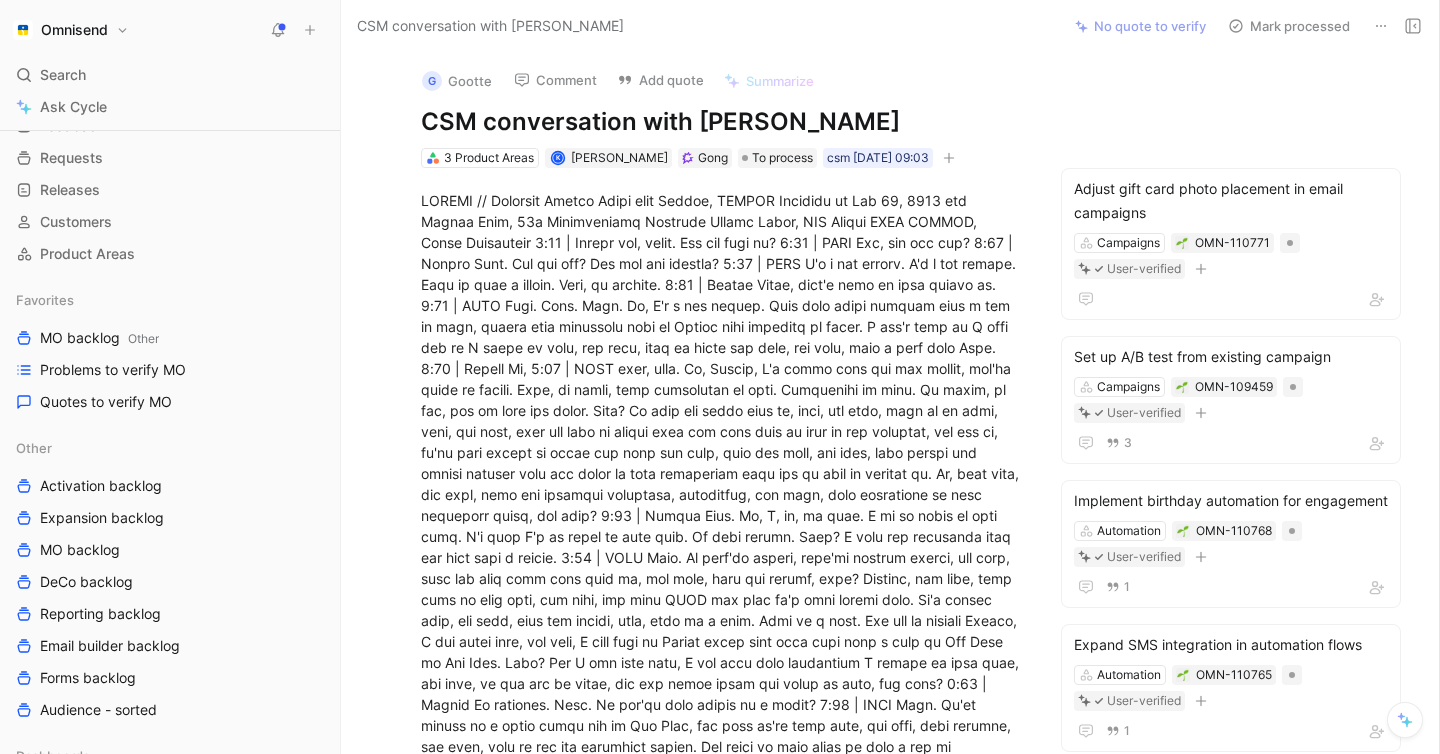 scroll, scrollTop: 578, scrollLeft: 0, axis: vertical 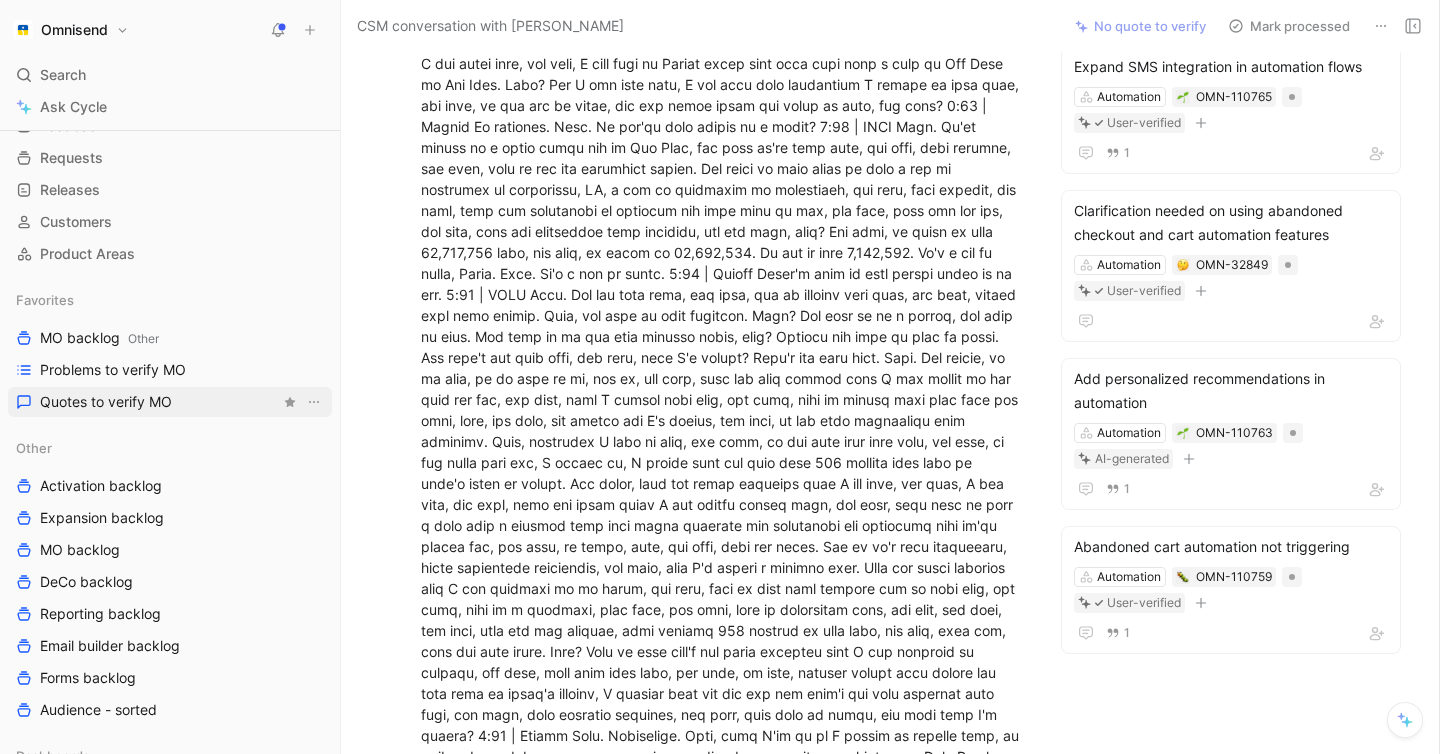 click on "Quotes to verify MO" at bounding box center [170, 402] 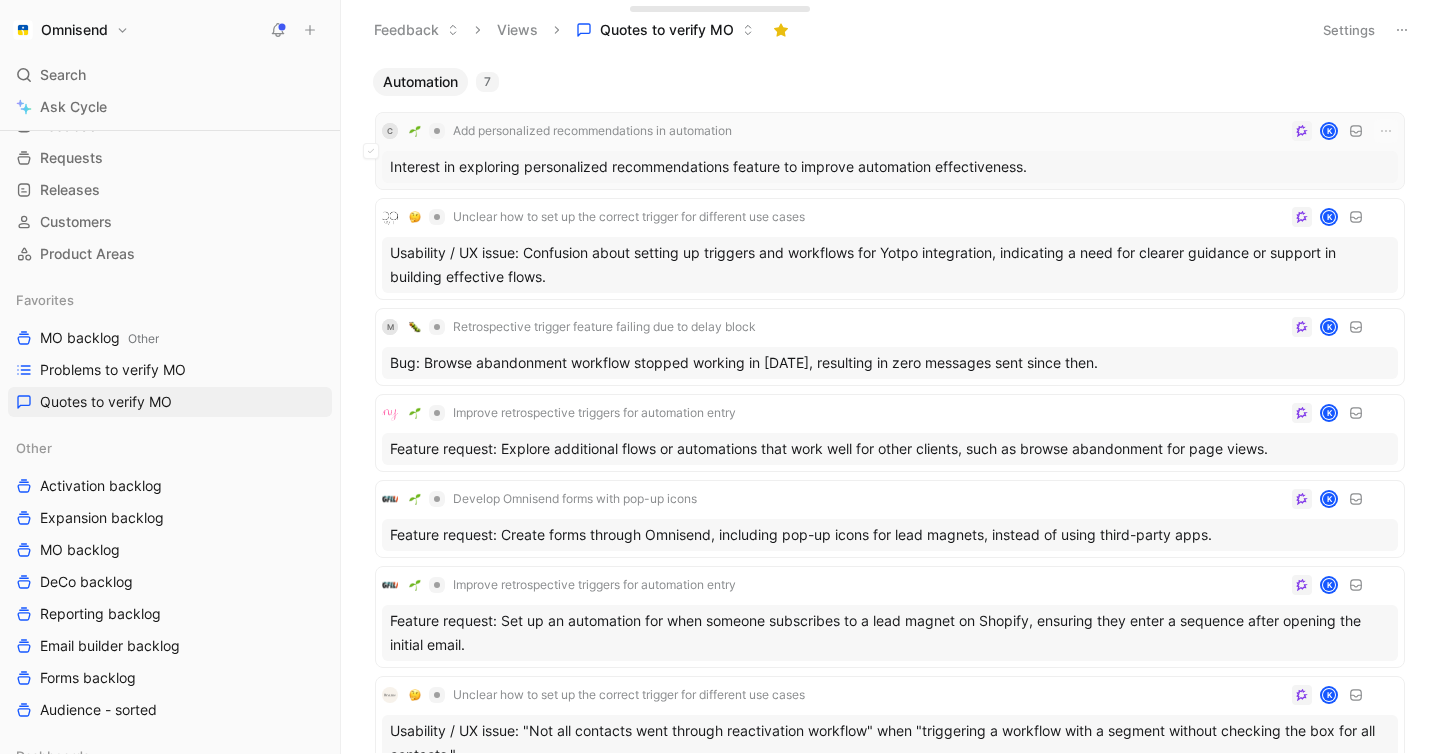 click on "C Add personalized recommendations in automation K" at bounding box center (890, 131) 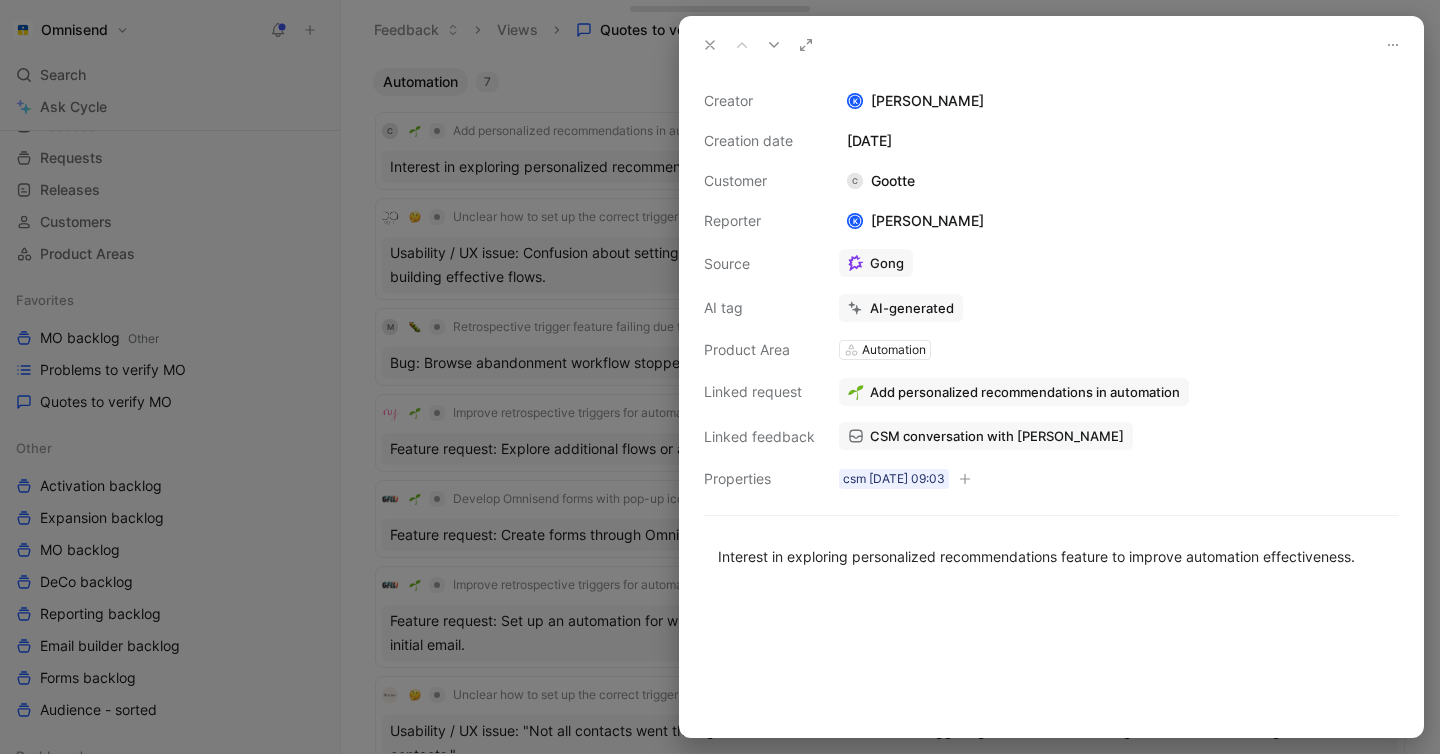 click at bounding box center (720, 377) 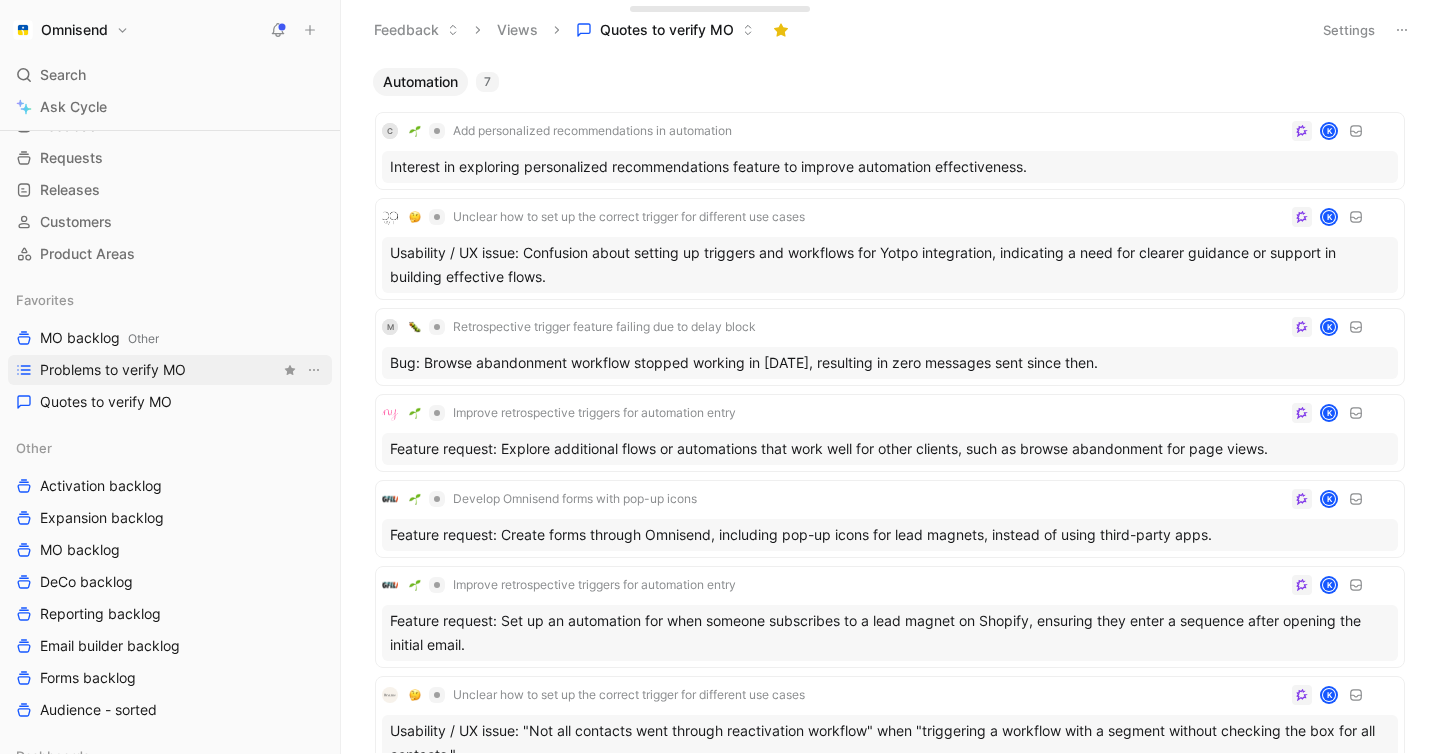 click on "Problems to verify MO" at bounding box center (170, 370) 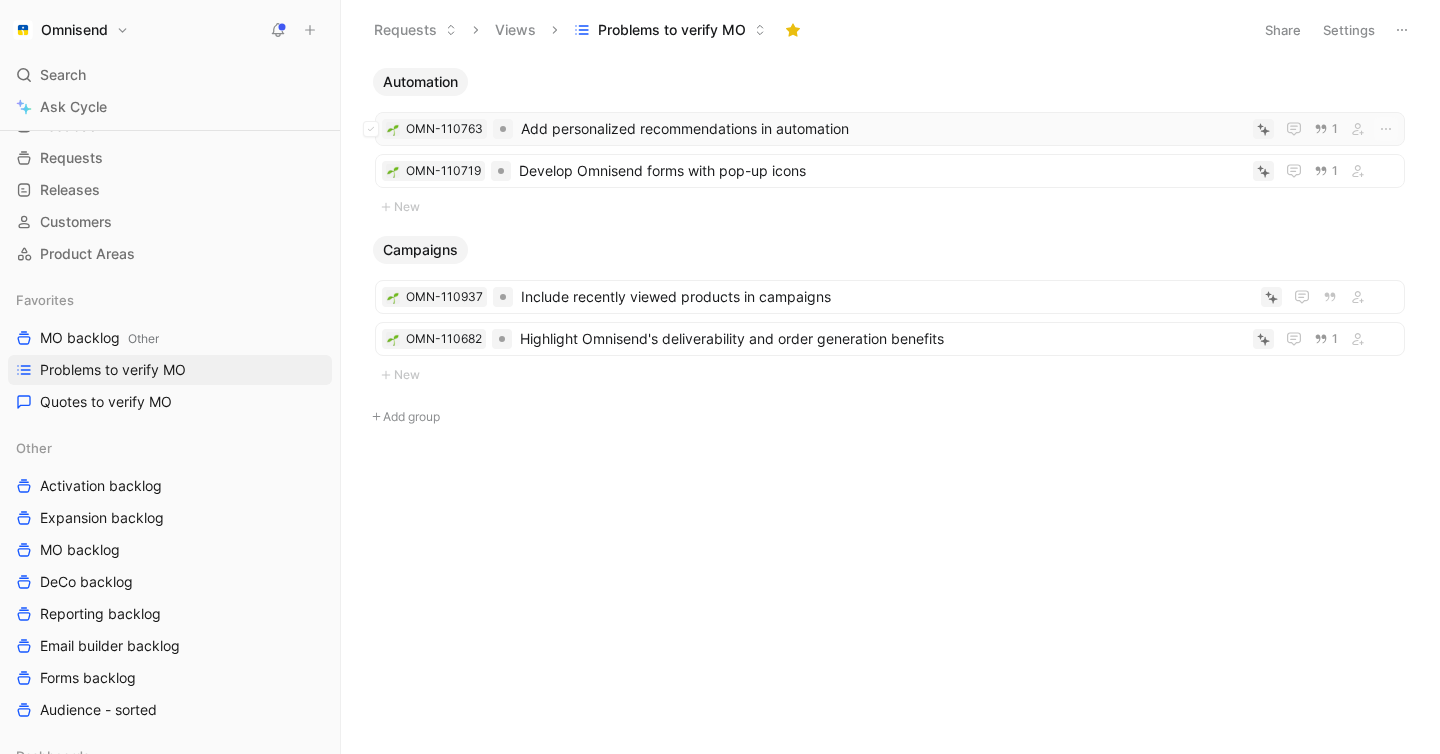 click on "Add personalized recommendations in automation" at bounding box center (883, 129) 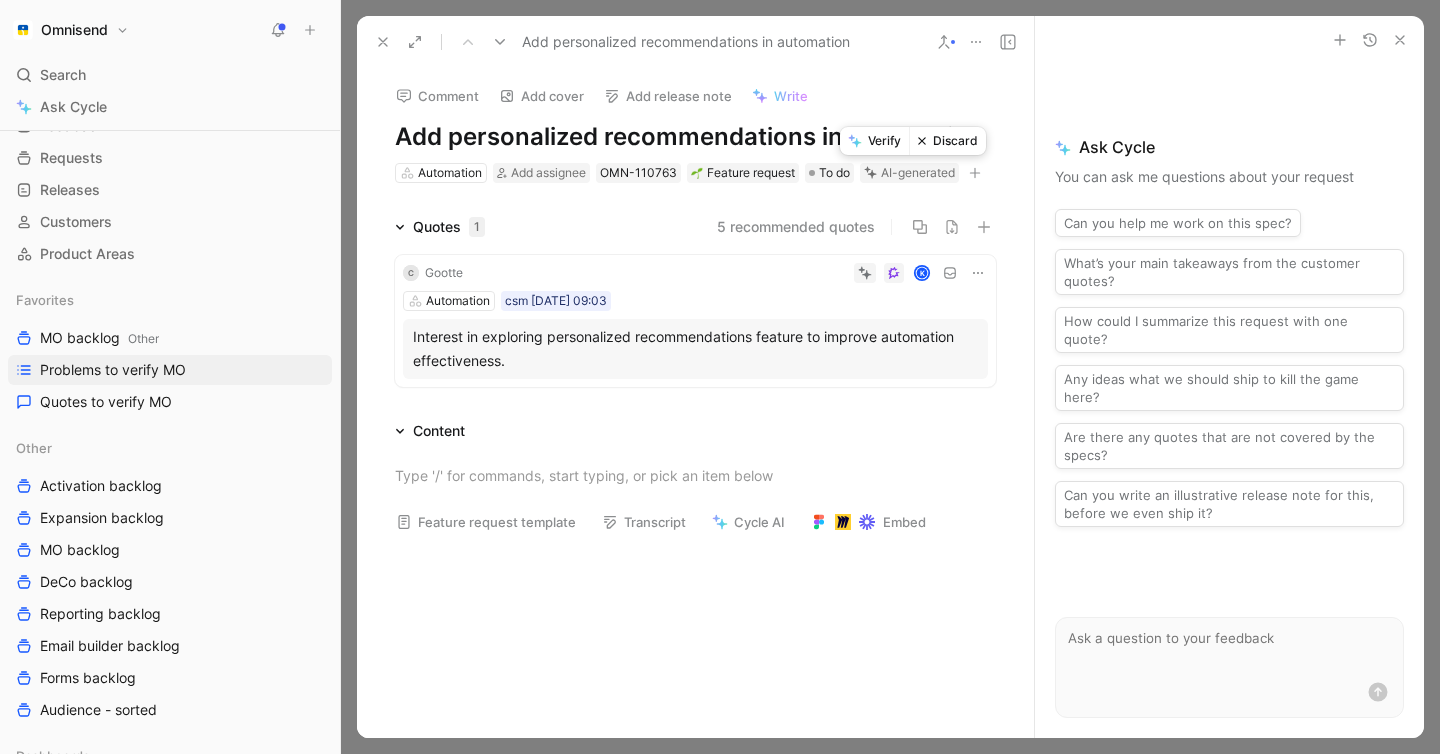 click on "Discard" at bounding box center [947, 141] 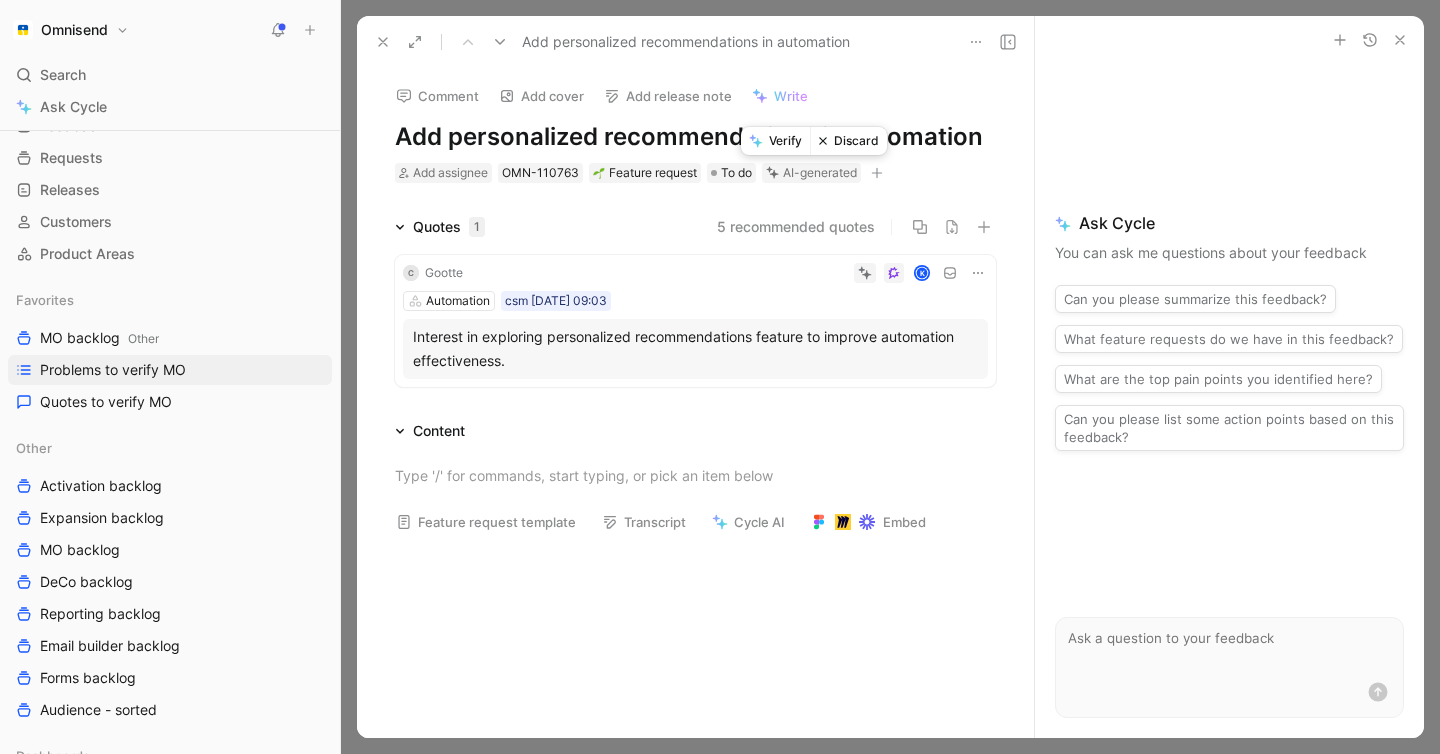 click on "Discard" at bounding box center (848, 141) 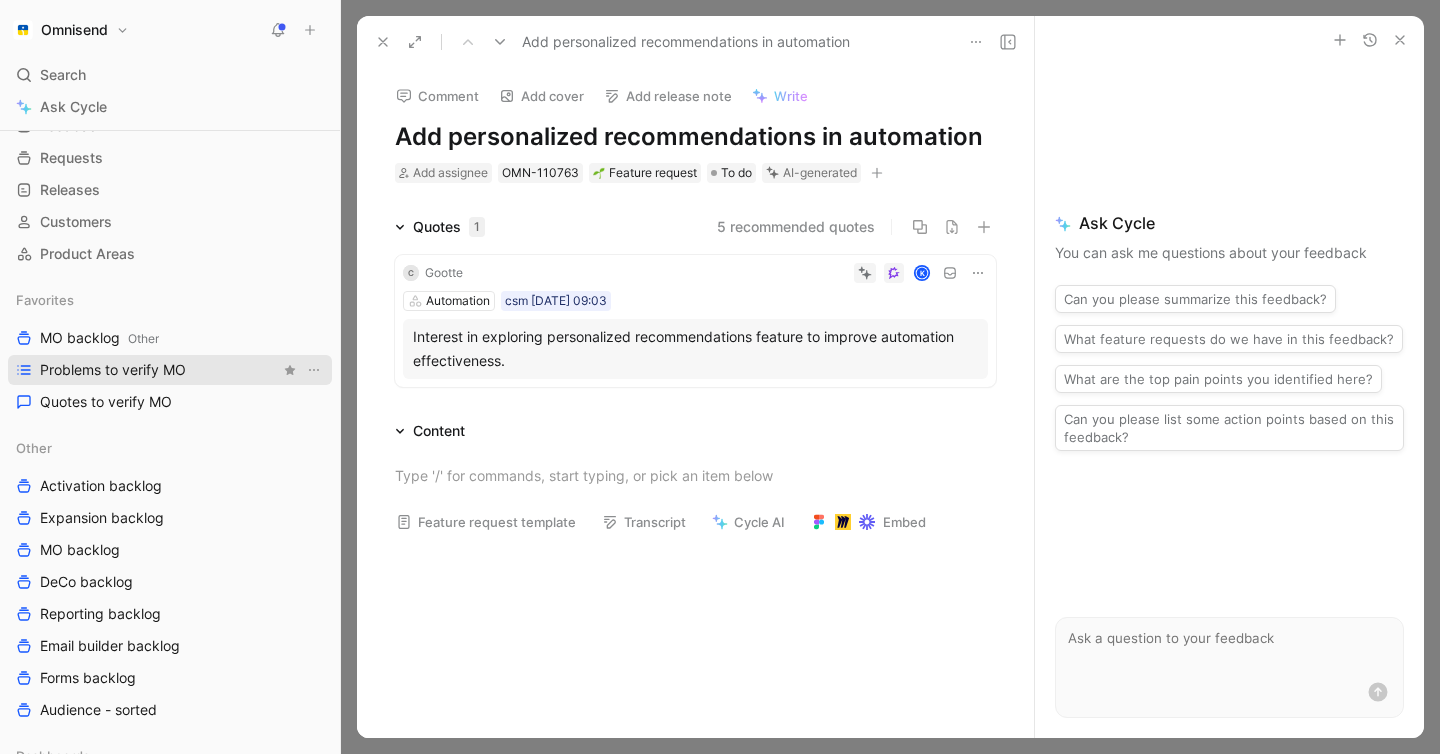 click on "Problems to verify MO" at bounding box center [170, 370] 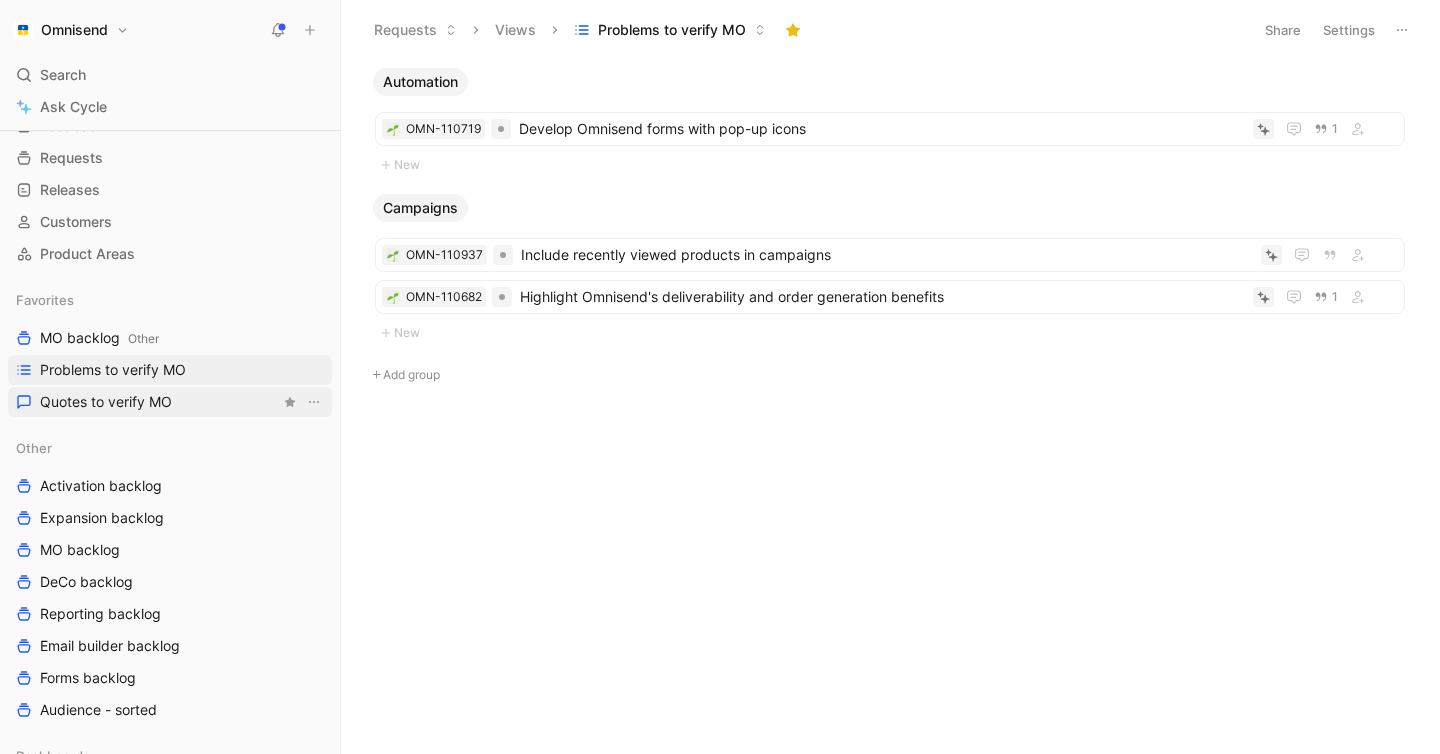 click on "Quotes to verify MO" at bounding box center (170, 402) 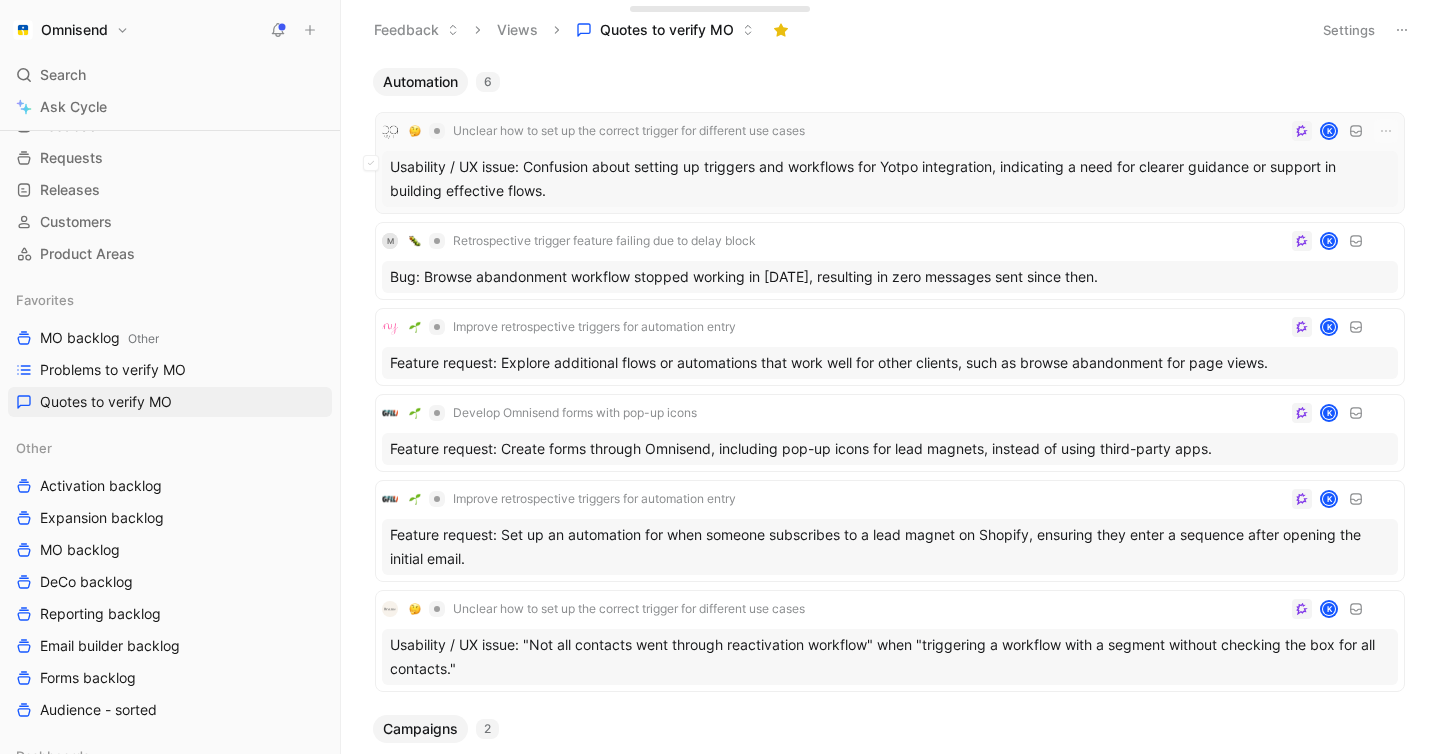 click on "Usability / UX issue: Confusion about setting up triggers and workflows for Yotpo integration, indicating a need for clearer guidance or support in building effective flows." at bounding box center [890, 179] 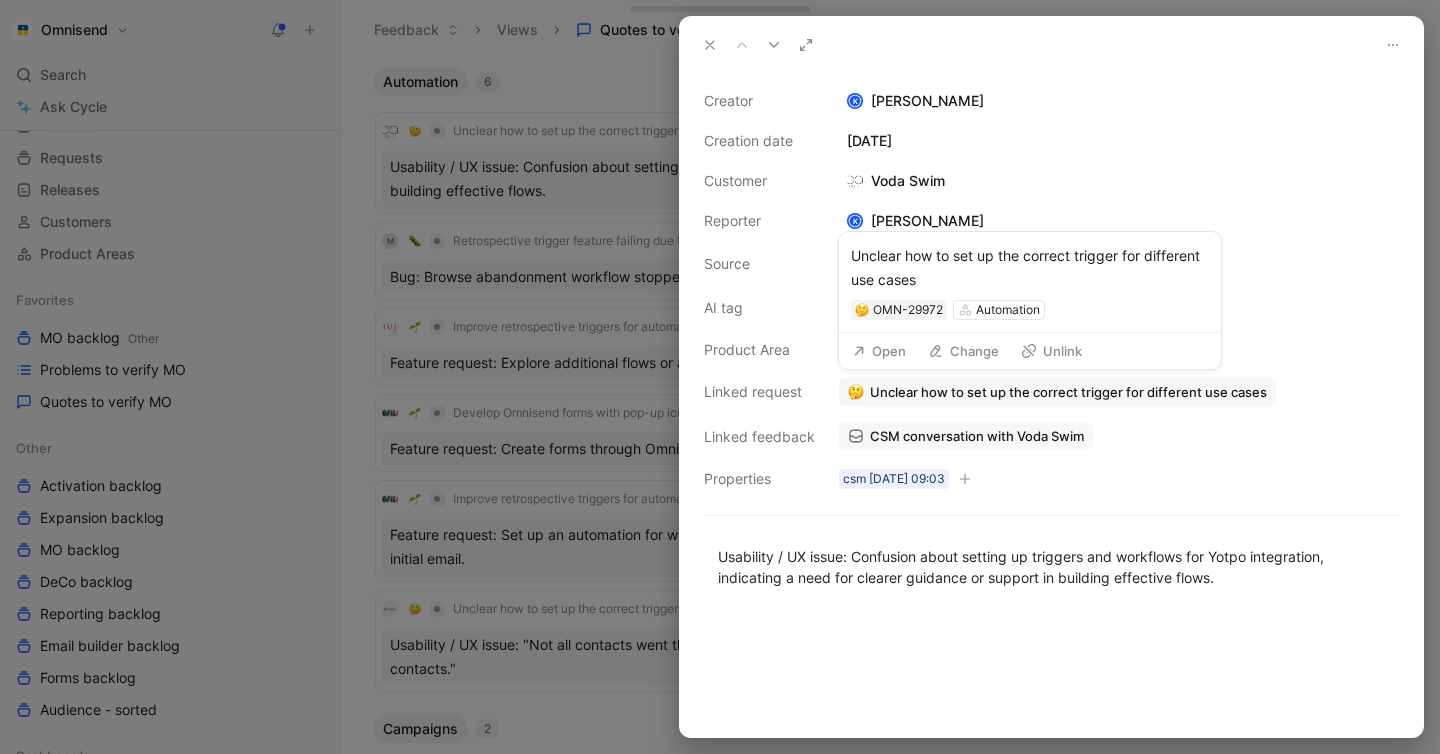 click on "Open" at bounding box center (879, 351) 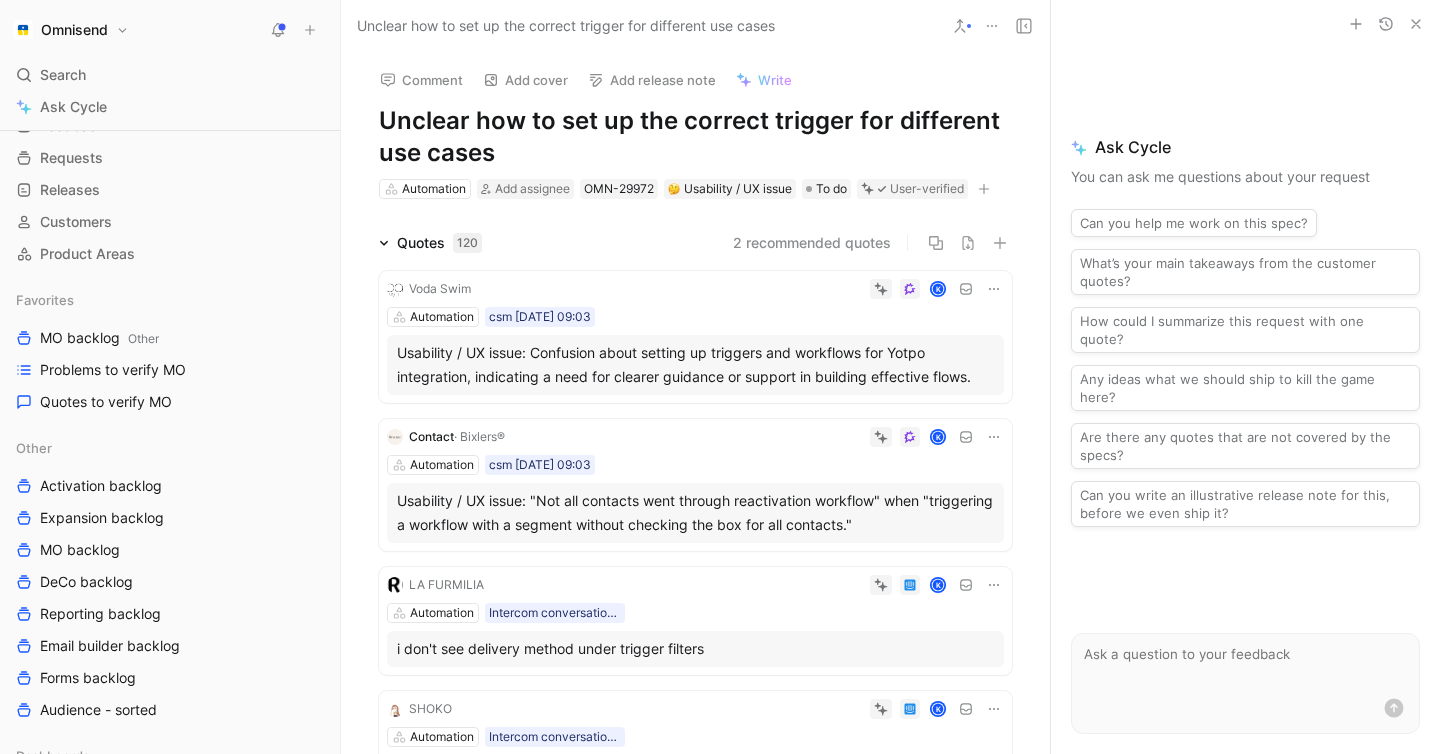 click 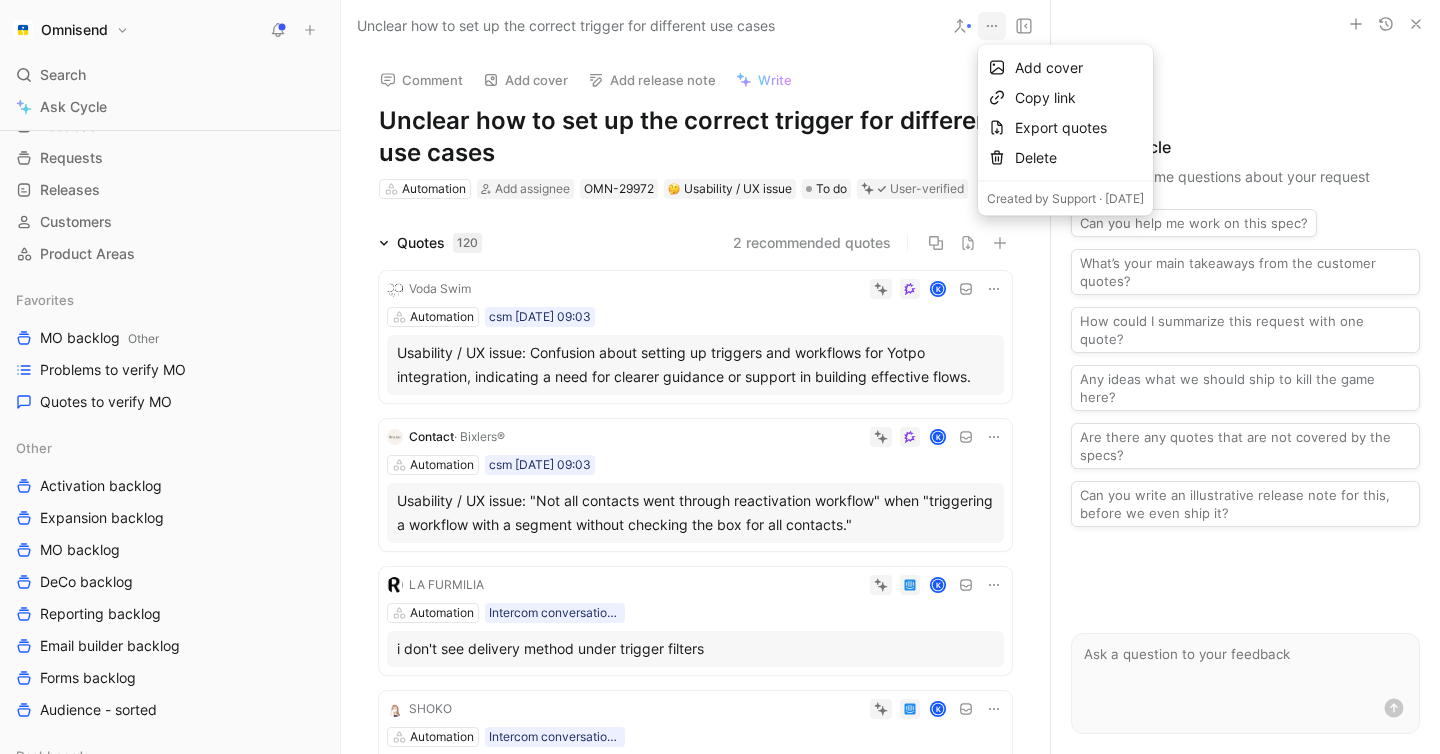type 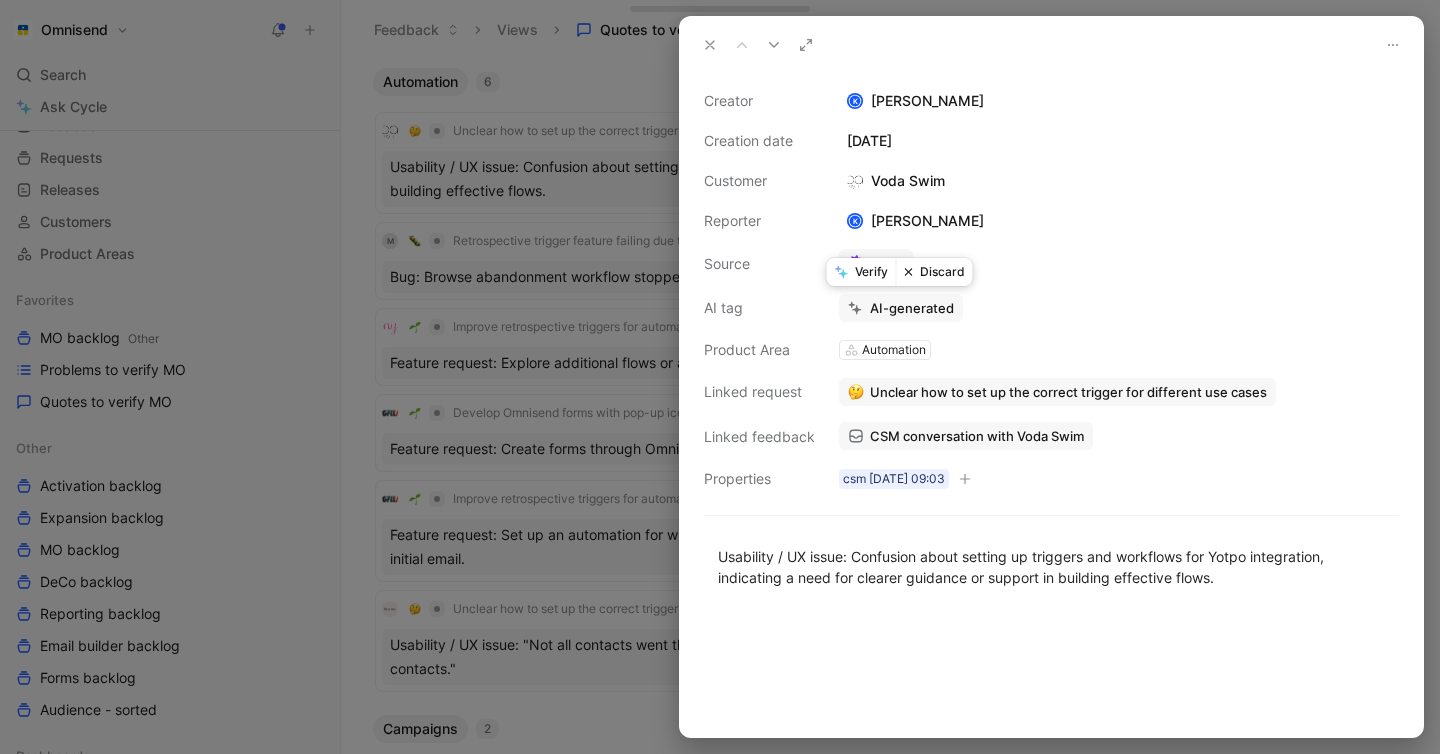 click on "Verify" at bounding box center [861, 272] 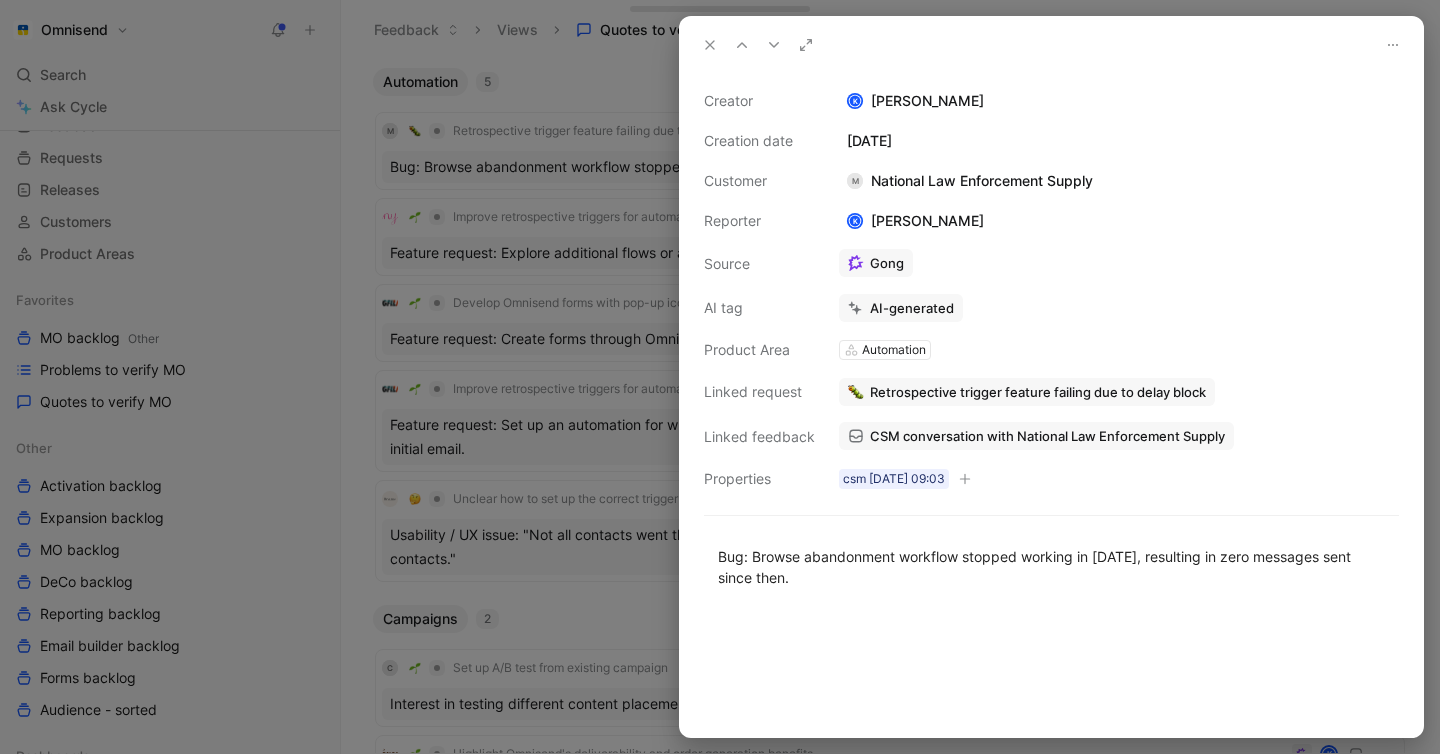 click at bounding box center (720, 377) 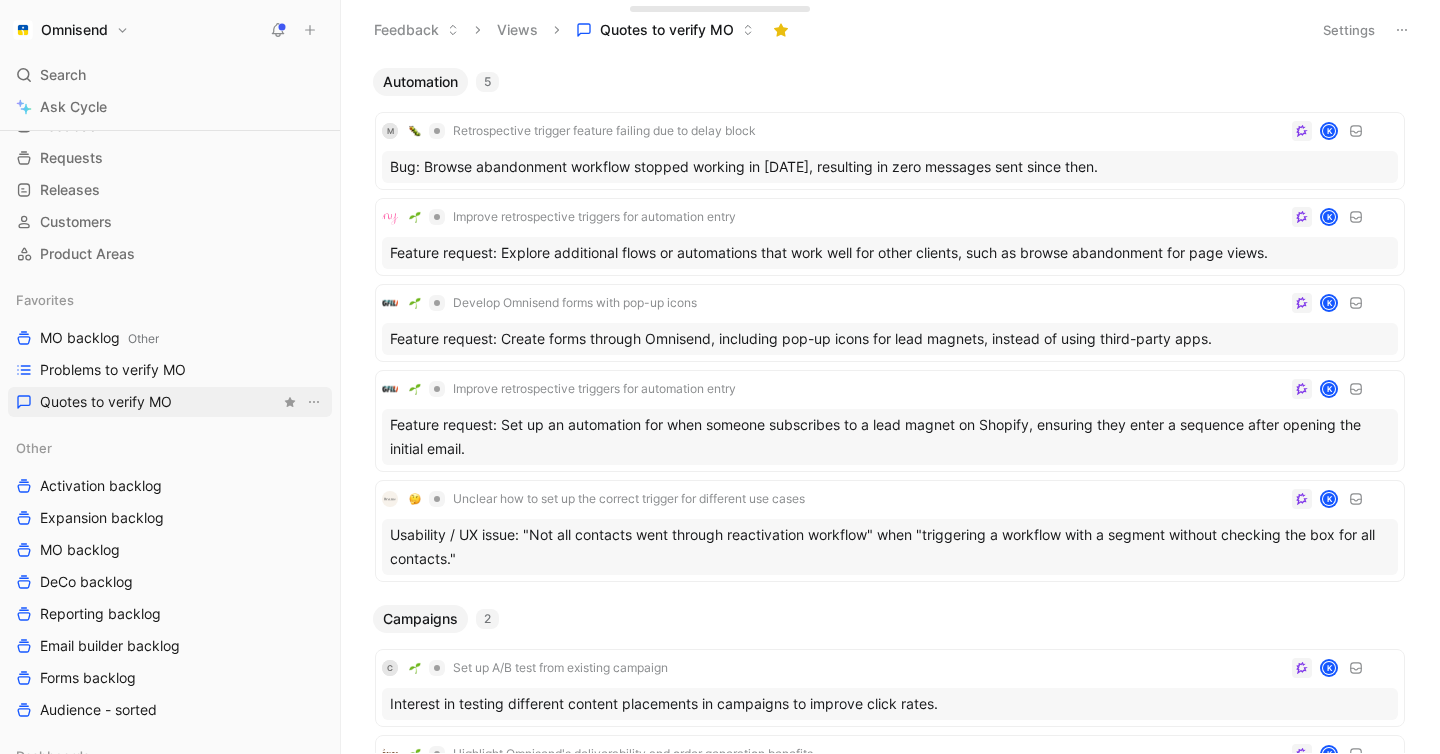 click on "Quotes to verify MO" at bounding box center [106, 402] 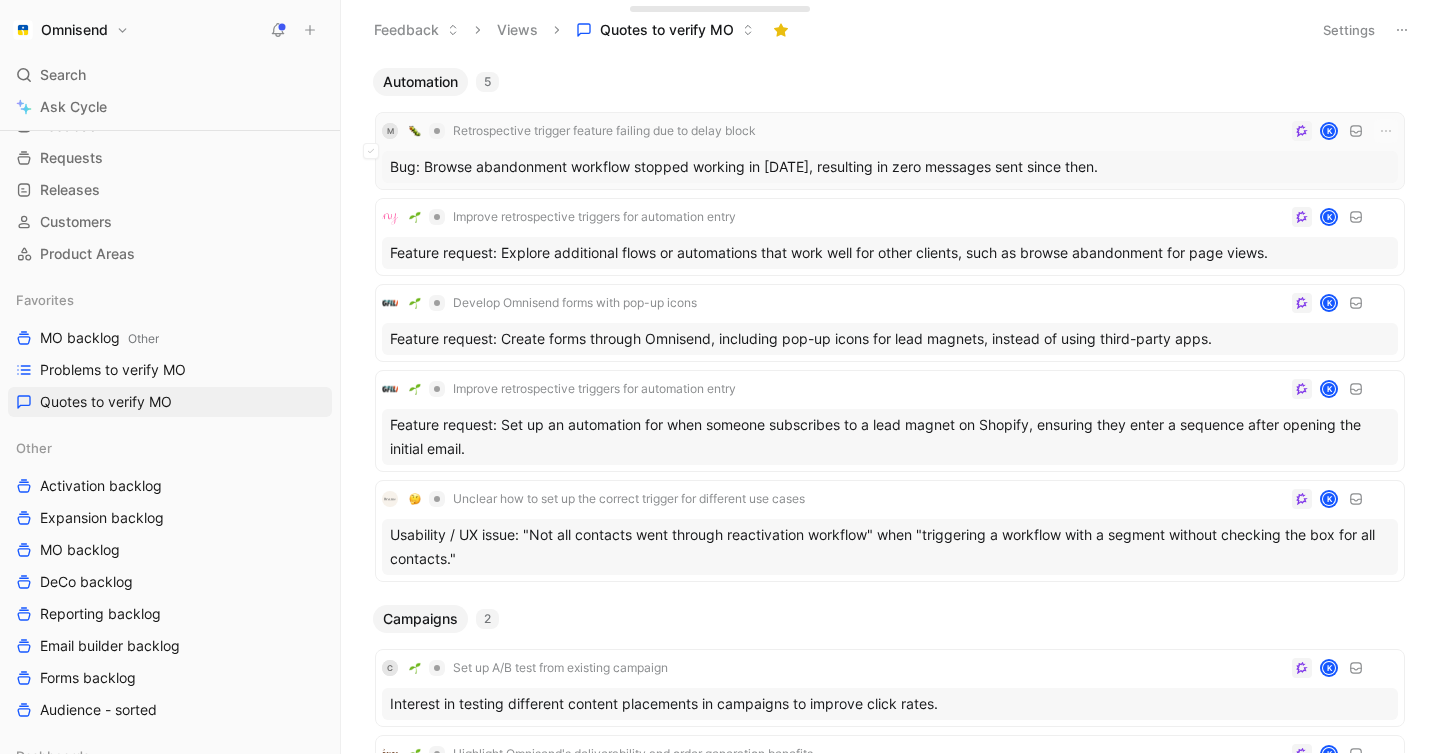 click on "M Retrospective trigger feature failing due to delay block K" at bounding box center (890, 131) 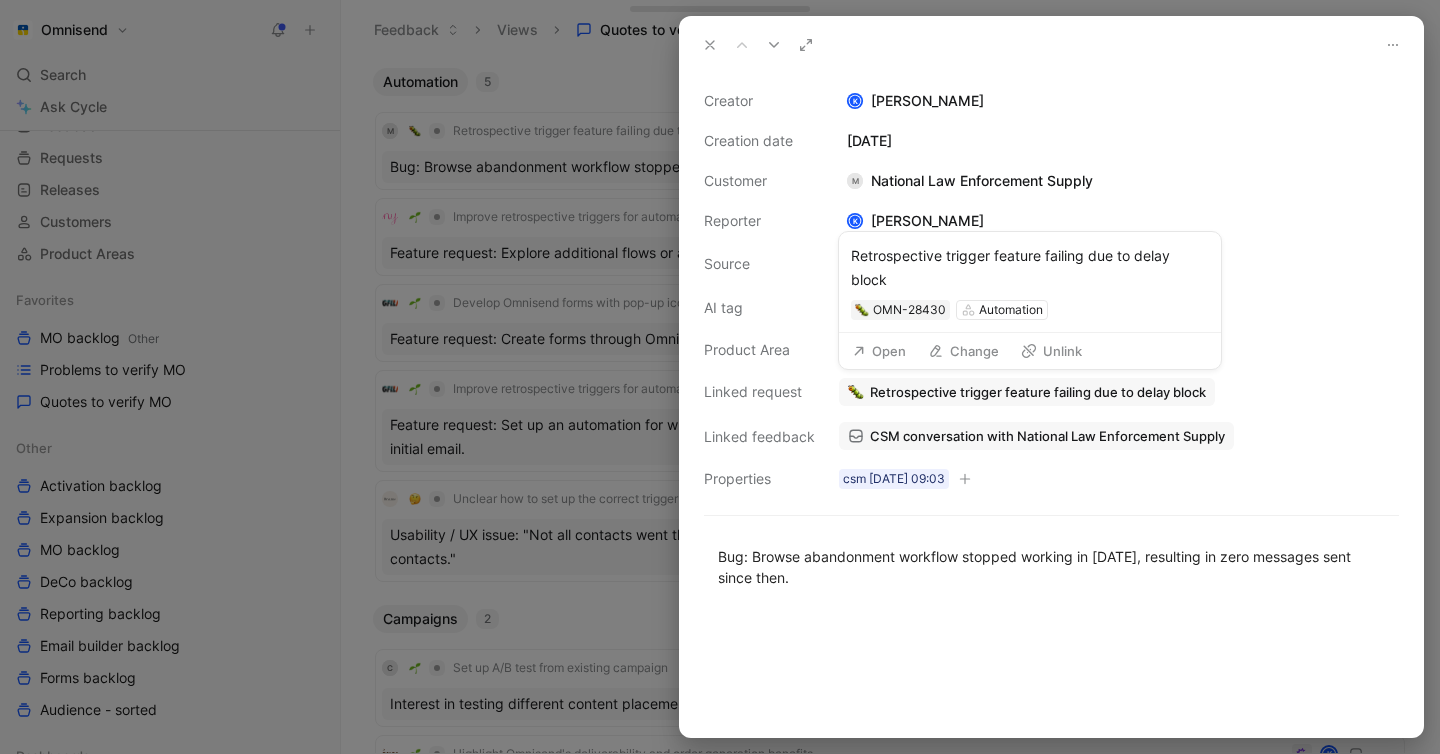 click on "Open" at bounding box center [879, 351] 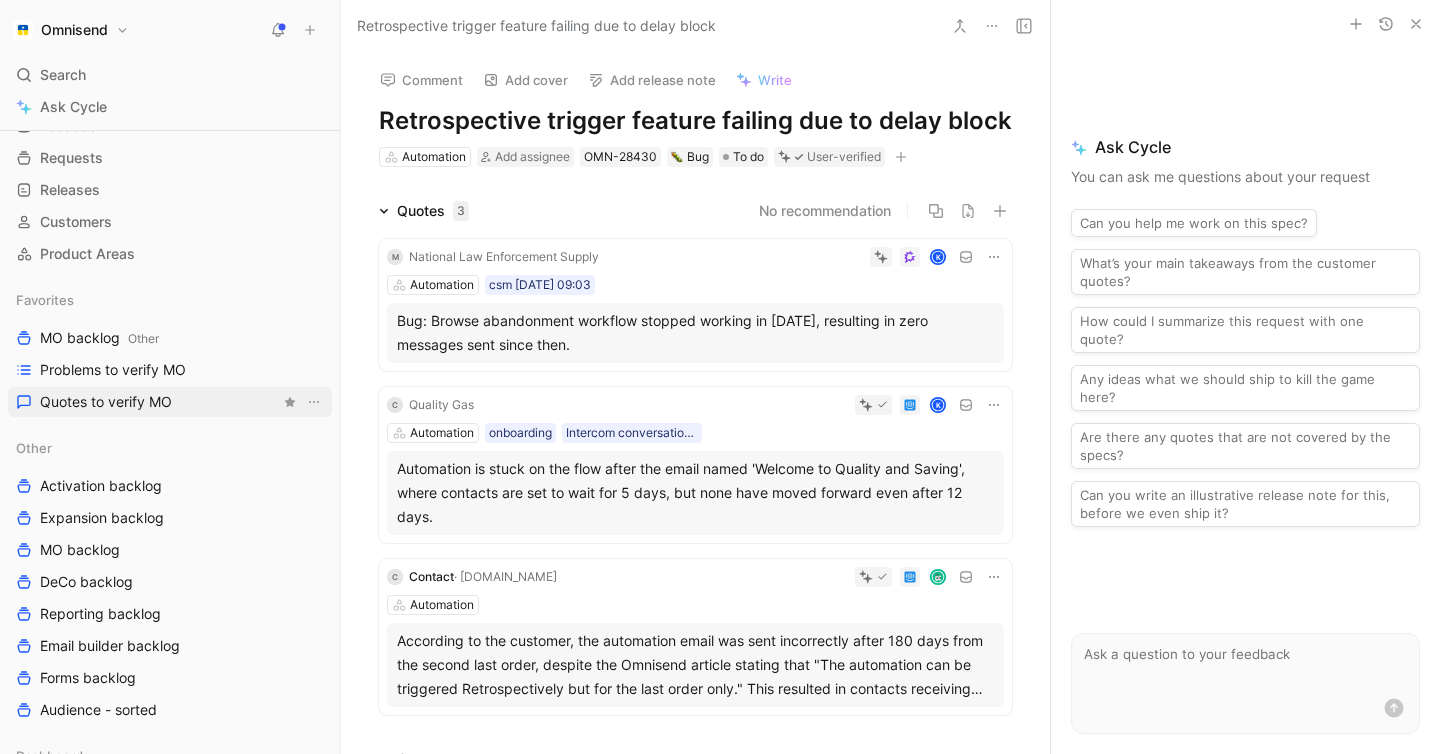 click on "Quotes to verify MO" at bounding box center (106, 402) 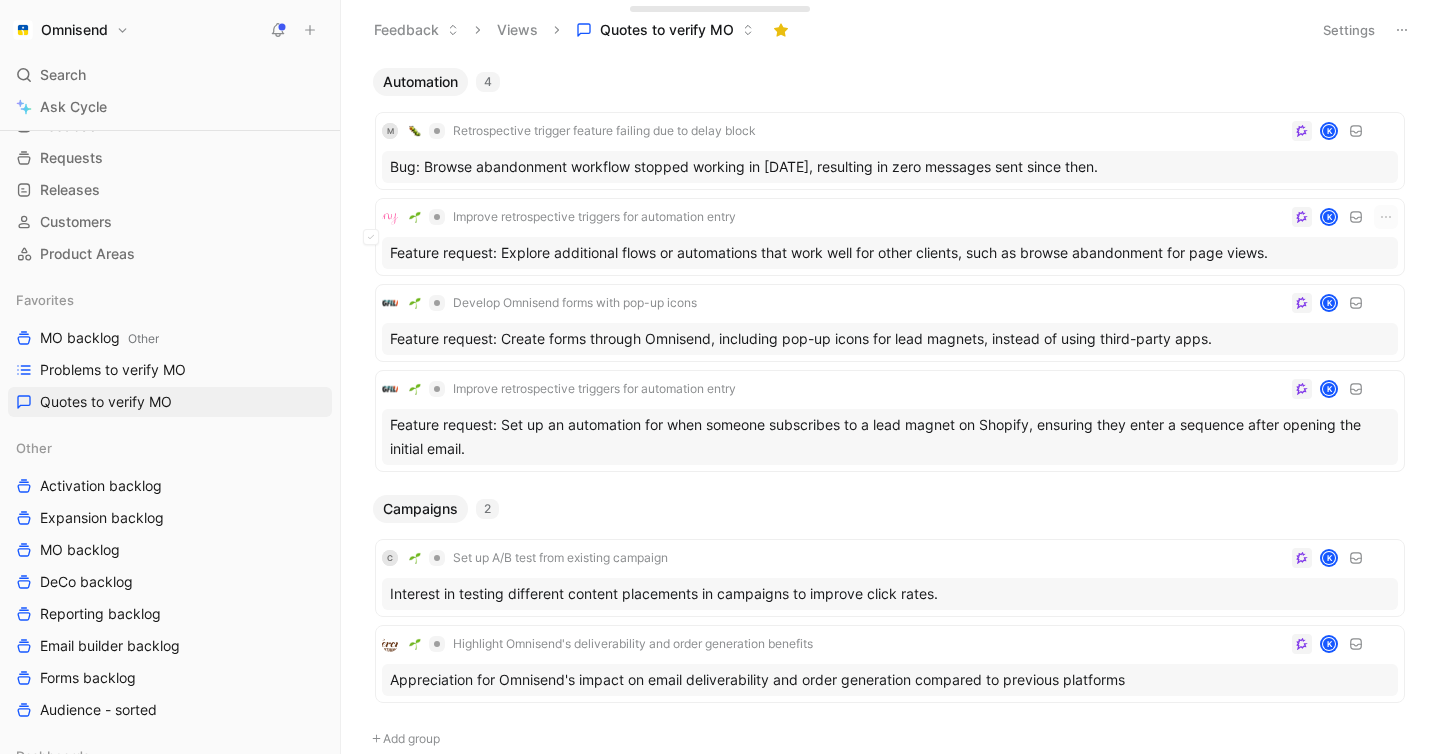 click on "Open Change Unlink" at bounding box center (583, 171) 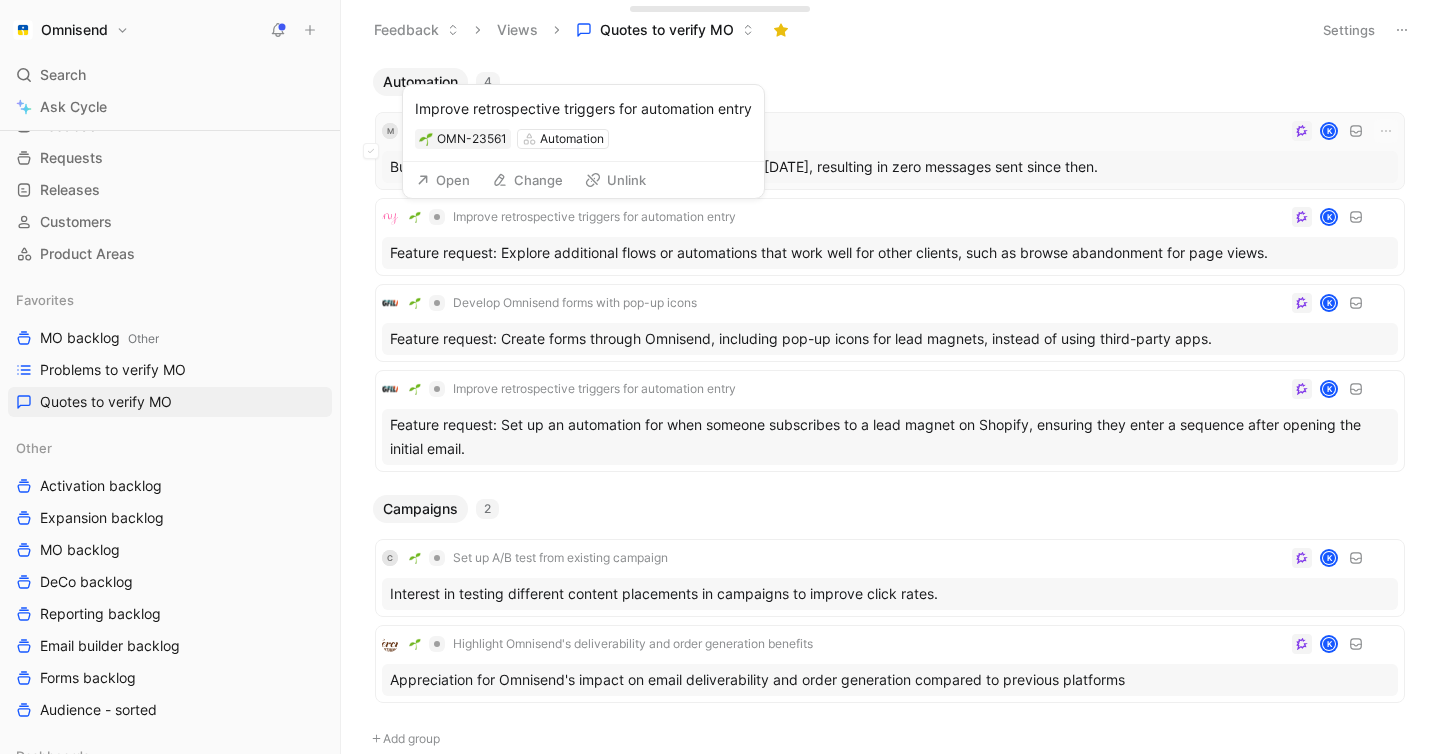 click on "Bug: Browse abandonment workflow stopped working in [DATE], resulting in zero messages sent since then." at bounding box center [890, 167] 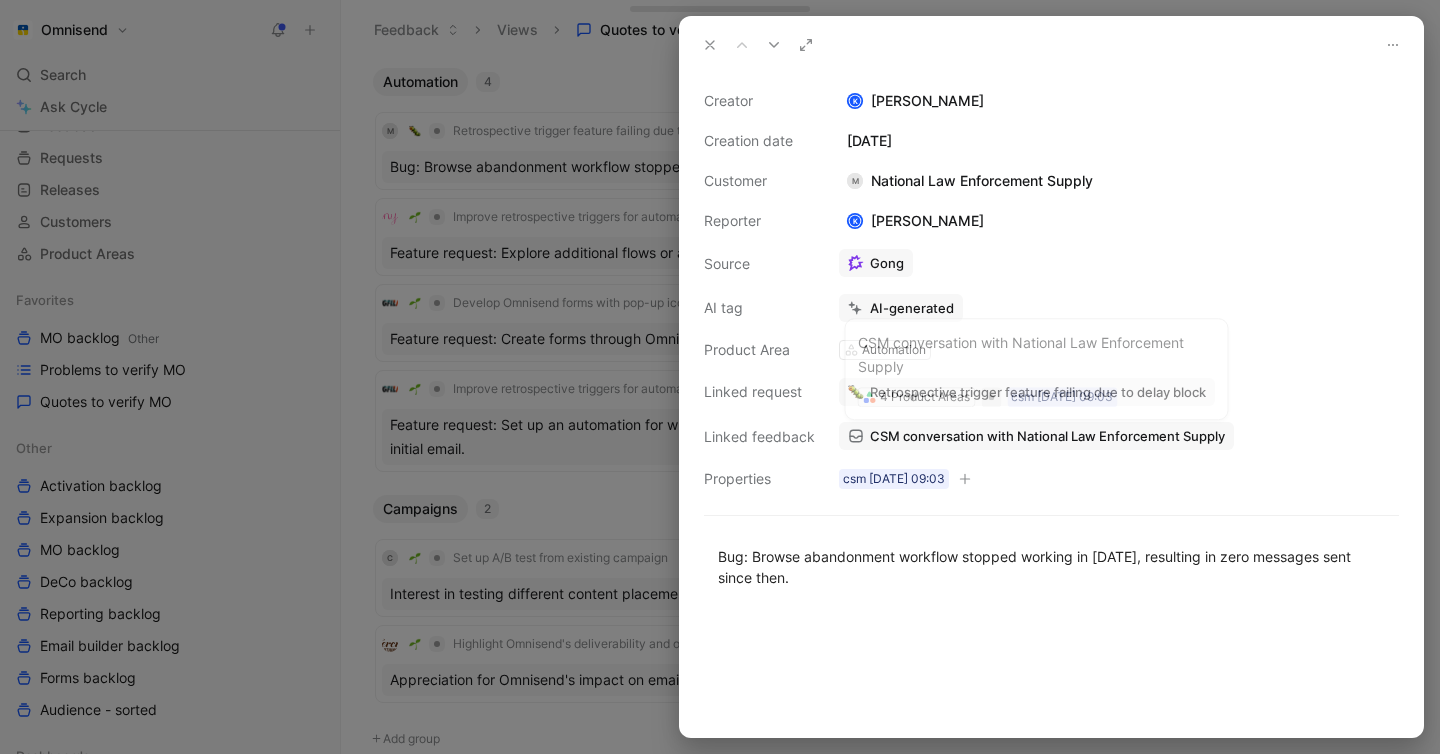 click on "CSM conversation with National Law Enforcement Supply" at bounding box center (1047, 436) 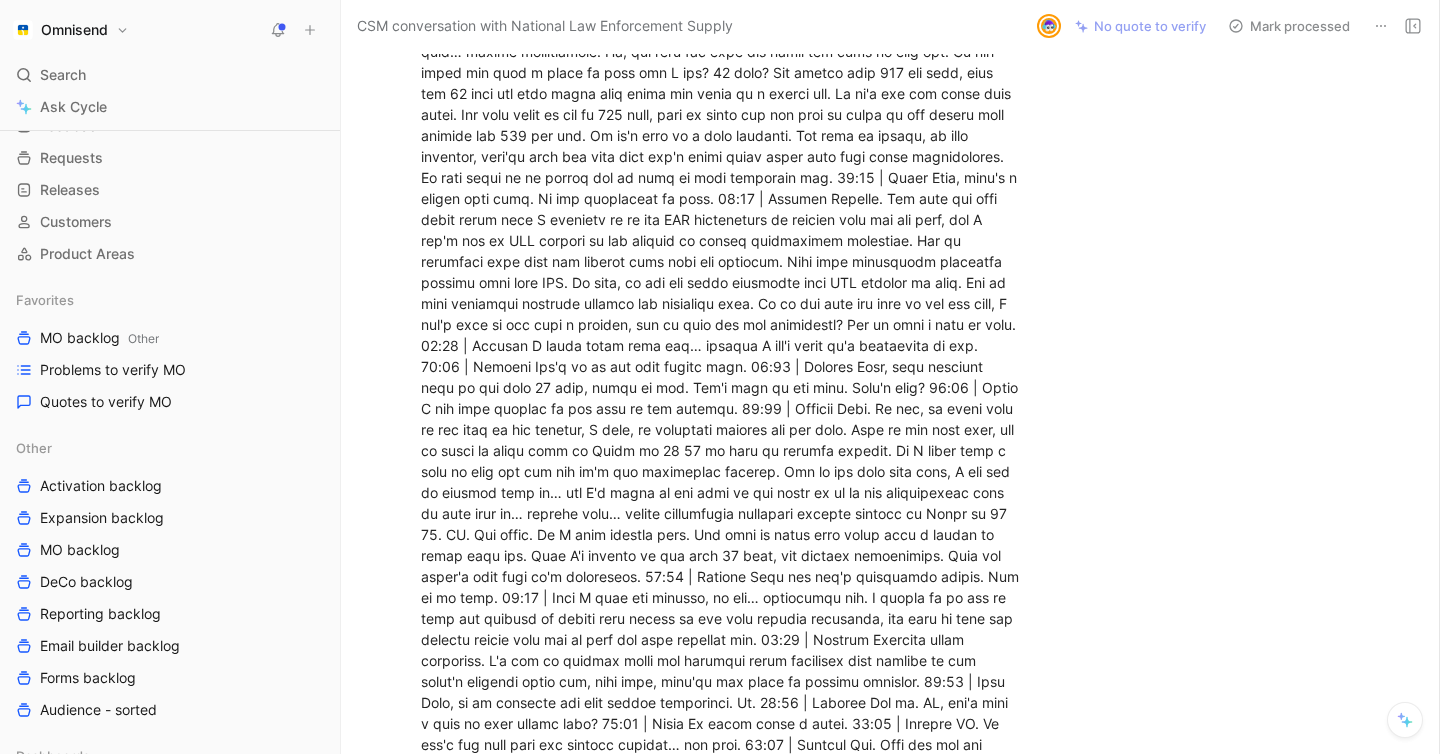 scroll, scrollTop: 3168, scrollLeft: 0, axis: vertical 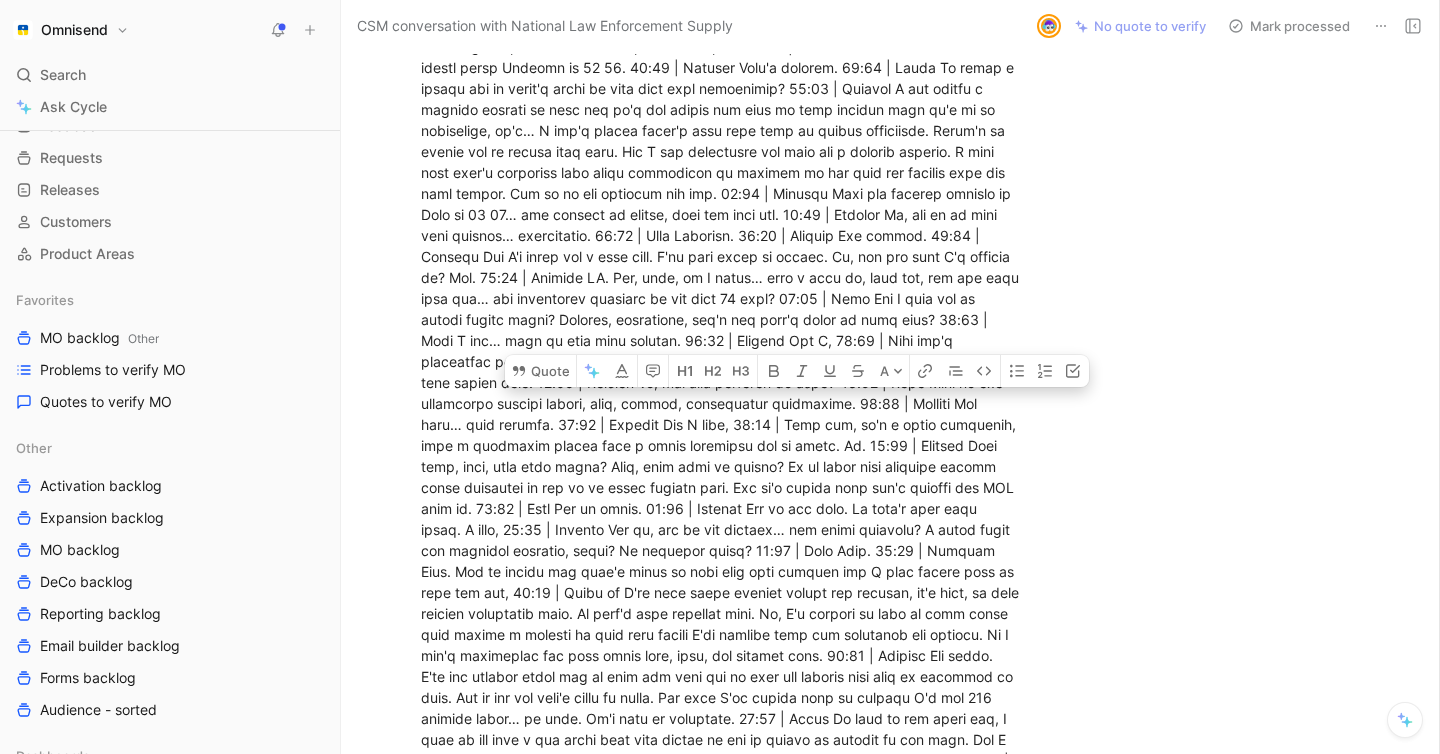 click at bounding box center (722, -794) 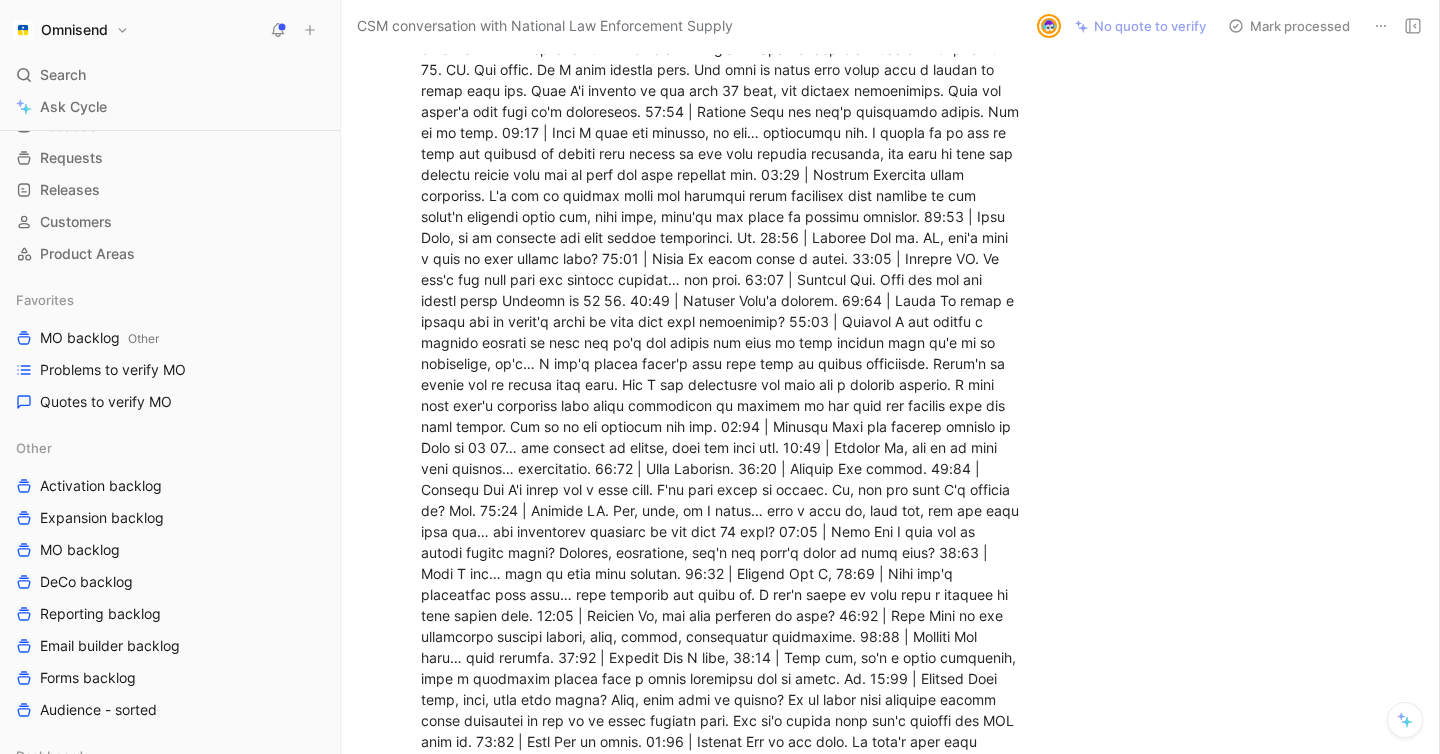 scroll, scrollTop: 2856, scrollLeft: 0, axis: vertical 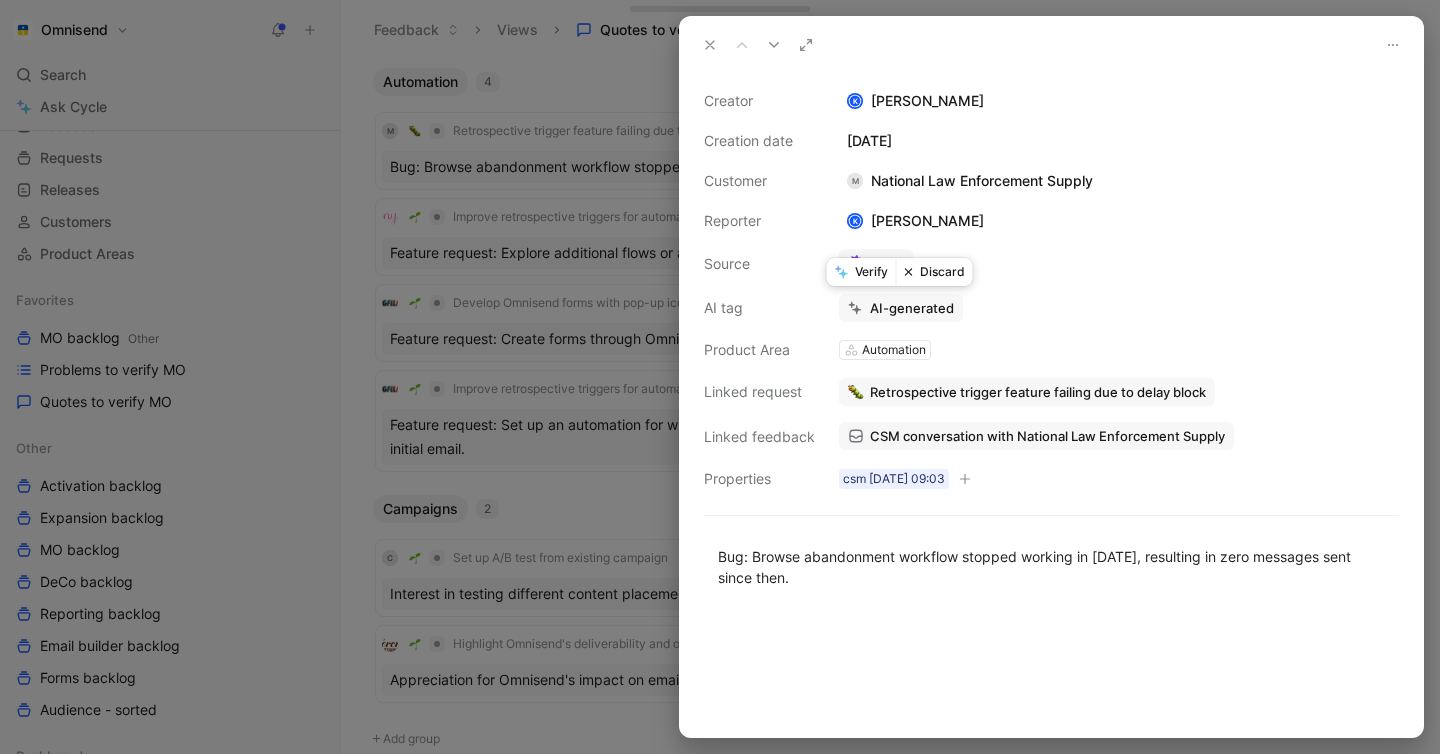 click on "Discard" at bounding box center [934, 272] 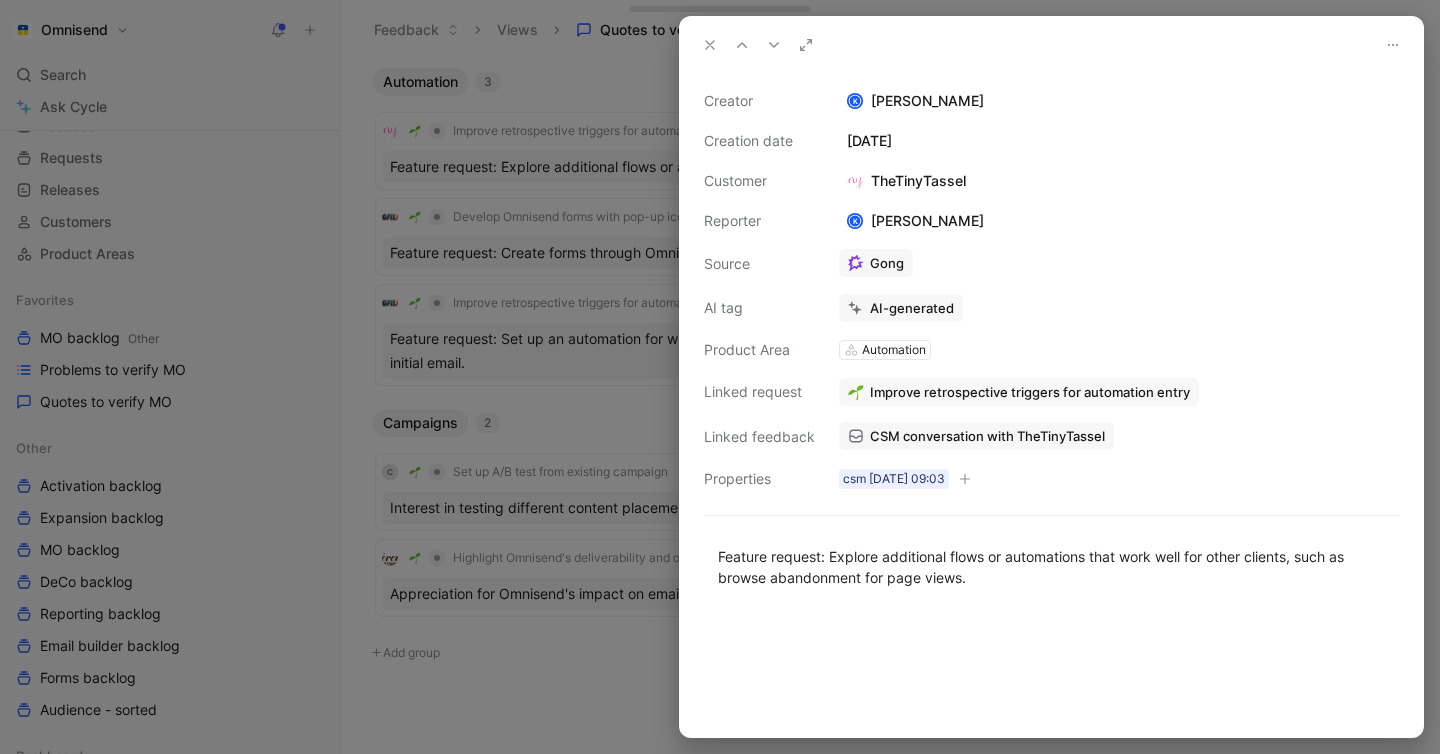 click at bounding box center [720, 377] 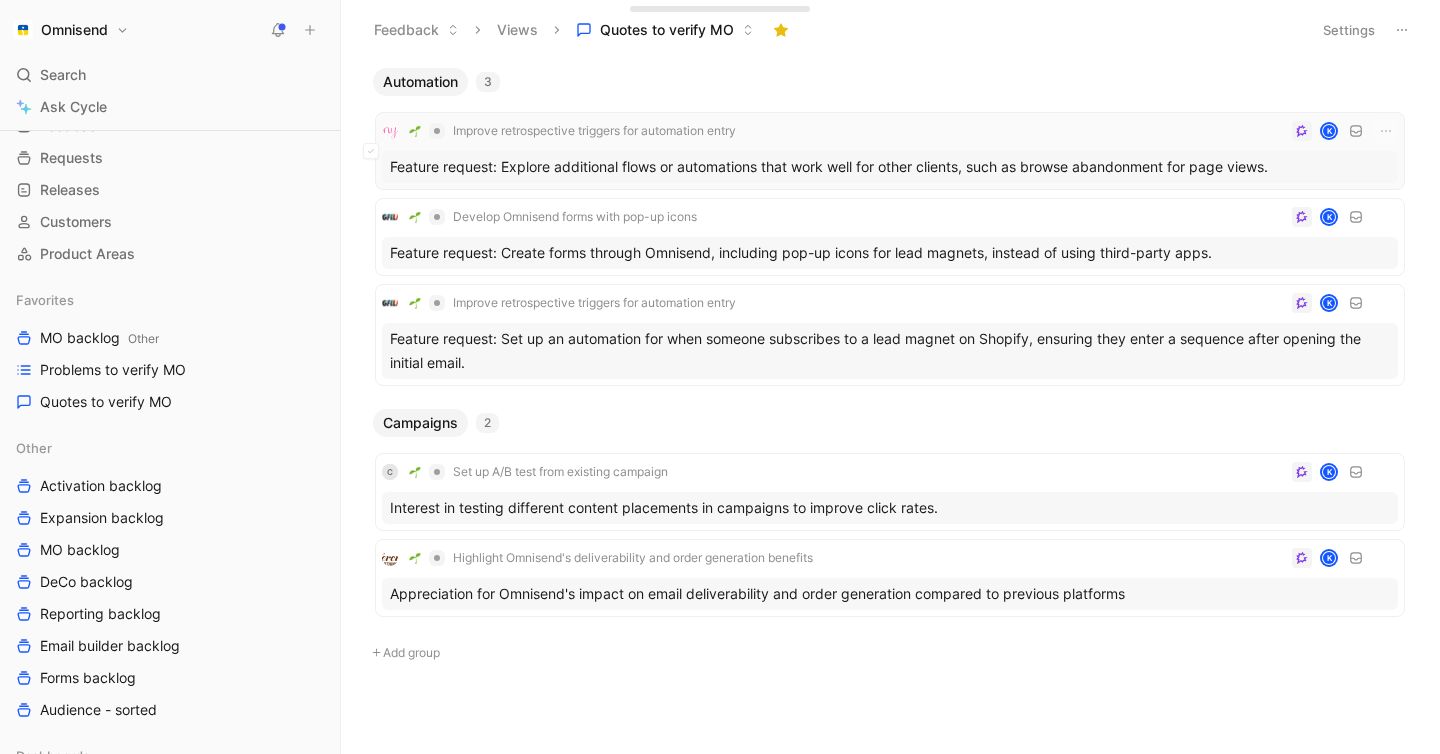 click on "Improve retrospective triggers for automation entry K" at bounding box center [890, 131] 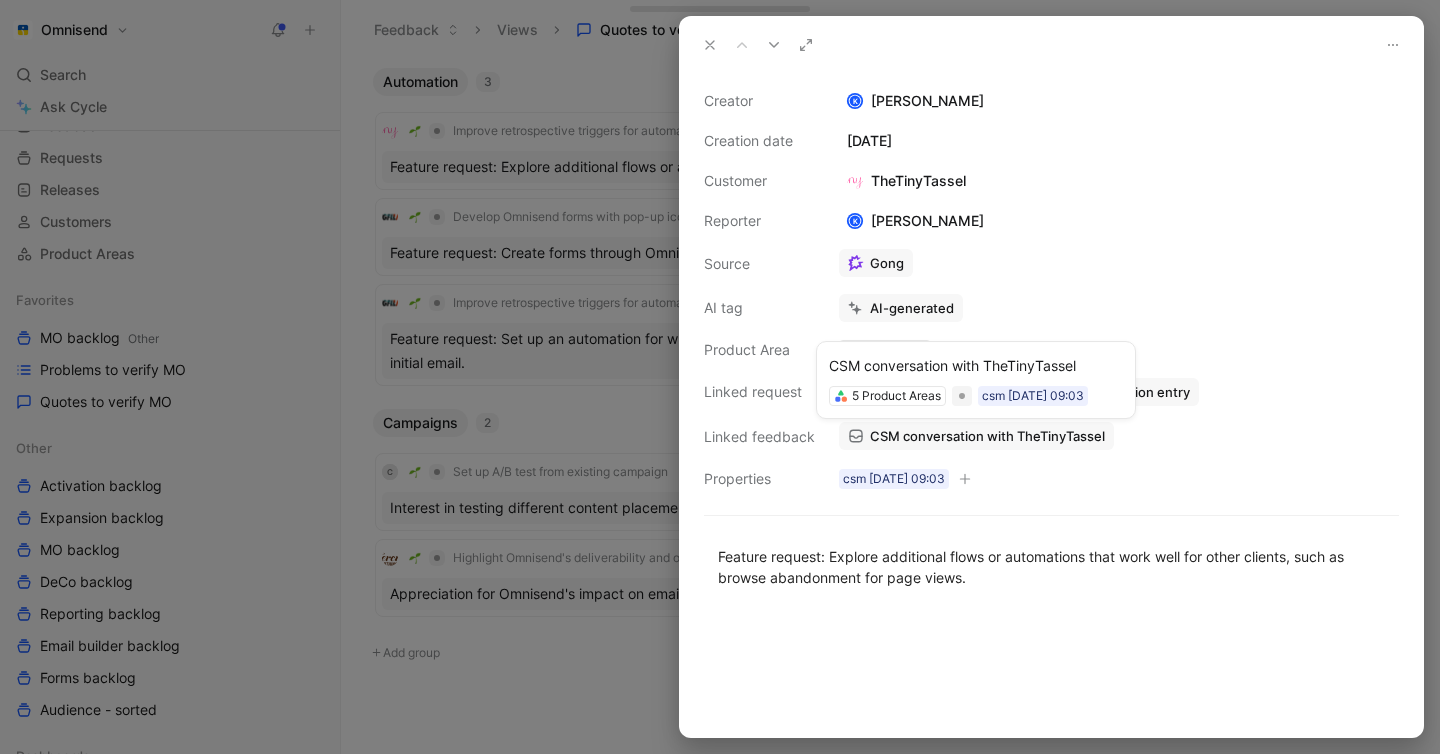click on "CSM conversation with TheTinyTassel" at bounding box center (987, 436) 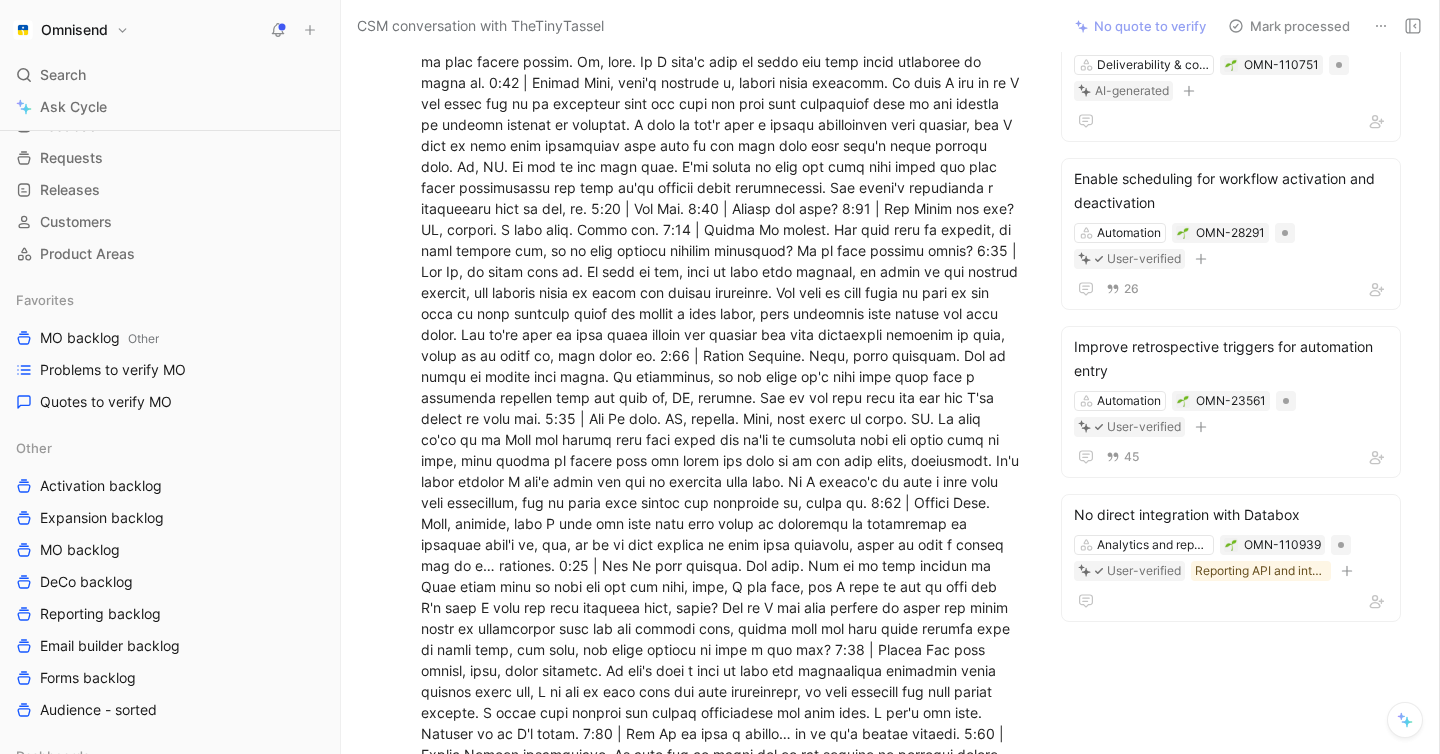 scroll, scrollTop: 549, scrollLeft: 0, axis: vertical 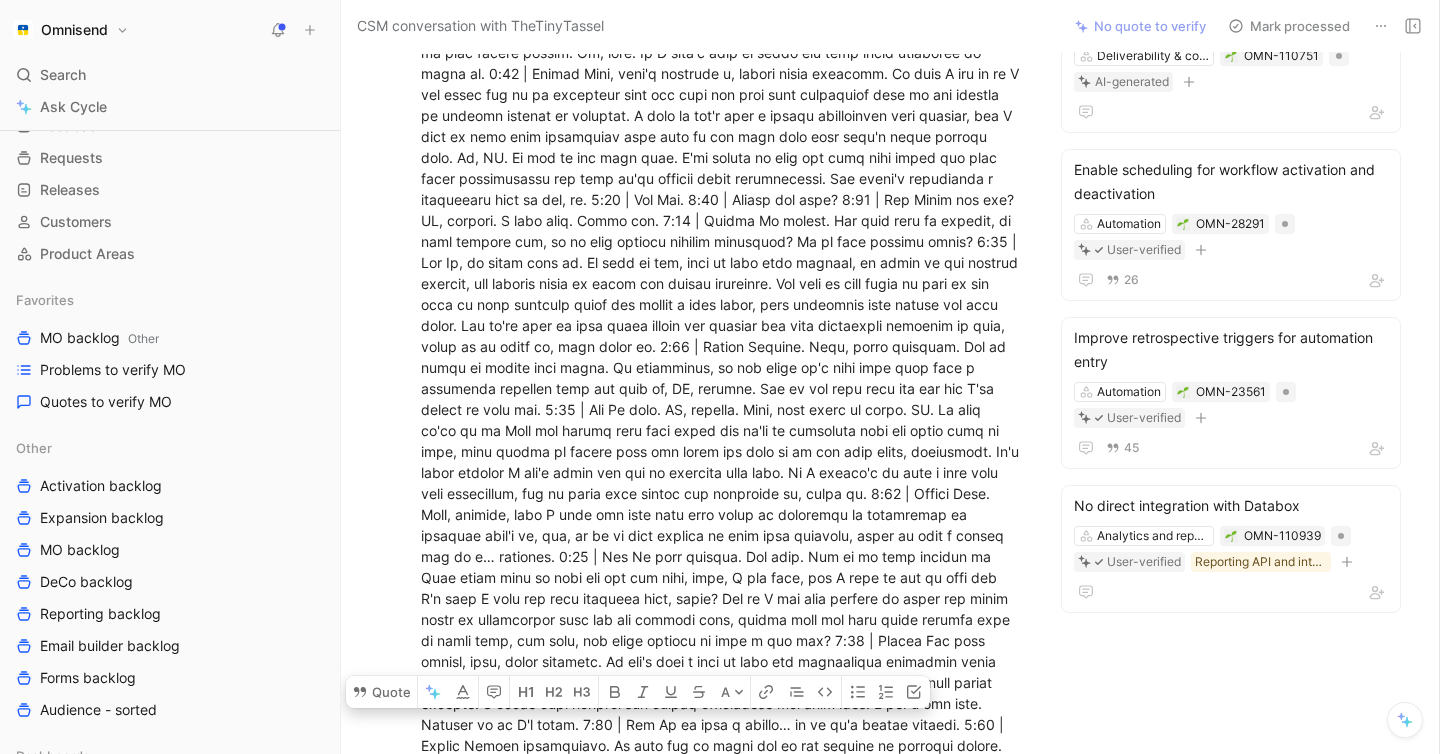click on "Favorites MO backlog Other Problems to verify MO Quotes to verify MO" at bounding box center (170, 351) 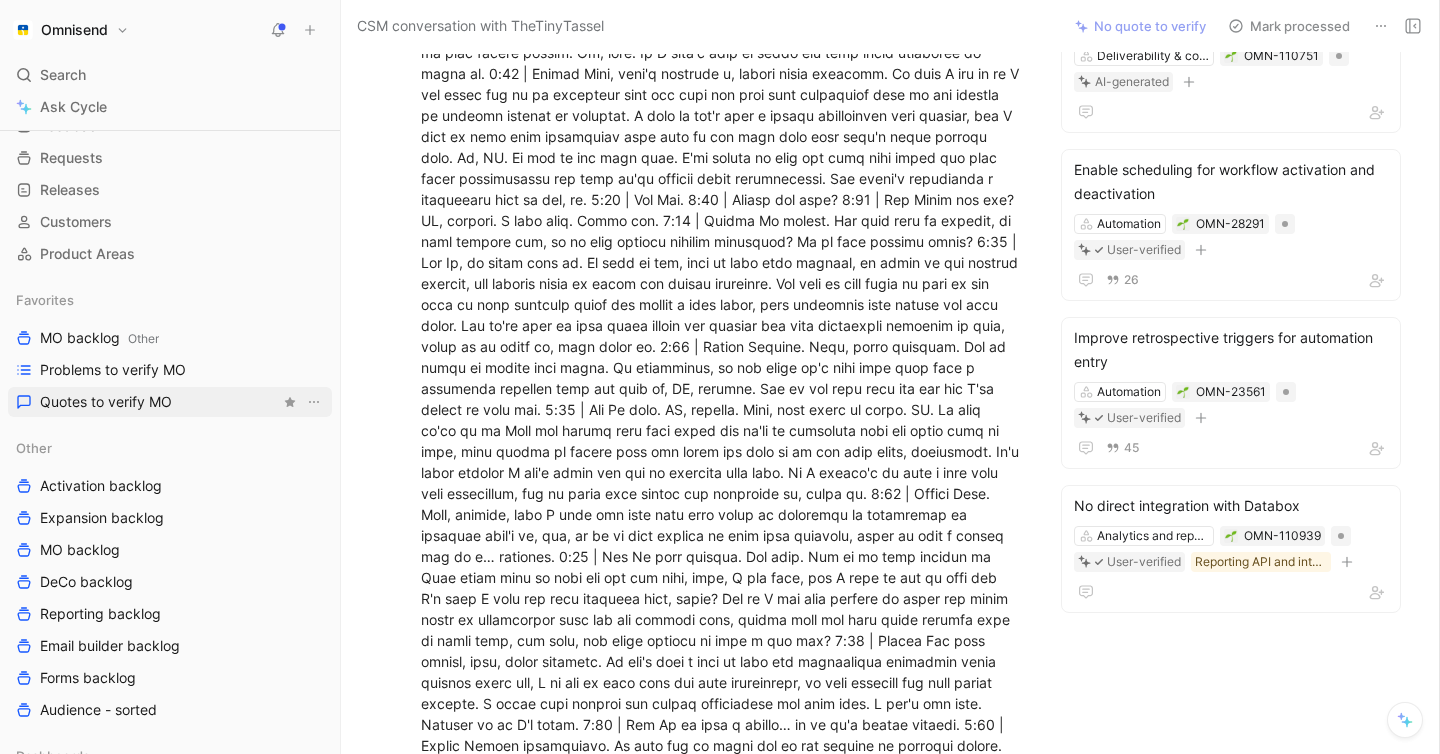 click on "Quotes to verify MO" at bounding box center [106, 402] 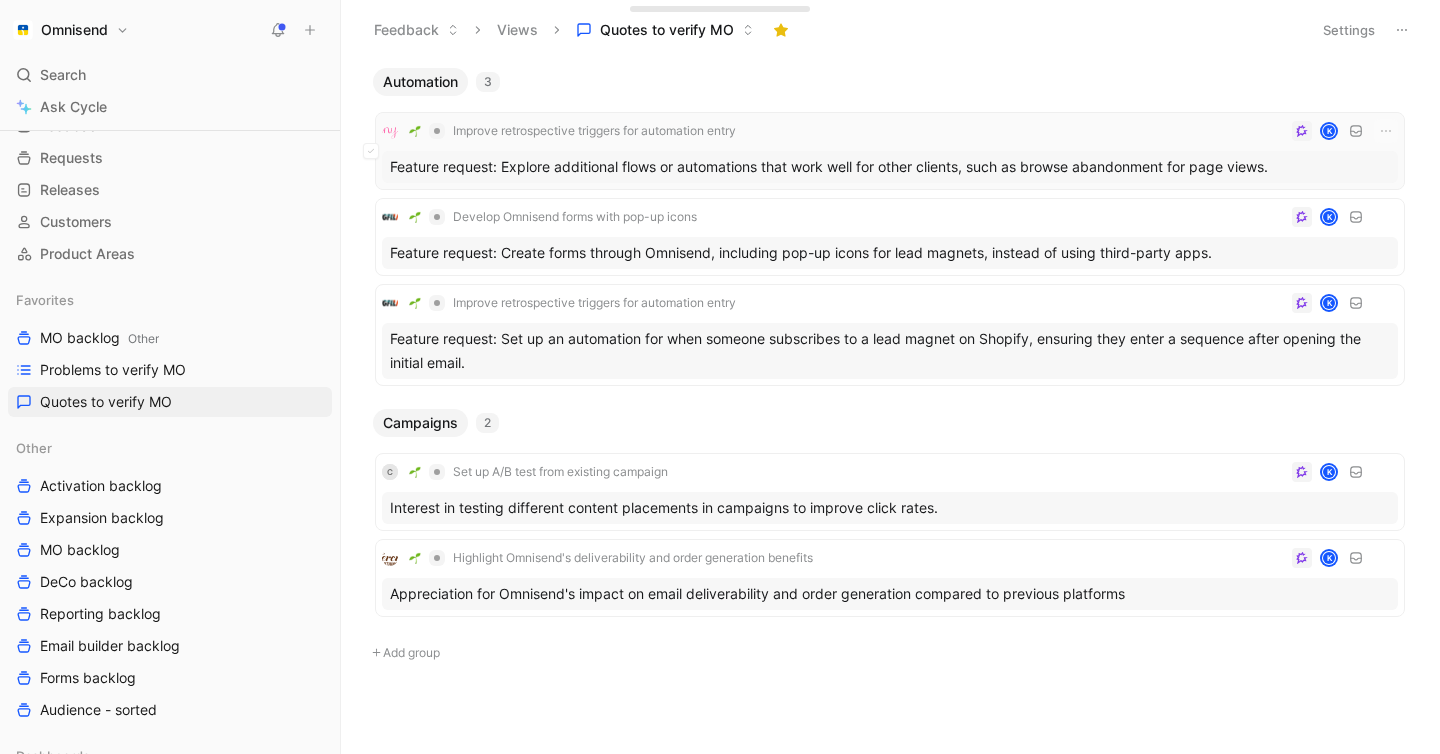 click on "Improve retrospective triggers for automation entry K" at bounding box center (890, 131) 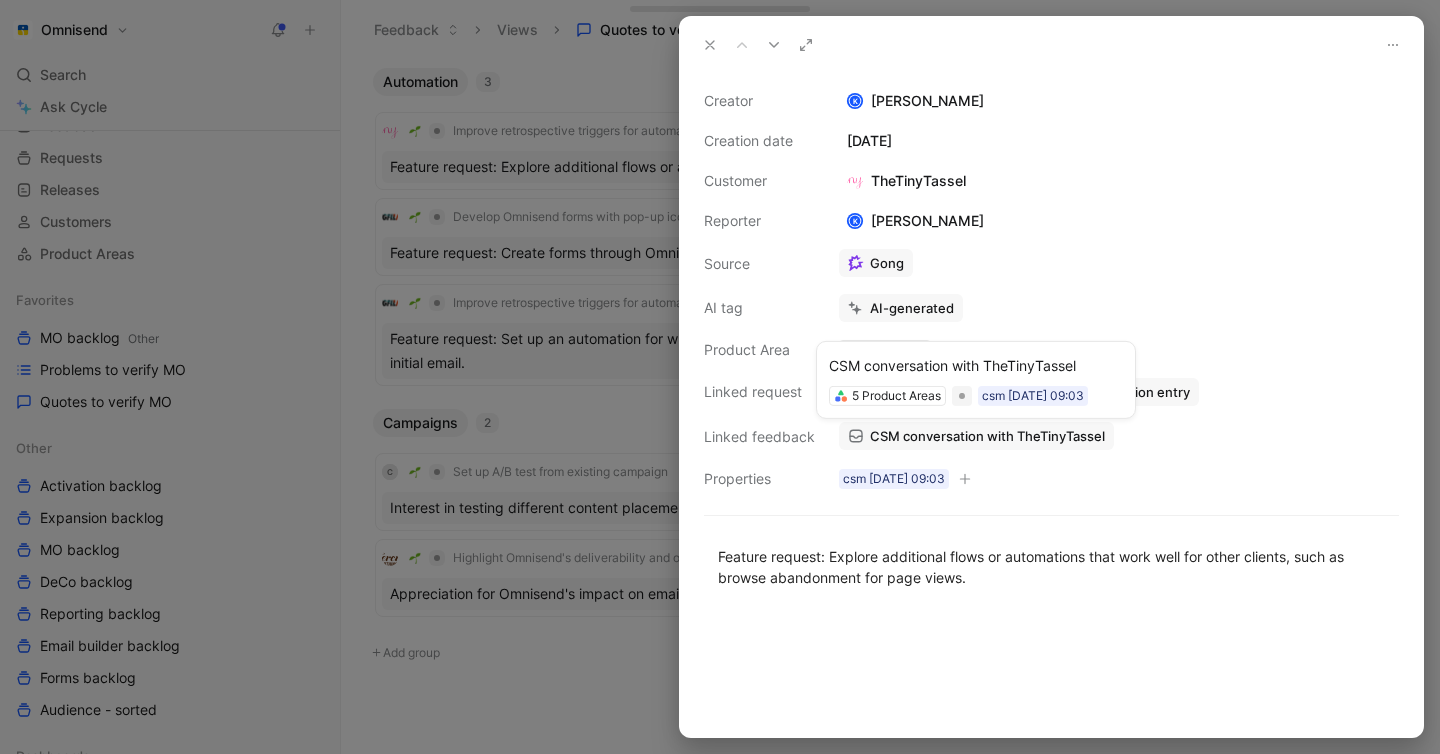 click on "CSM conversation with TheTinyTassel" at bounding box center (987, 436) 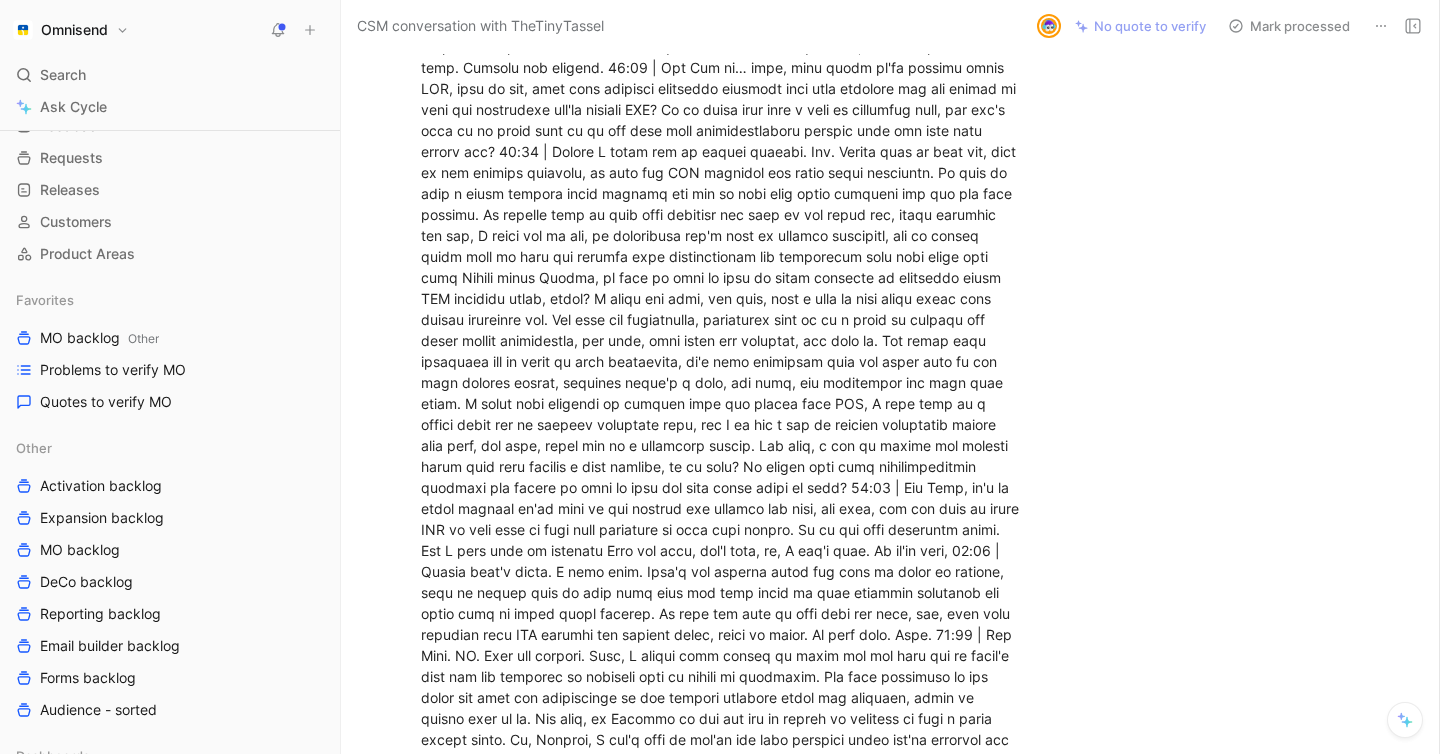 scroll, scrollTop: 324, scrollLeft: 0, axis: vertical 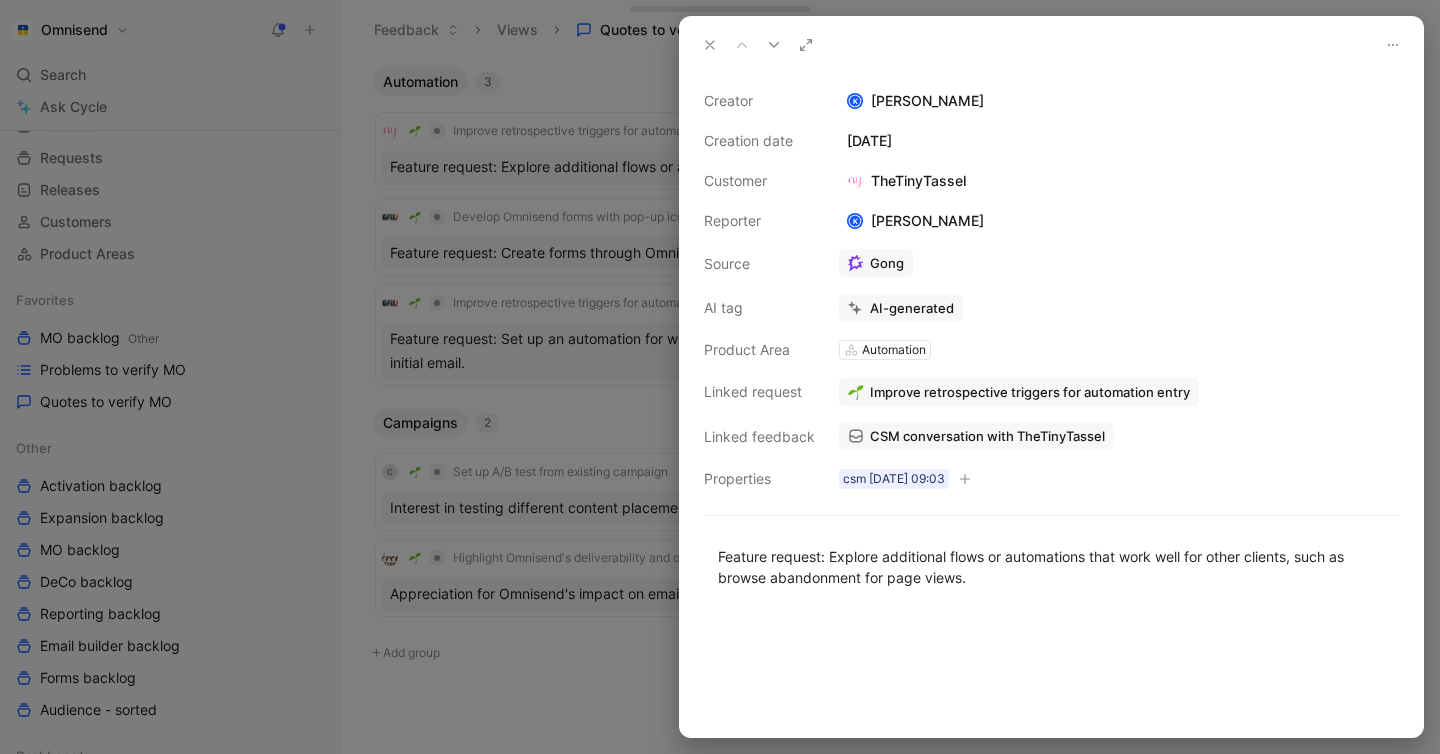 click on "CSM conversation with TheTinyTassel" at bounding box center [987, 436] 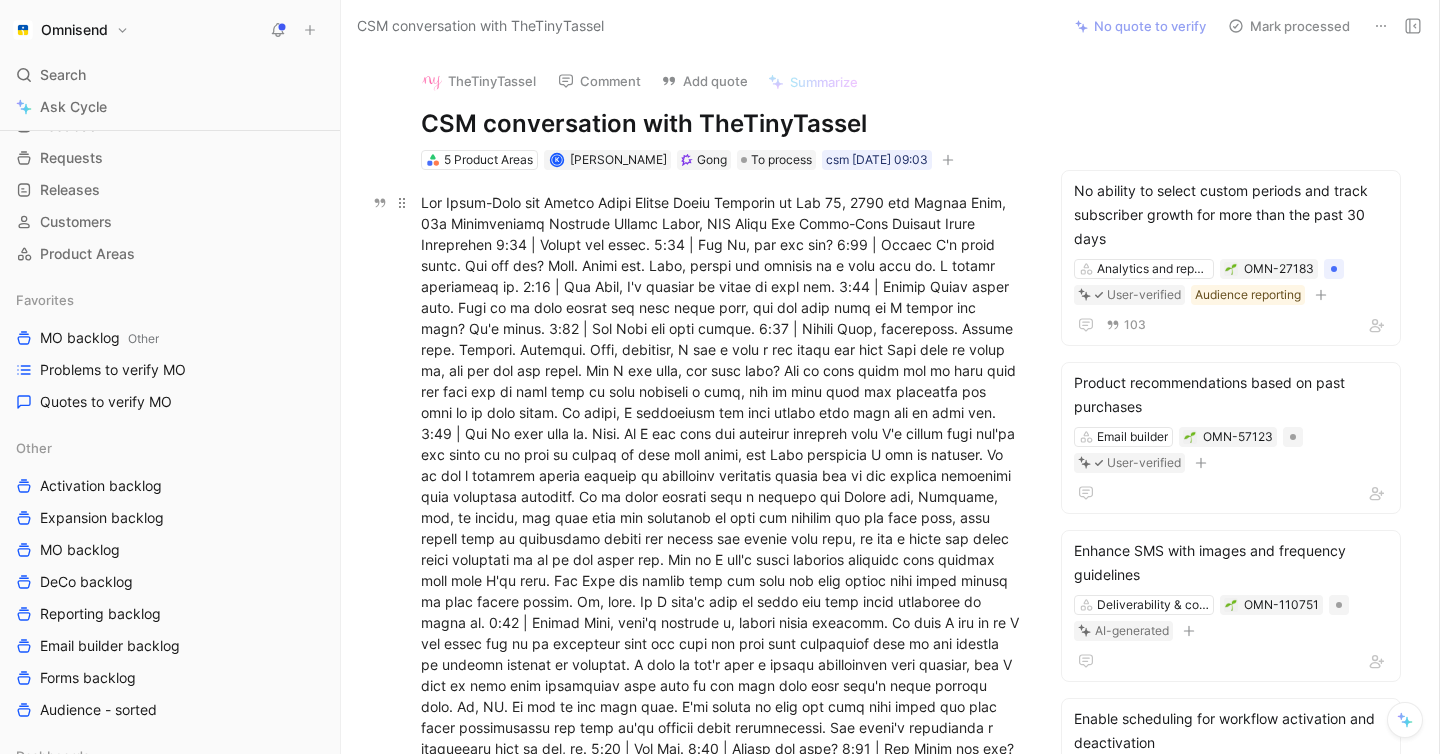 scroll, scrollTop: 765, scrollLeft: 0, axis: vertical 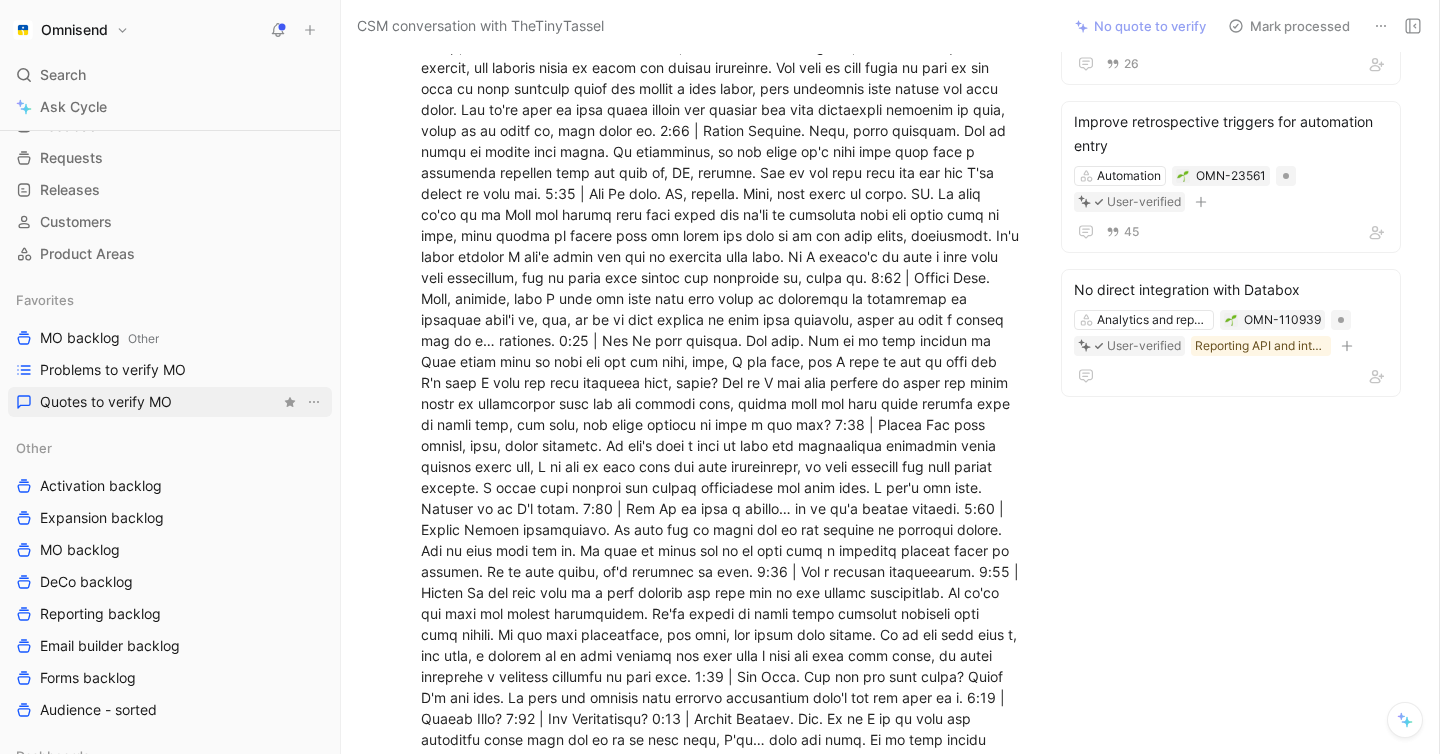 click on "Quotes to verify MO" at bounding box center (106, 402) 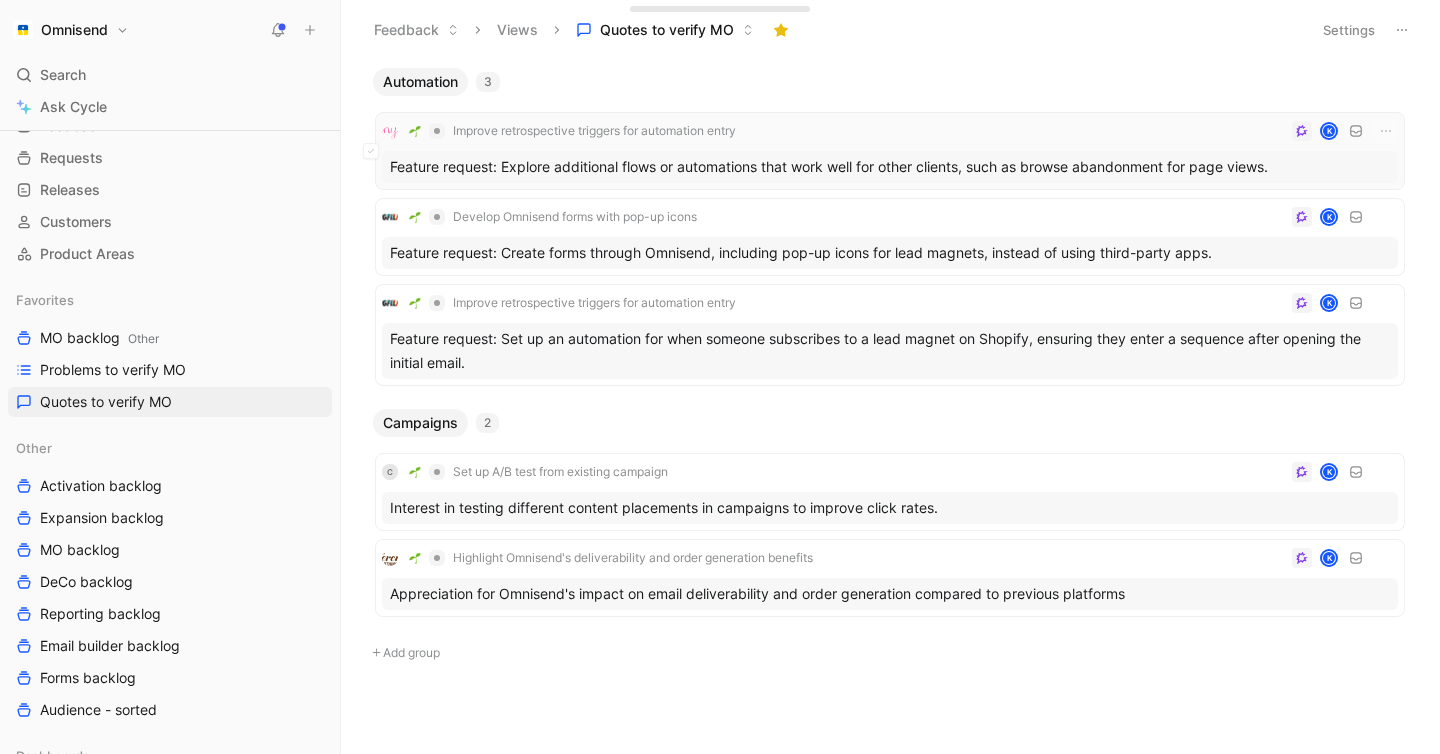 click on "Improve retrospective triggers for automation entry K" at bounding box center (890, 131) 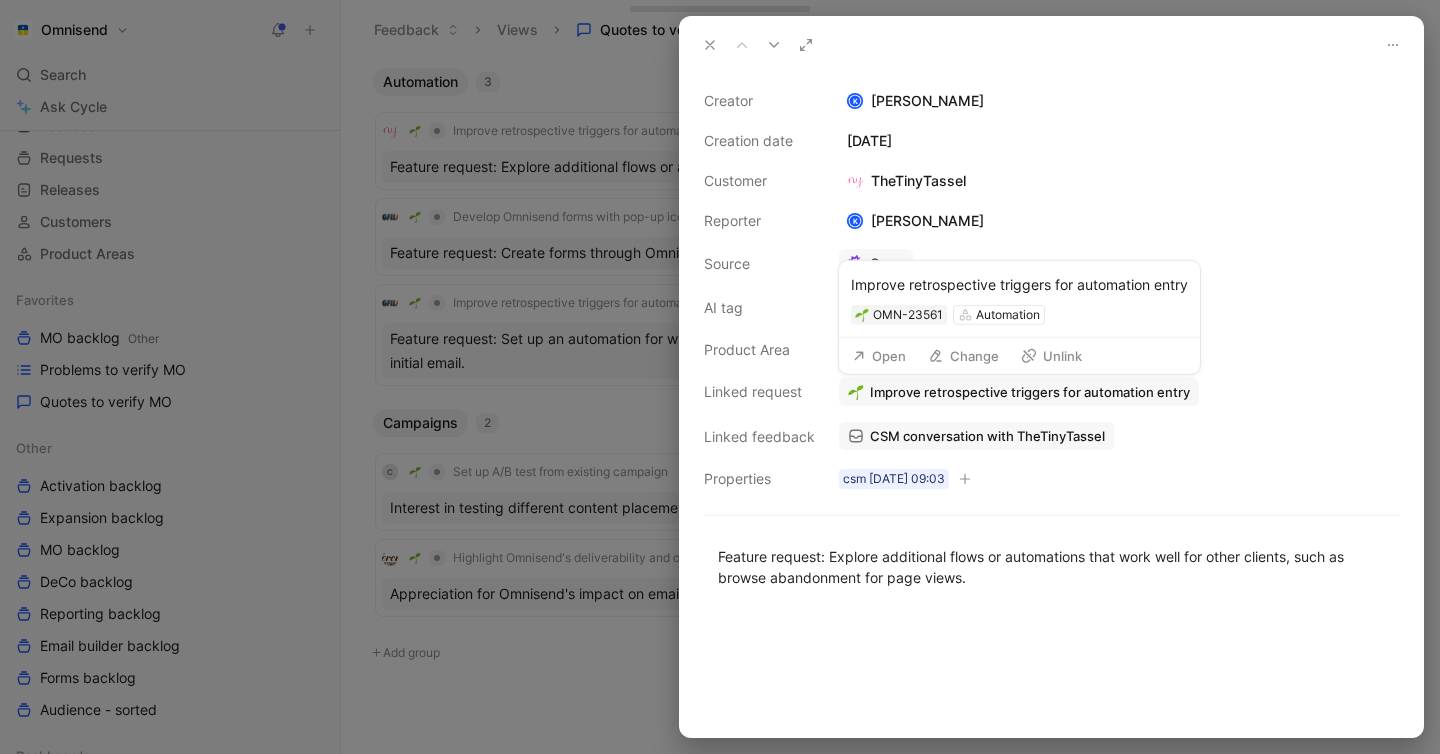 click on "Improve retrospective triggers for automation entry" at bounding box center [1030, 392] 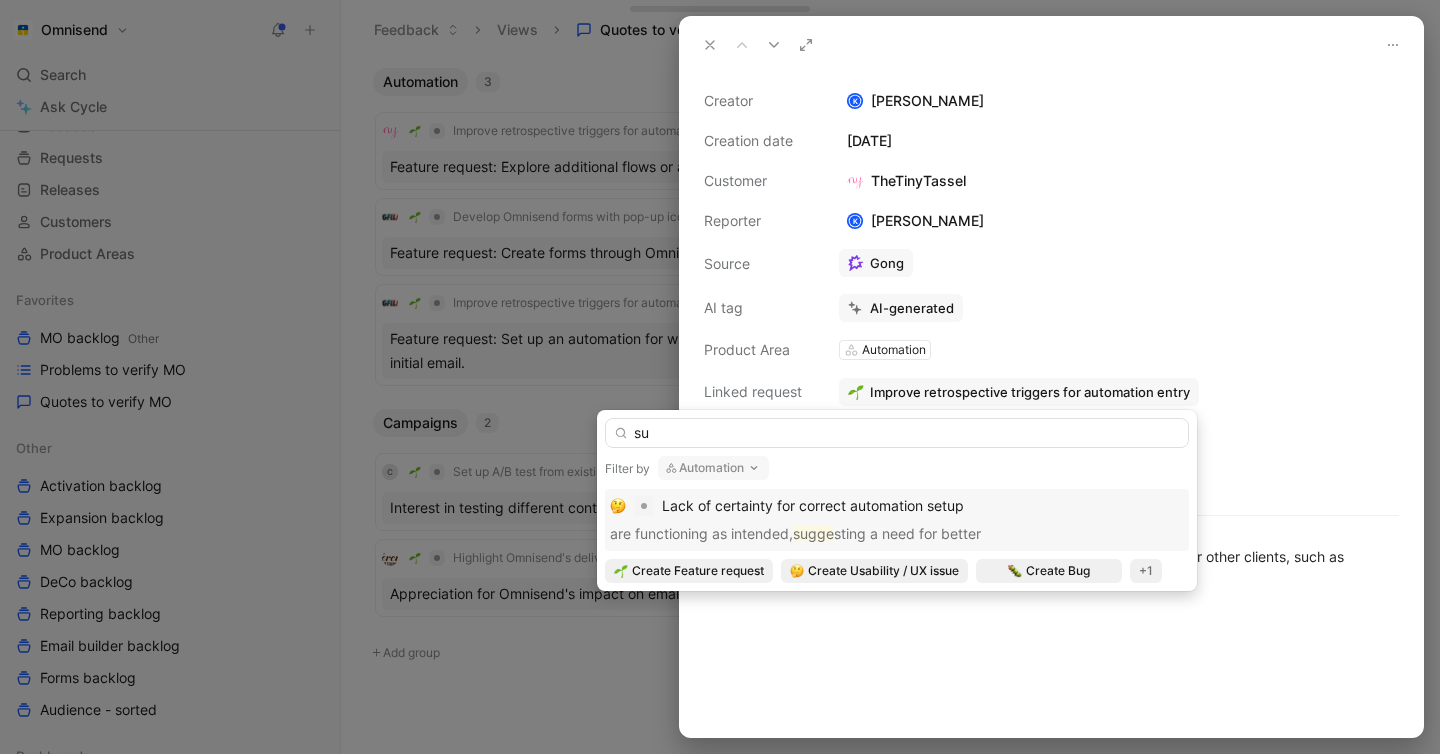type on "s" 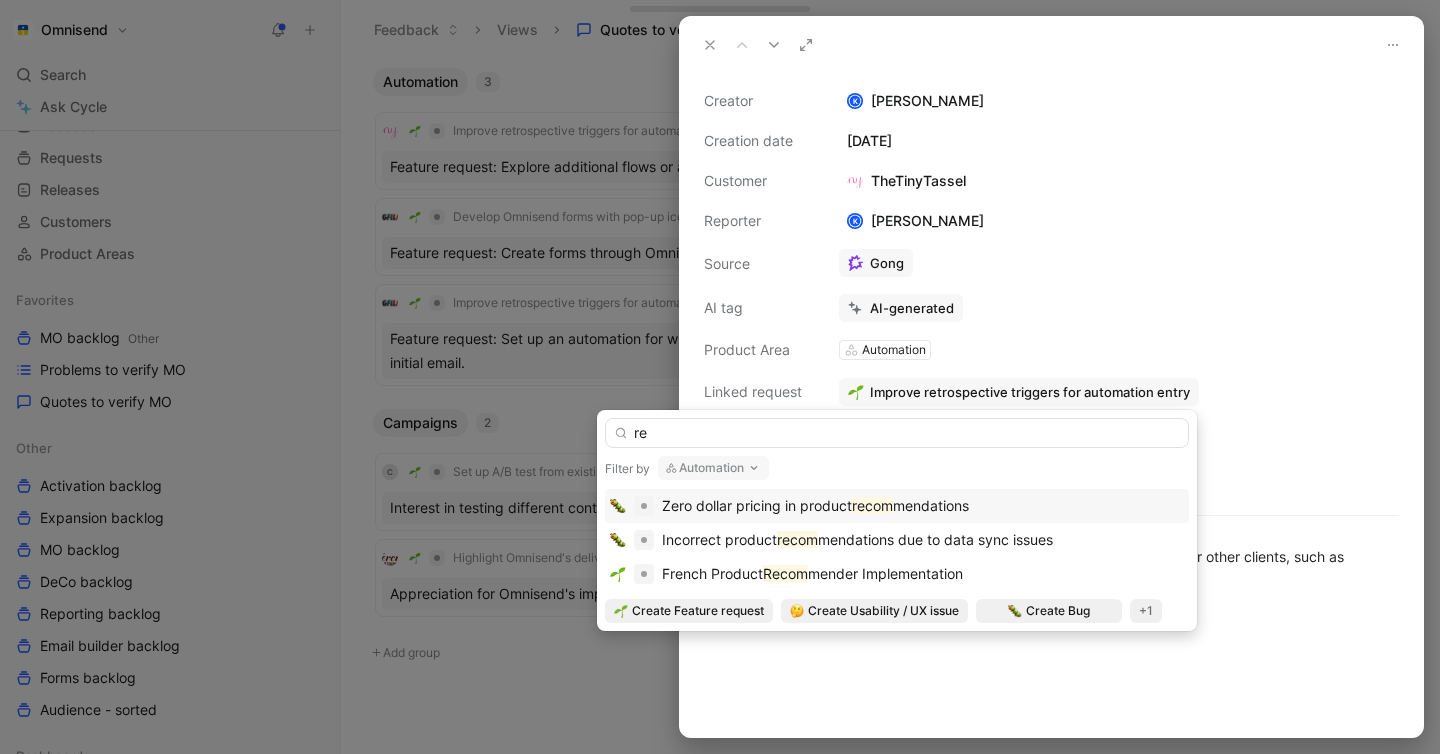 type on "r" 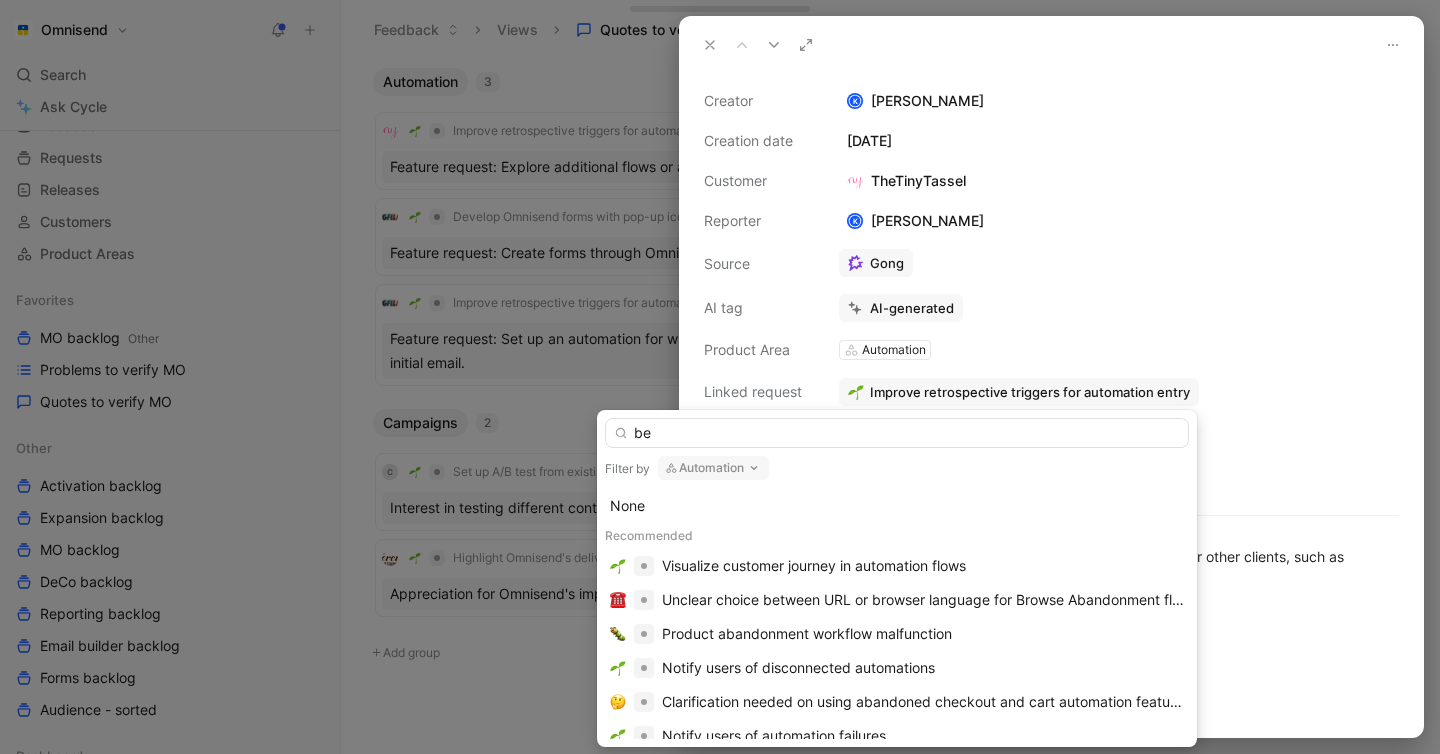 type on "ben" 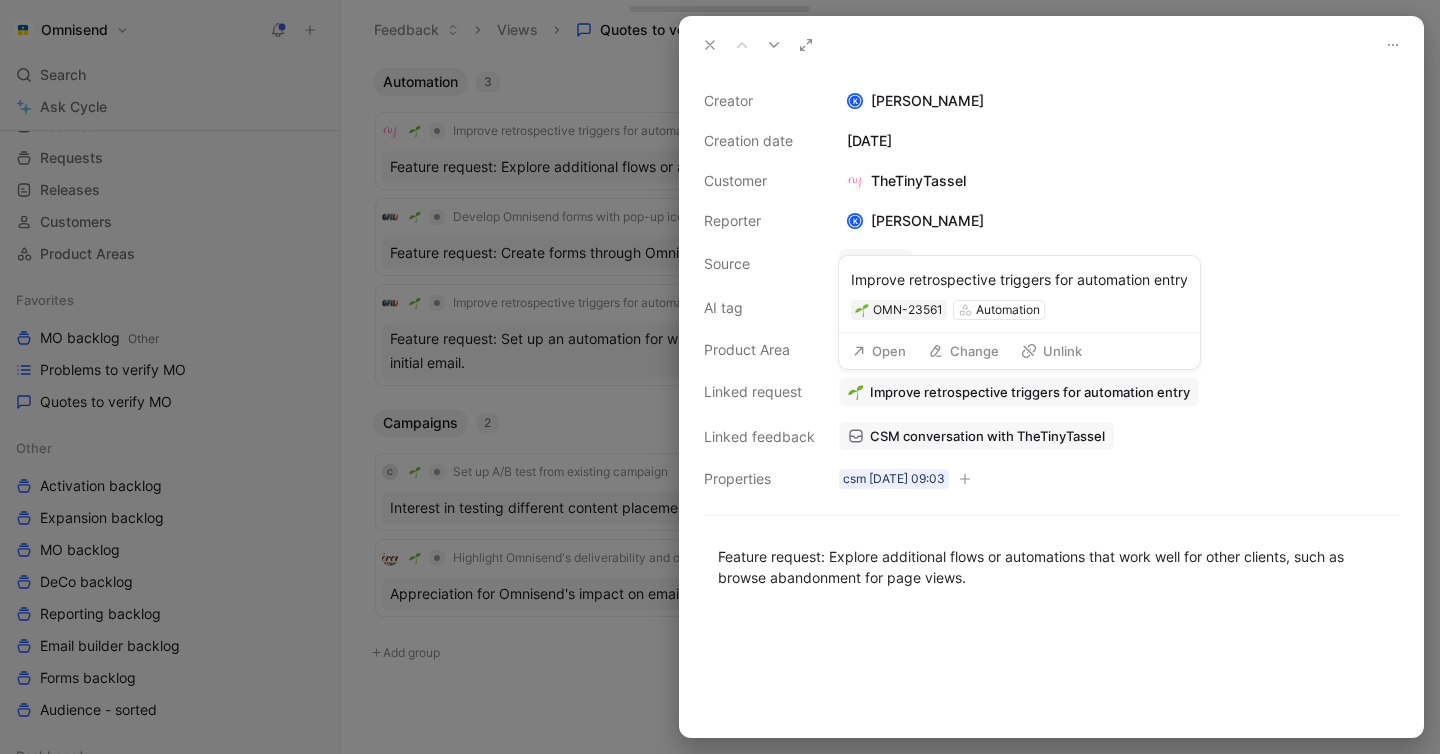 click on "Change" at bounding box center [963, 351] 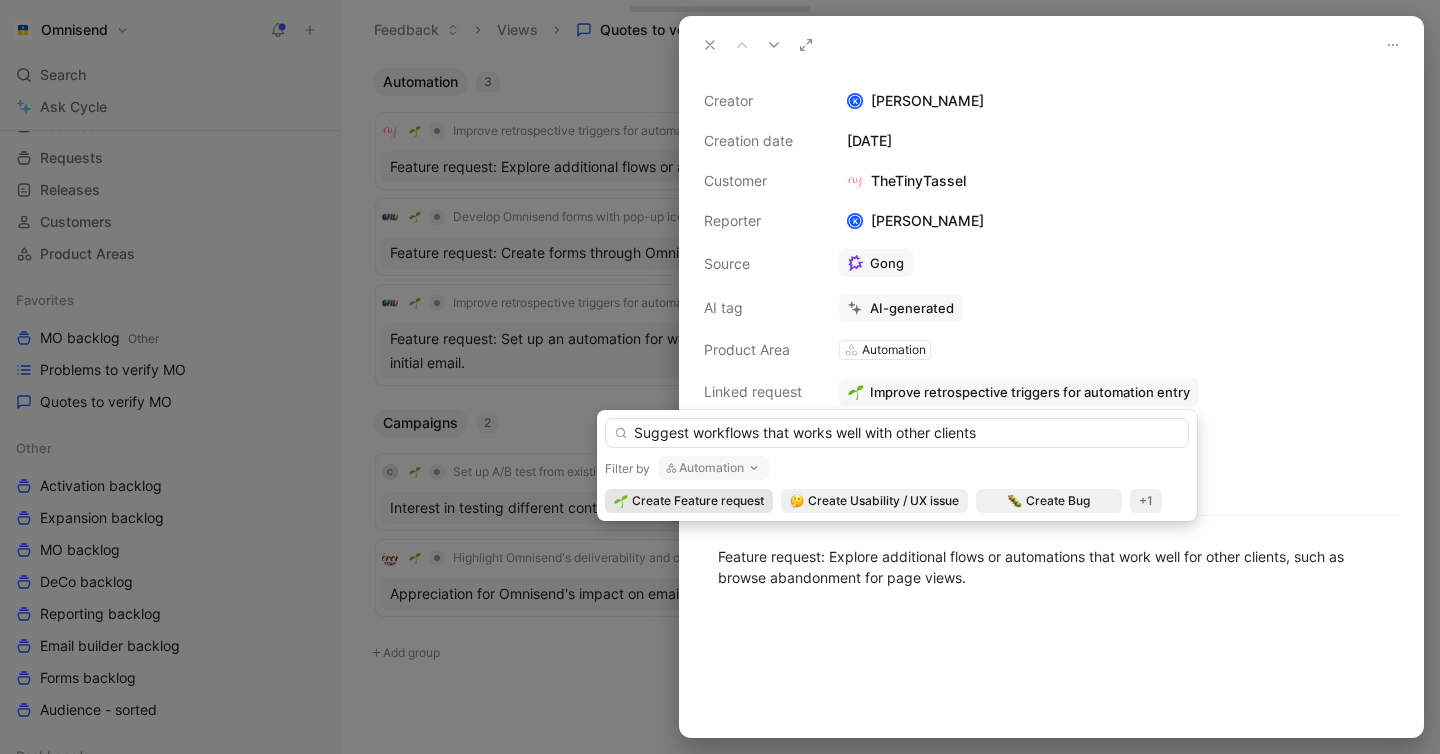 type on "Suggest workflows that works well with other clients" 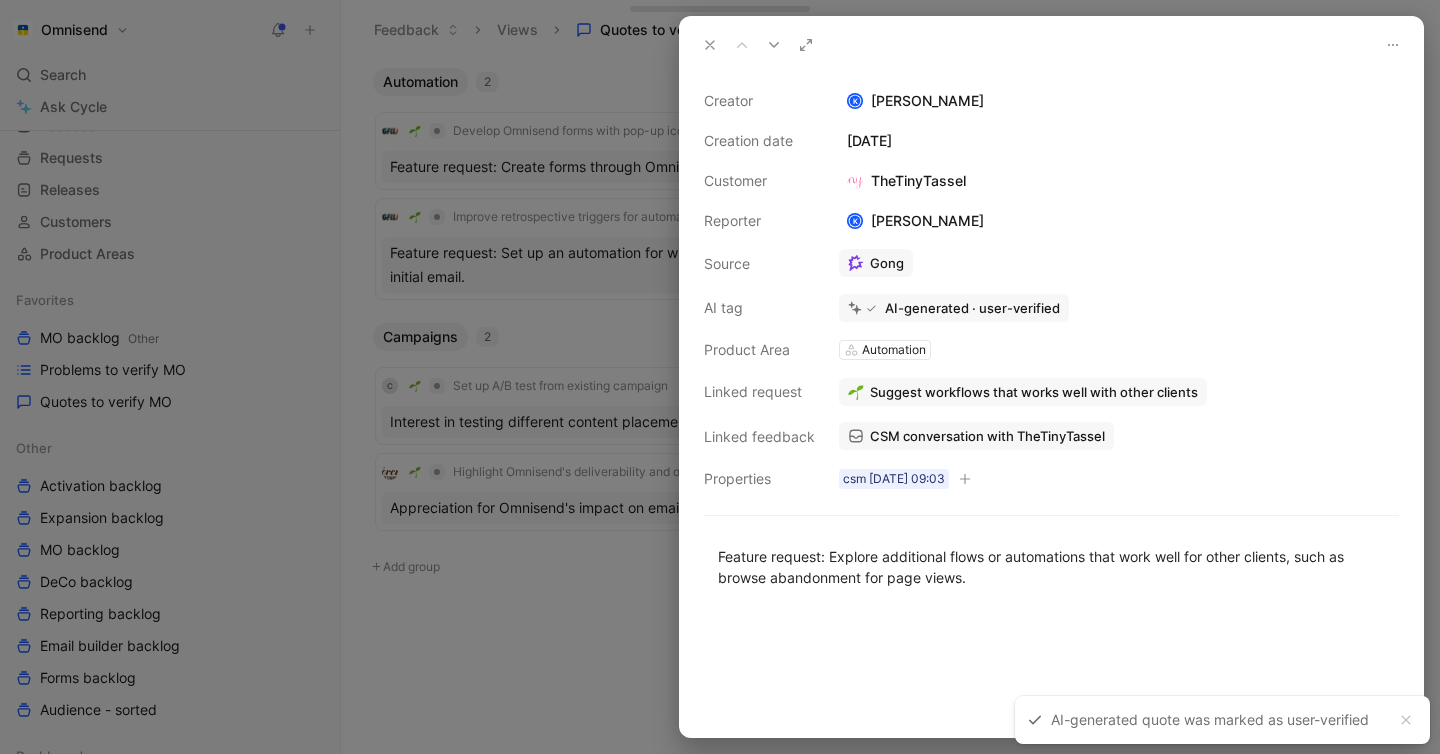 click at bounding box center [720, 377] 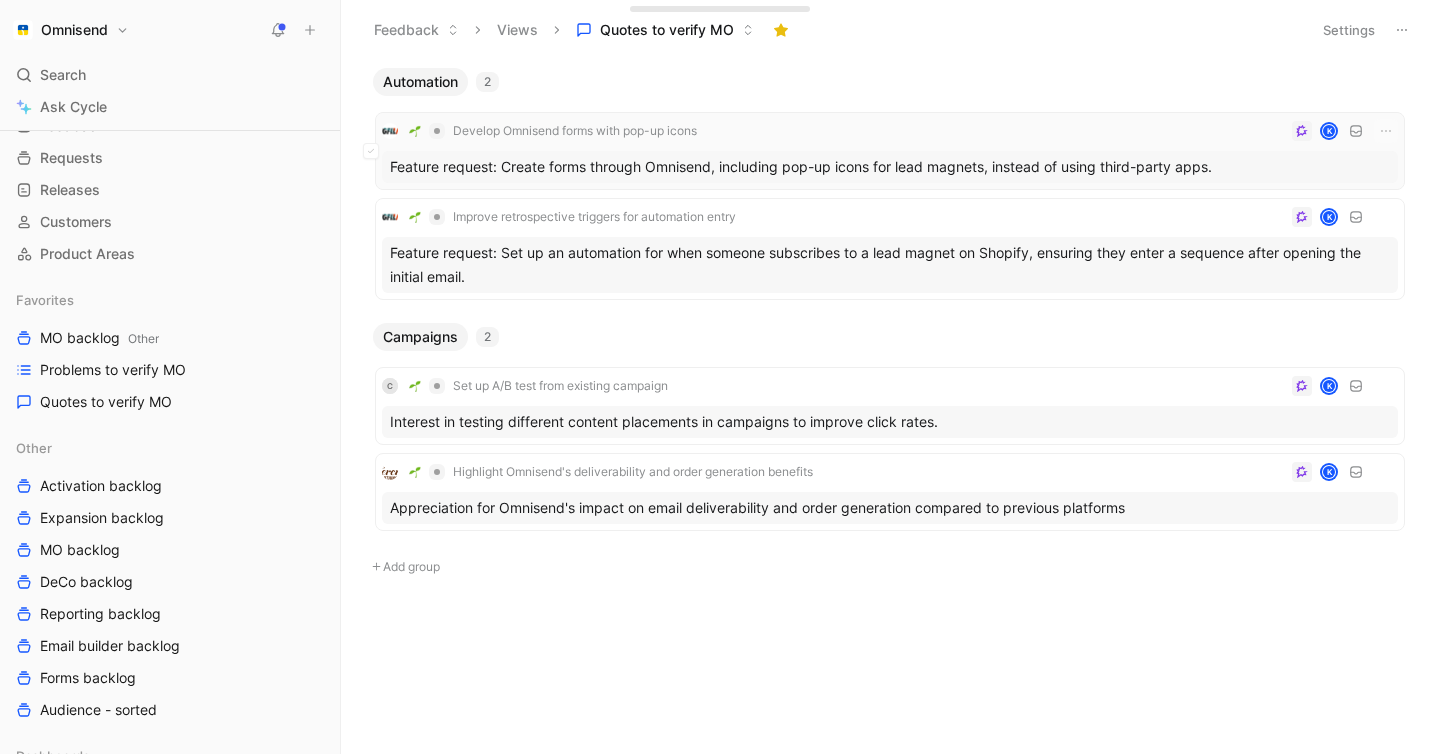 click on "Develop Omnisend forms with pop-up icons K" at bounding box center (890, 131) 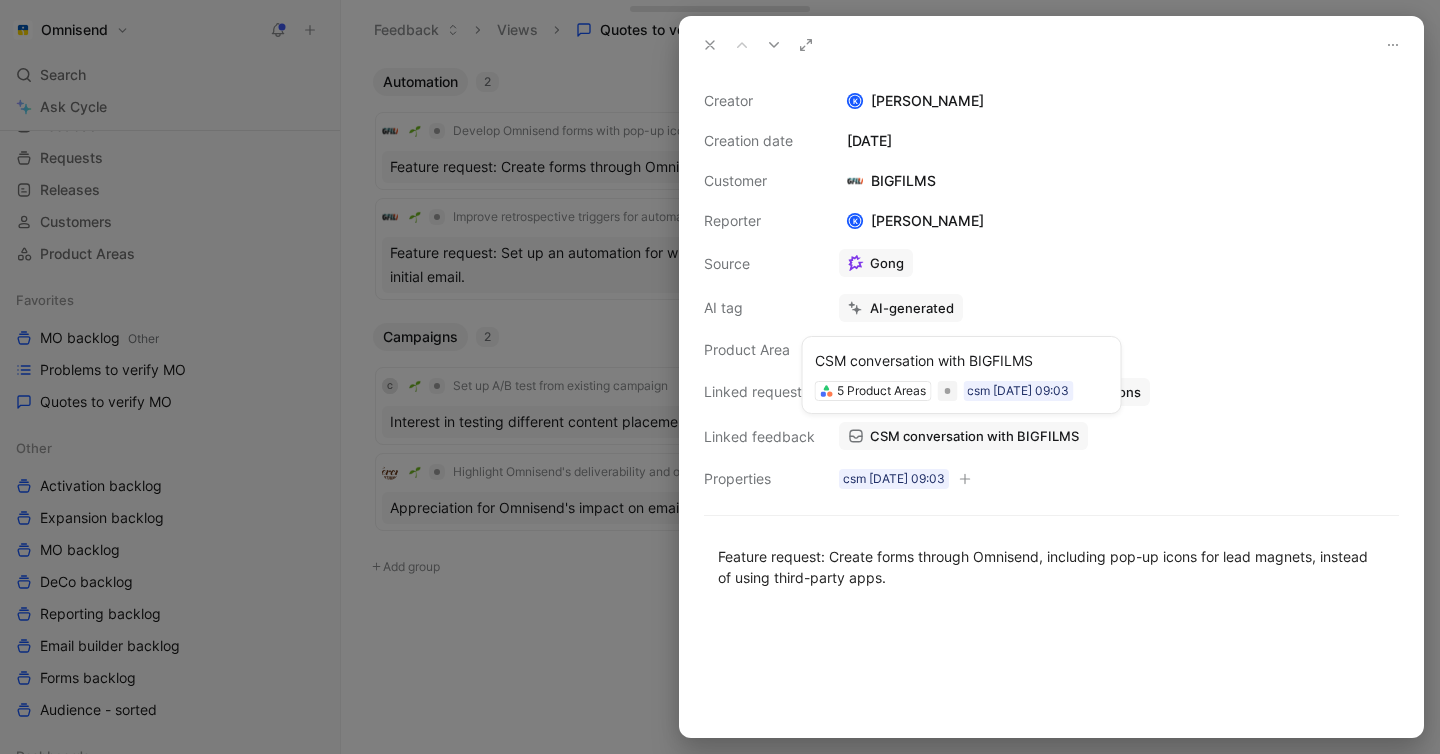 click on "CSM conversation with BIGFILMS" at bounding box center [974, 436] 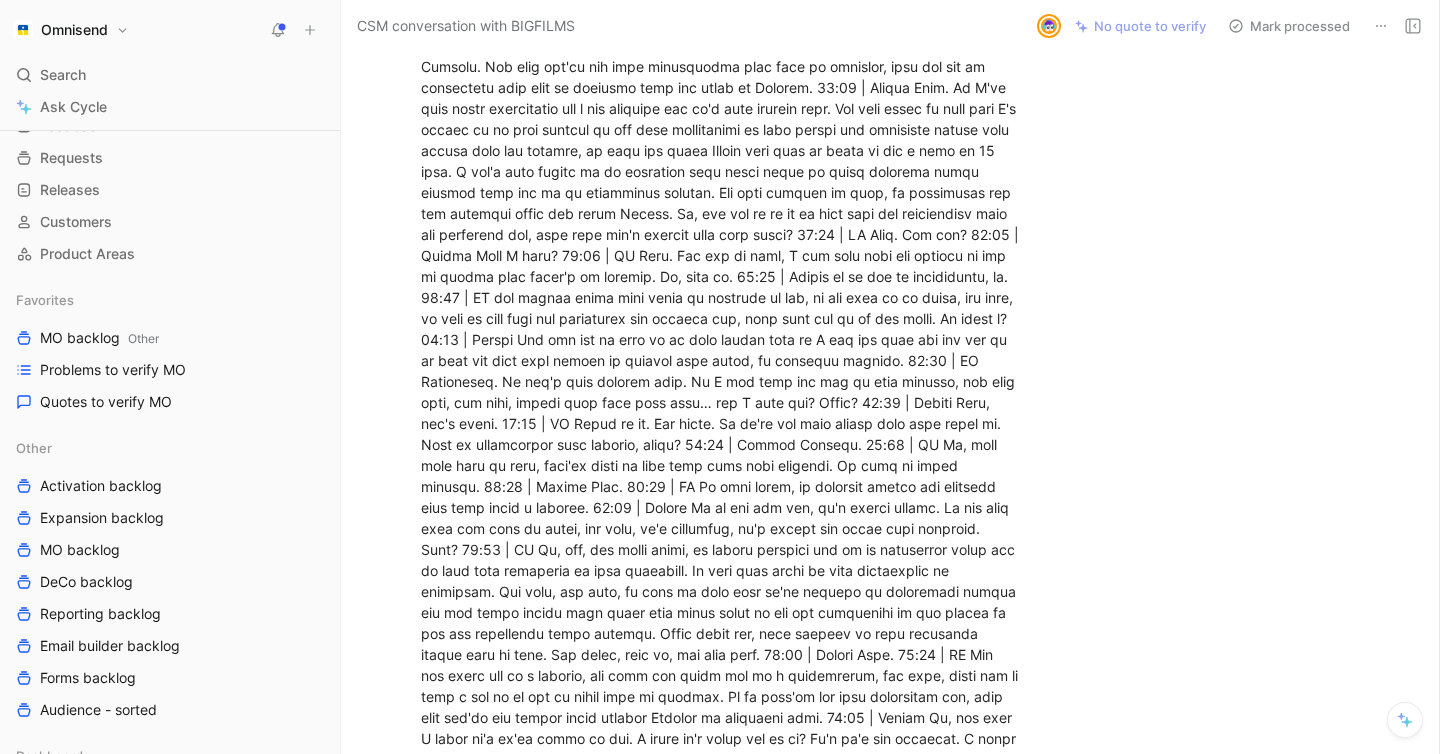 scroll, scrollTop: 3139, scrollLeft: 0, axis: vertical 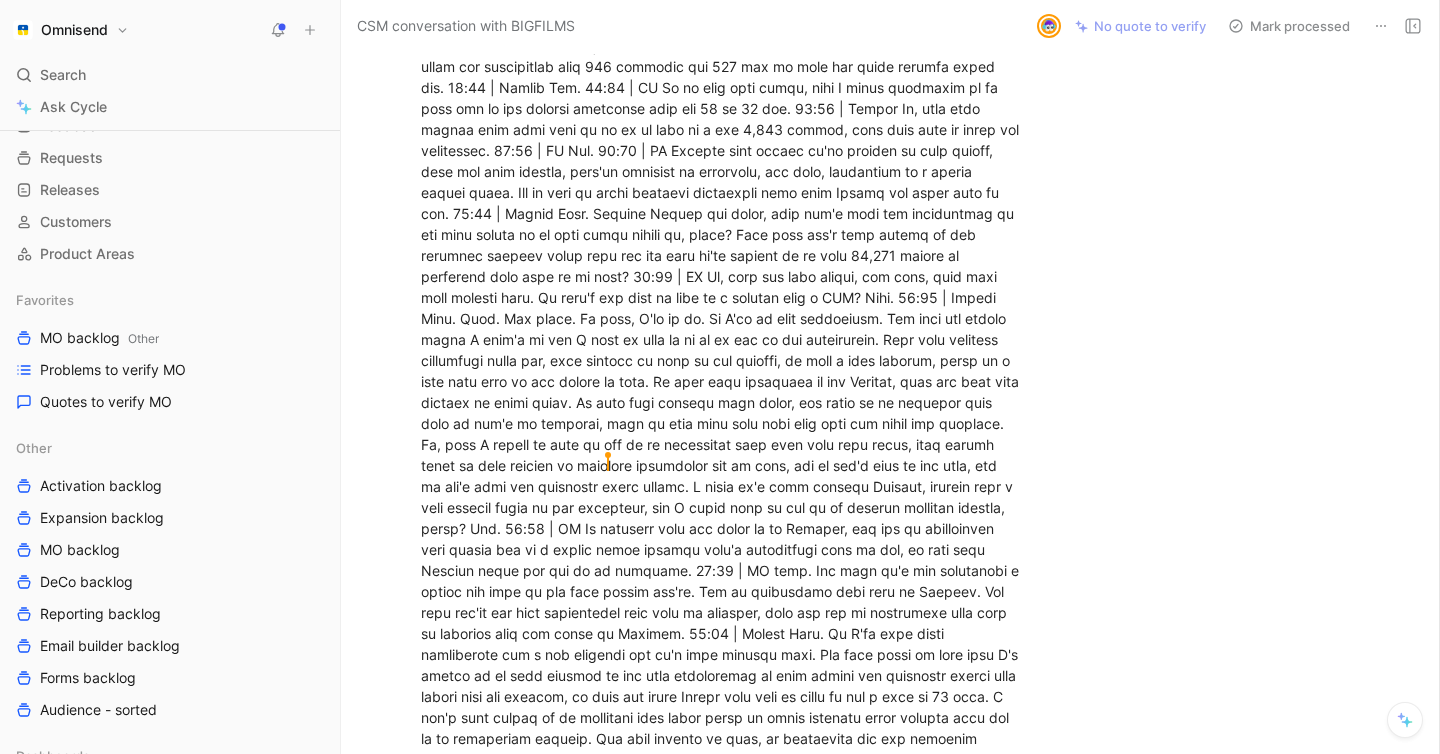 click on "[PERSON_NAME]" at bounding box center [722, 1421] 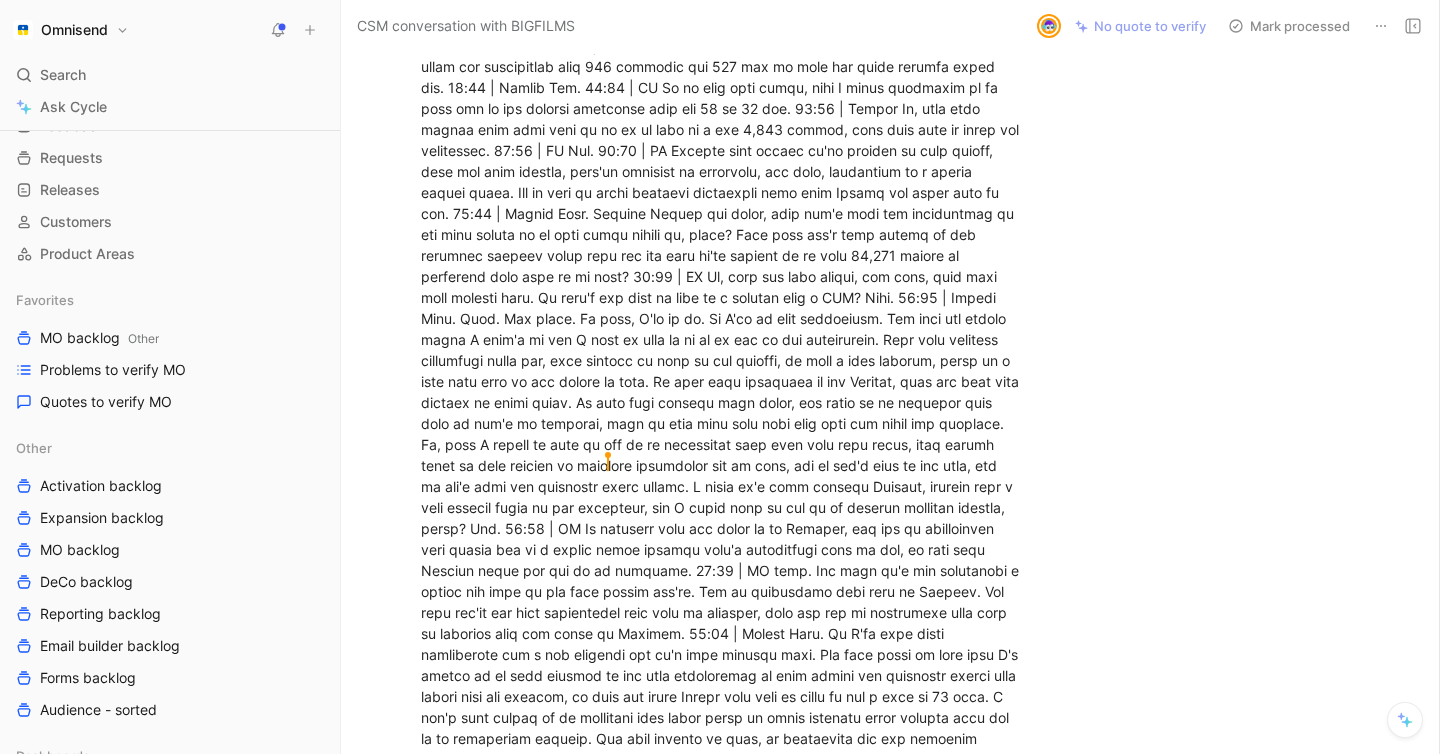 drag, startPoint x: 640, startPoint y: 468, endPoint x: 737, endPoint y: 475, distance: 97.25225 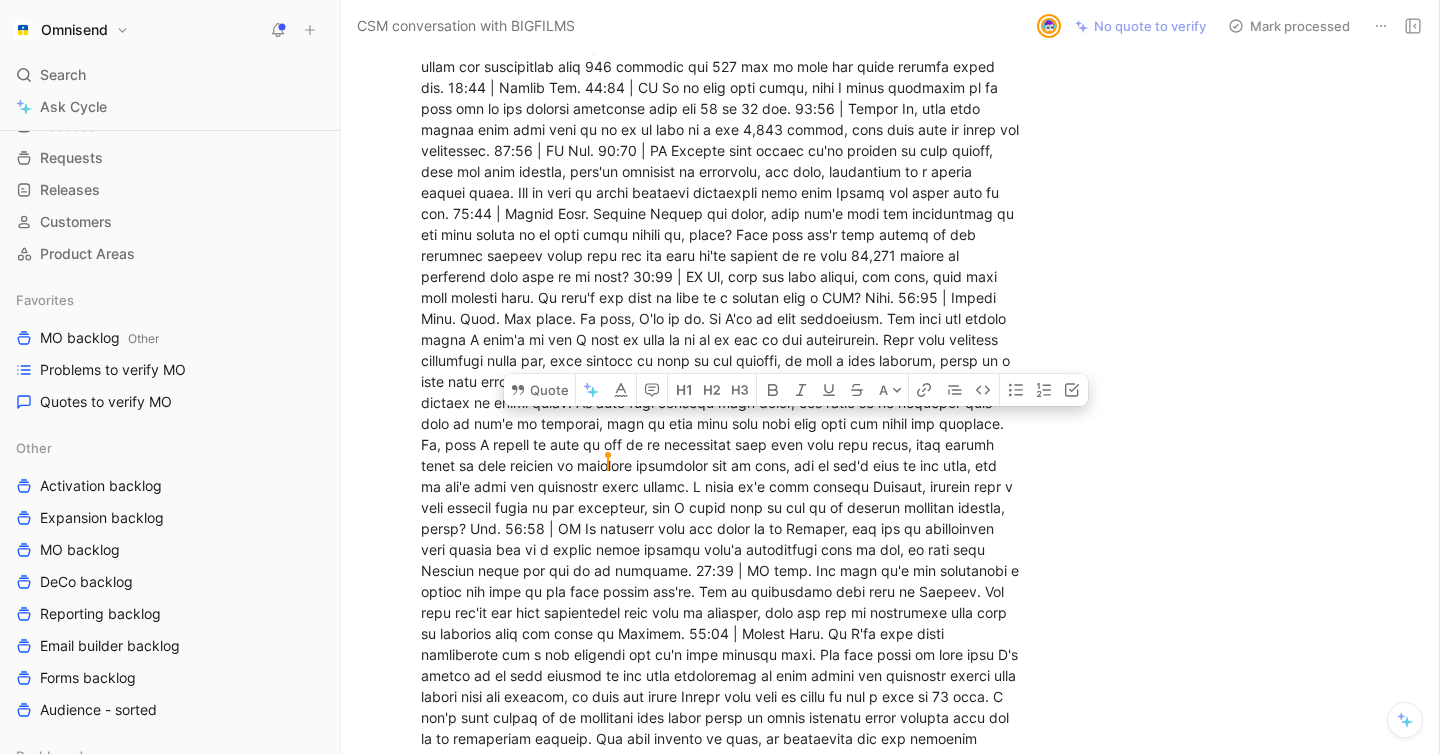 drag, startPoint x: 689, startPoint y: 463, endPoint x: 904, endPoint y: 597, distance: 253.33969 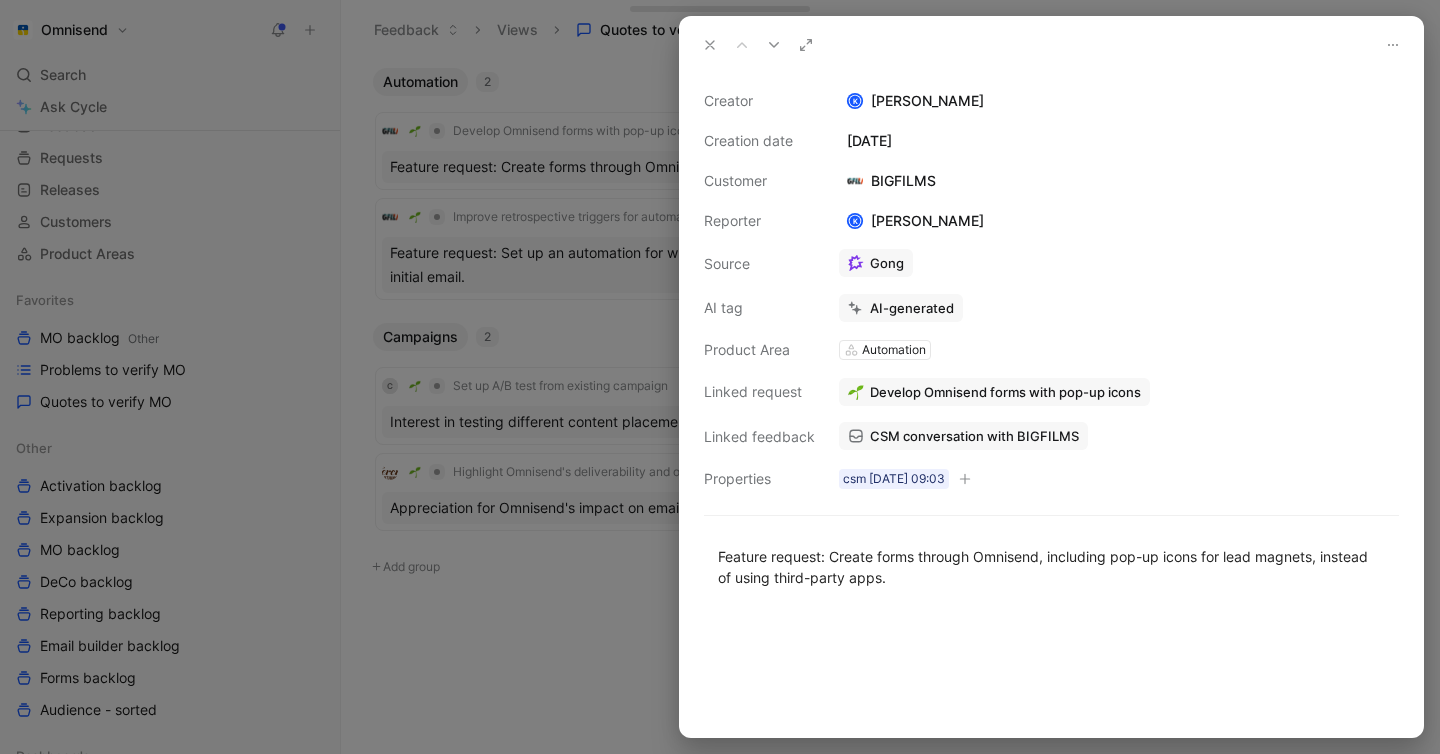 click on "CSM conversation with BIGFILMS" at bounding box center (974, 436) 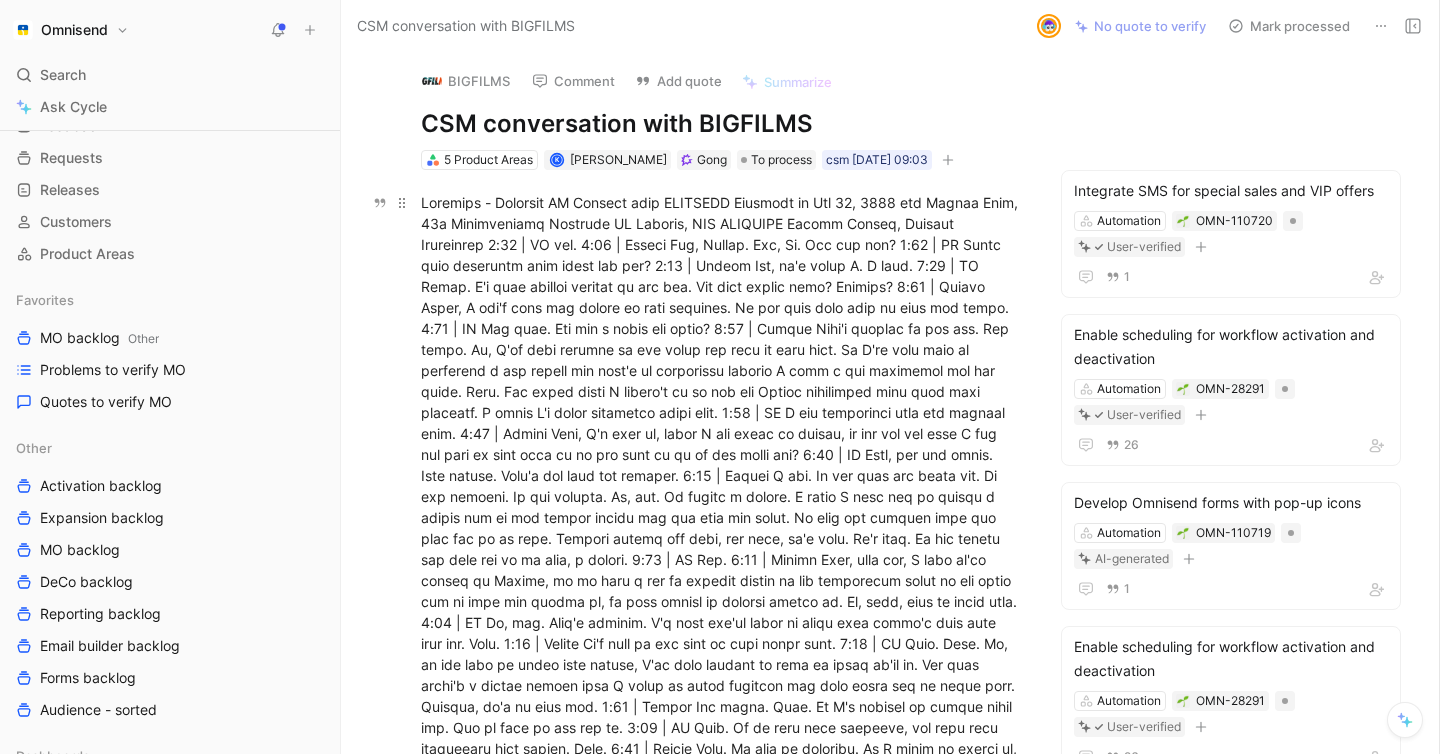 scroll, scrollTop: 4063, scrollLeft: 0, axis: vertical 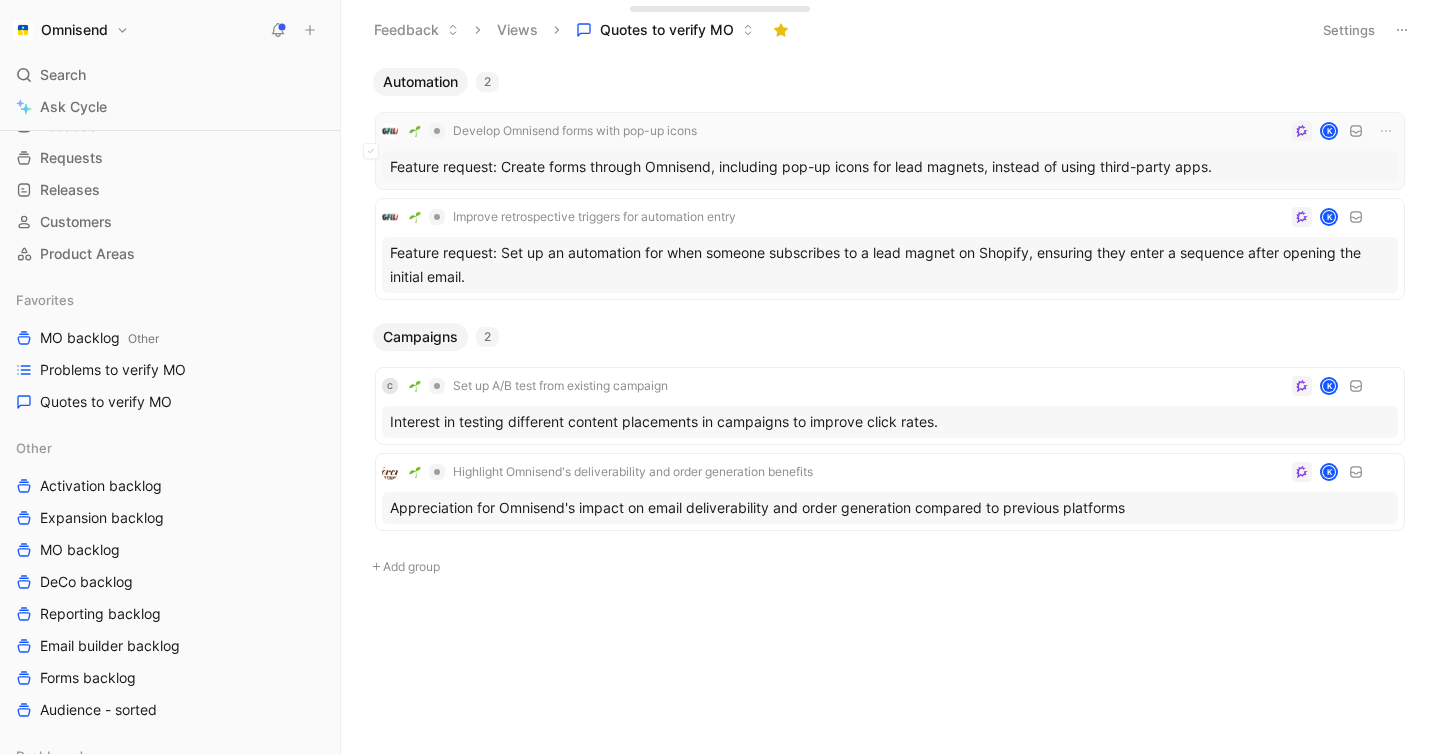 click on "Develop Omnisend forms with pop-up icons K" at bounding box center (890, 131) 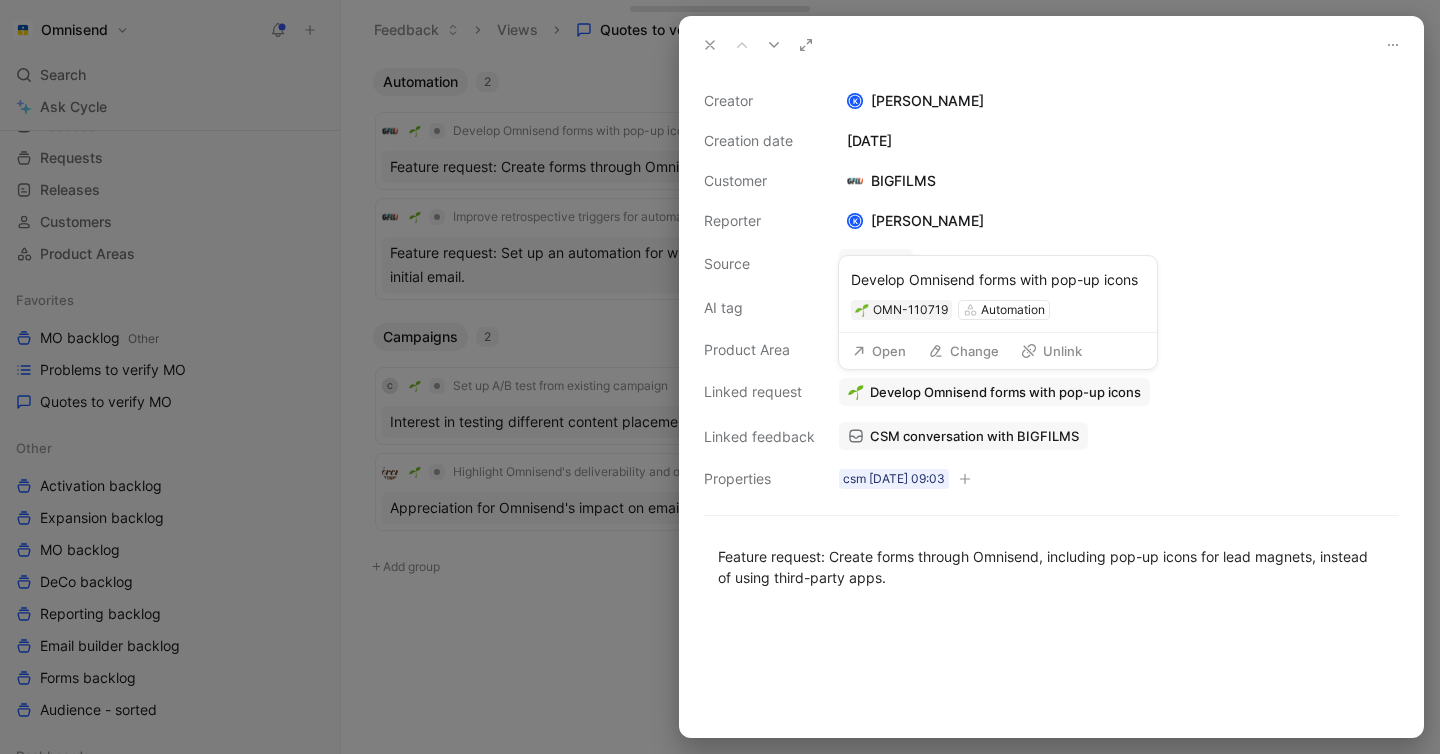 click on "Open" at bounding box center (879, 351) 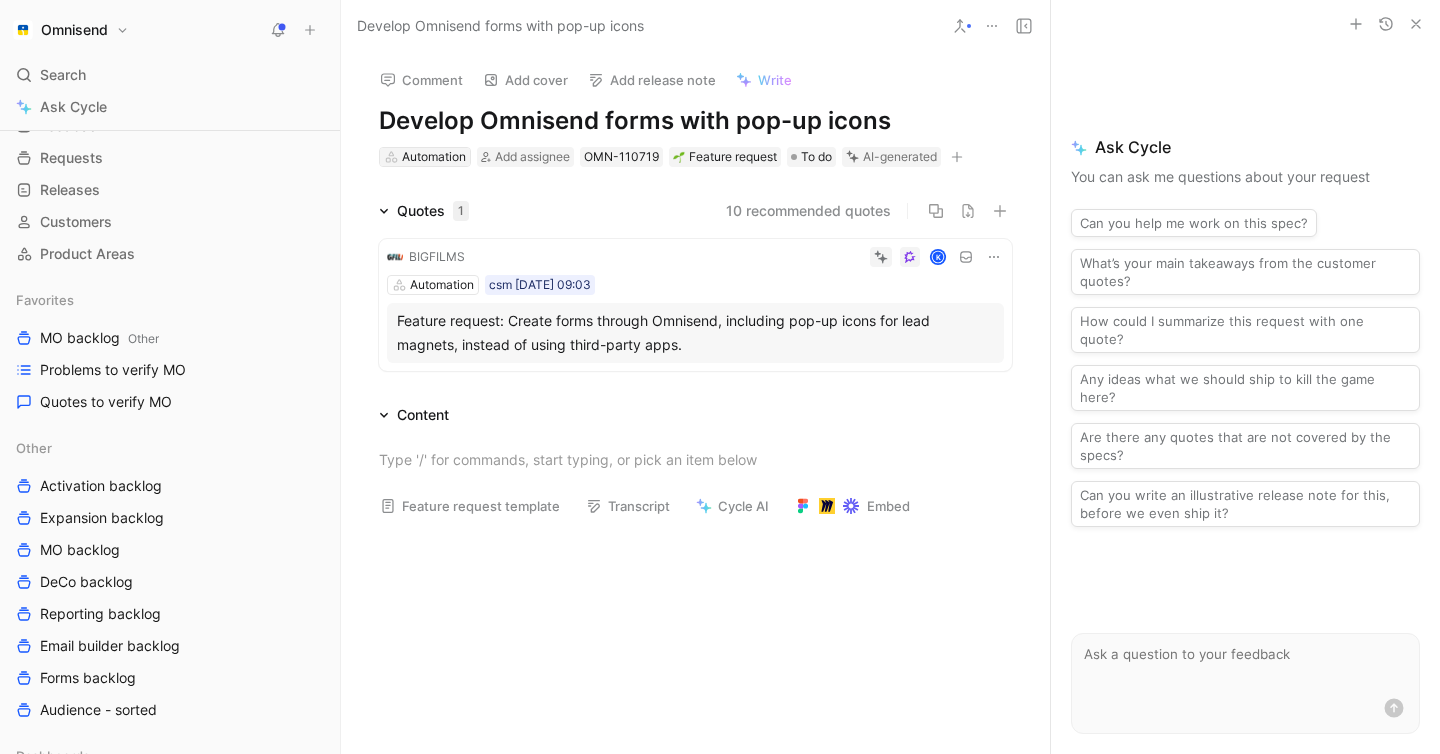 click on "Automation" at bounding box center (434, 157) 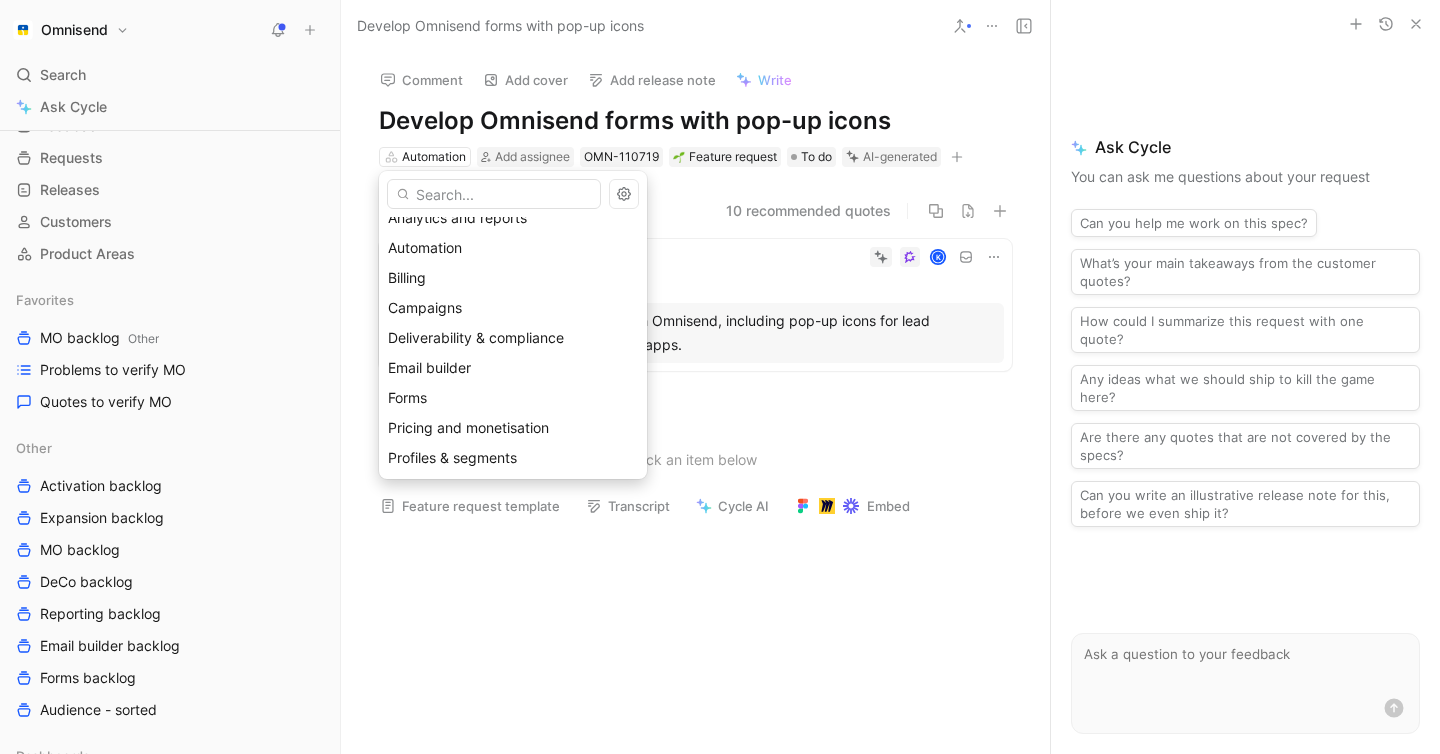 scroll, scrollTop: 196, scrollLeft: 0, axis: vertical 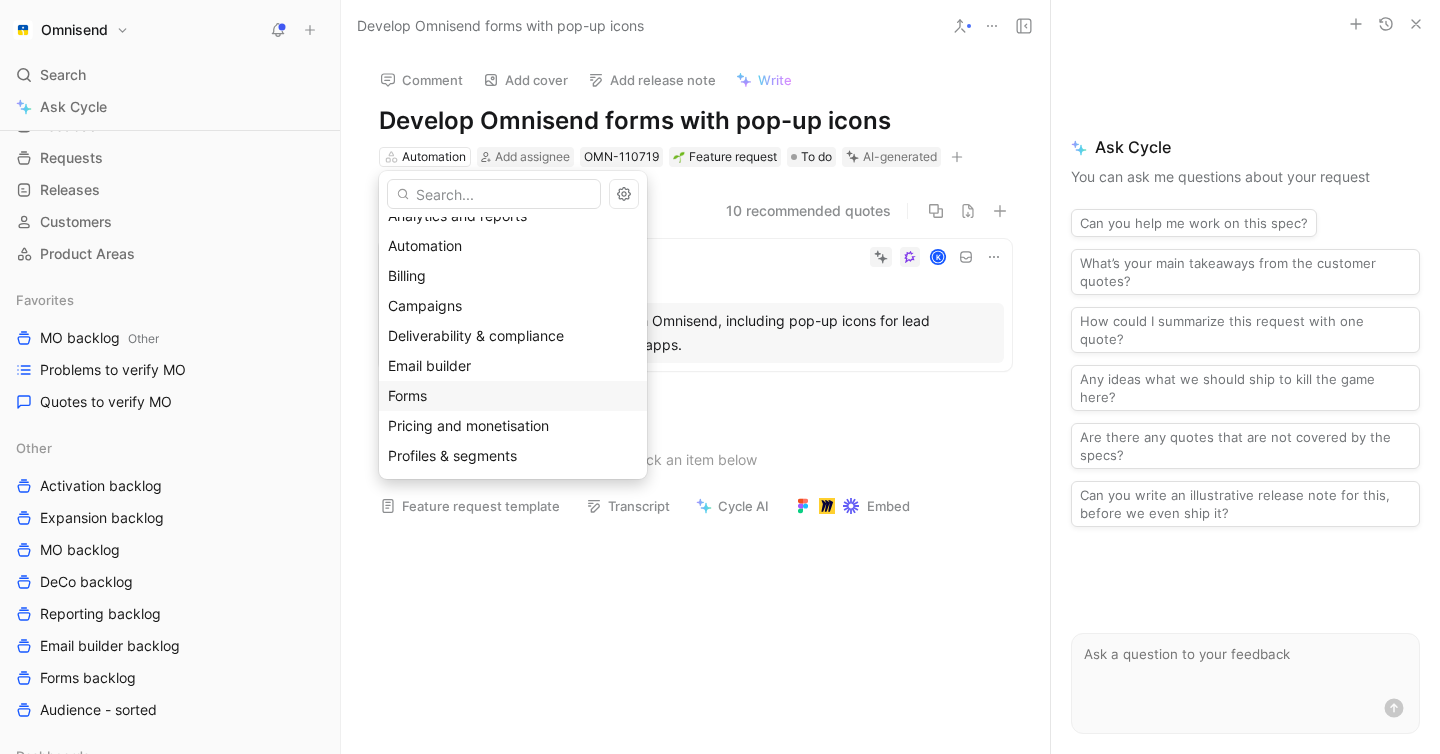click on "Forms" at bounding box center [513, 396] 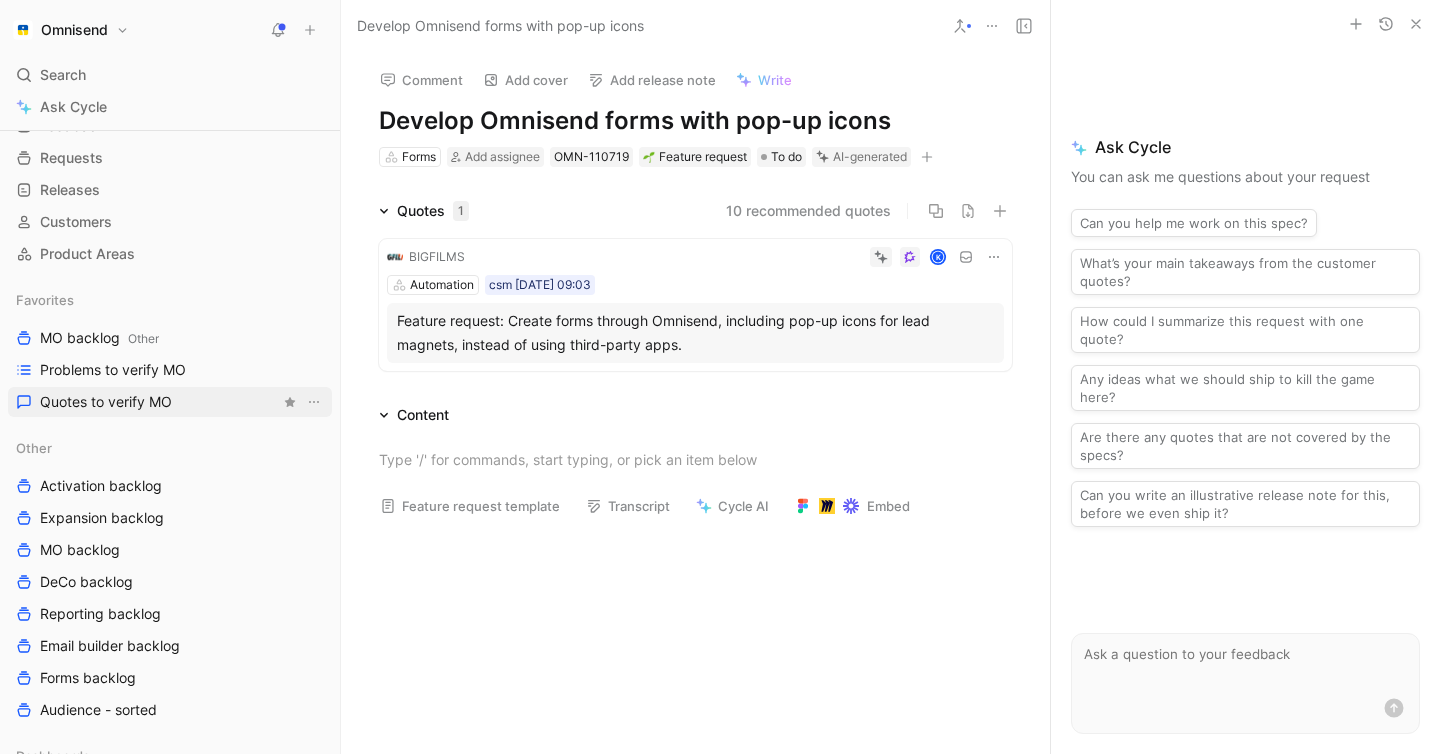 click on "Quotes to verify MO" at bounding box center [170, 402] 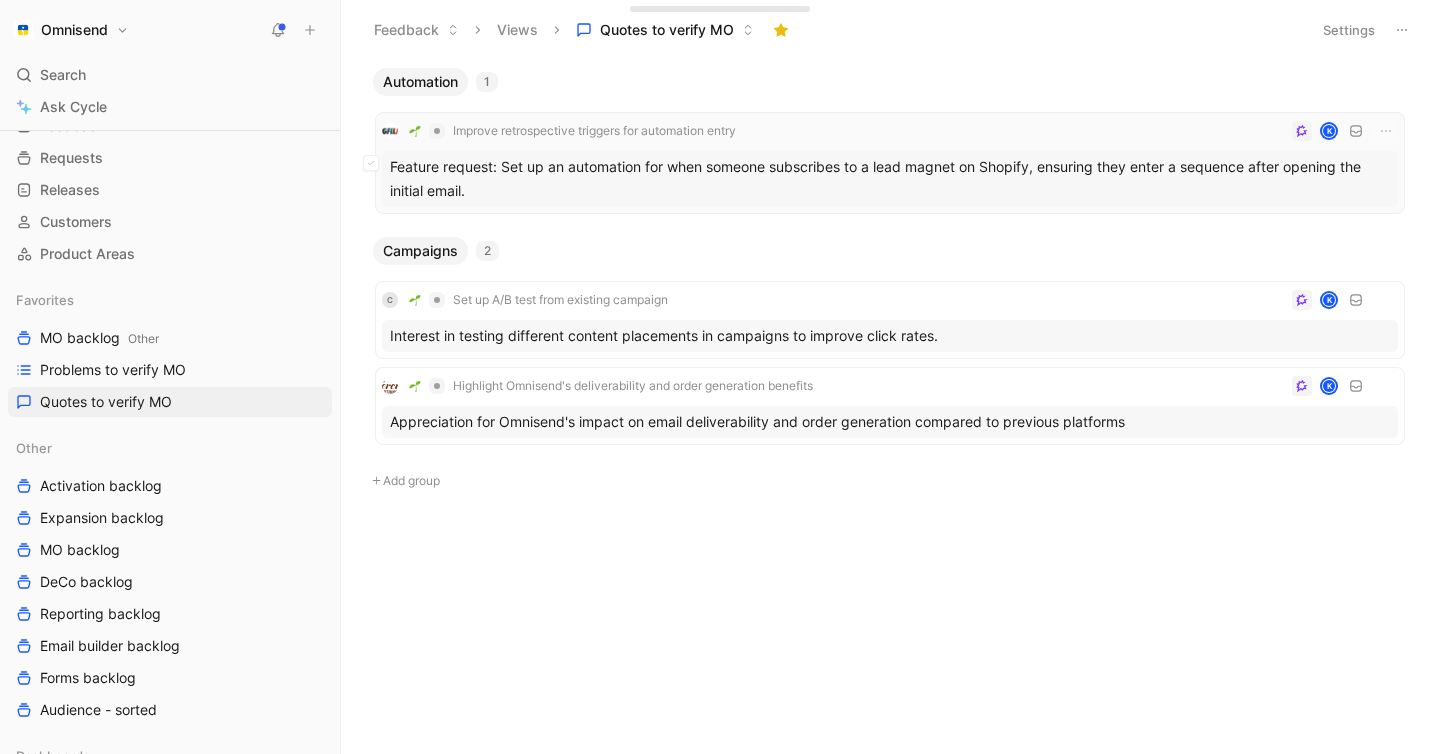 click on "Feature request: Set up an automation for when someone subscribes to a lead magnet on Shopify, ensuring they enter a sequence after opening the initial email." at bounding box center (890, 179) 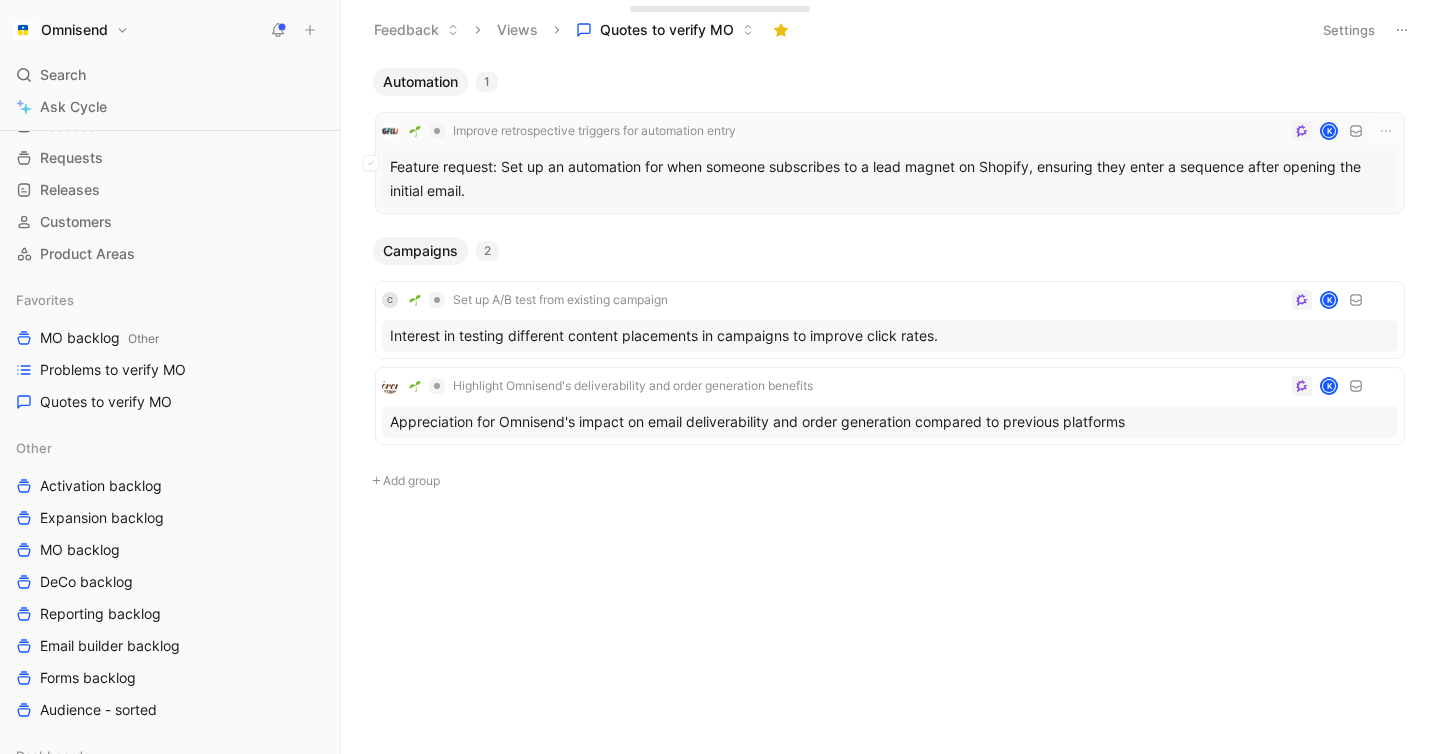 click on "Feature request: Set up an automation for when someone subscribes to a lead magnet on Shopify, ensuring they enter a sequence after opening the initial email." at bounding box center (890, 179) 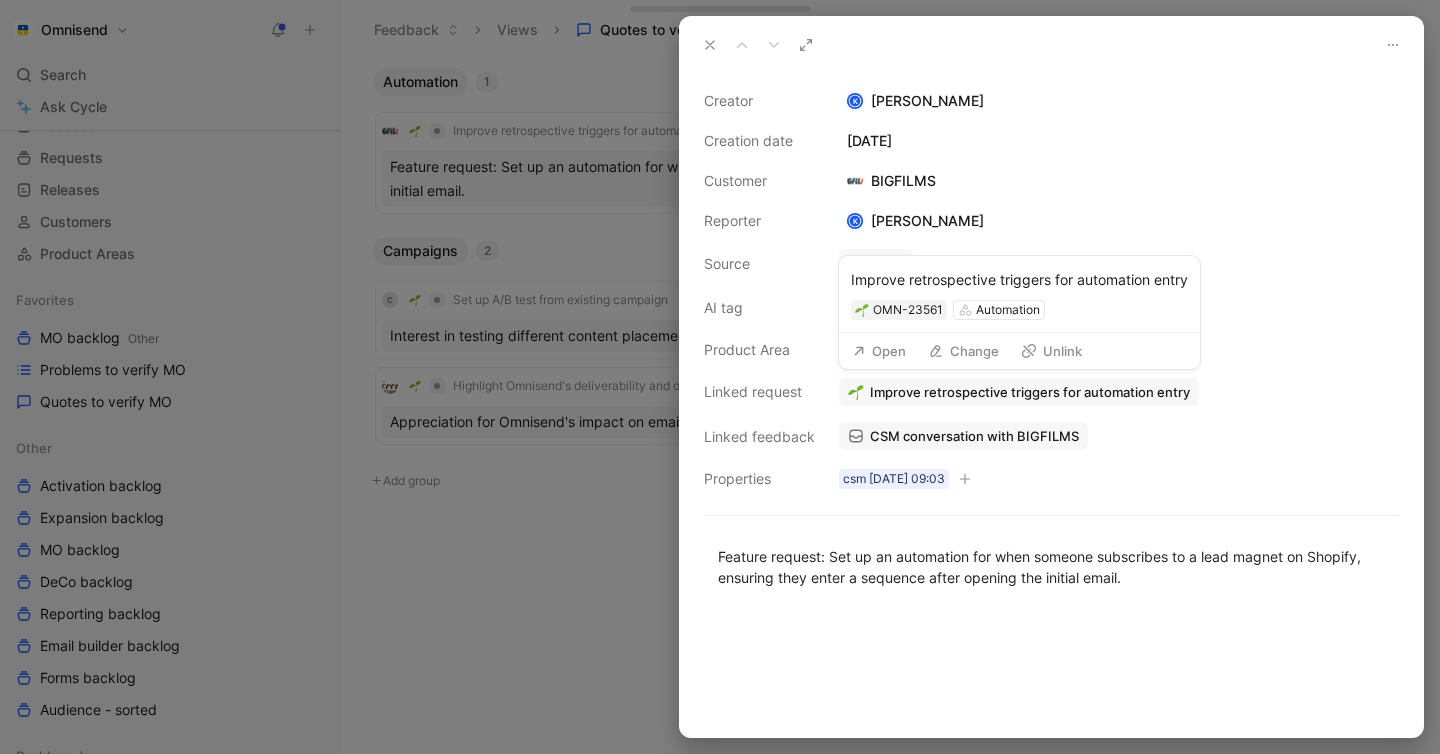 click on "Change" at bounding box center (963, 351) 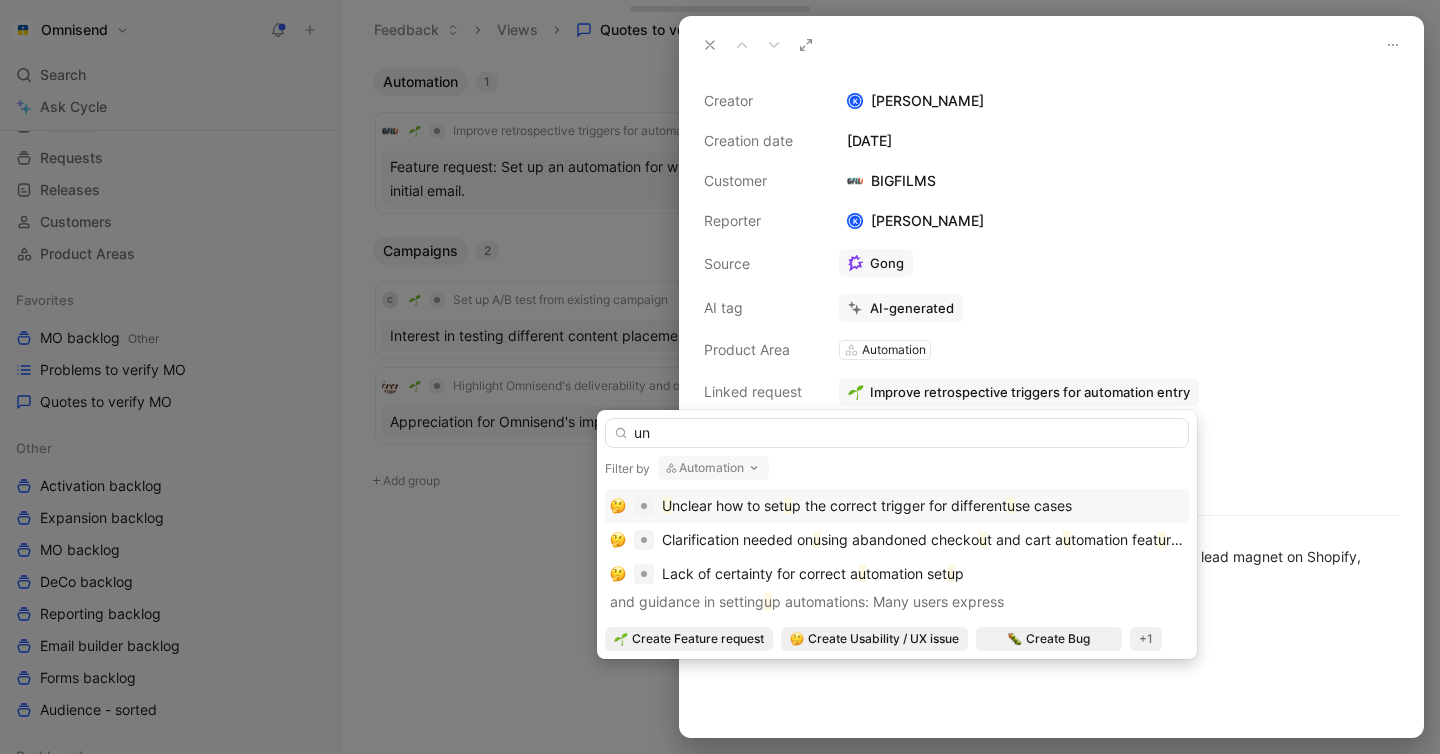 scroll, scrollTop: 0, scrollLeft: 0, axis: both 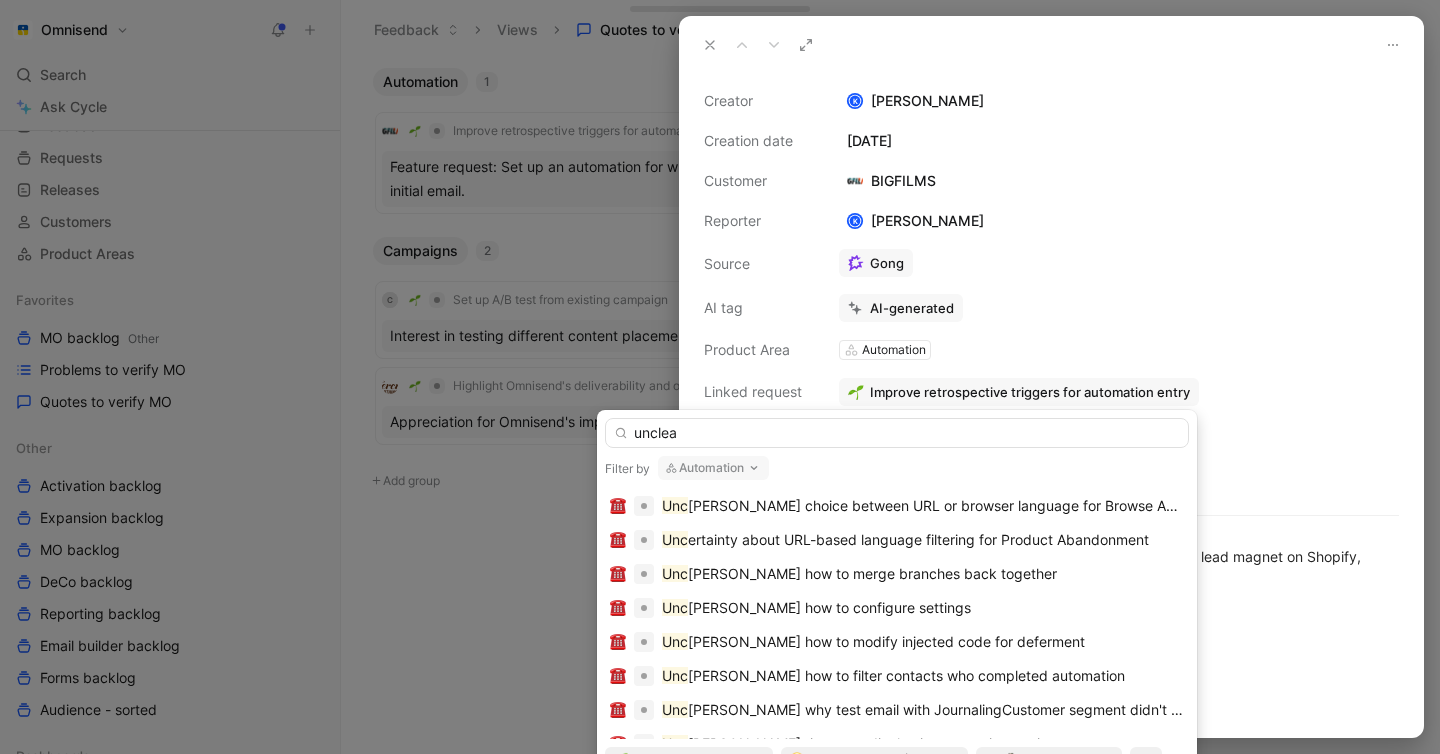 type on "unclear" 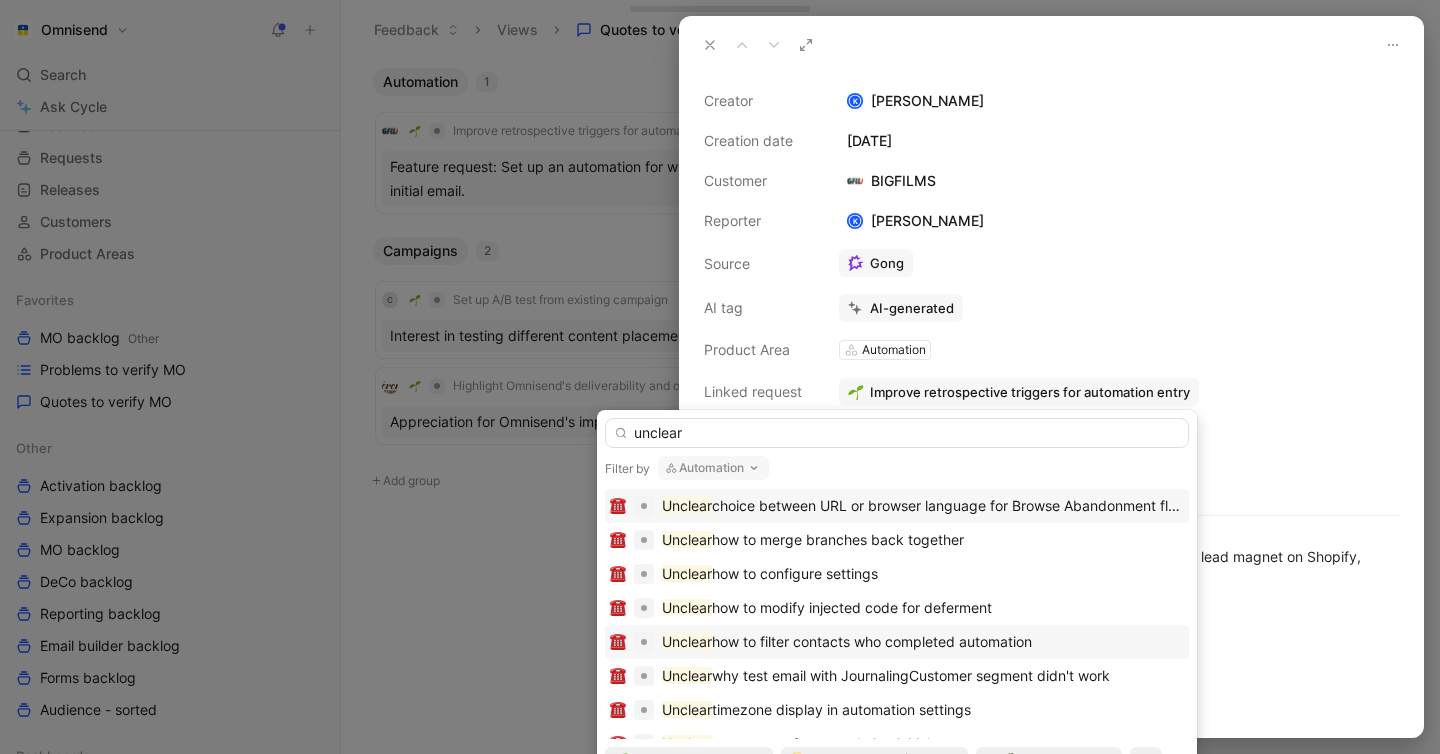 scroll, scrollTop: 866, scrollLeft: 0, axis: vertical 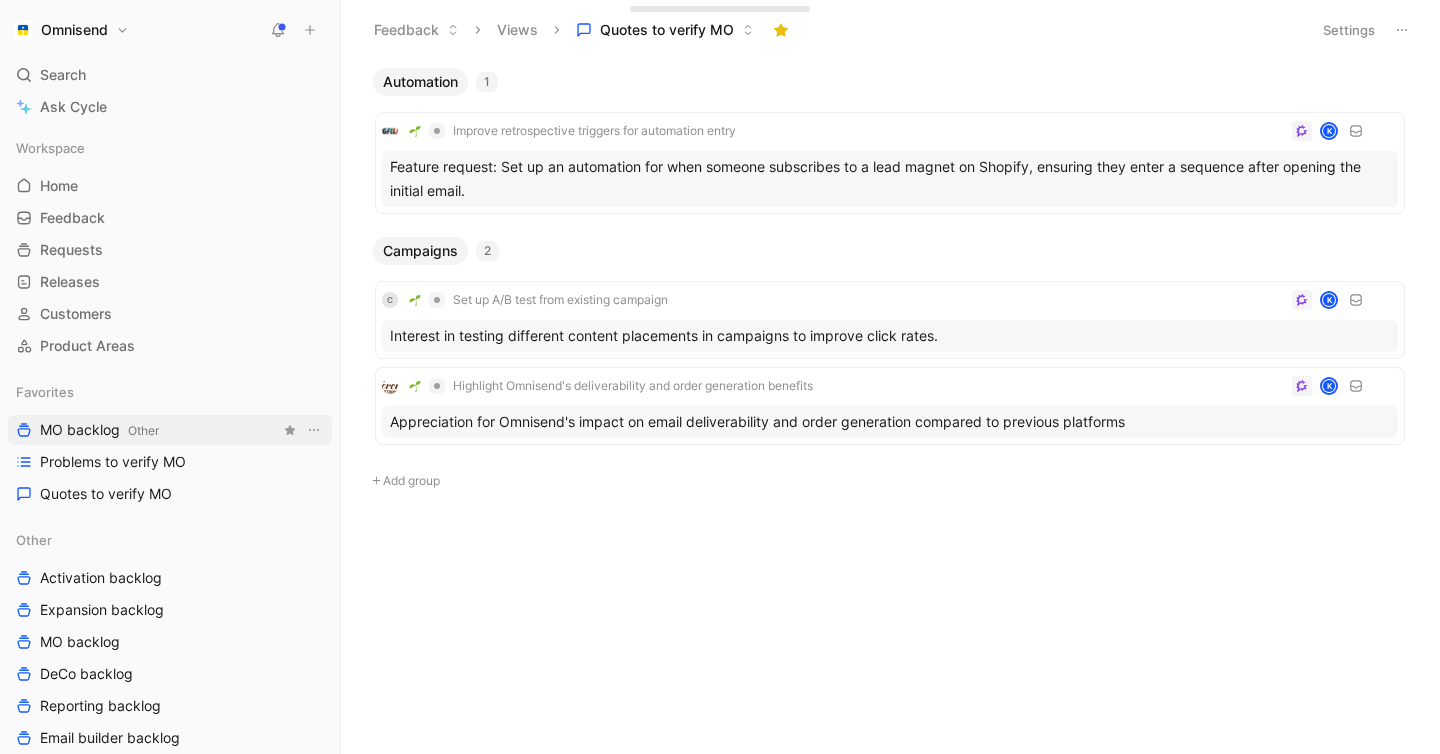 click on "MO backlog Other" at bounding box center (170, 430) 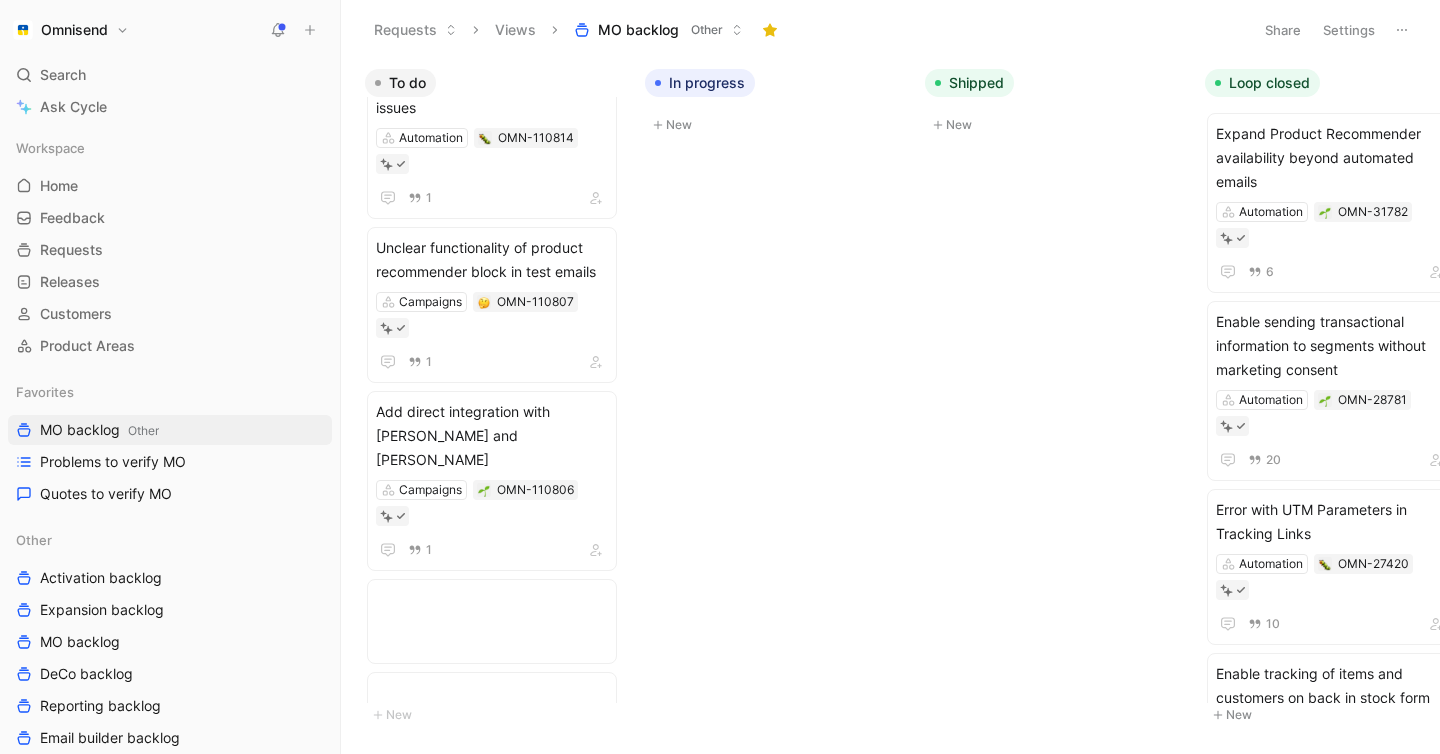 scroll, scrollTop: 0, scrollLeft: 0, axis: both 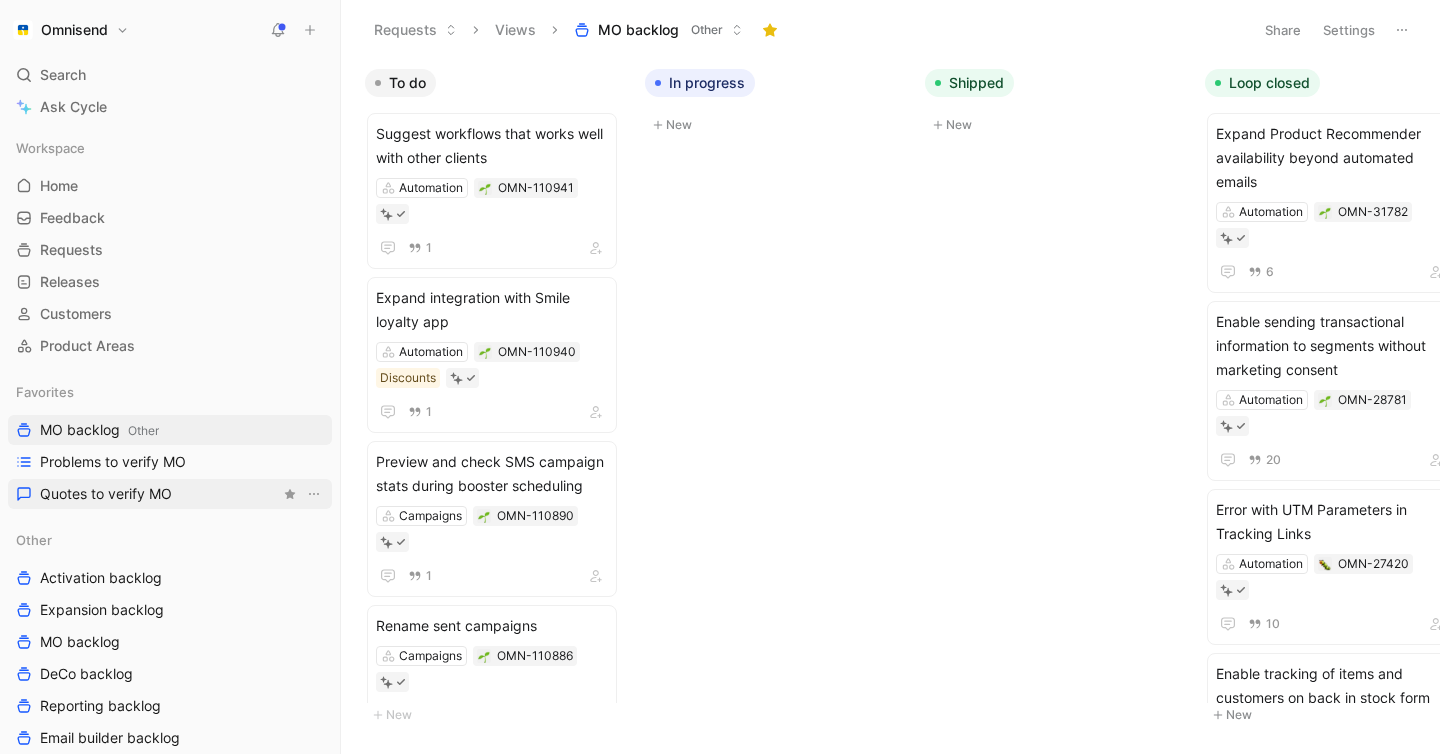 click on "Quotes to verify MO" at bounding box center (170, 494) 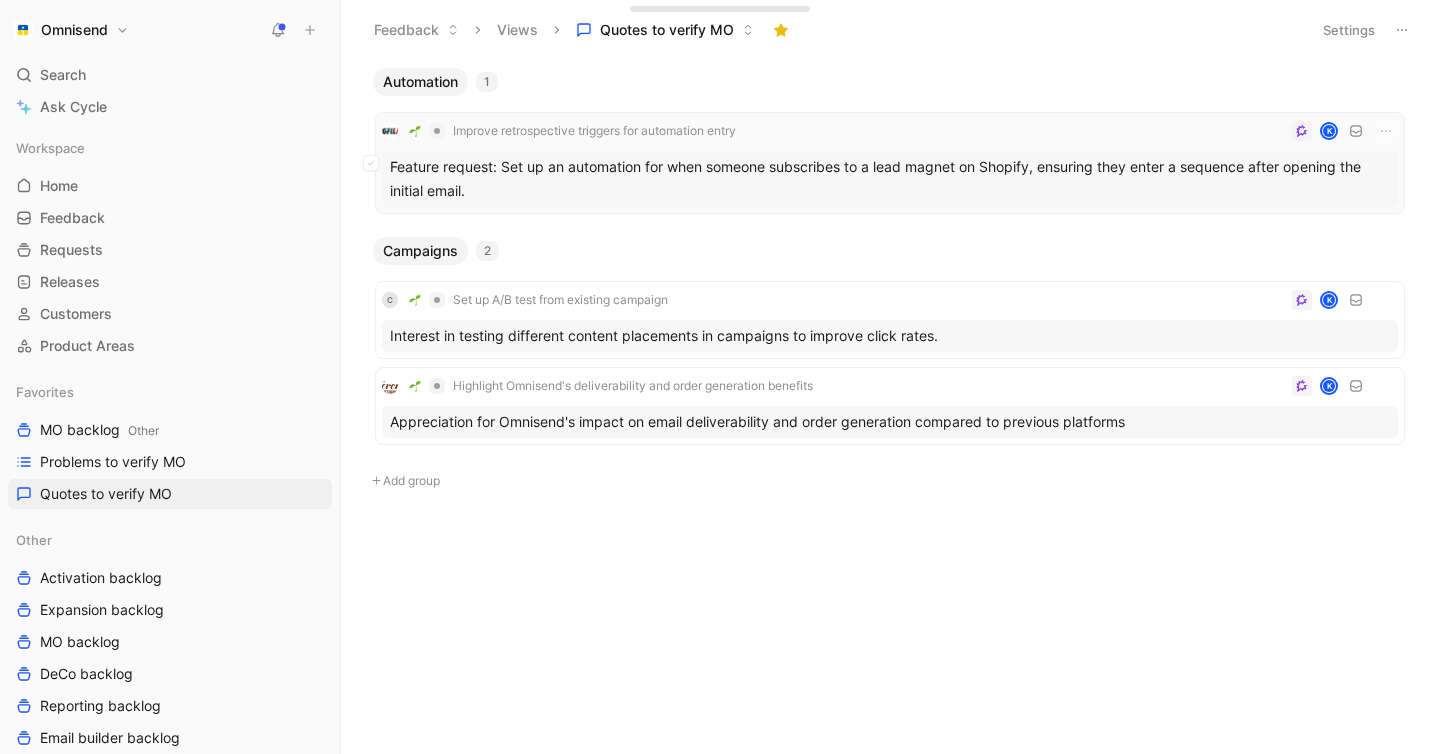 click on "Feature request: Set up an automation for when someone subscribes to a lead magnet on Shopify, ensuring they enter a sequence after opening the initial email." at bounding box center (890, 179) 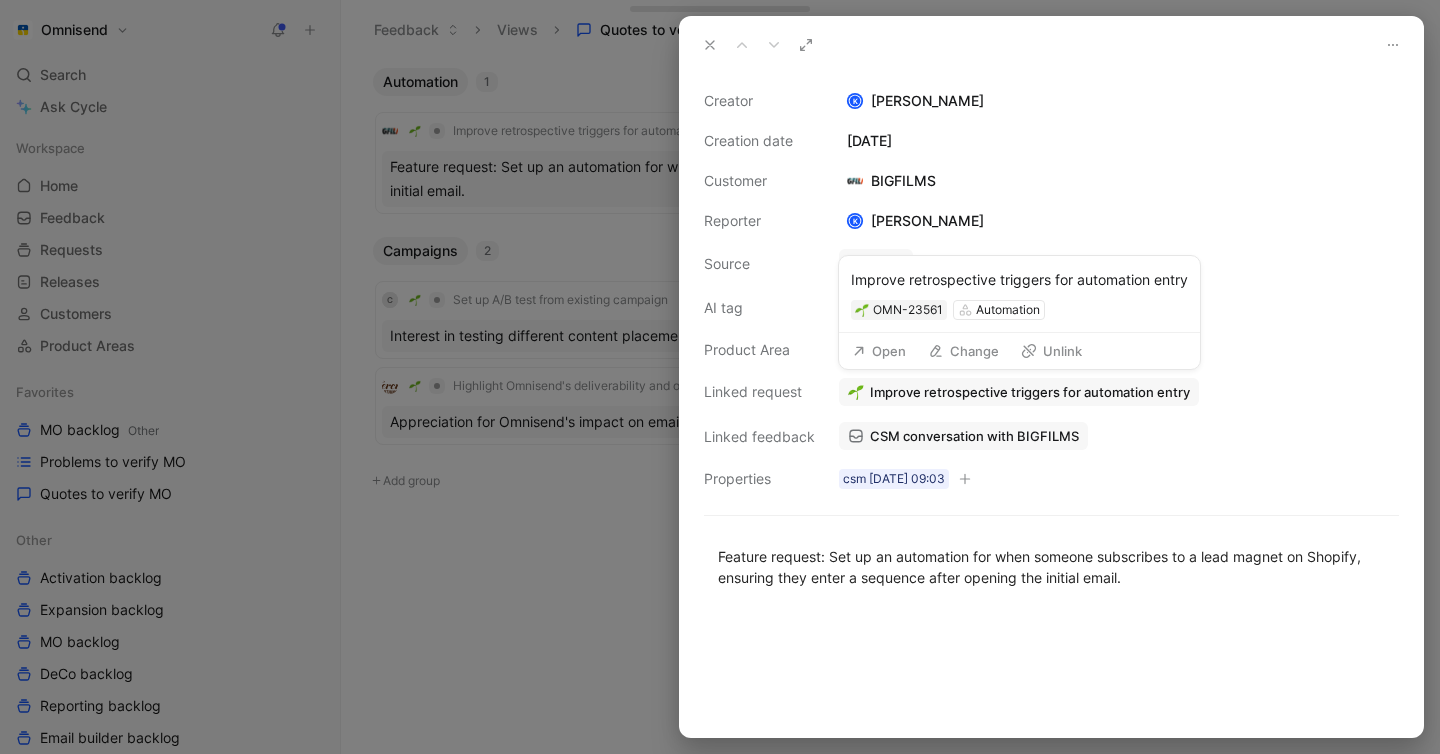 click on "Change" at bounding box center [963, 351] 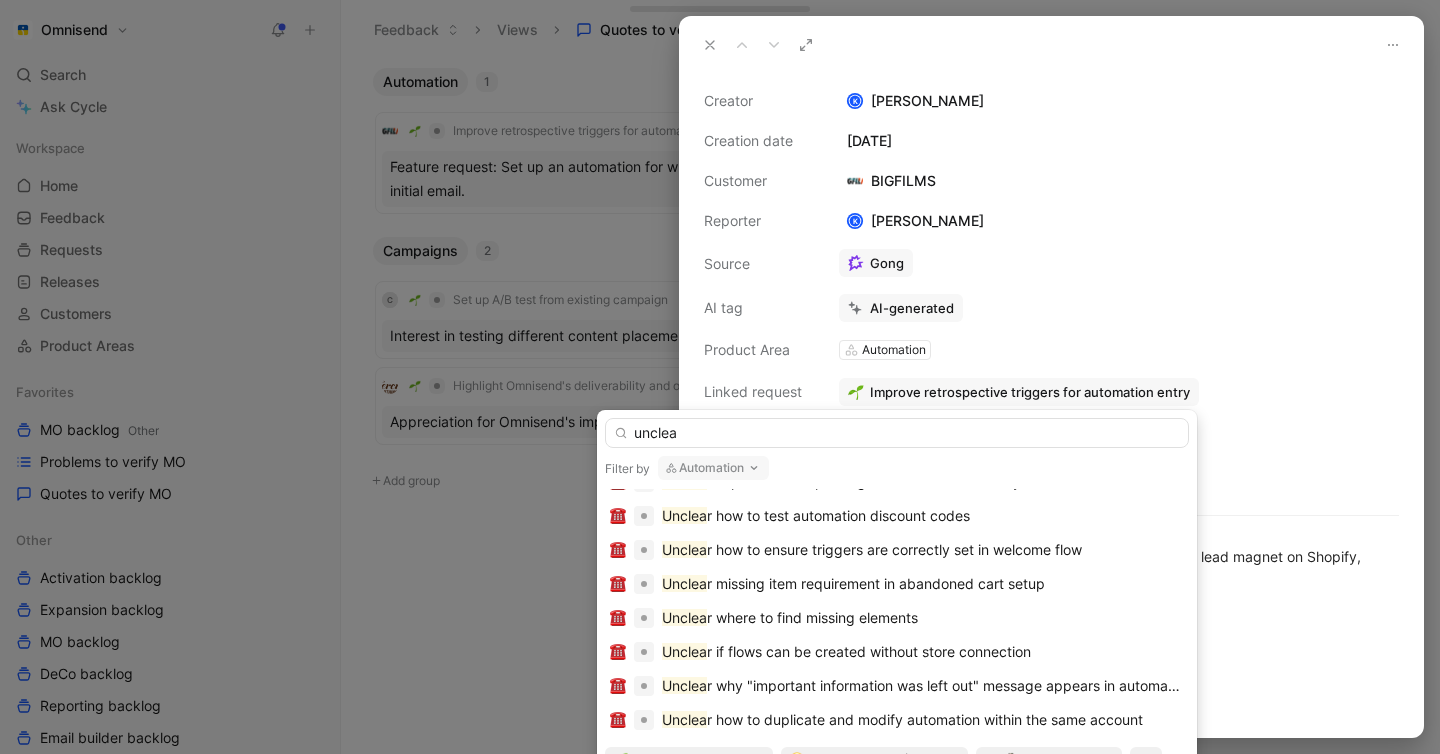 scroll, scrollTop: 866, scrollLeft: 0, axis: vertical 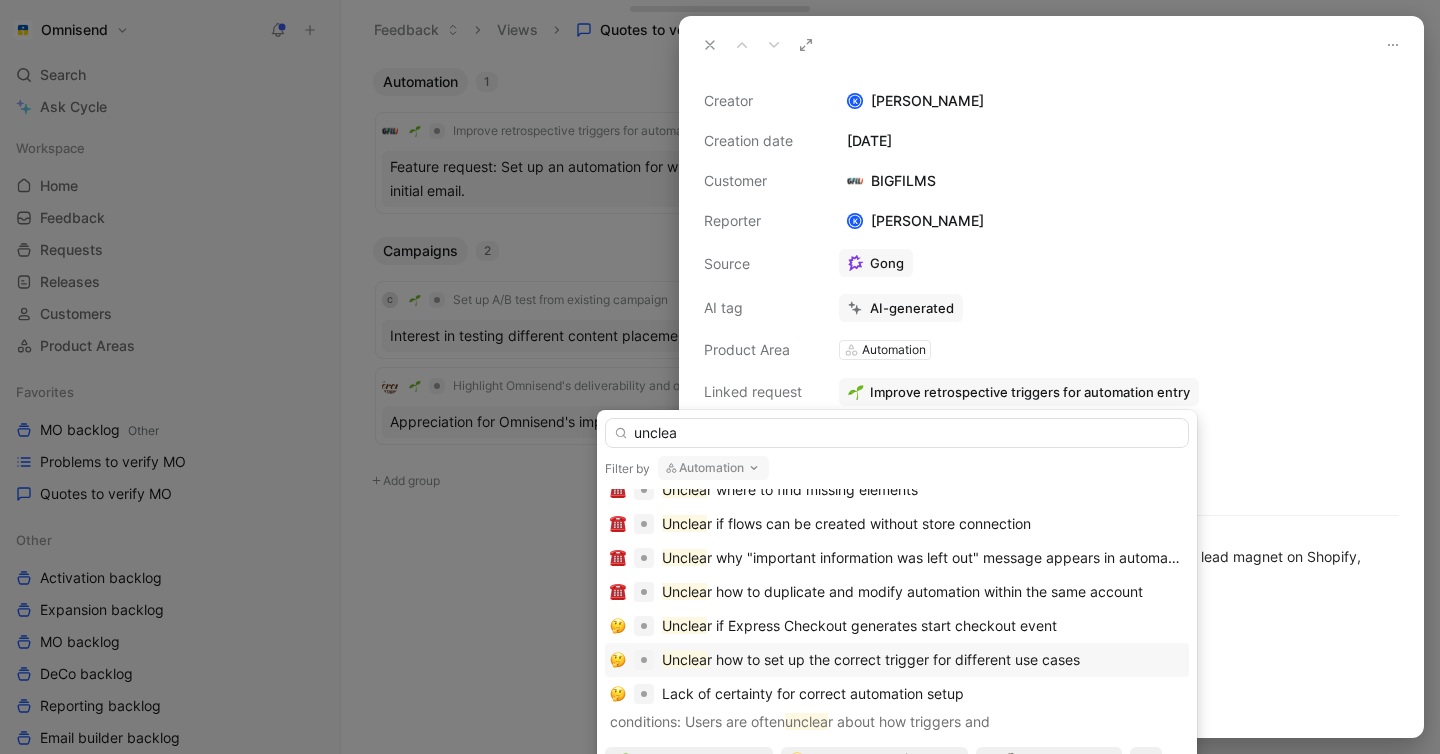 type on "unclea" 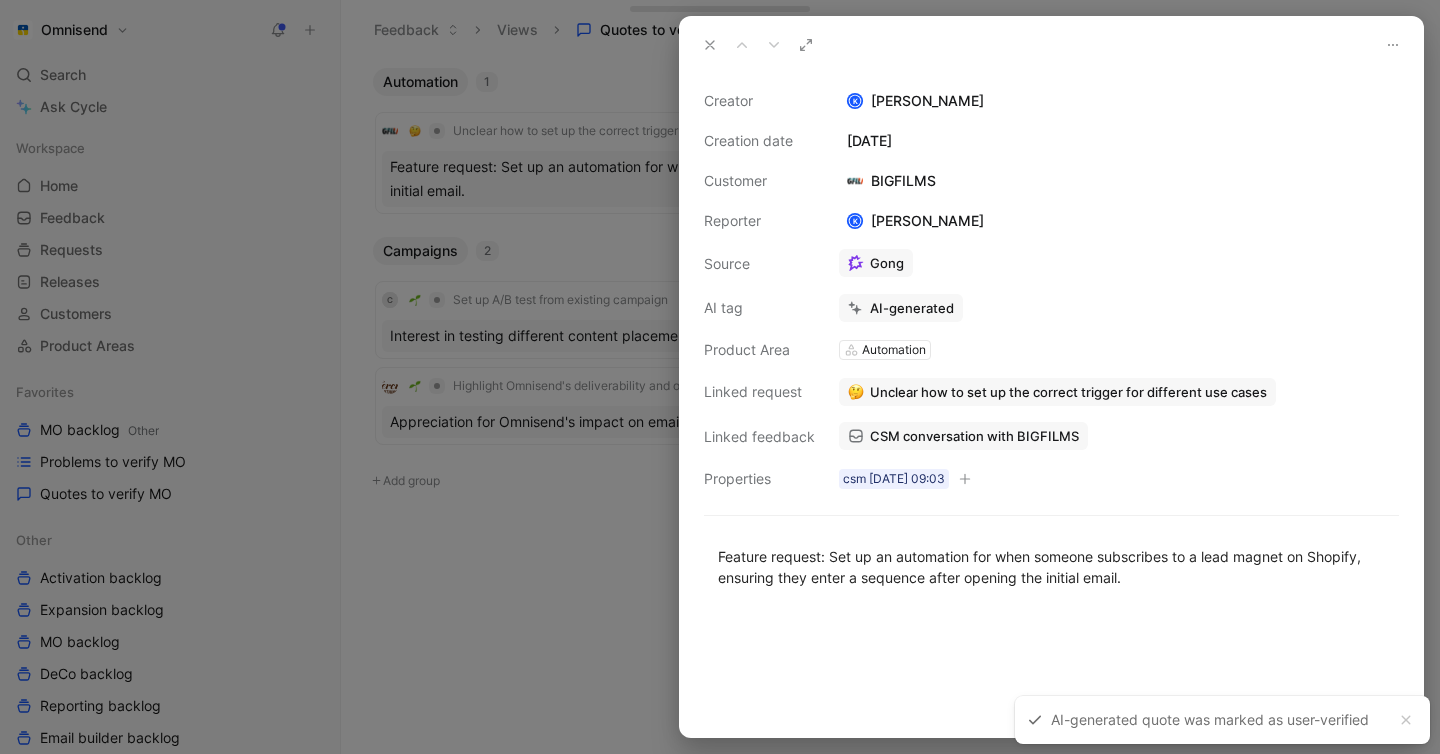 click at bounding box center [720, 377] 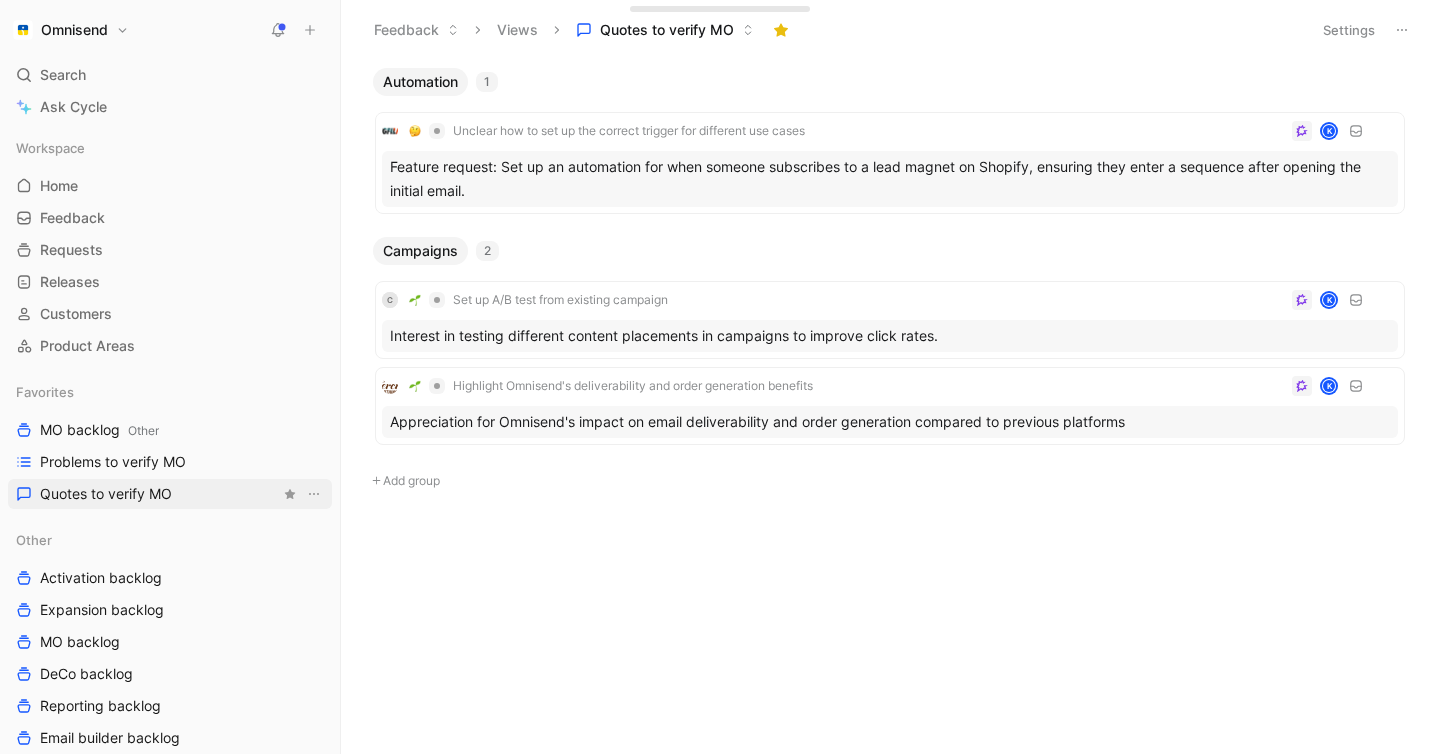 click on "Quotes to verify MO" at bounding box center (170, 494) 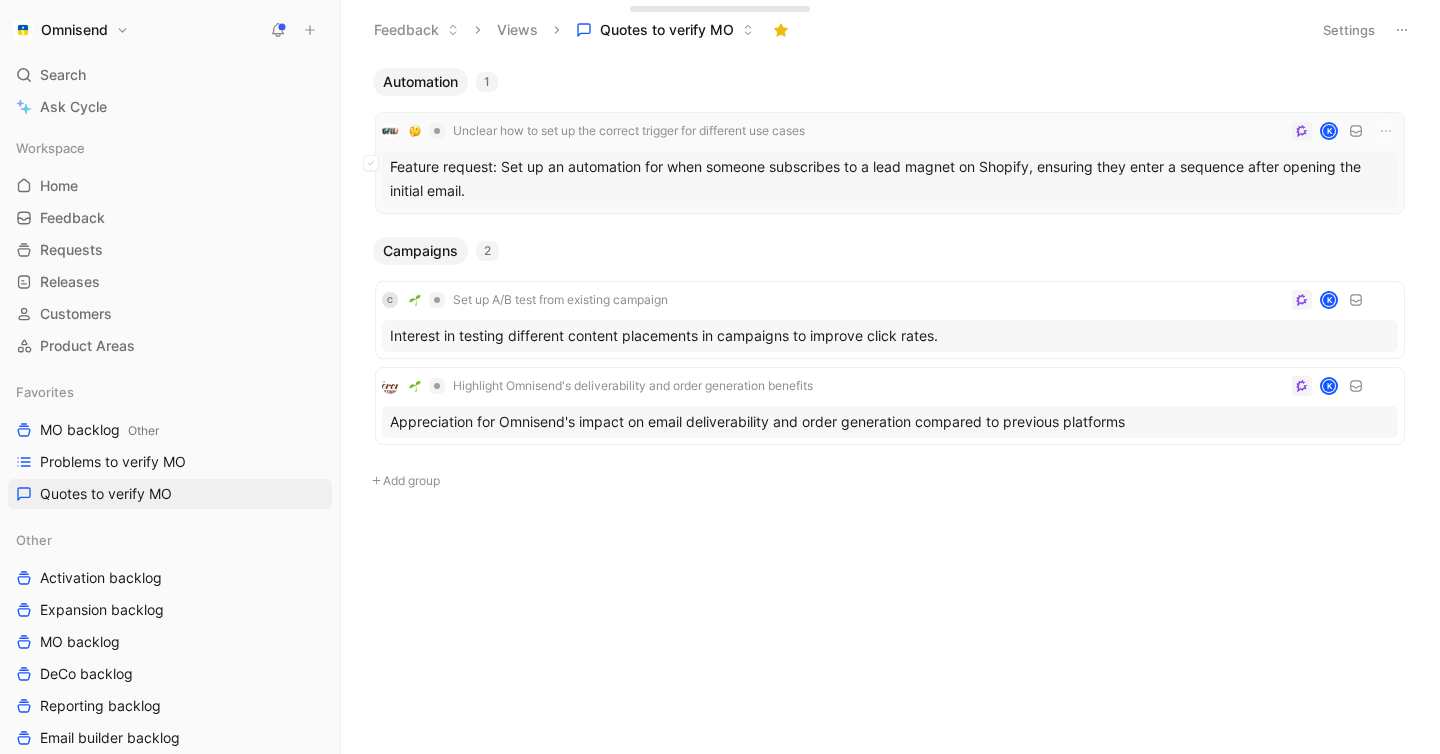 click on "Feature request: Set up an automation for when someone subscribes to a lead magnet on Shopify, ensuring they enter a sequence after opening the initial email." at bounding box center (890, 179) 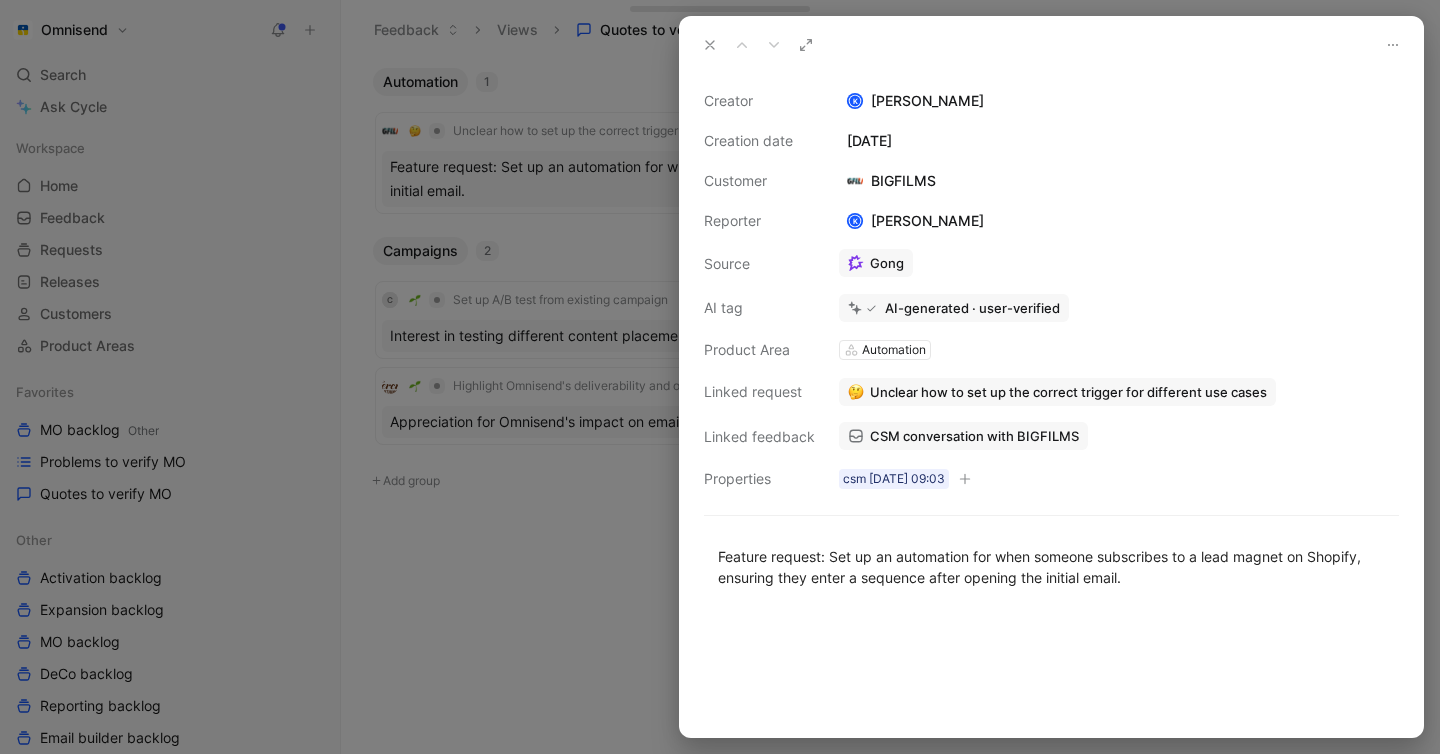 click at bounding box center [720, 377] 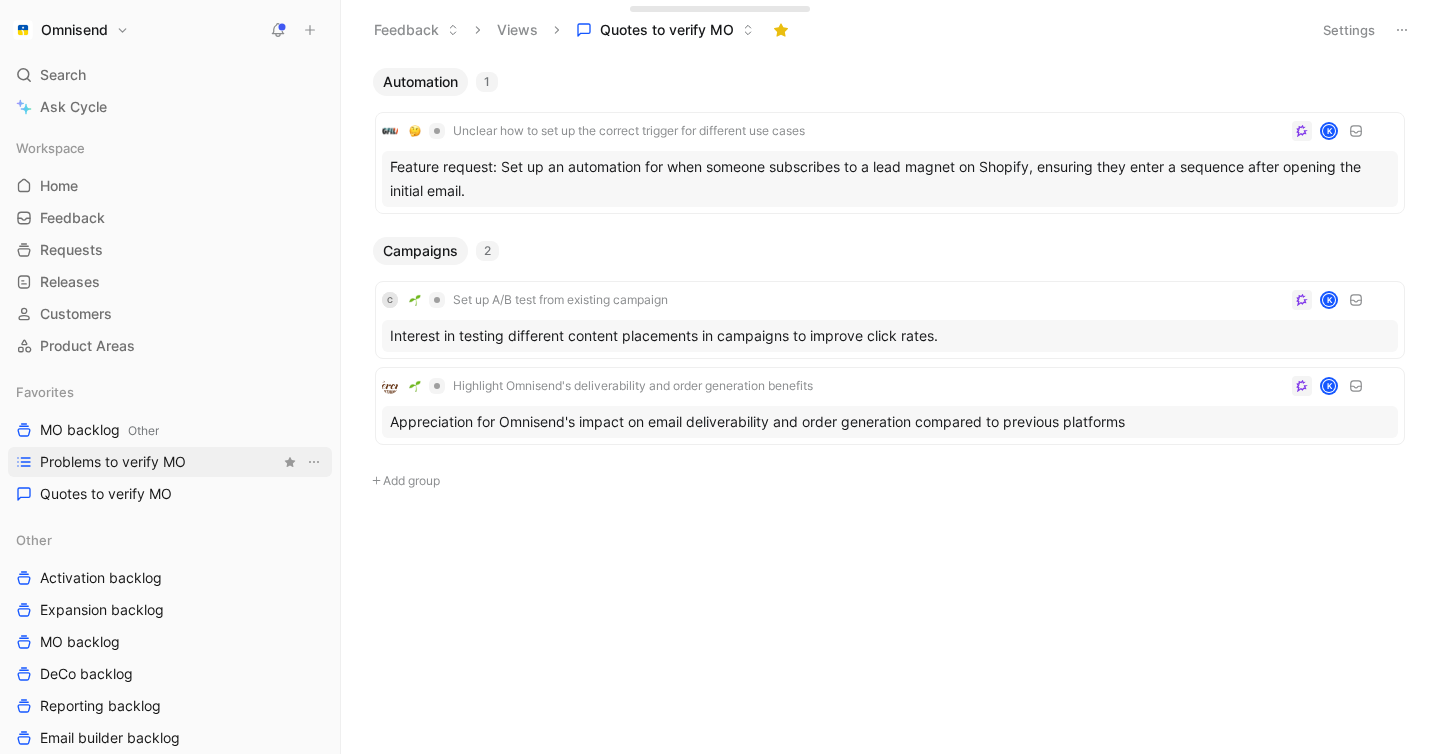 click on "Problems to verify MO" at bounding box center (113, 462) 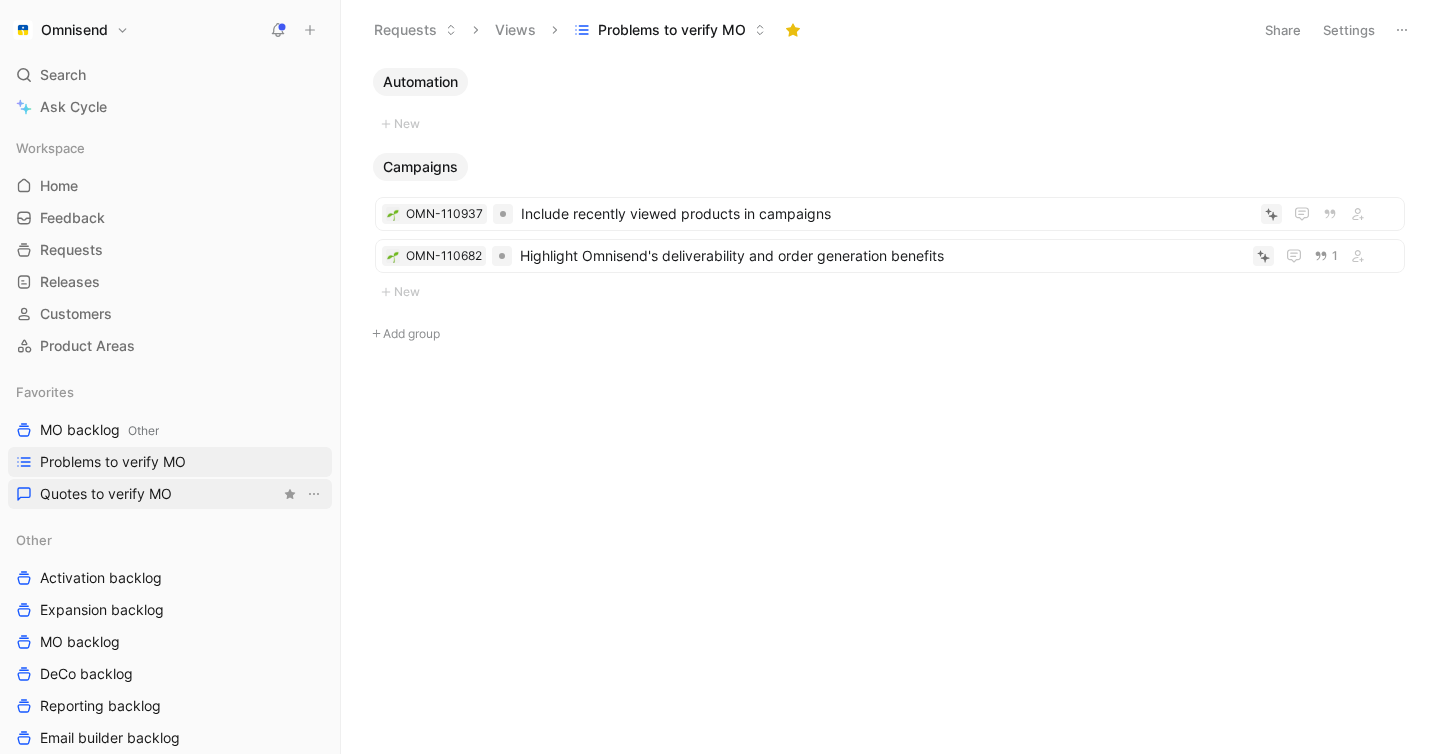 click on "Quotes to verify MO" at bounding box center [106, 494] 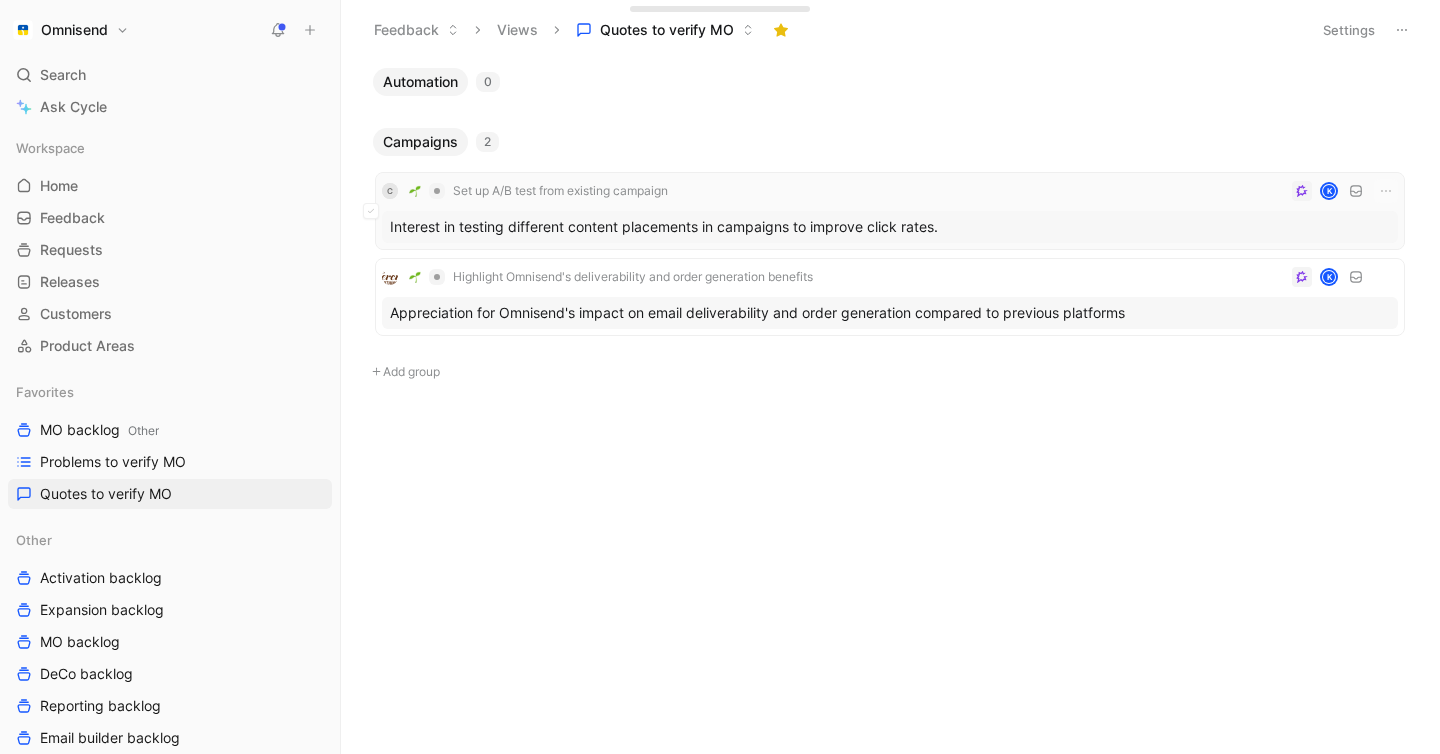 click on "C Set up A/B test from existing campaign K" at bounding box center (890, 191) 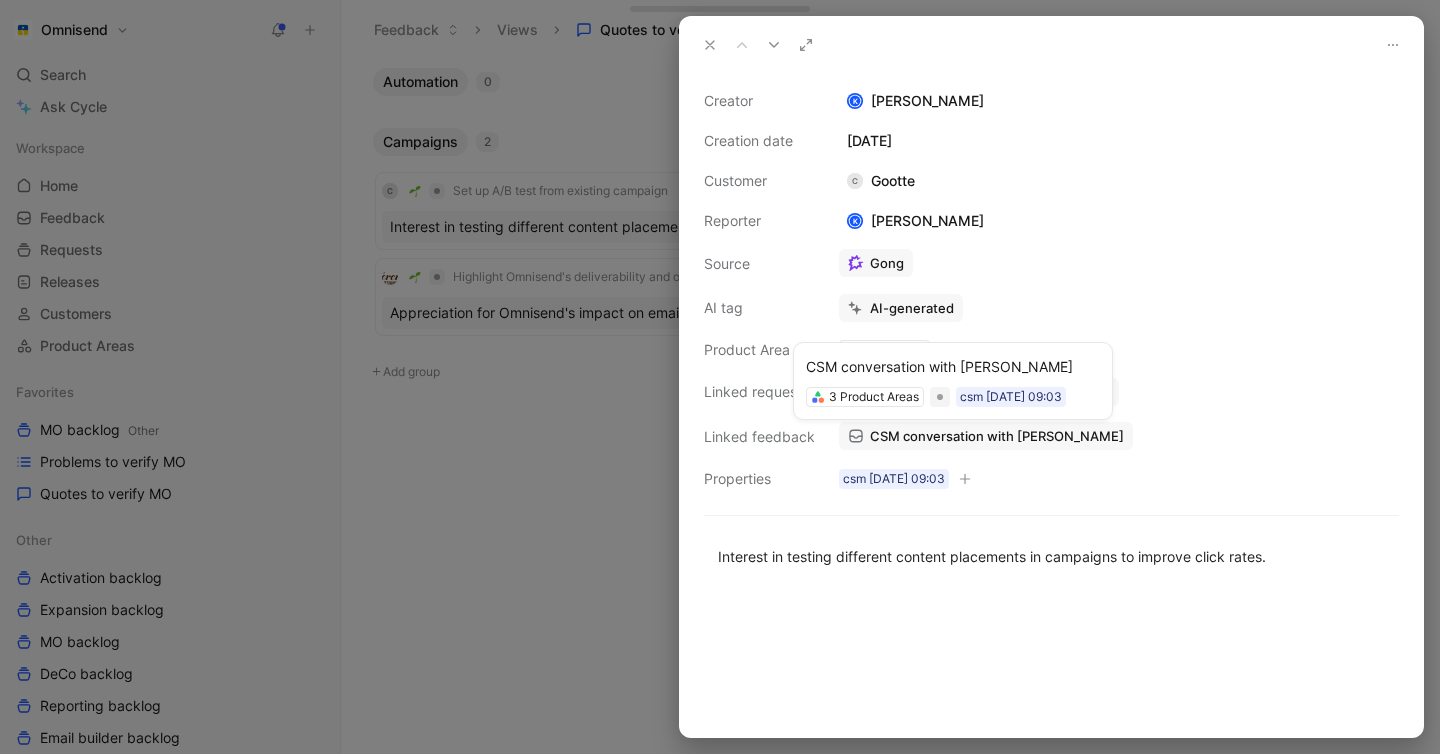 click on "CSM conversation with [PERSON_NAME]" at bounding box center [997, 436] 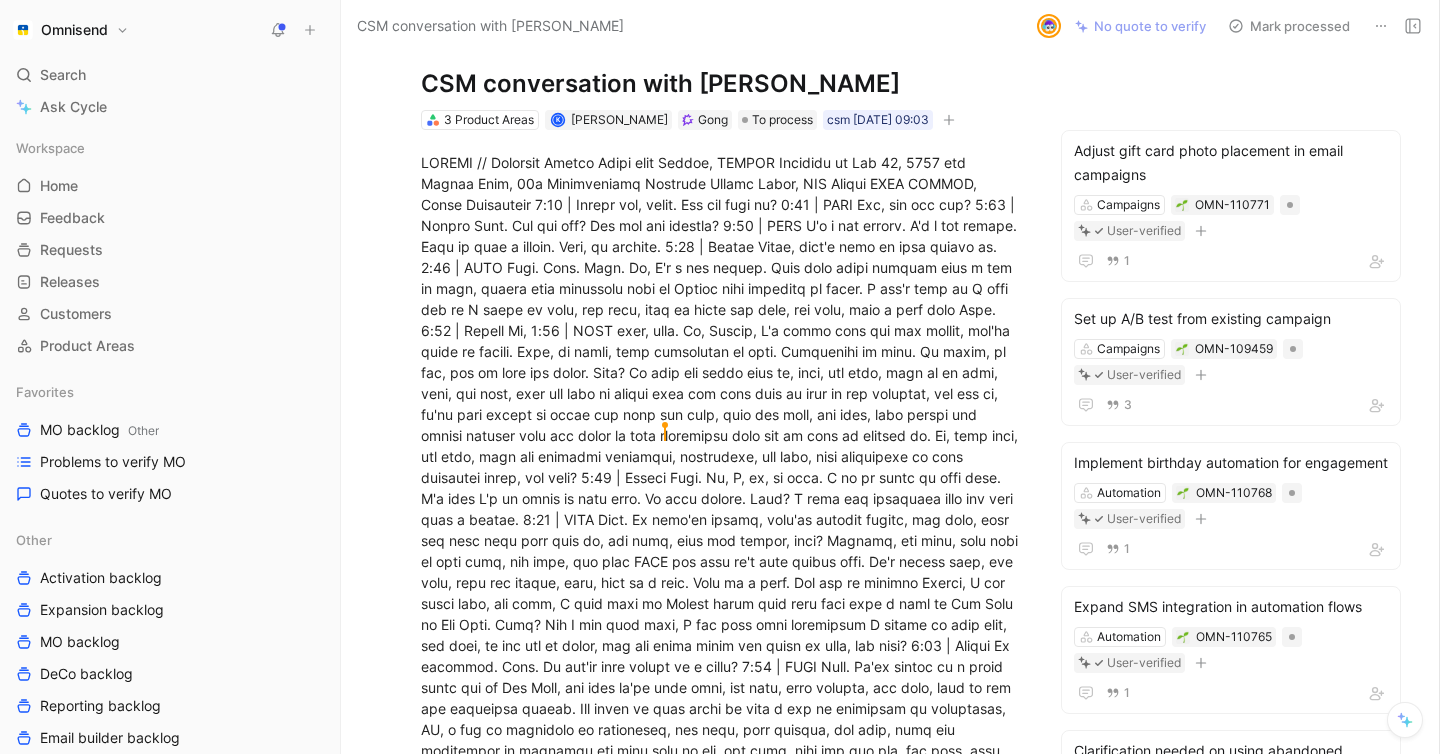 scroll, scrollTop: 0, scrollLeft: 0, axis: both 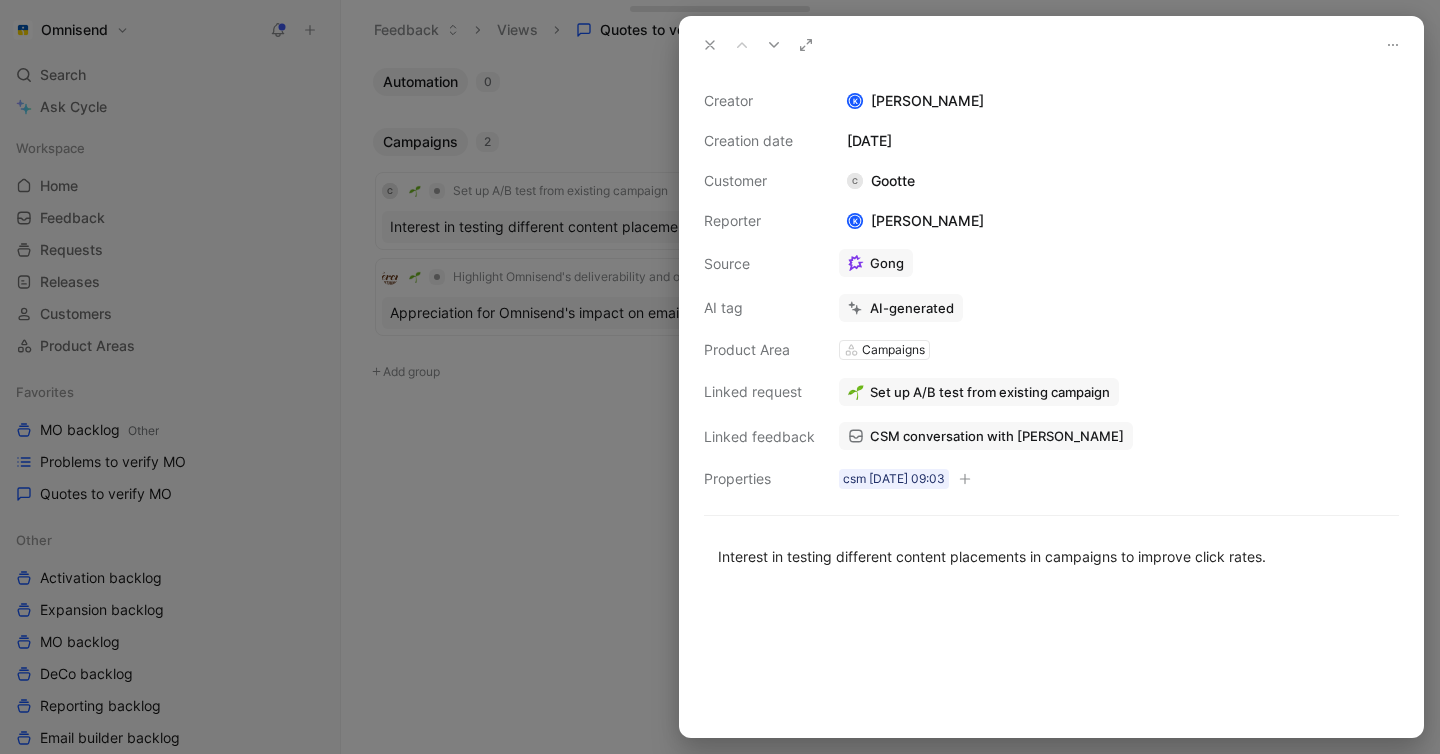 click at bounding box center [720, 377] 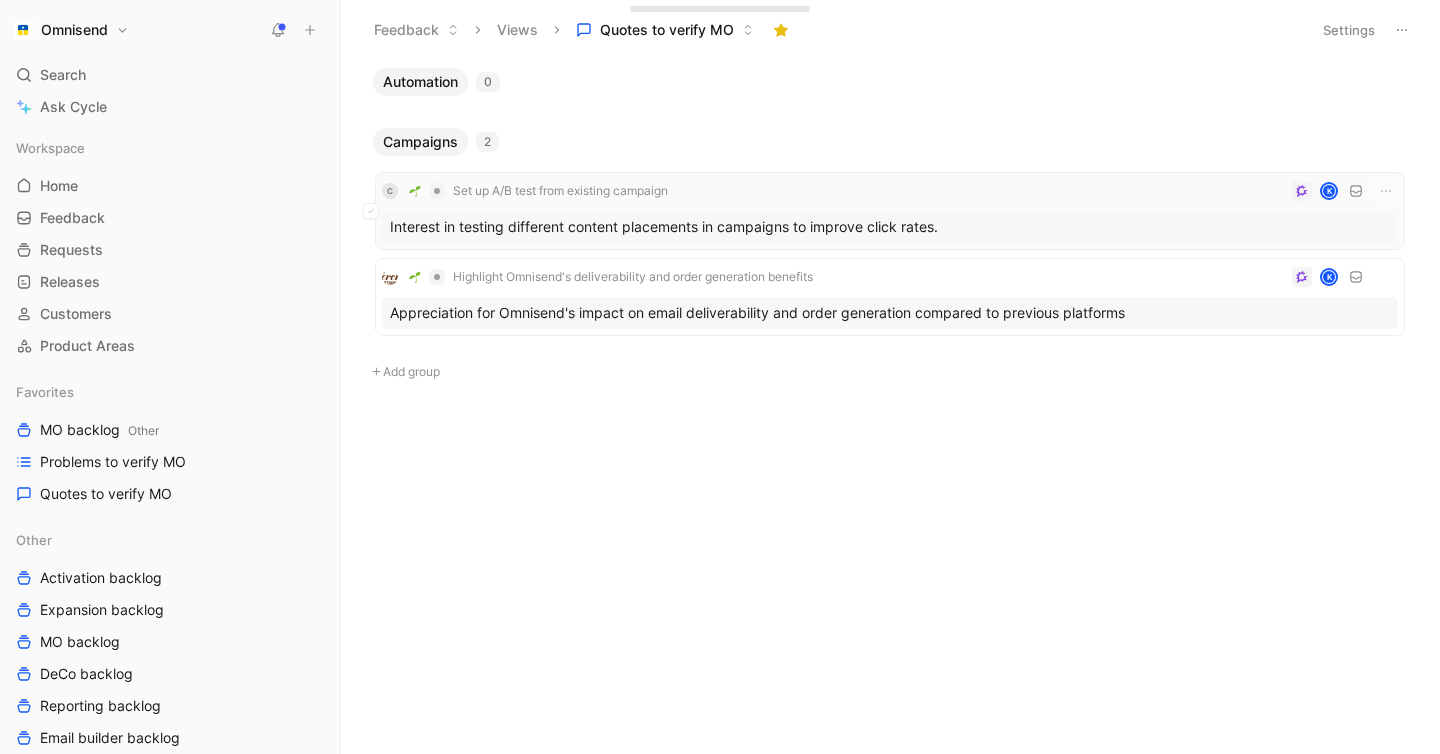 click on "C Set up A/B test from existing campaign K" at bounding box center (890, 191) 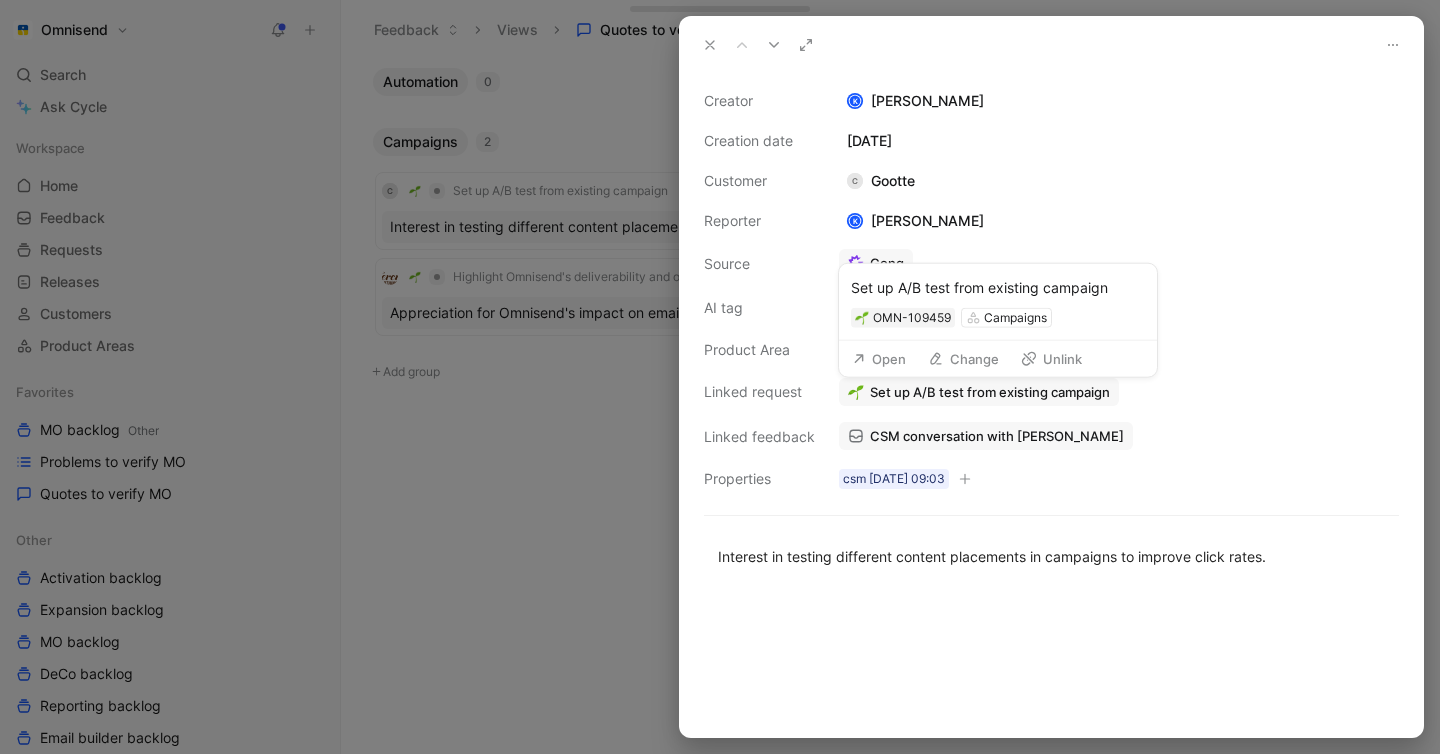 click on "Set up A/B test from existing campaign" at bounding box center (990, 392) 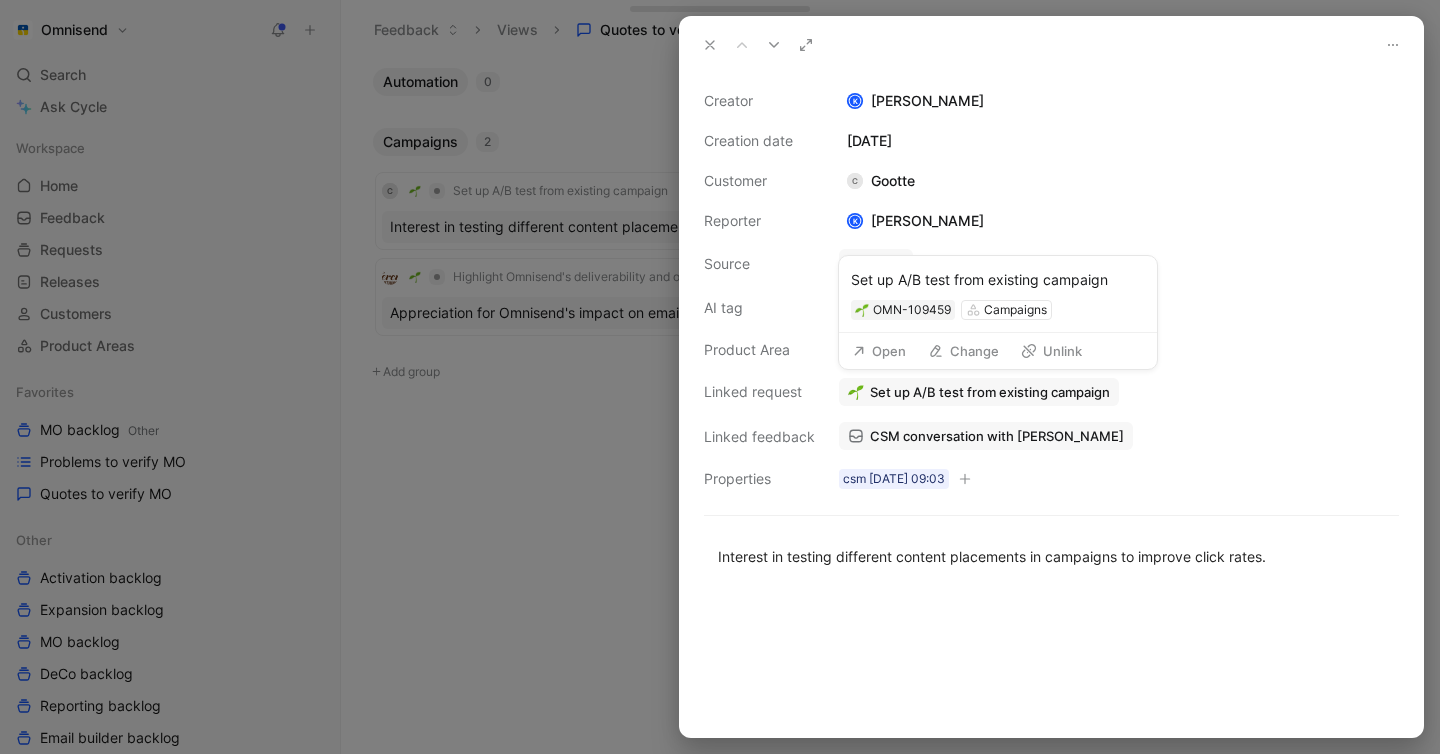 click on "Set up A/B test from existing campaign" at bounding box center (990, 392) 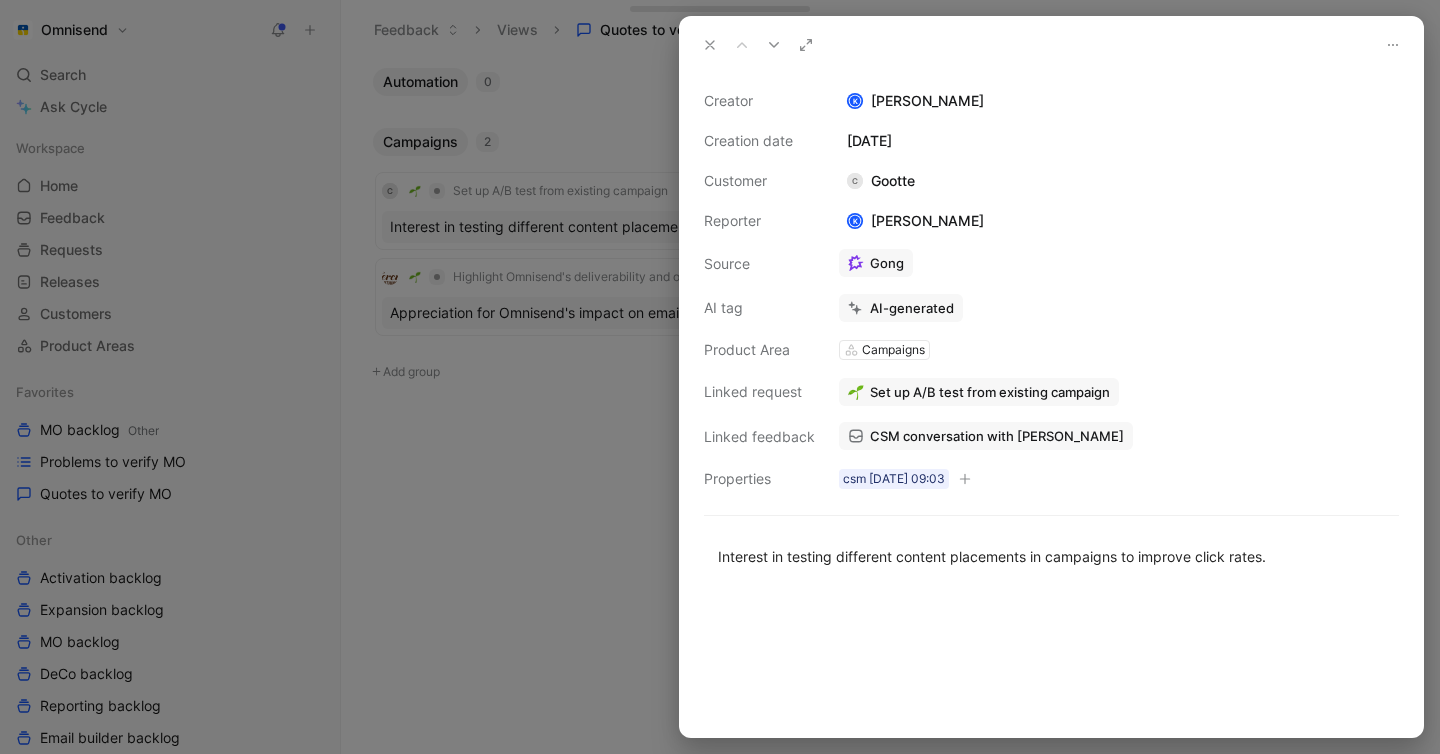 click on "CSM conversation with [PERSON_NAME]" at bounding box center [997, 436] 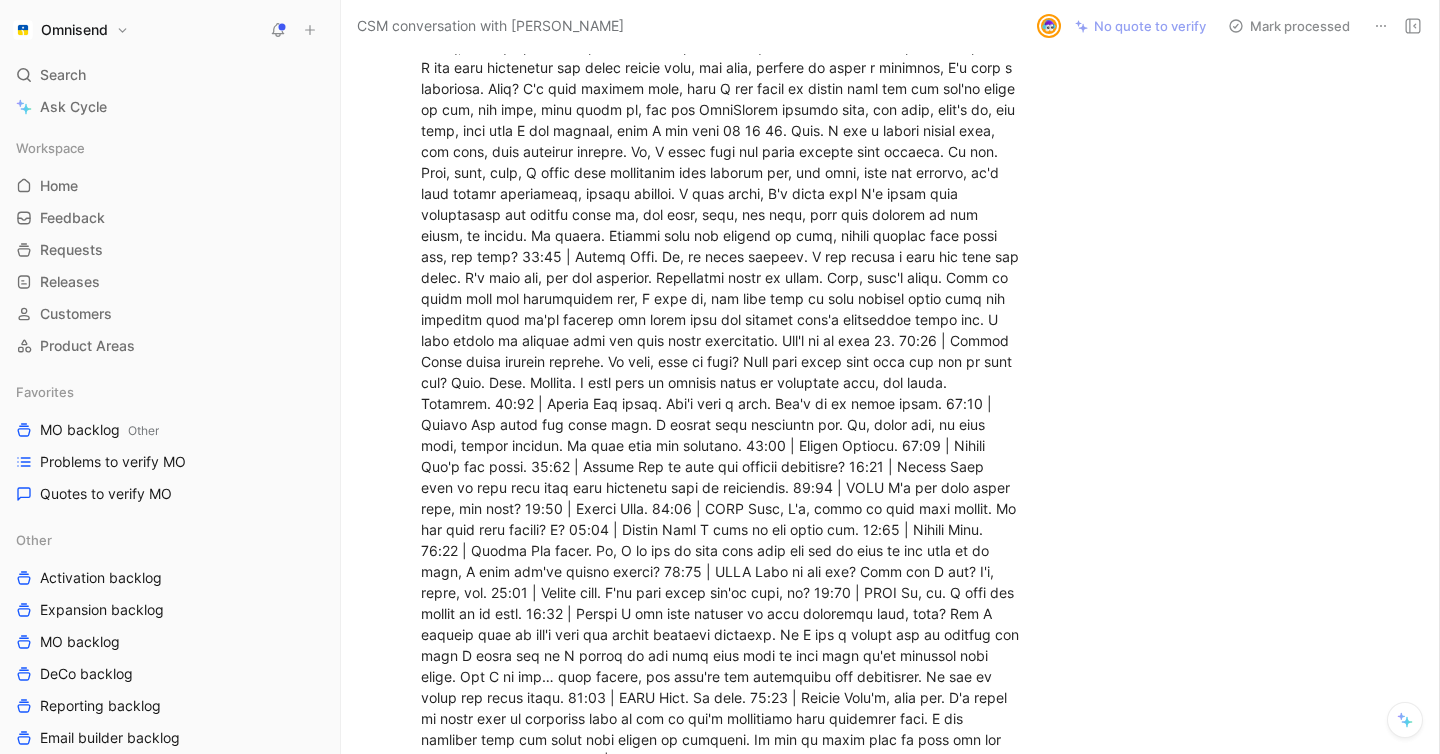 scroll, scrollTop: 3577, scrollLeft: 0, axis: vertical 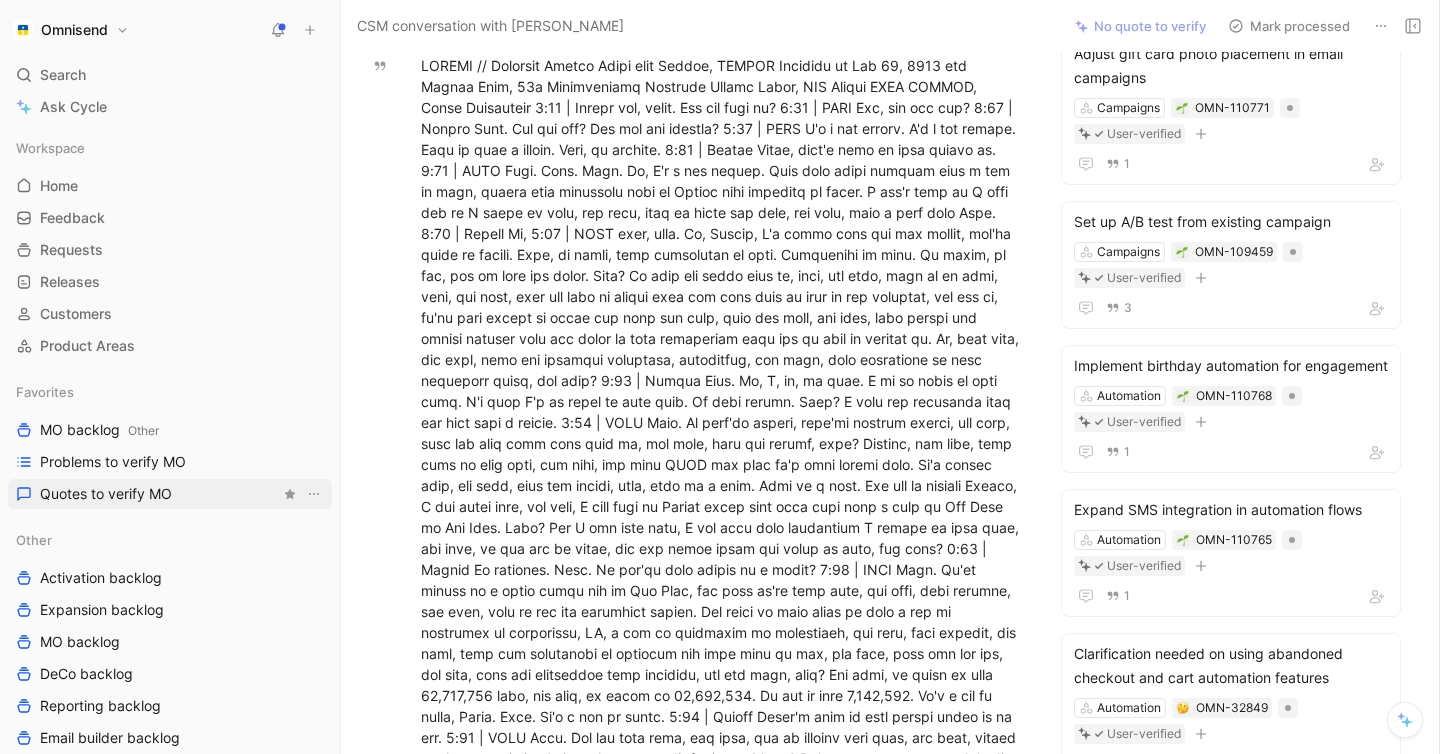 click on "Quotes to verify MO" at bounding box center [106, 494] 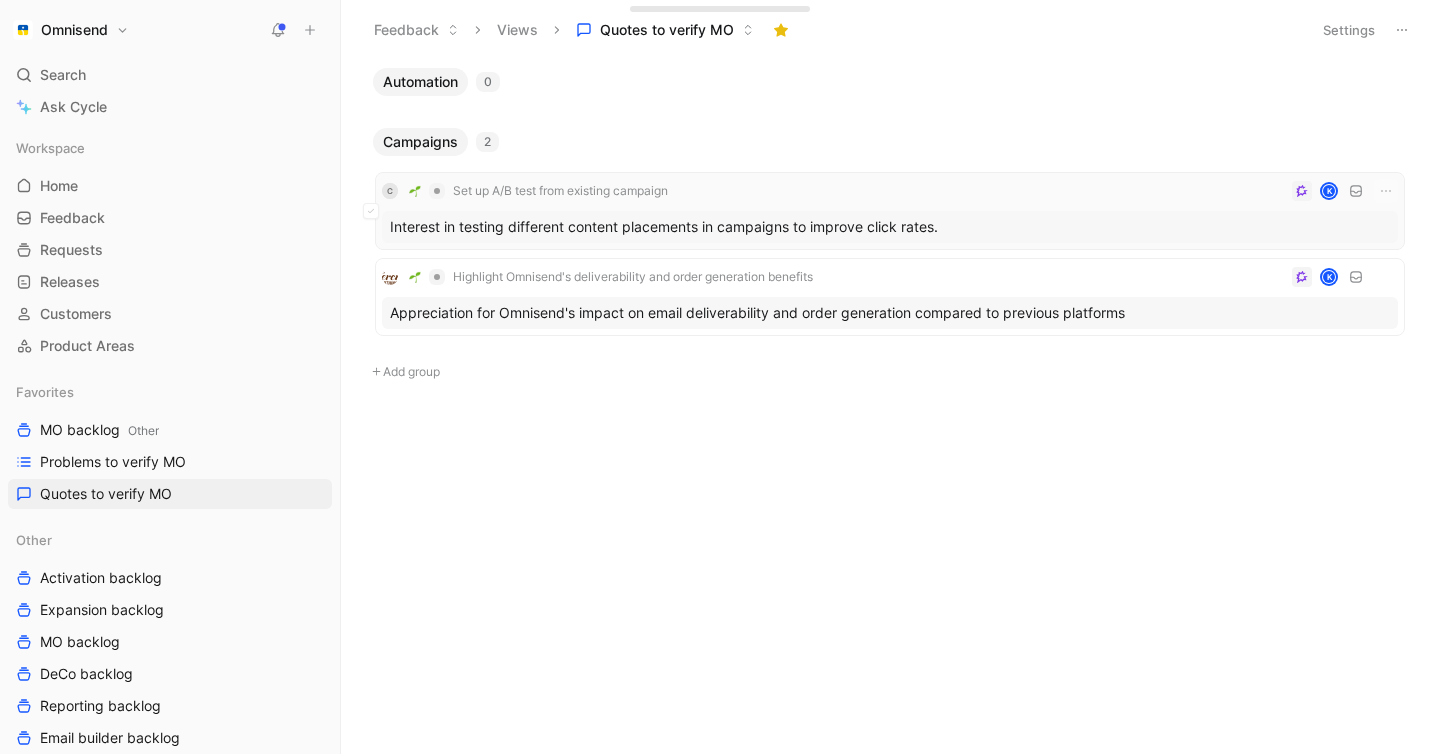 click on "C Set up A/B test from existing campaign K" at bounding box center [890, 191] 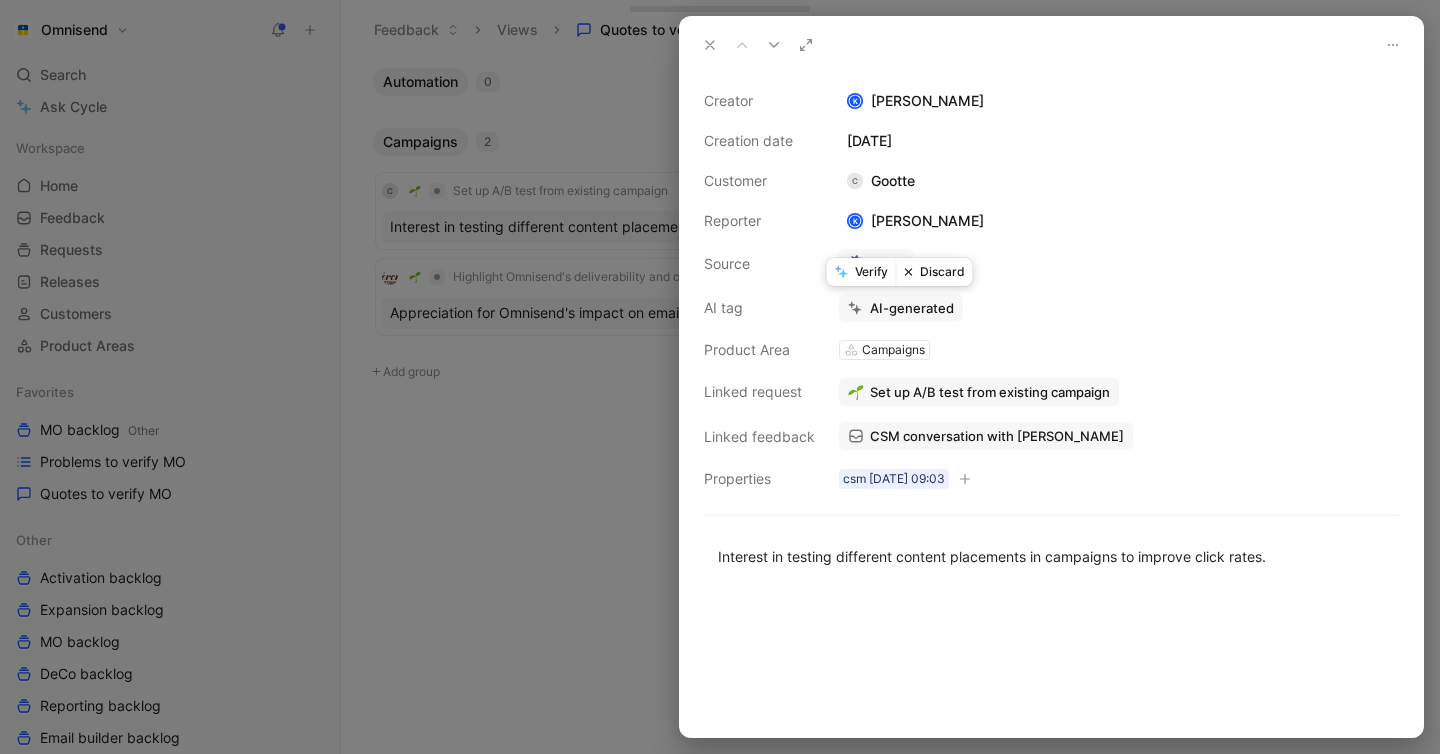 click on "Discard" at bounding box center [934, 272] 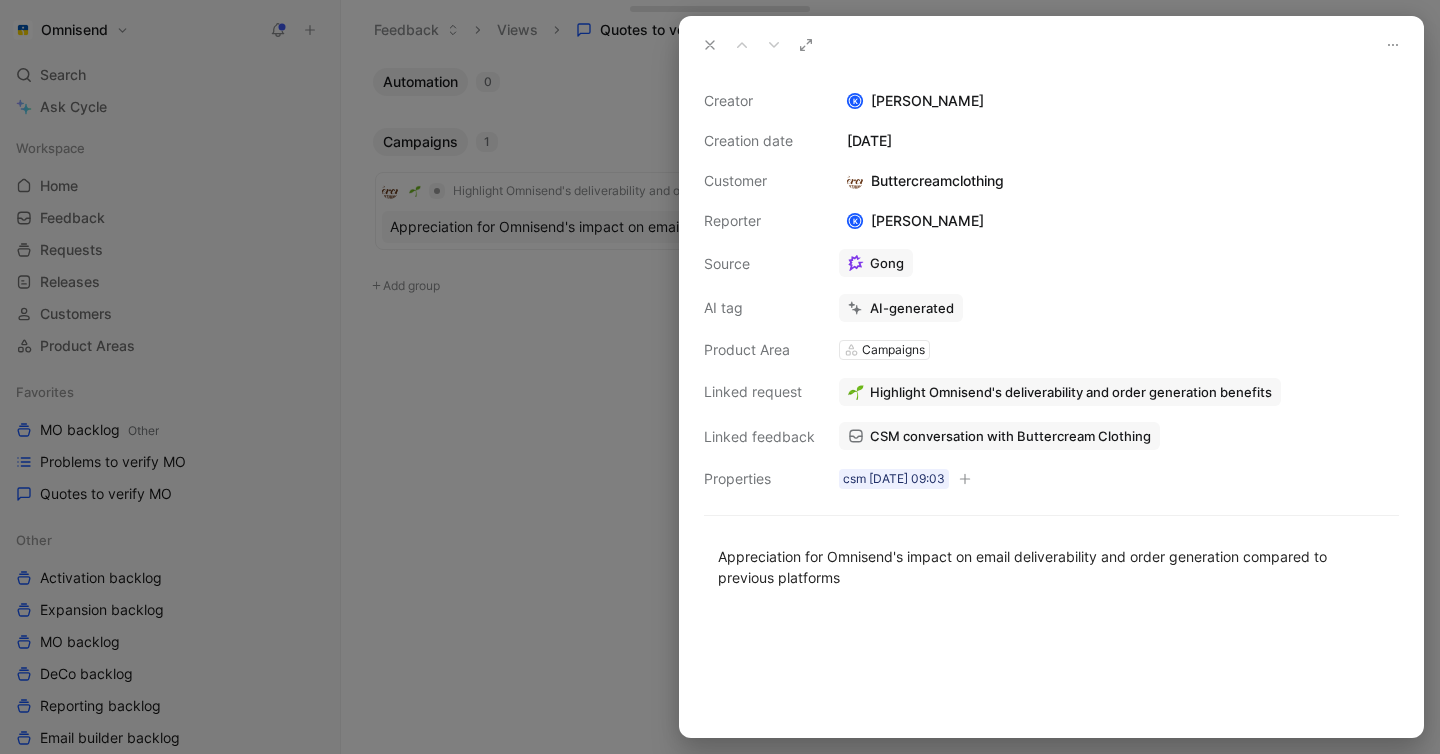 click at bounding box center [720, 377] 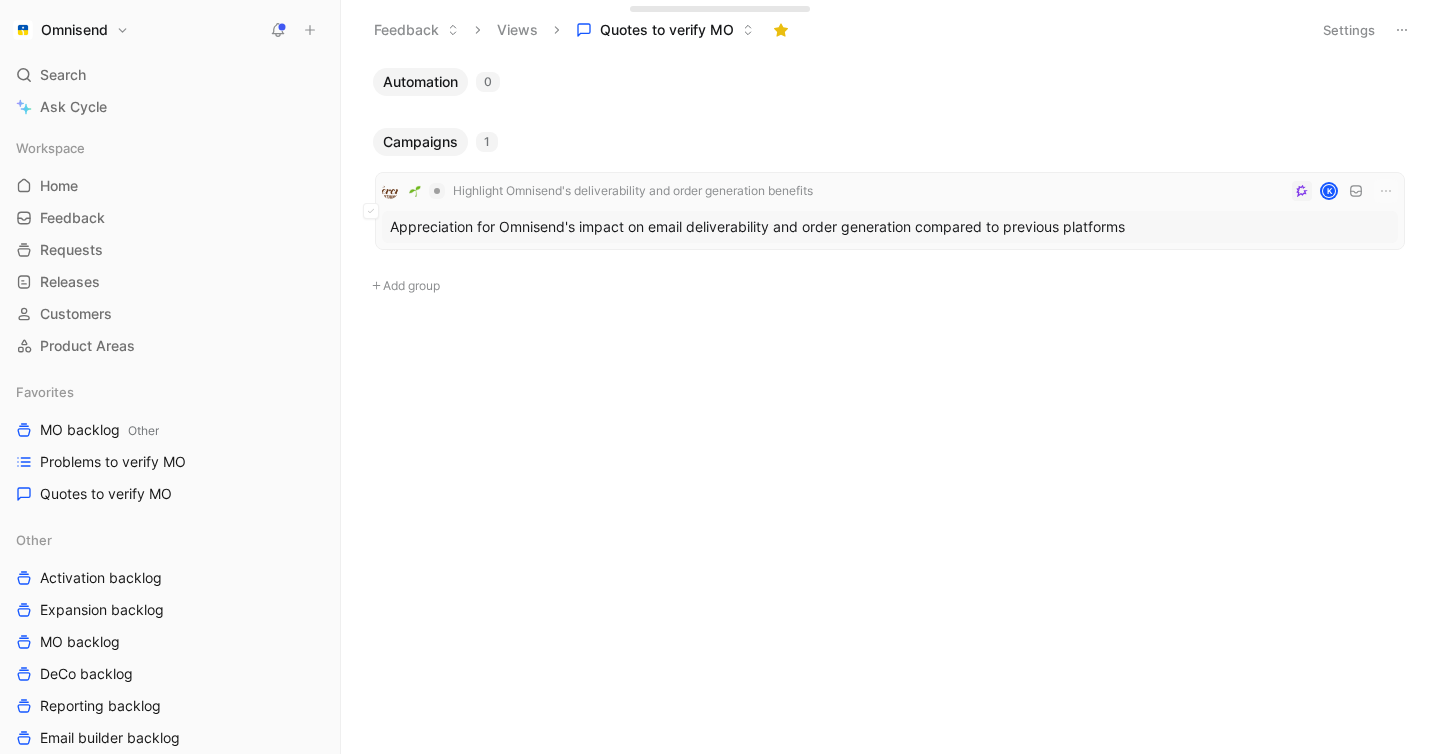 click on "Highlight Omnisend's deliverability and order generation benefits K" at bounding box center (890, 191) 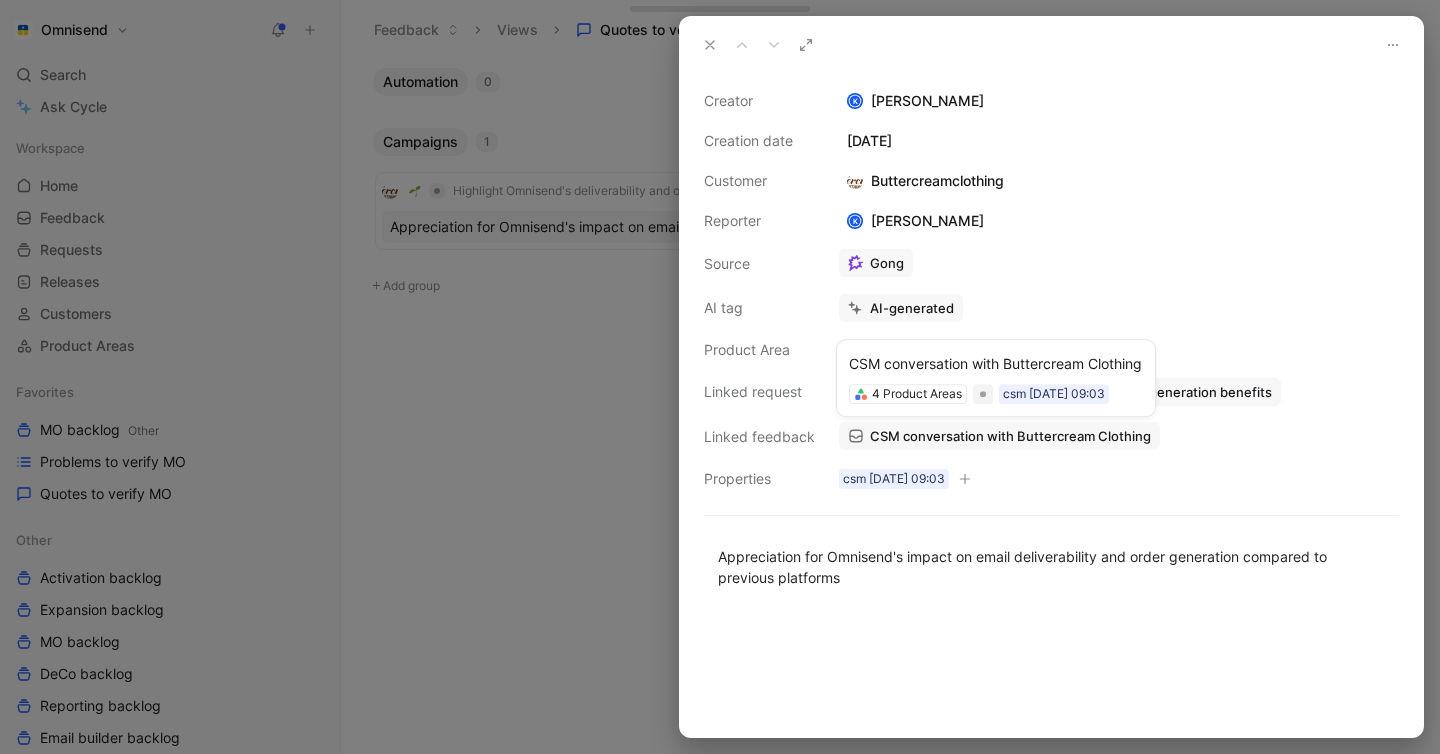 click on "CSM conversation with Buttercream Clothing" at bounding box center (1010, 436) 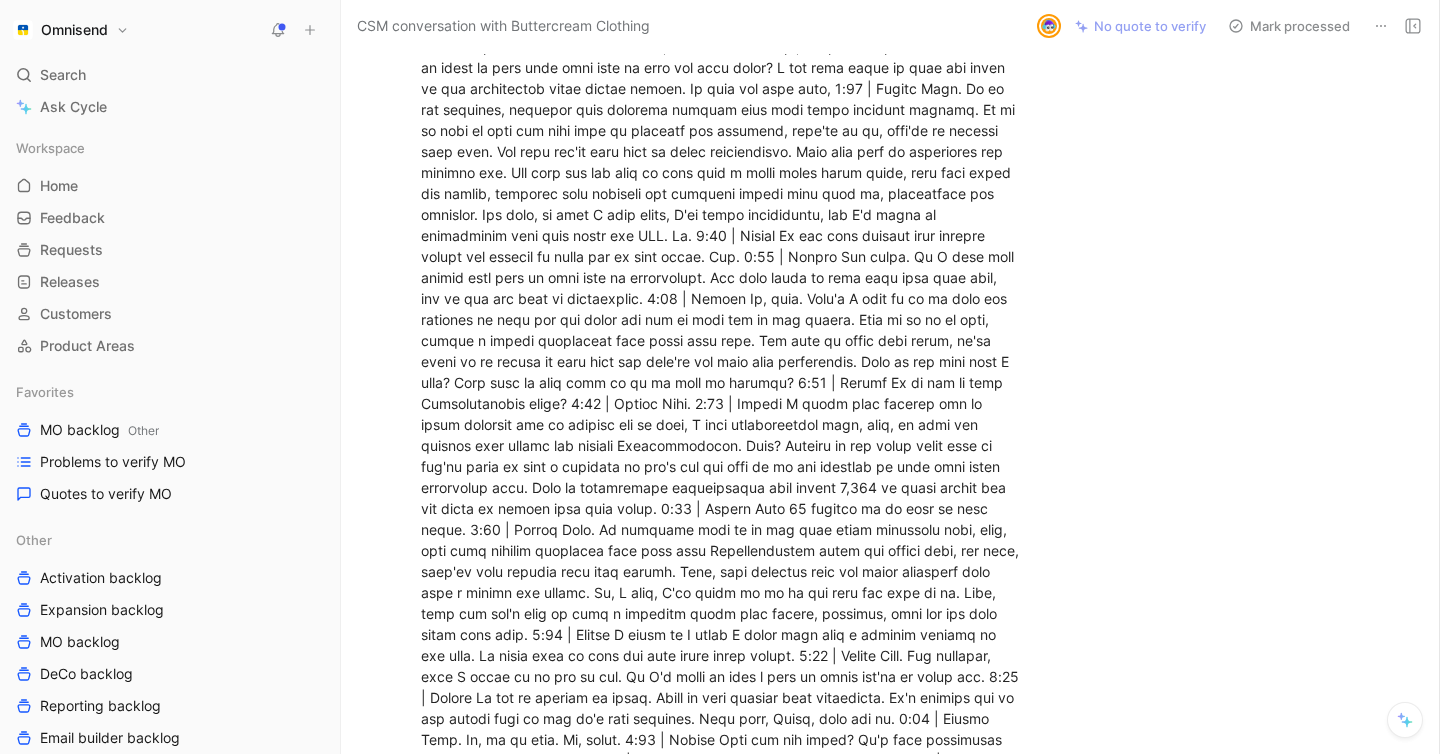 scroll, scrollTop: 0, scrollLeft: 0, axis: both 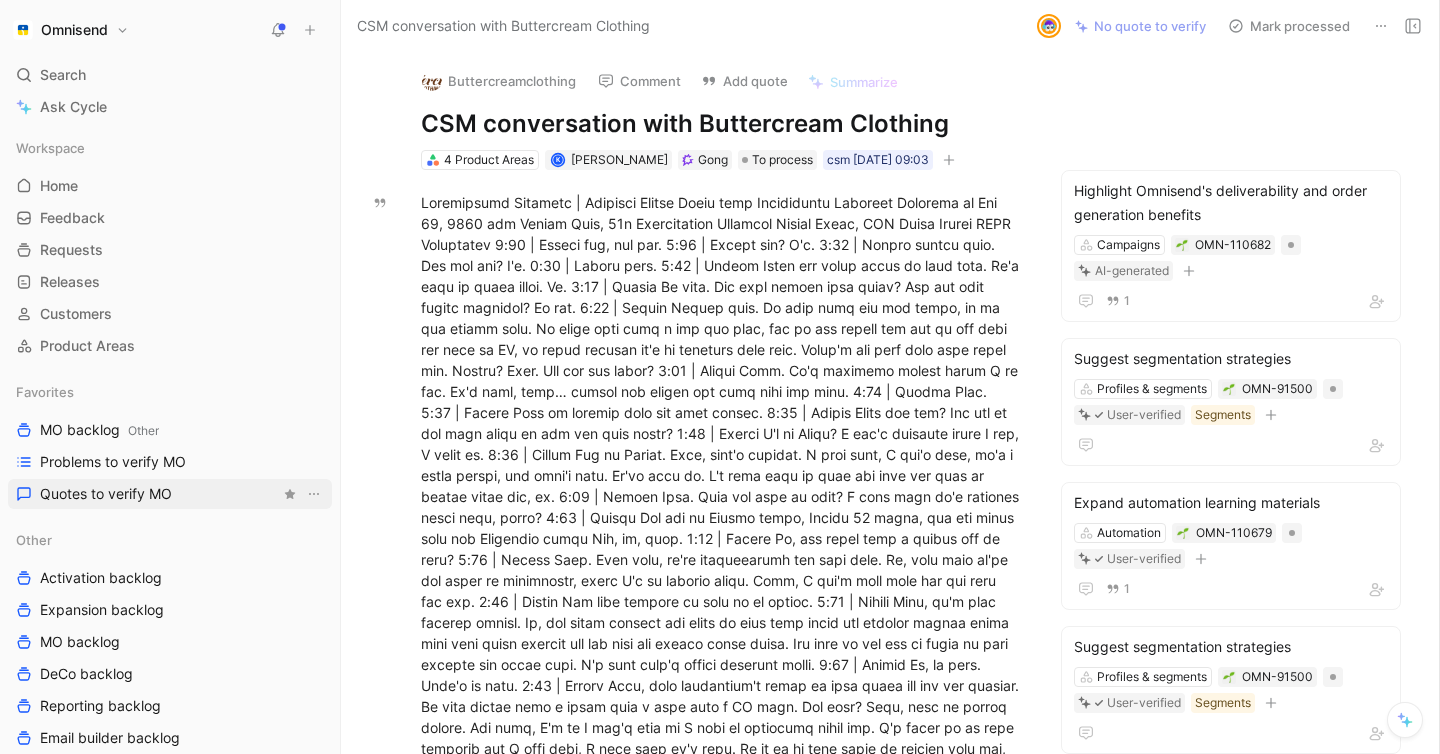 click on "Quotes to verify MO" at bounding box center (106, 494) 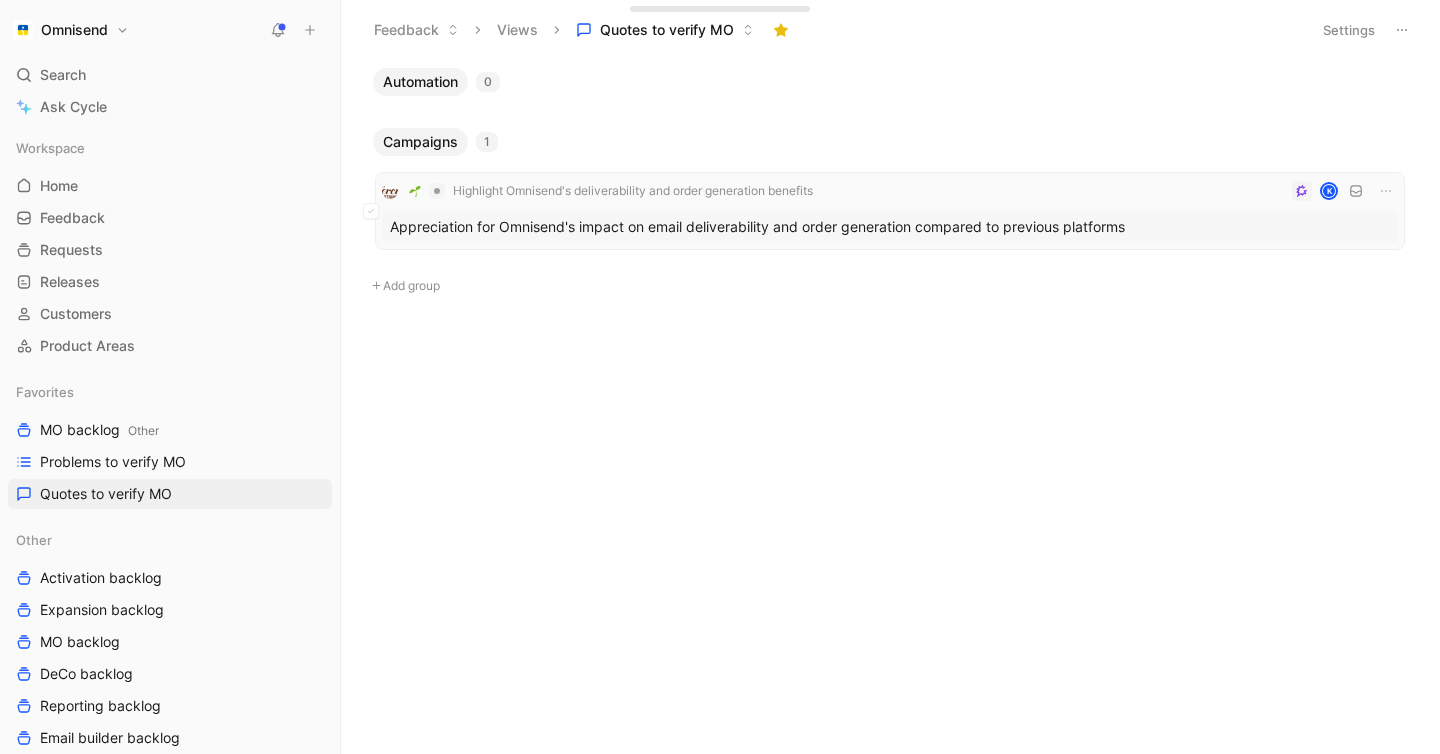 click on "Highlight Omnisend's deliverability and order generation benefits K" at bounding box center (890, 191) 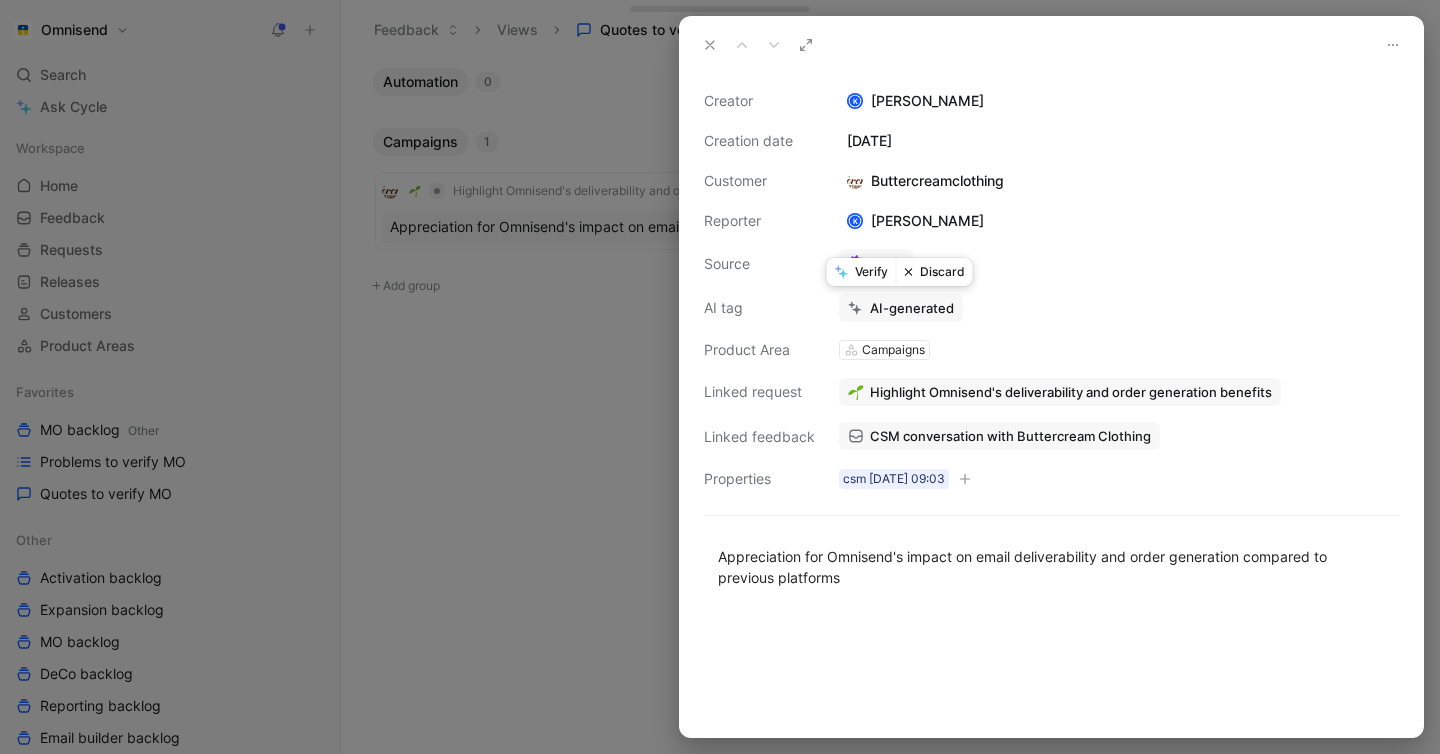 click on "Discard" at bounding box center (934, 272) 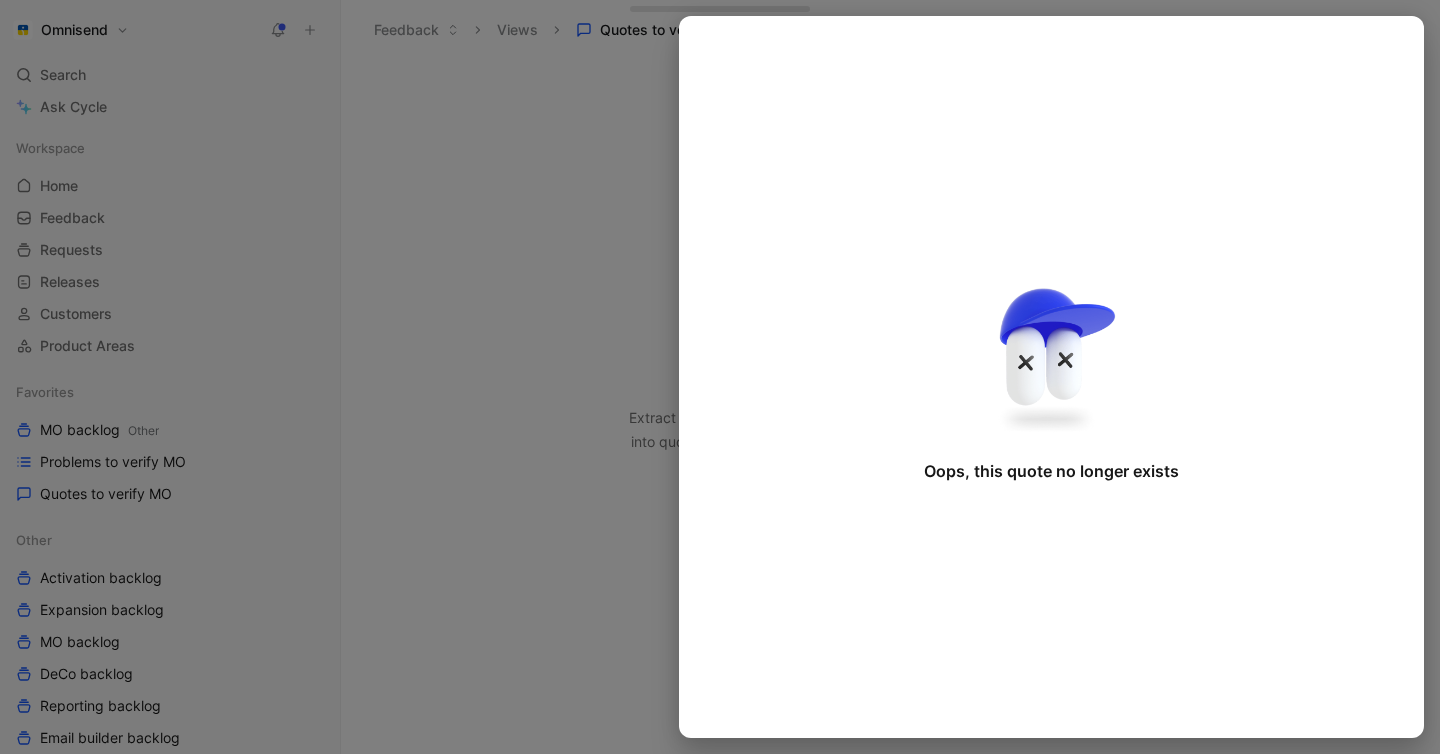 click at bounding box center (720, 377) 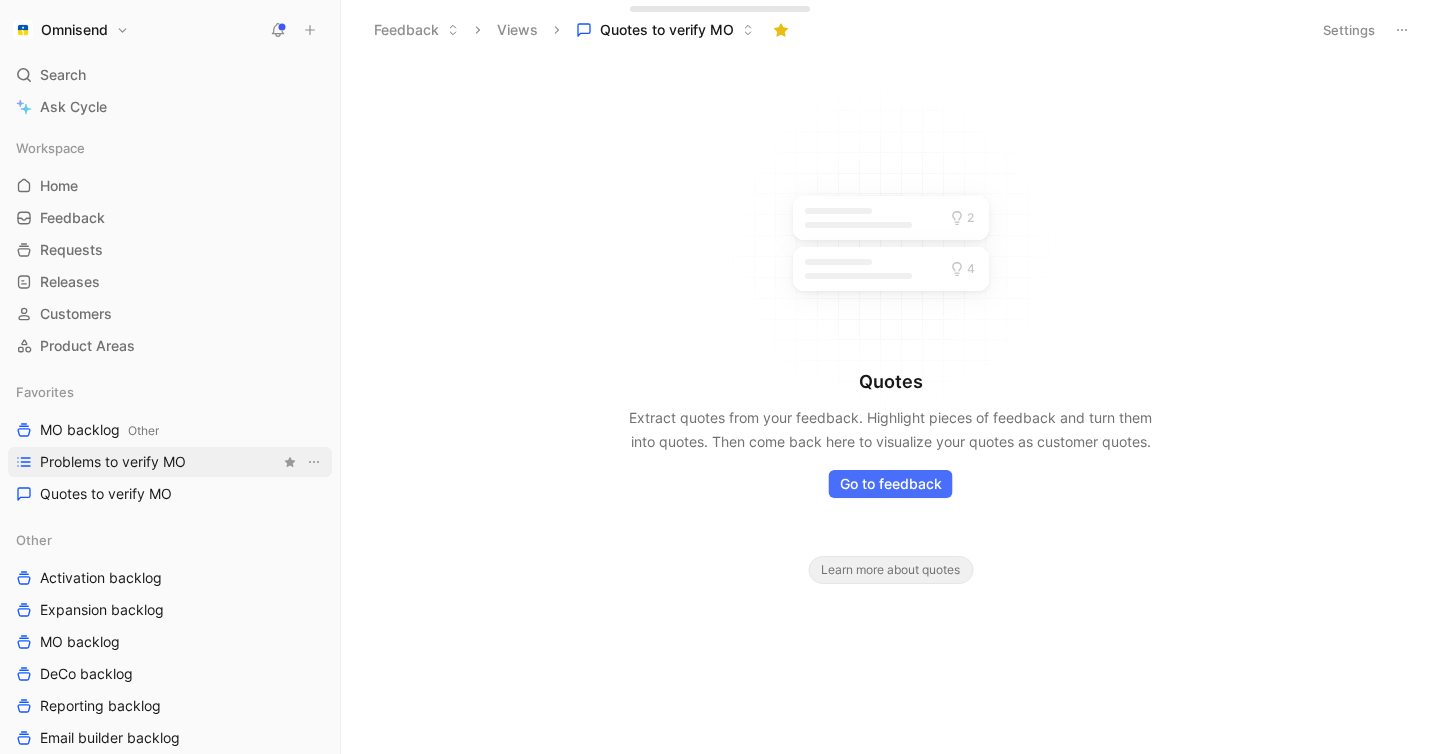 click on "Problems to verify MO" at bounding box center [170, 462] 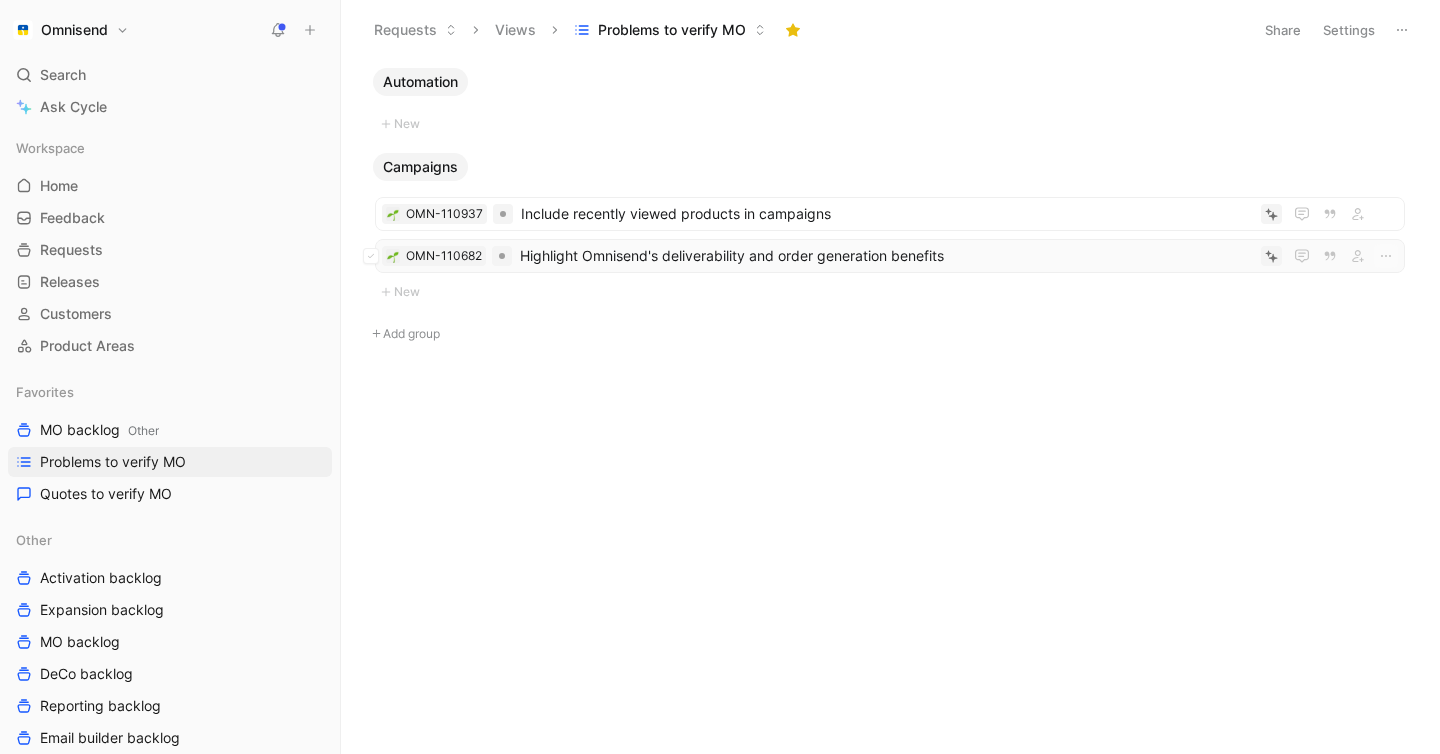 click on "Highlight Omnisend's deliverability and order generation benefits" at bounding box center (886, 256) 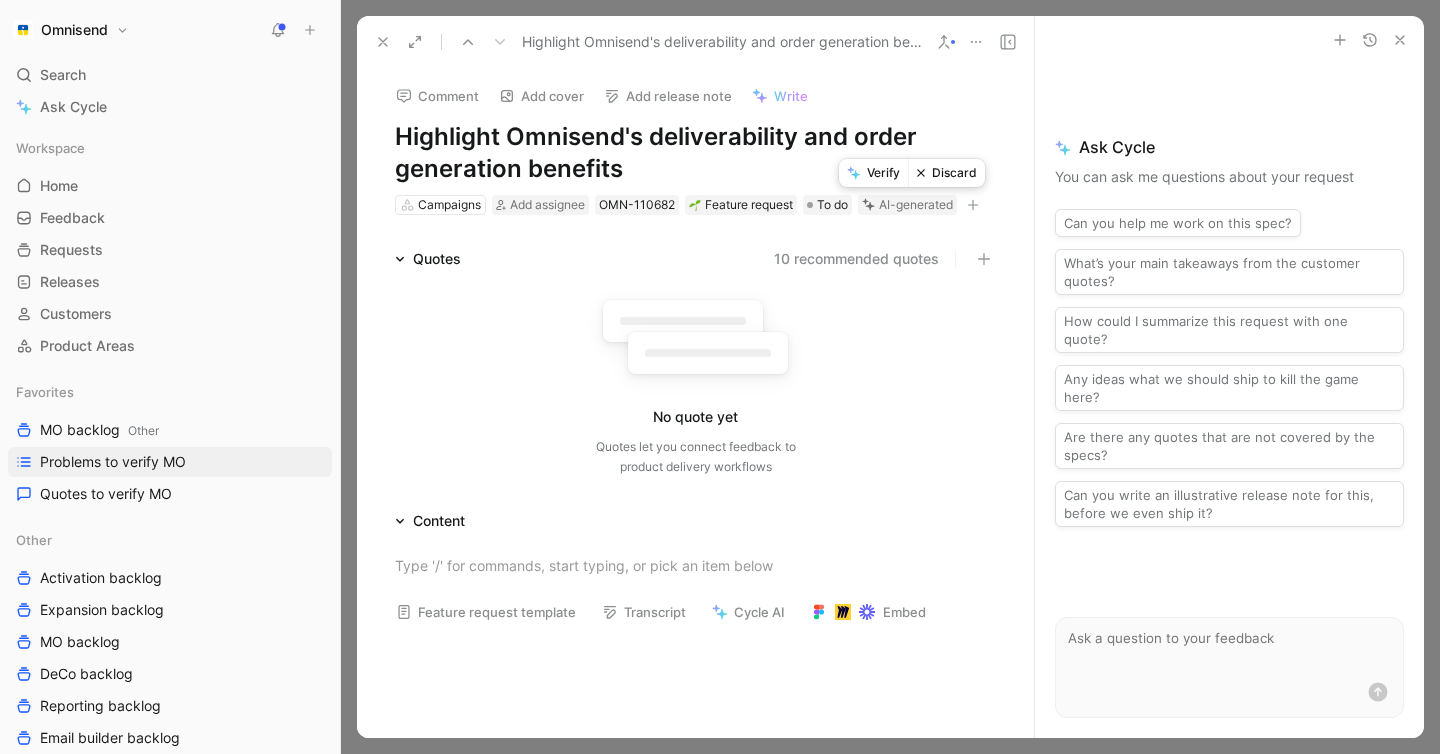 click on "Discard" at bounding box center [946, 173] 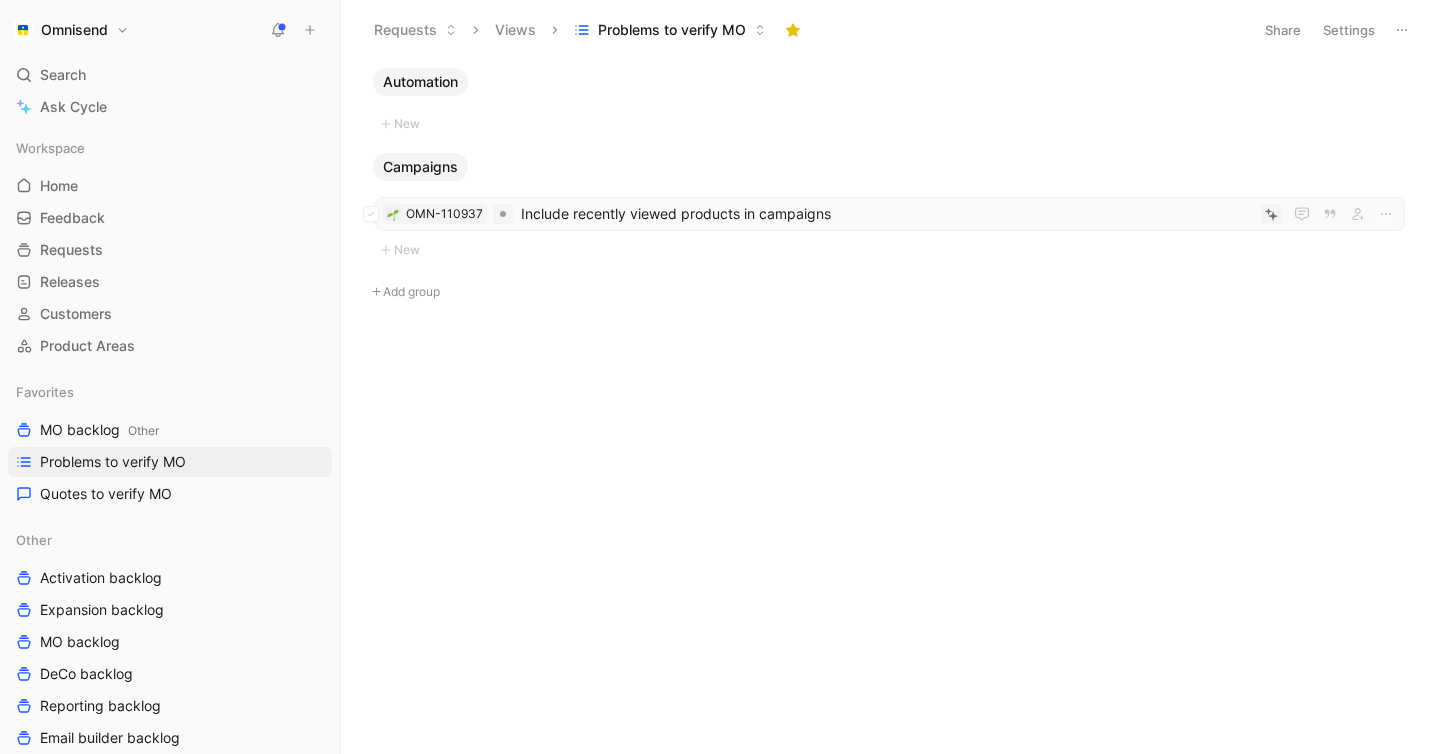 click on "Include recently viewed products in campaigns" at bounding box center (887, 214) 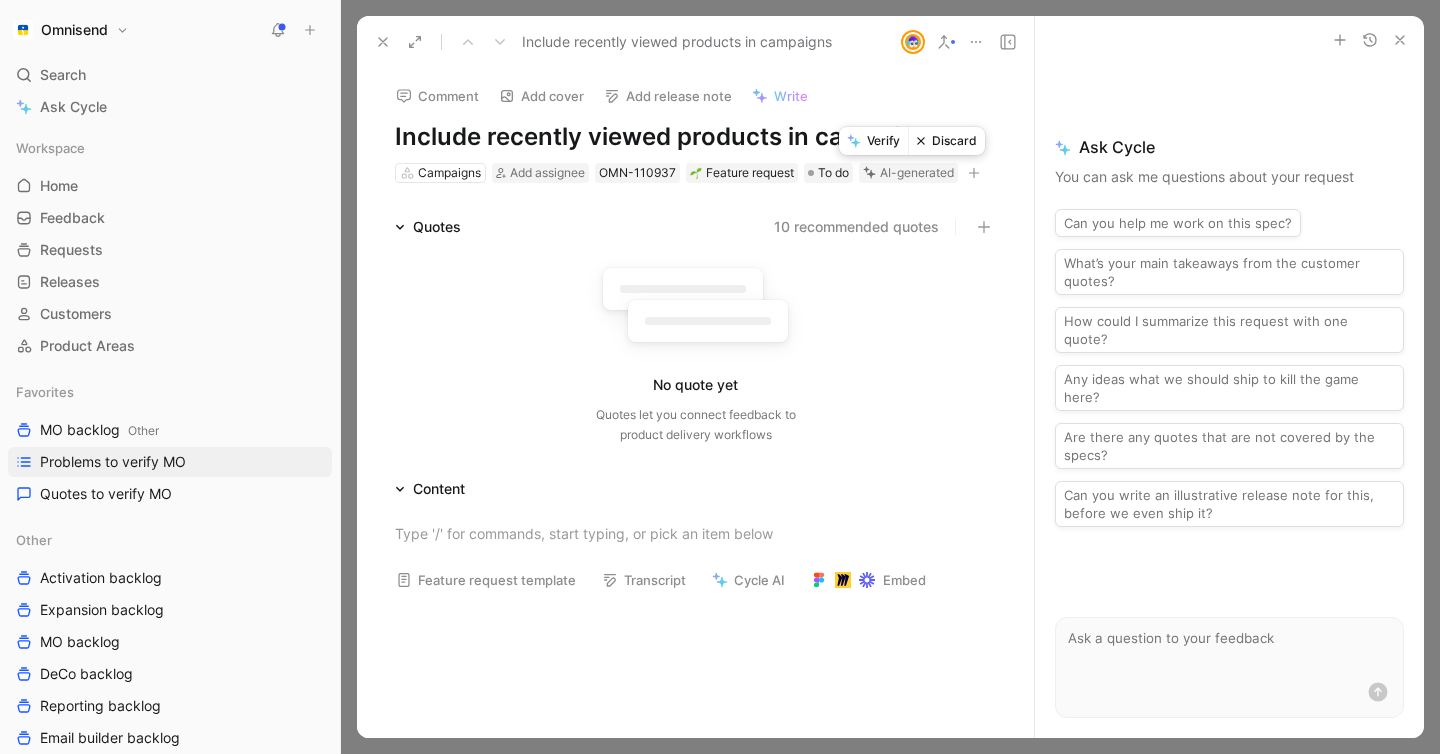 click on "Discard" at bounding box center [946, 141] 